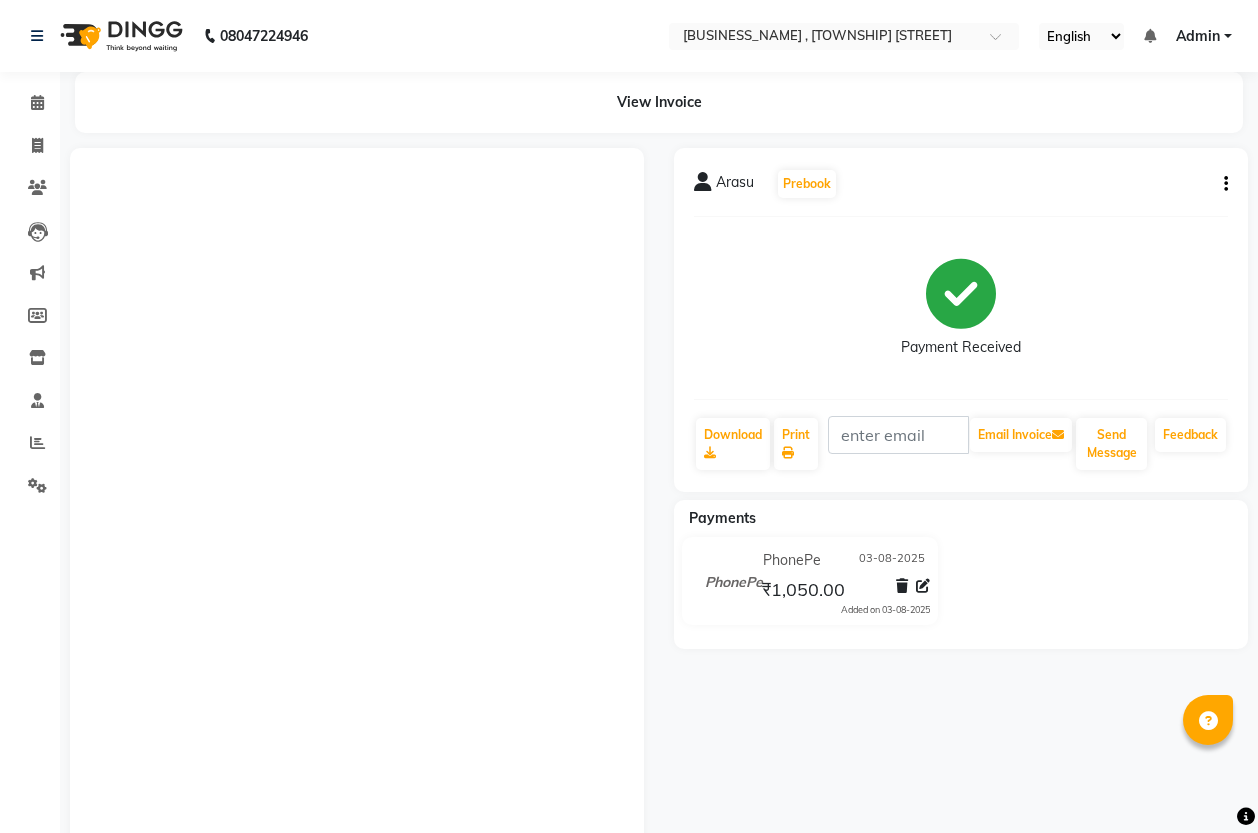 scroll, scrollTop: 0, scrollLeft: 0, axis: both 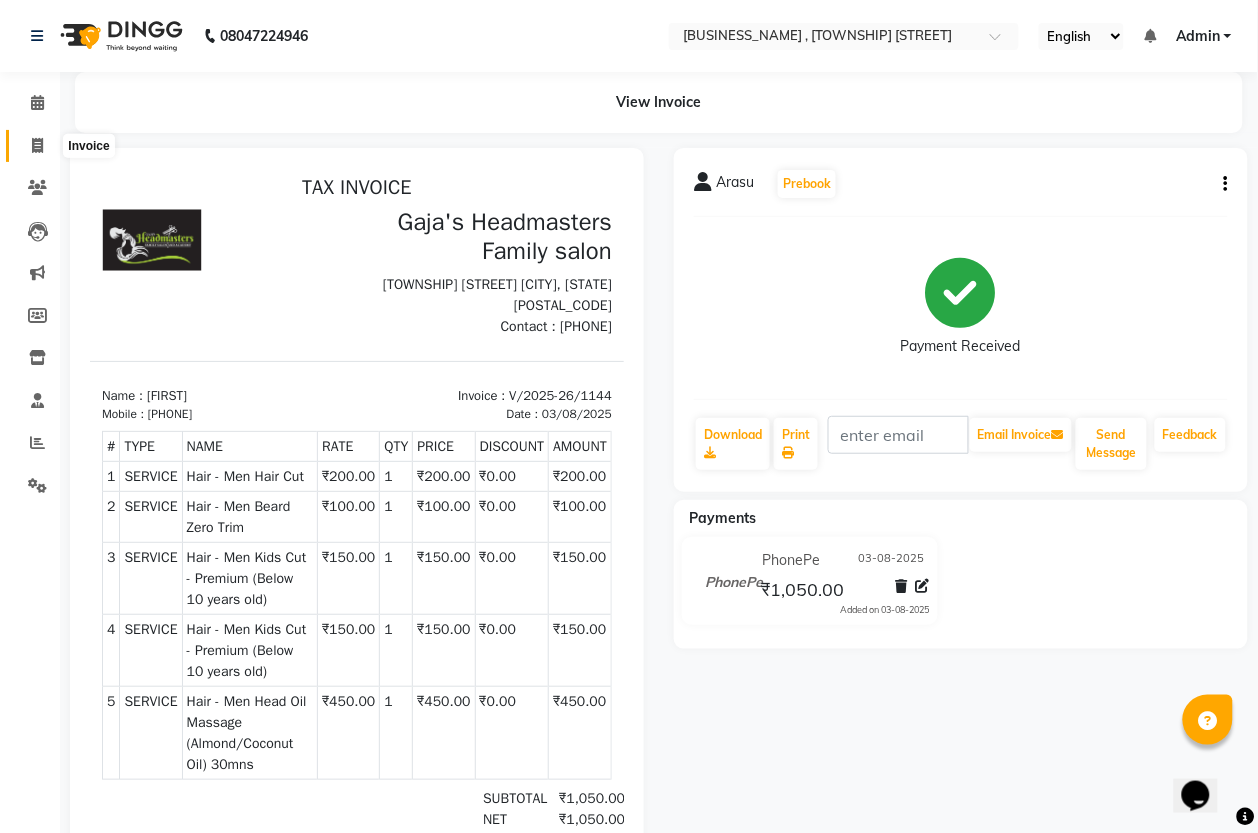 click 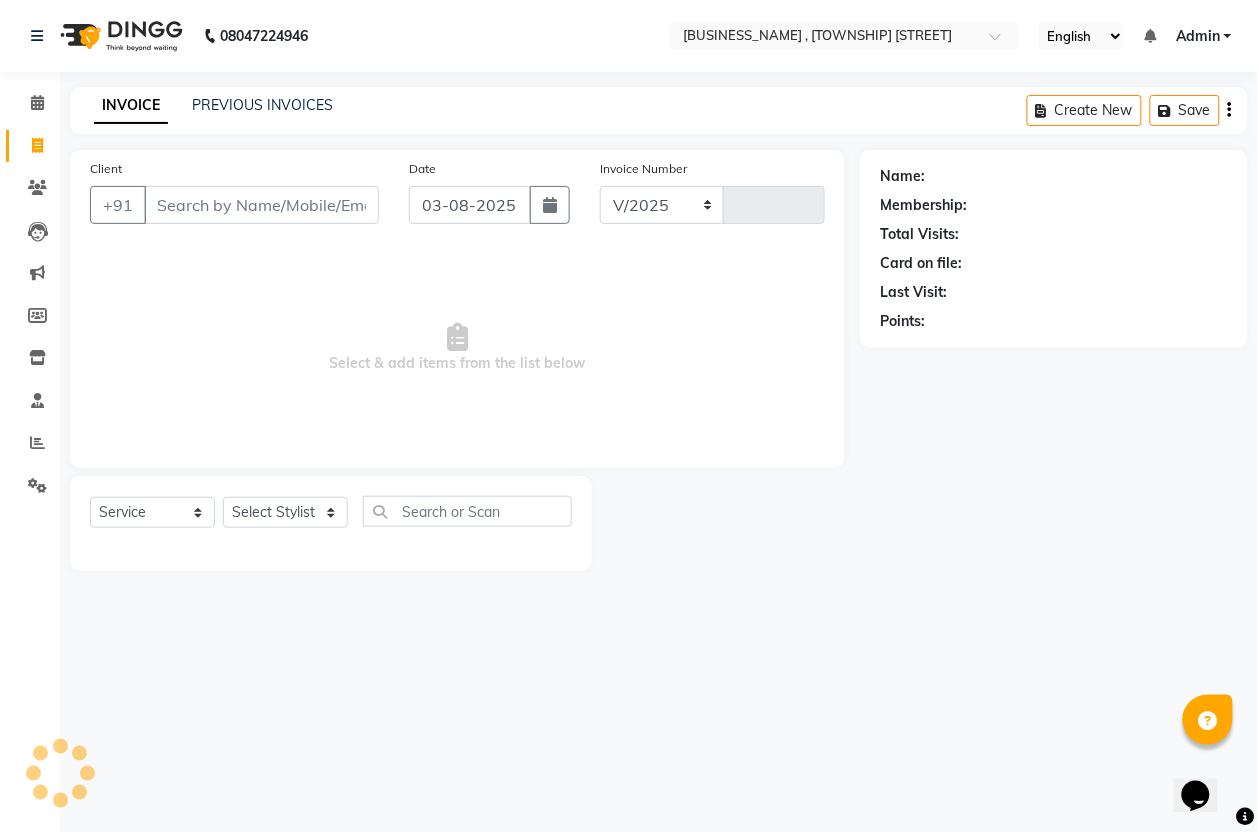 select on "7213" 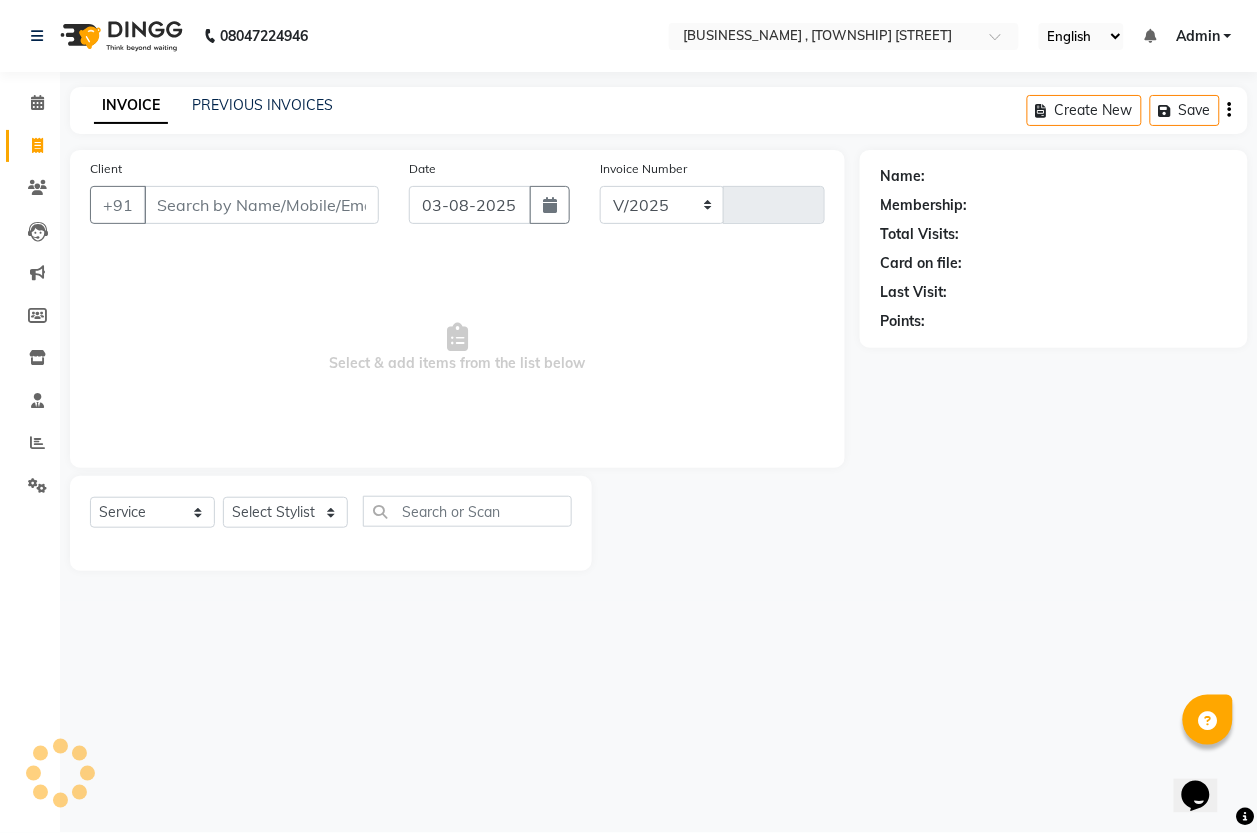 type on "1145" 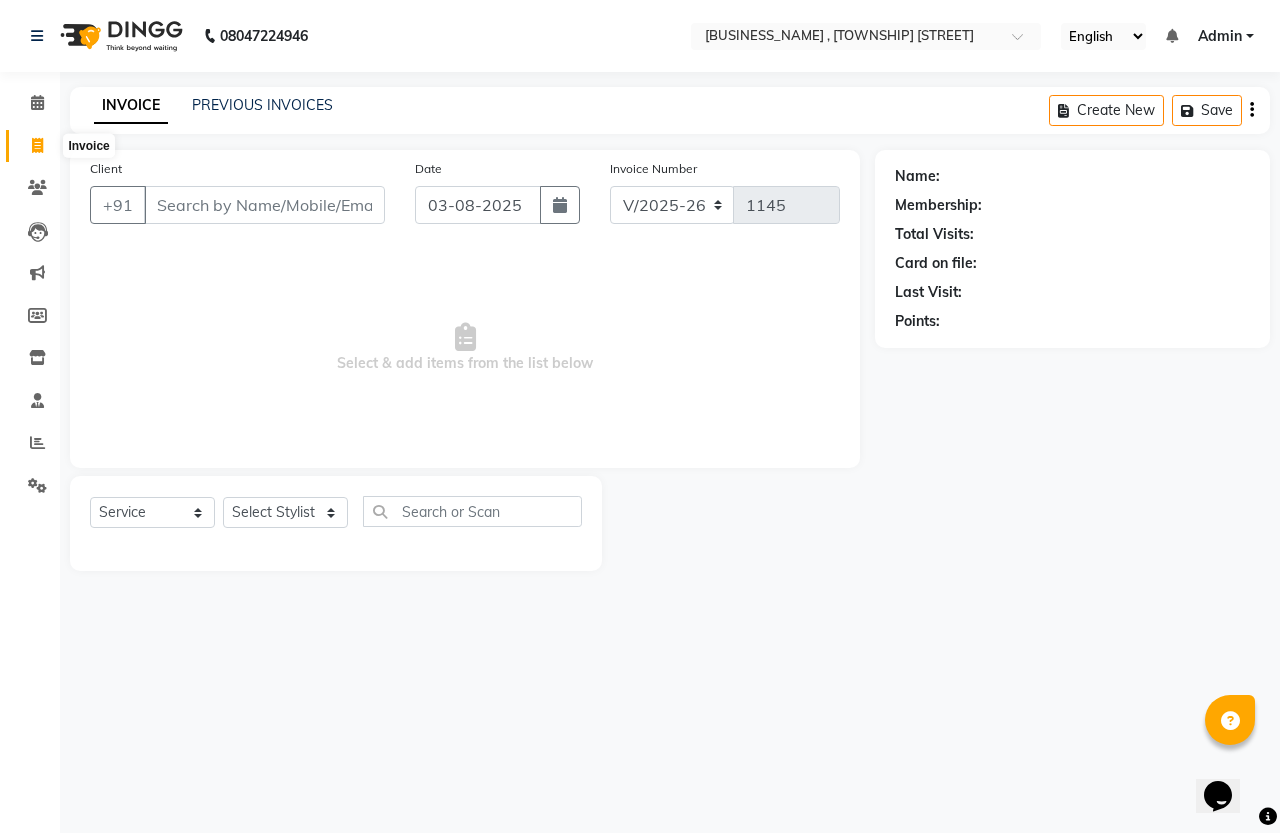 click 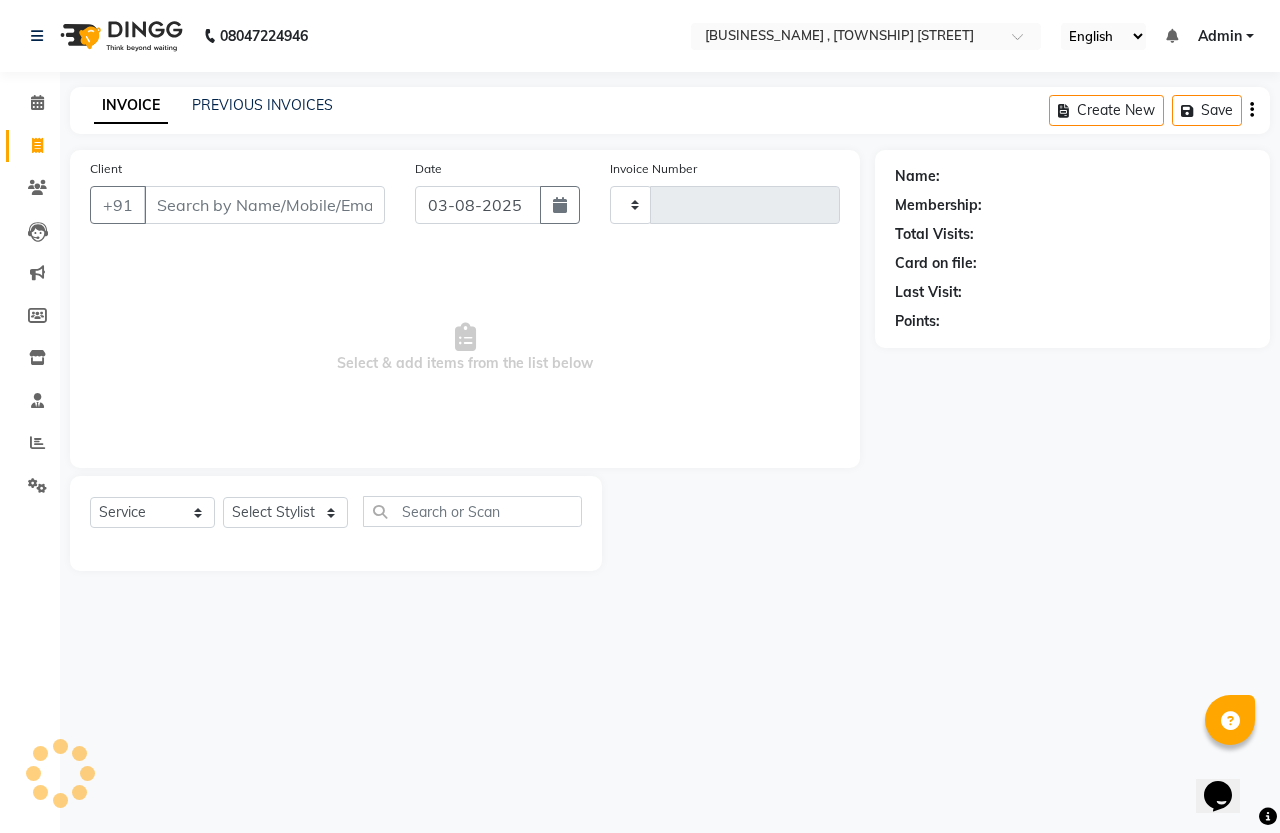 click on "Client" at bounding box center [264, 205] 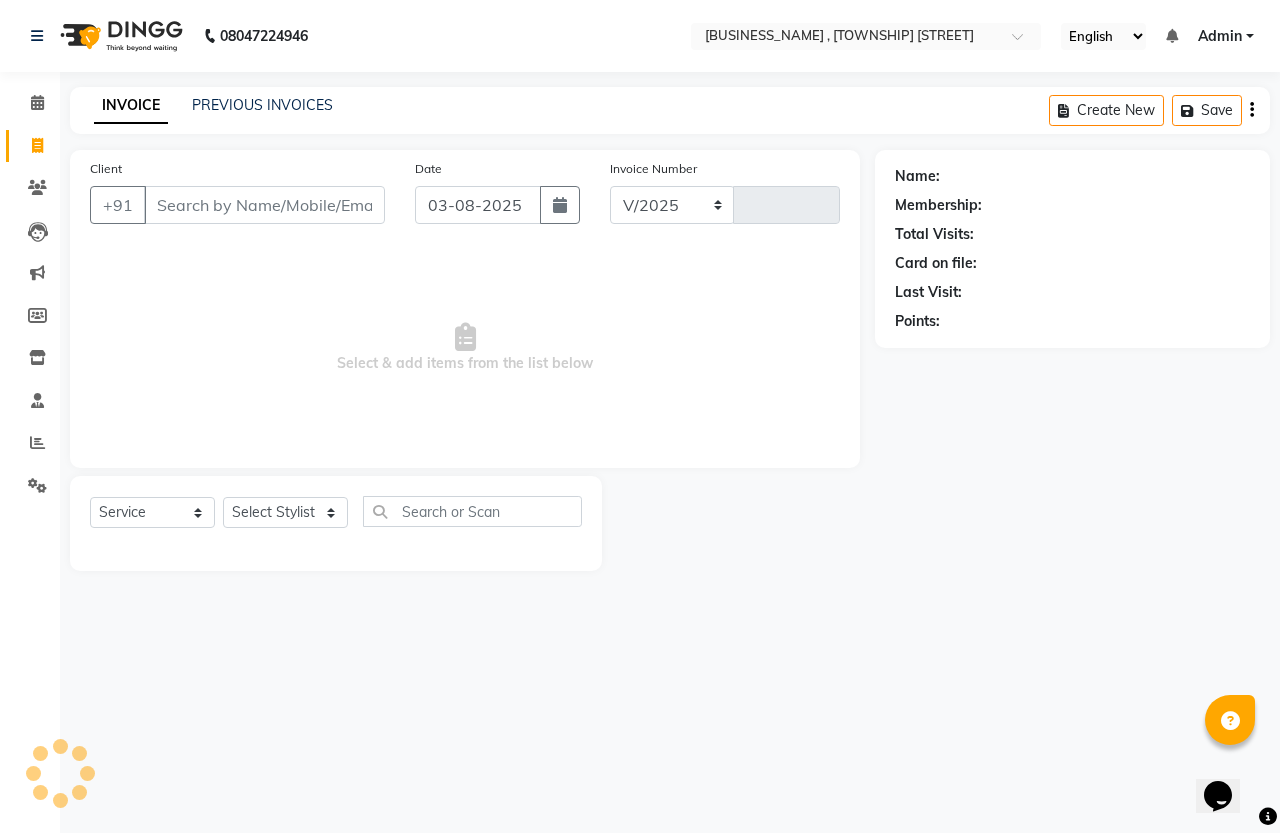 select on "7213" 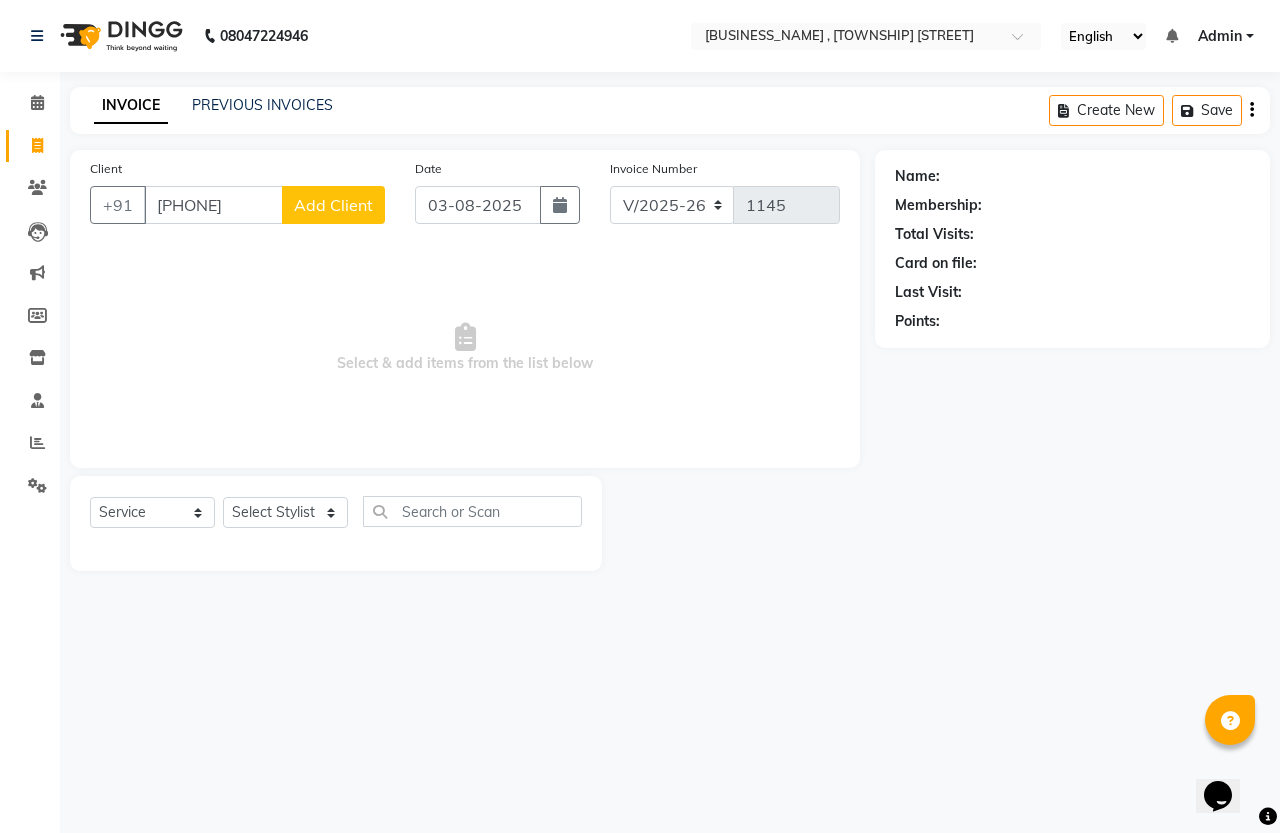 type on "[PHONE]" 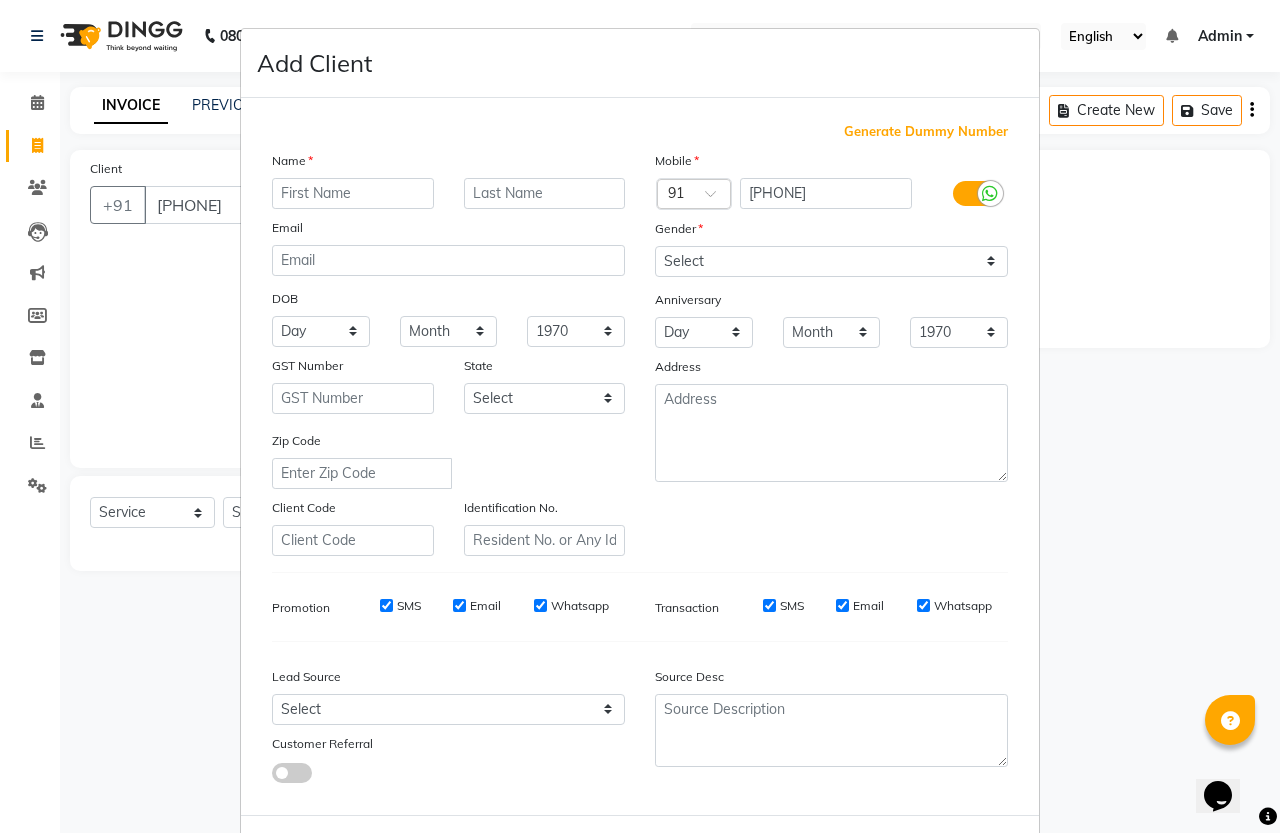 click at bounding box center (353, 193) 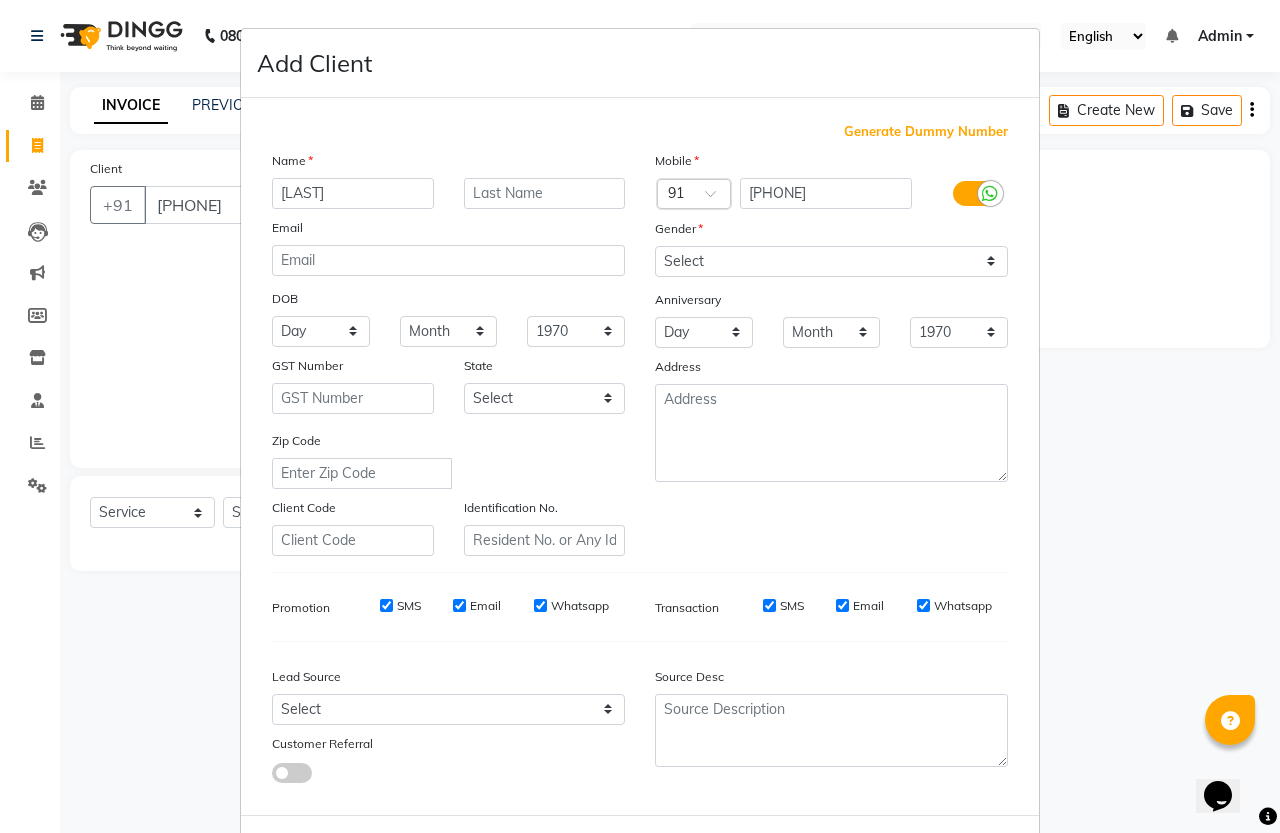 type on "[LAST]" 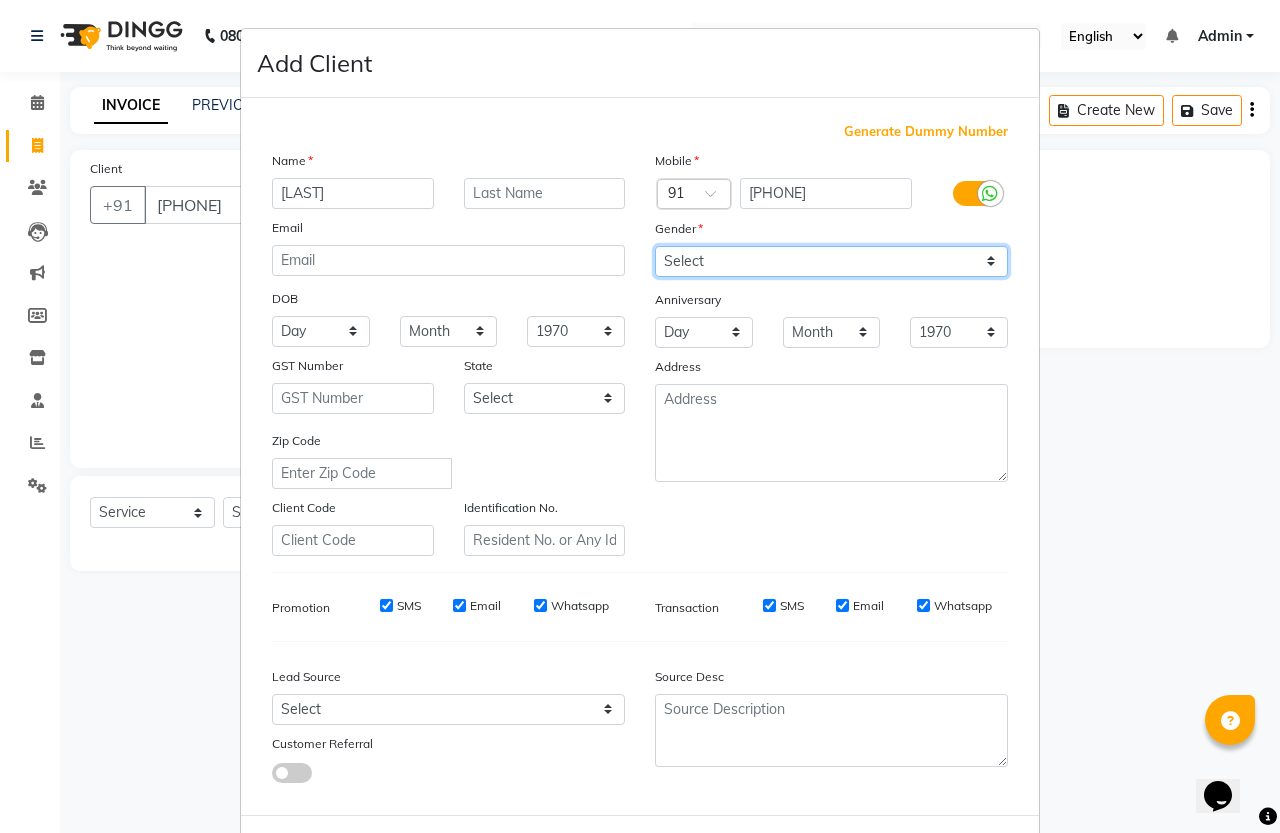 click on "Select Male Female Other Prefer Not To Say" at bounding box center [831, 261] 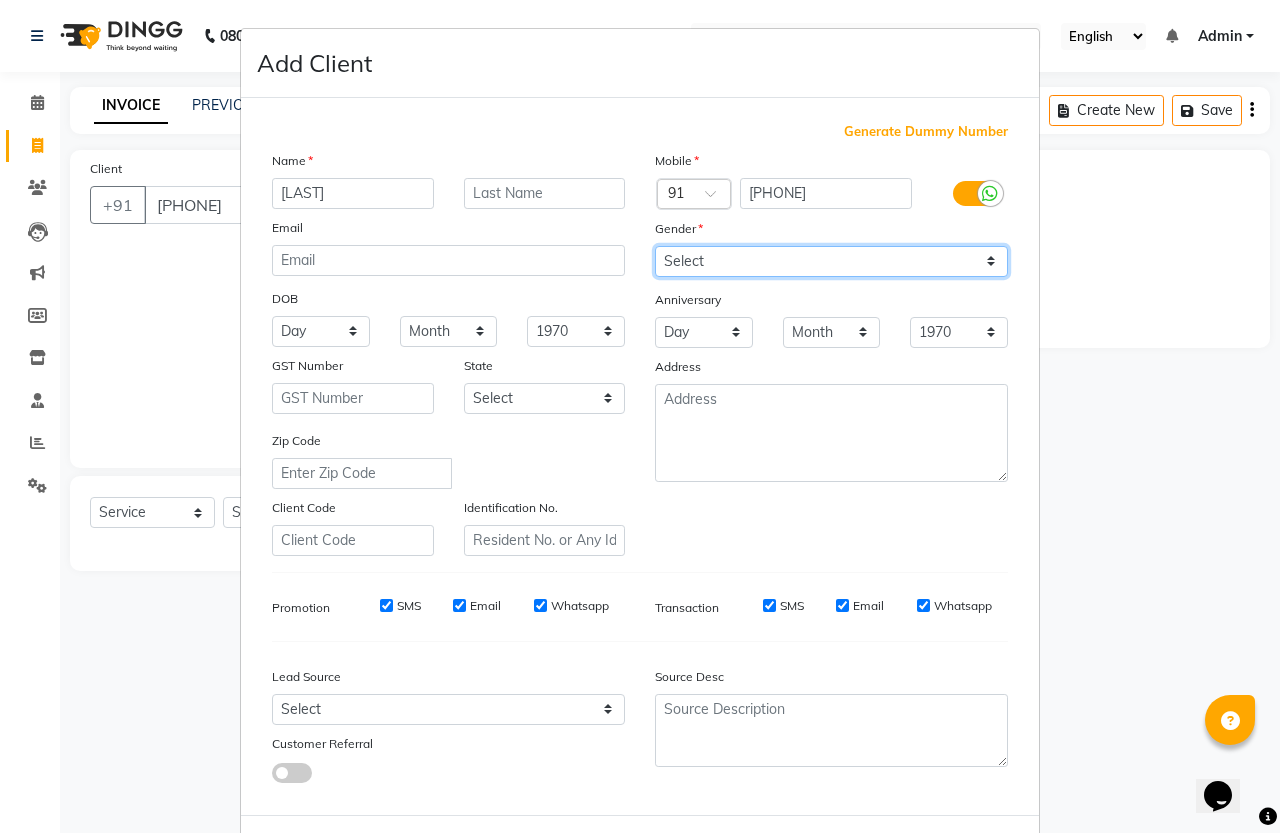 select on "male" 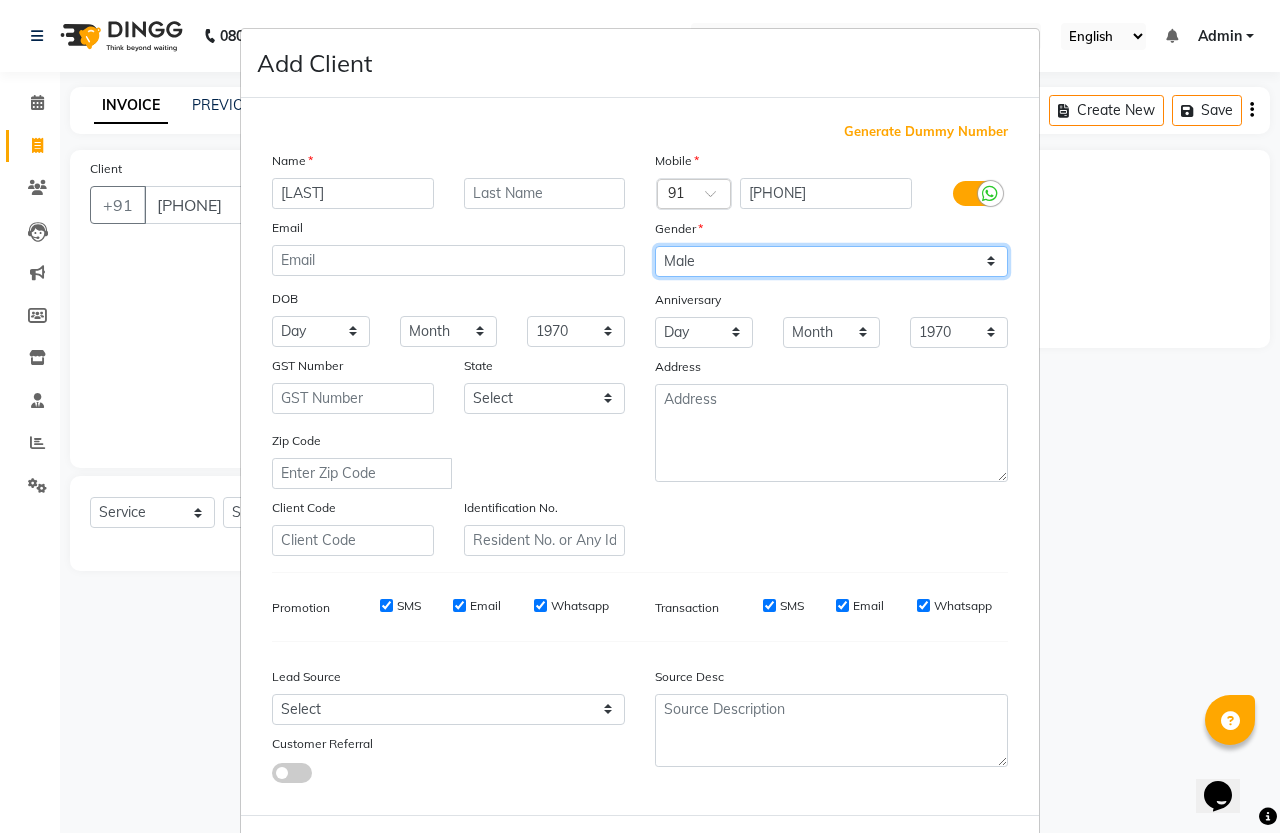 click on "Select Male Female Other Prefer Not To Say" at bounding box center [831, 261] 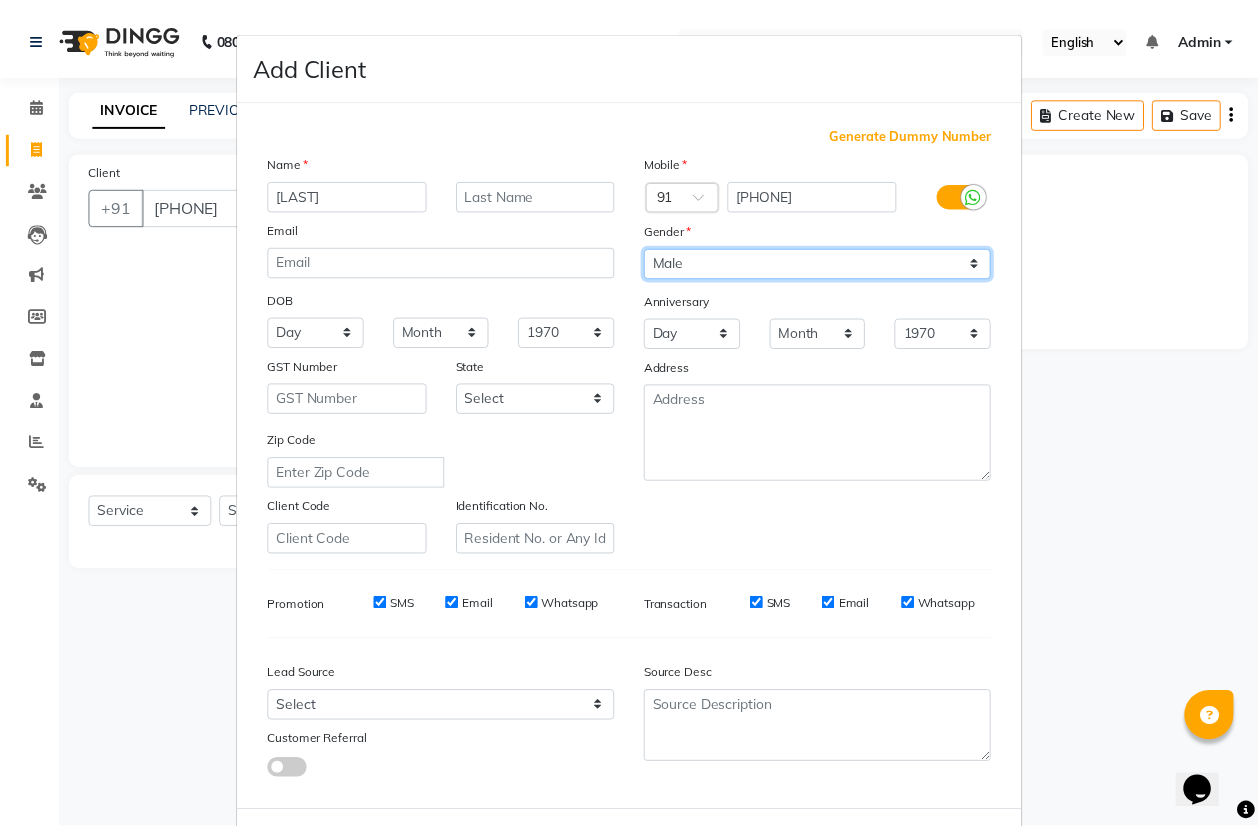 scroll, scrollTop: 82, scrollLeft: 0, axis: vertical 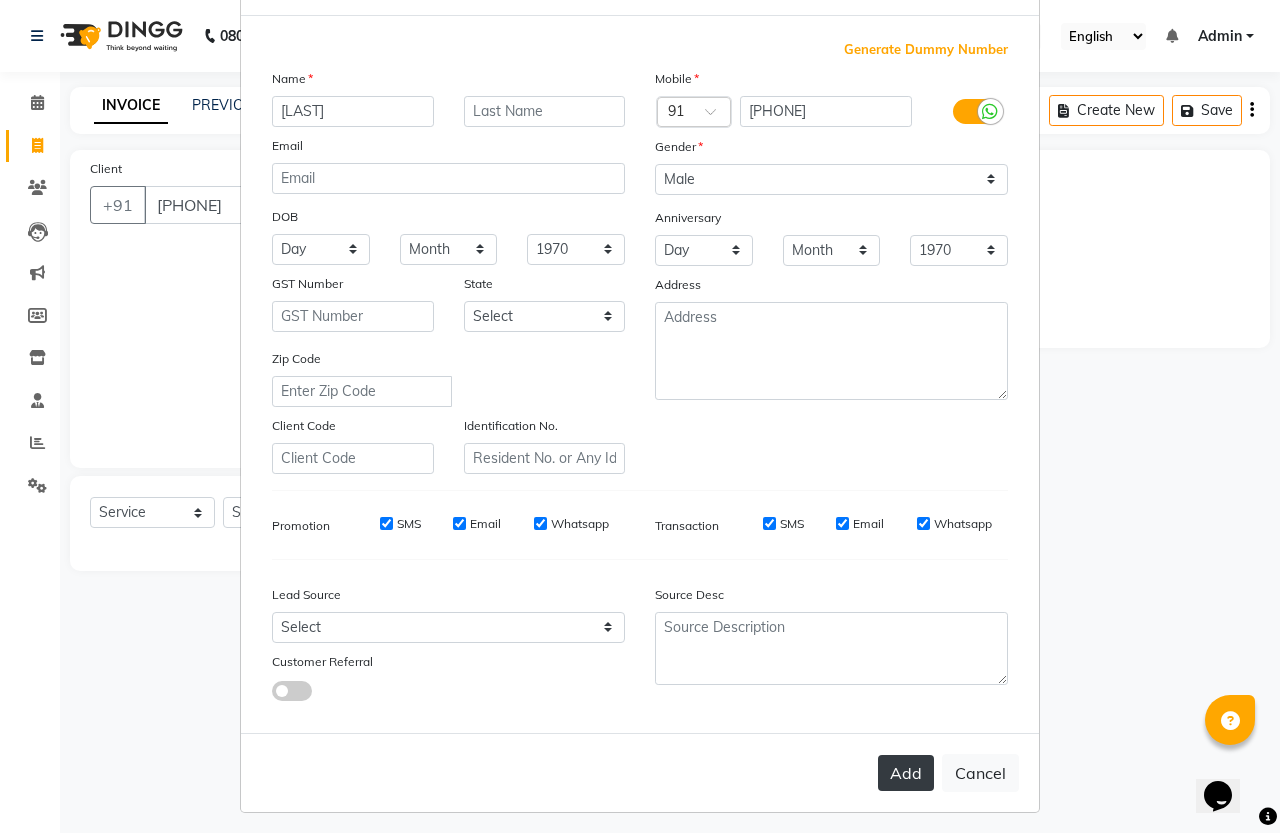click on "Add" at bounding box center (906, 773) 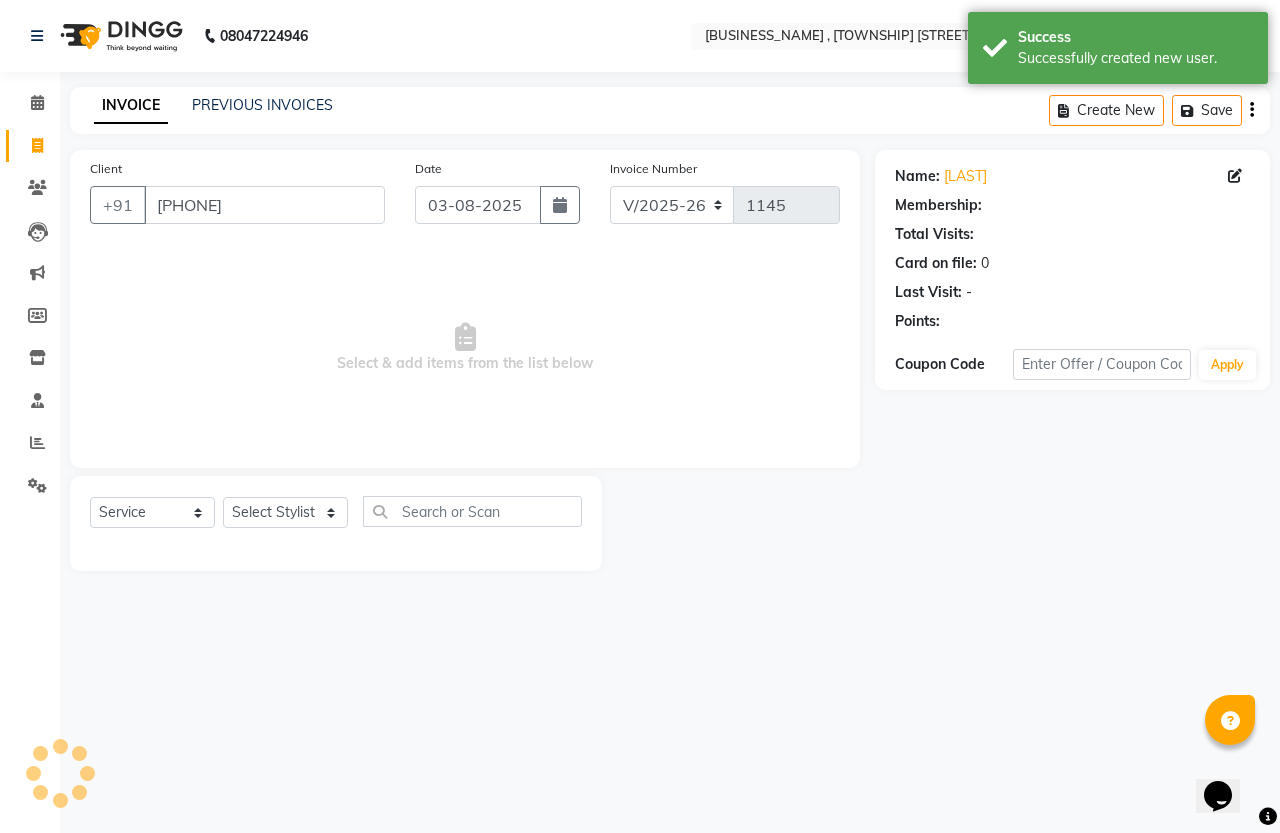 select on "1: Object" 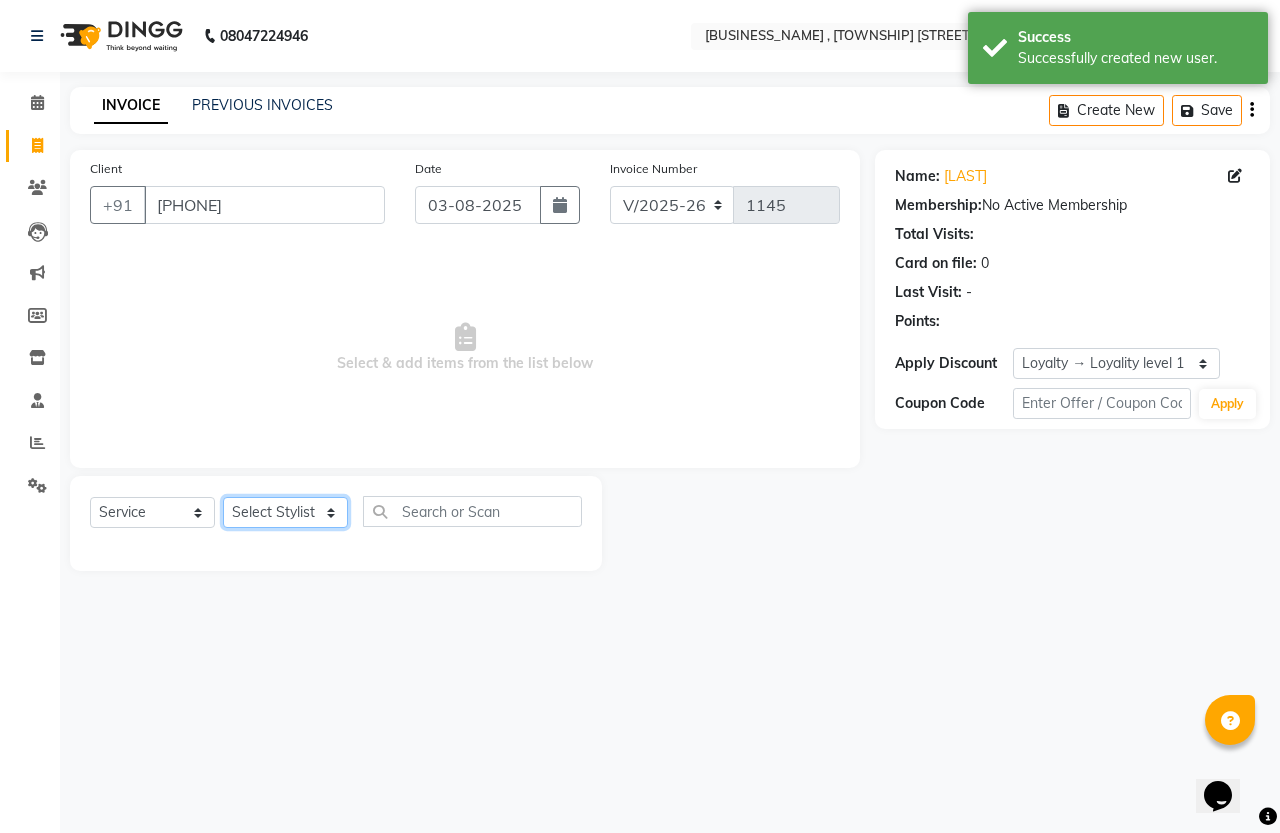 drag, startPoint x: 271, startPoint y: 513, endPoint x: 271, endPoint y: 526, distance: 13 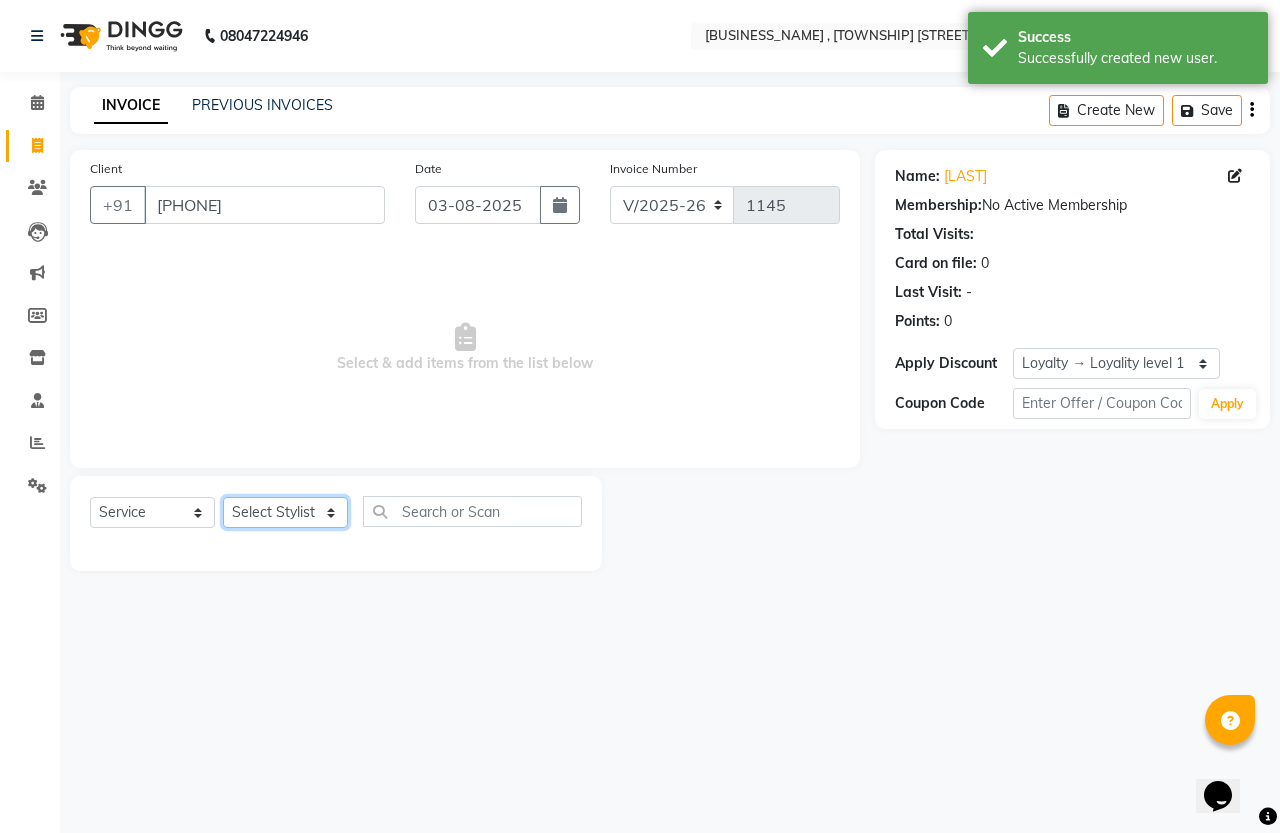 select on "87772" 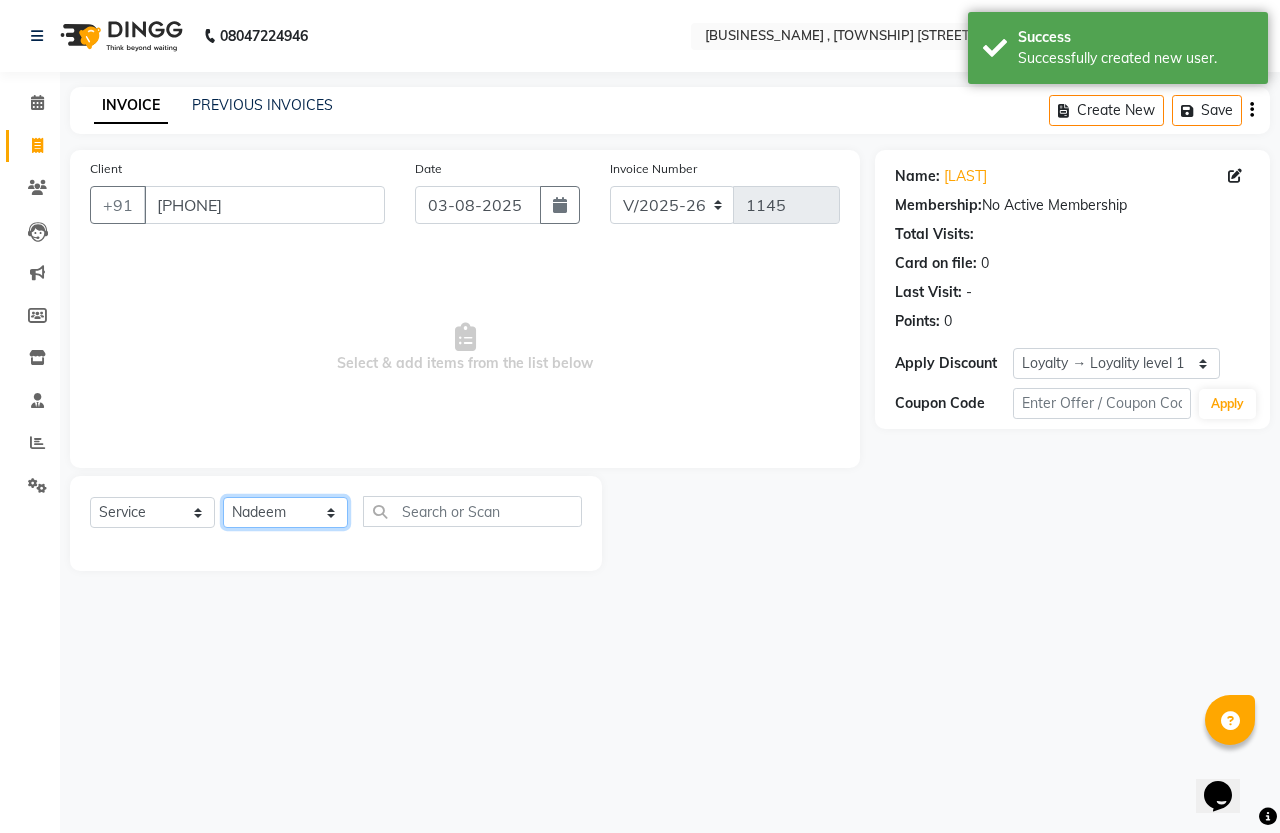 click on "Select Stylist [FIRST] [LAST] [FIRST] [LAST]" 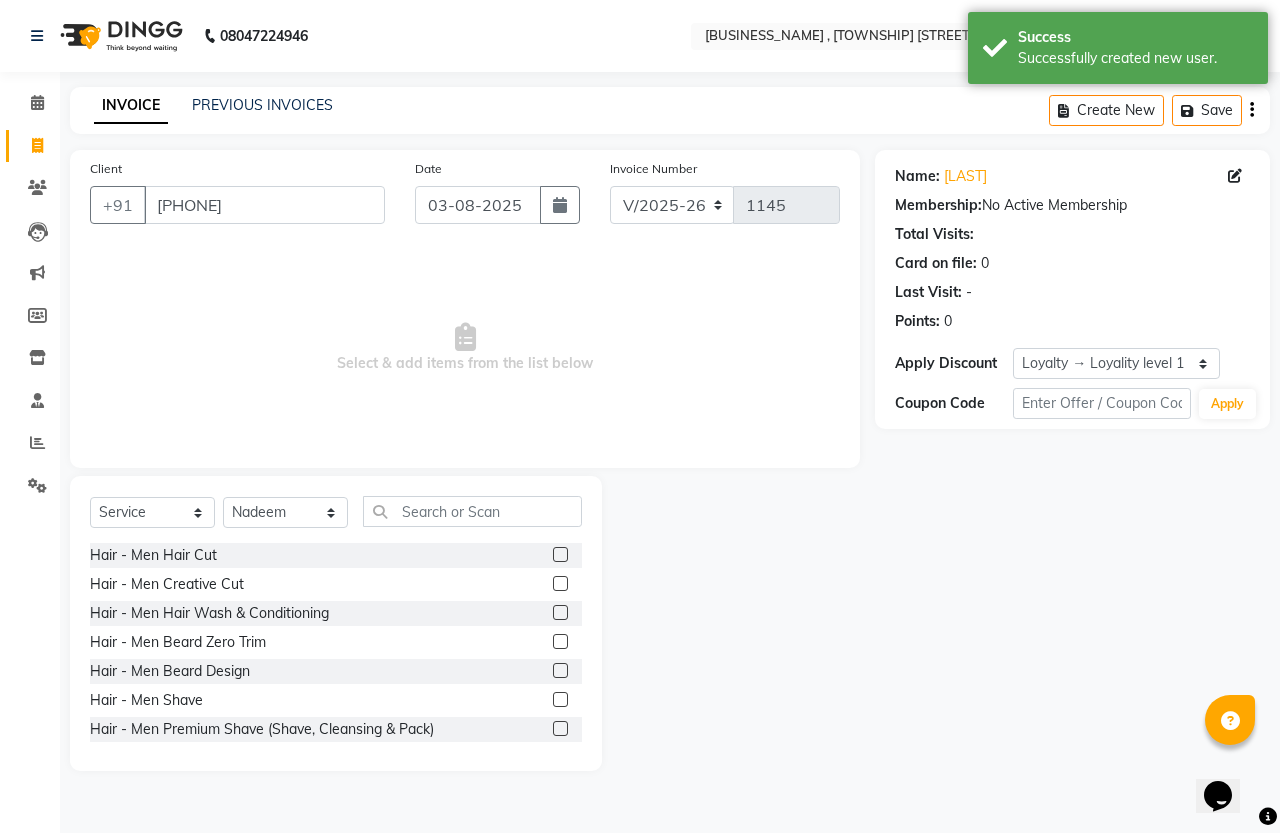 click 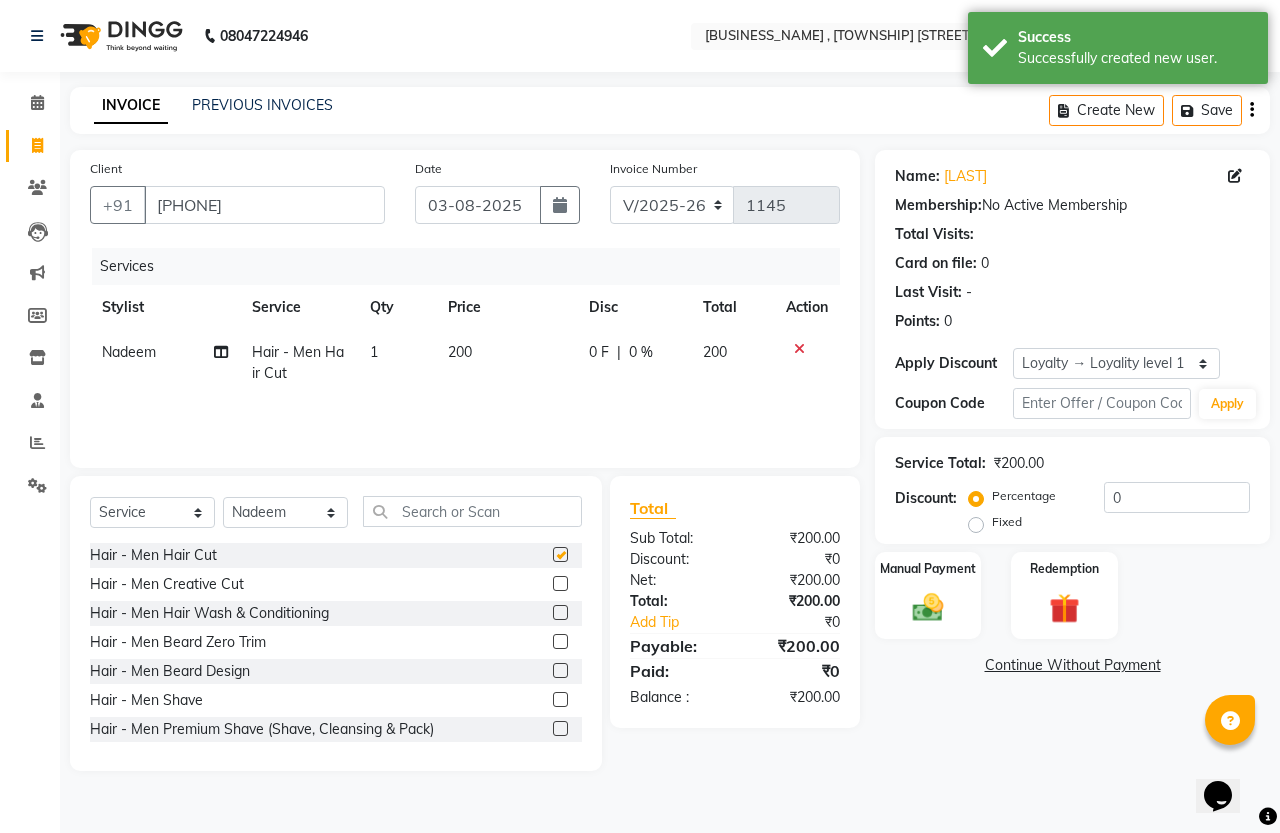 checkbox on "false" 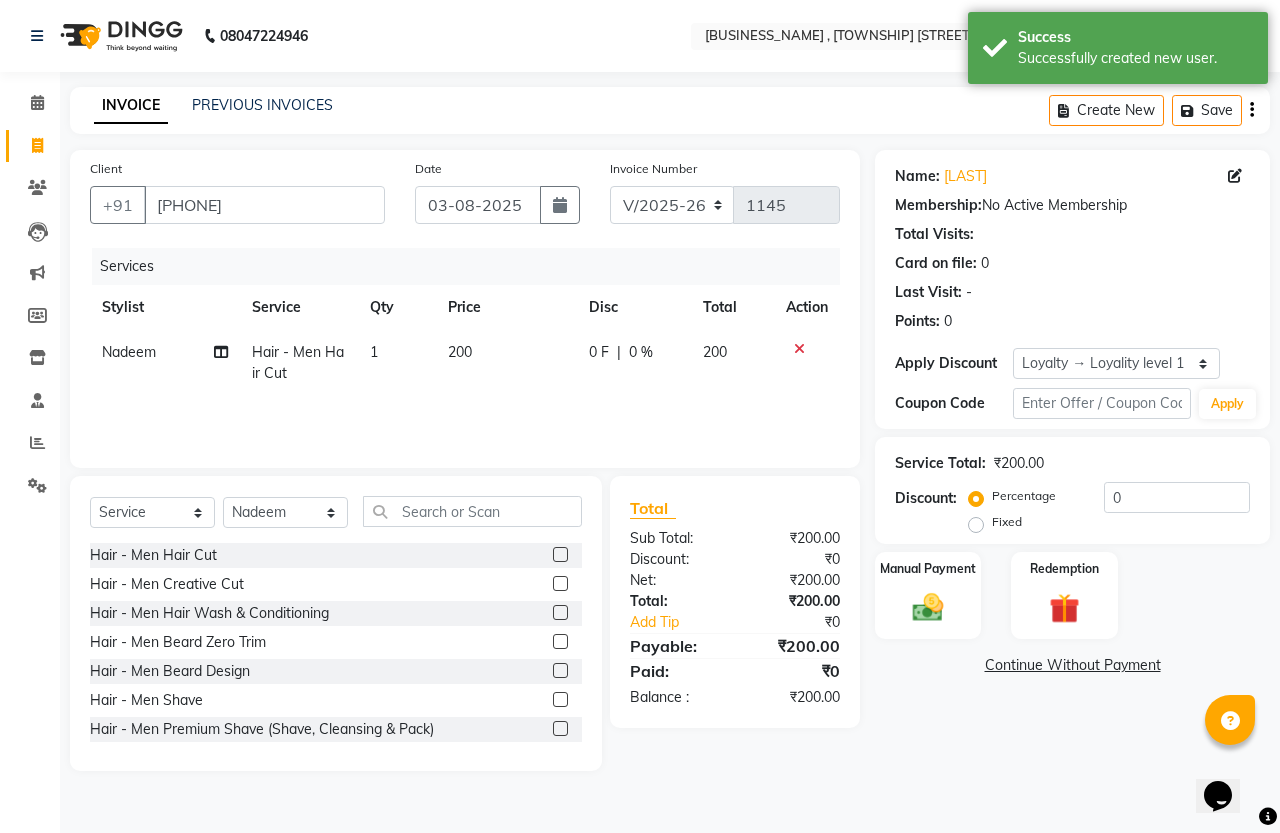 click 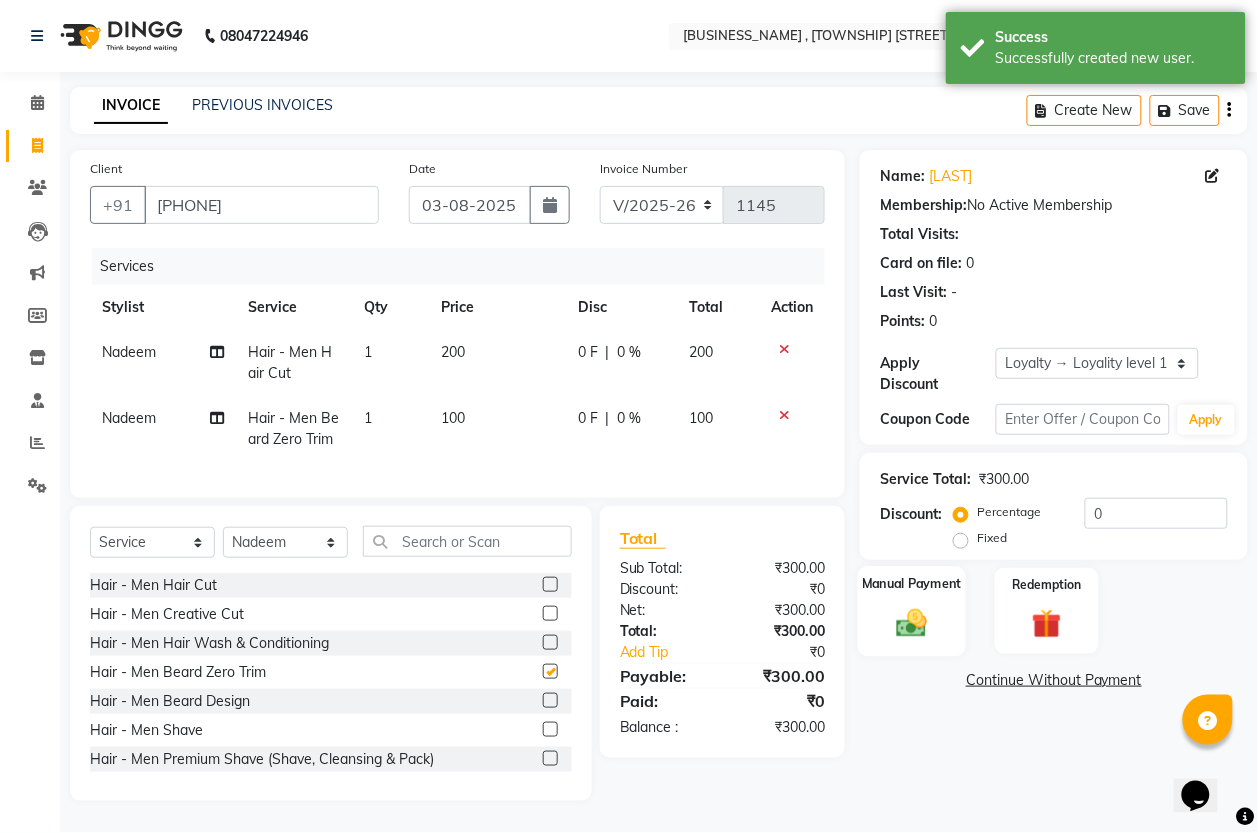 checkbox on "false" 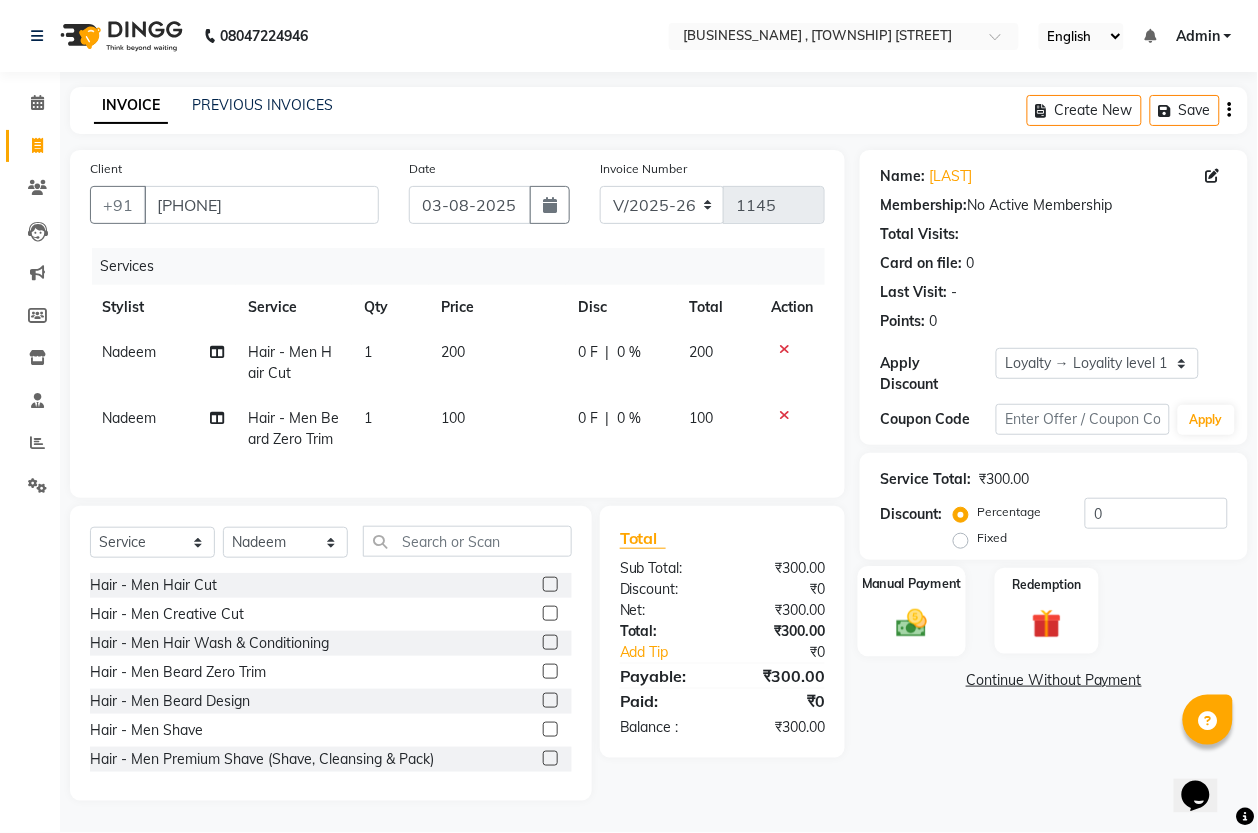 click 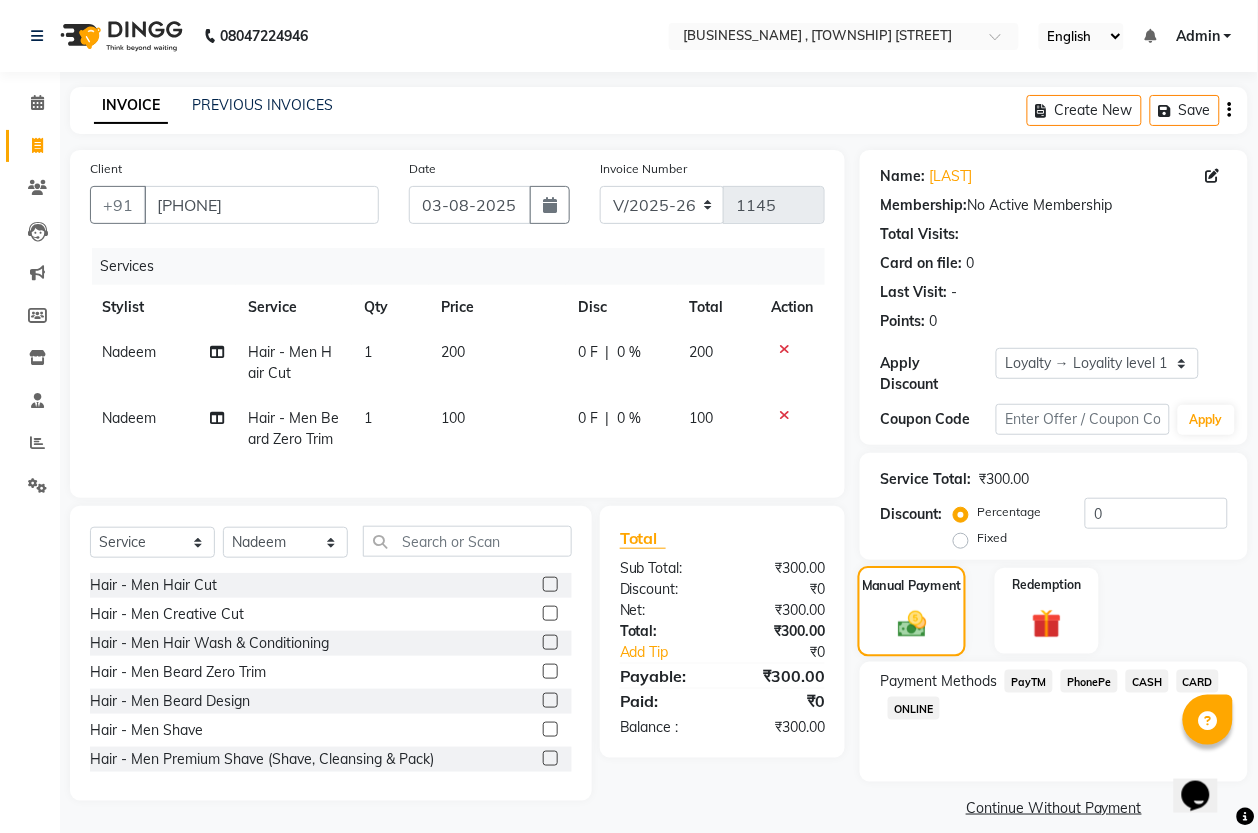 scroll, scrollTop: 38, scrollLeft: 0, axis: vertical 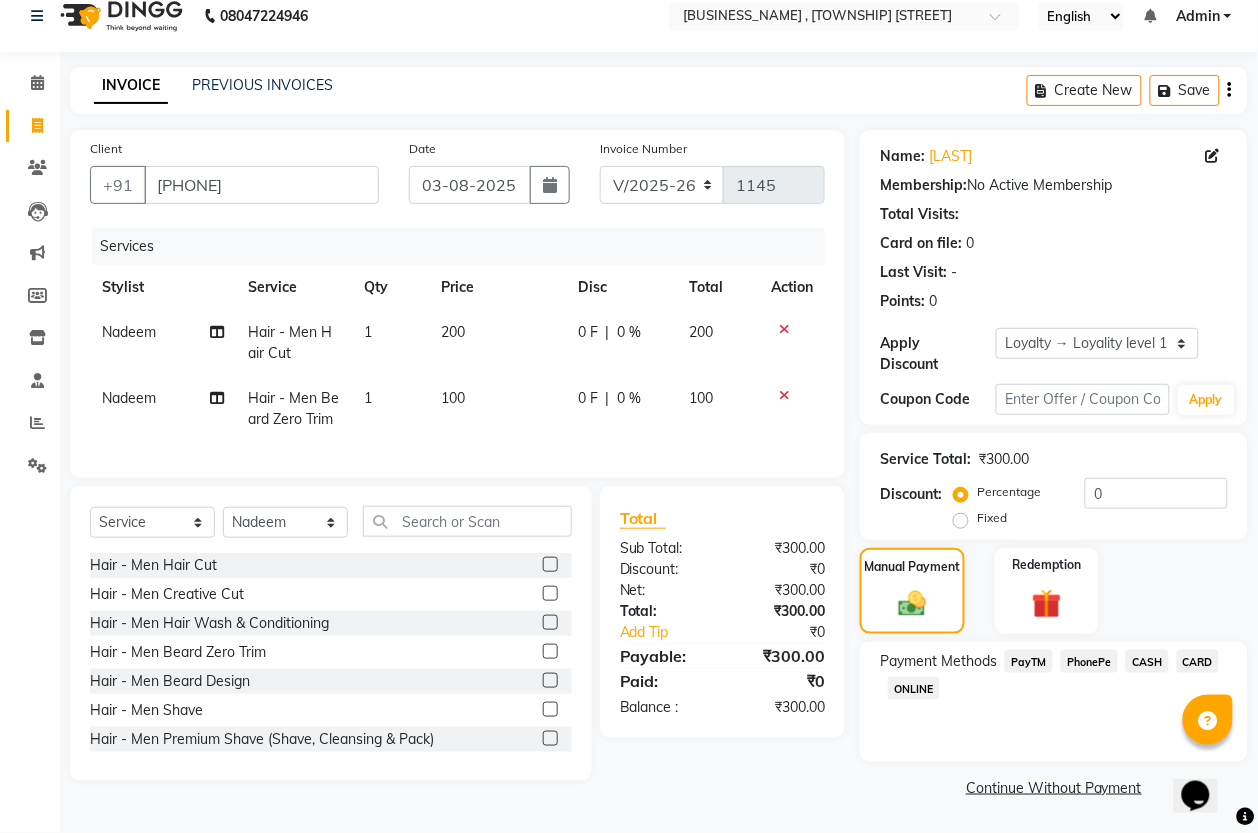 click on "PhonePe" 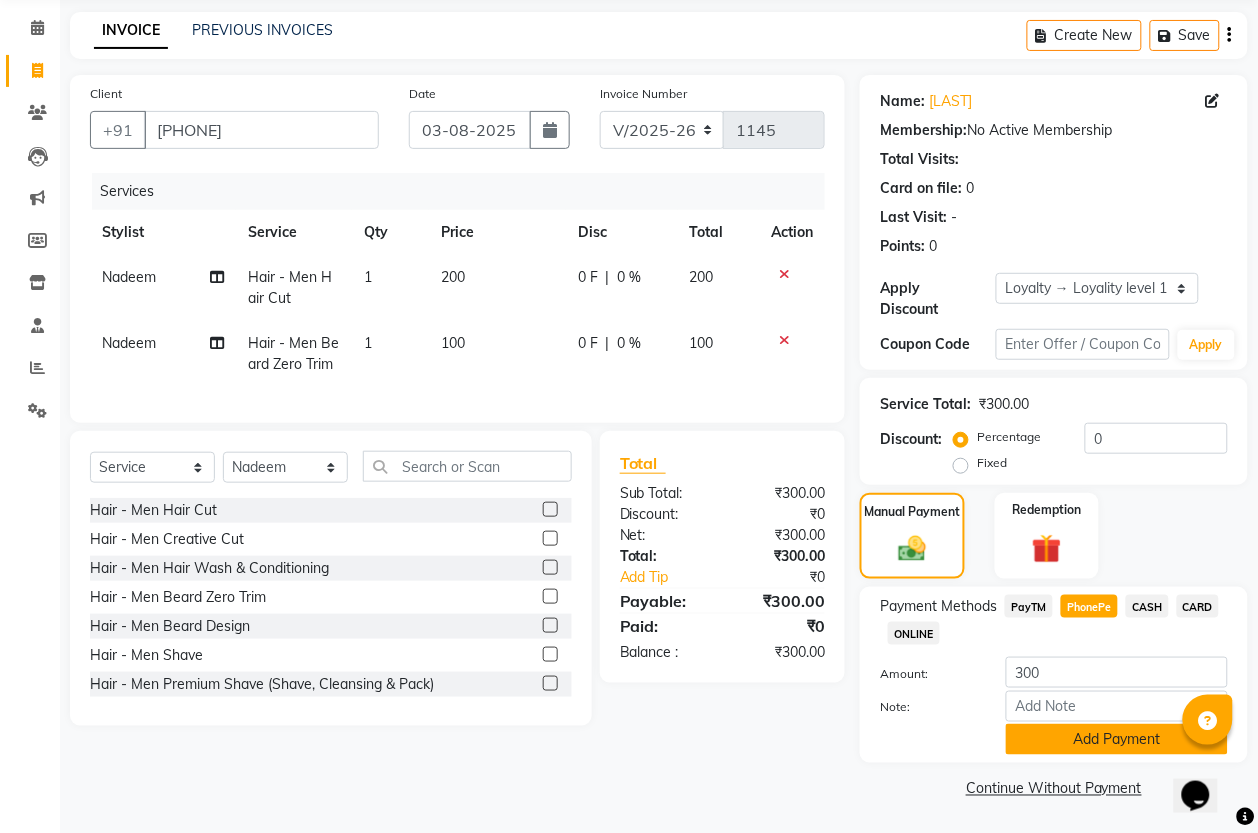 click on "Add Payment" 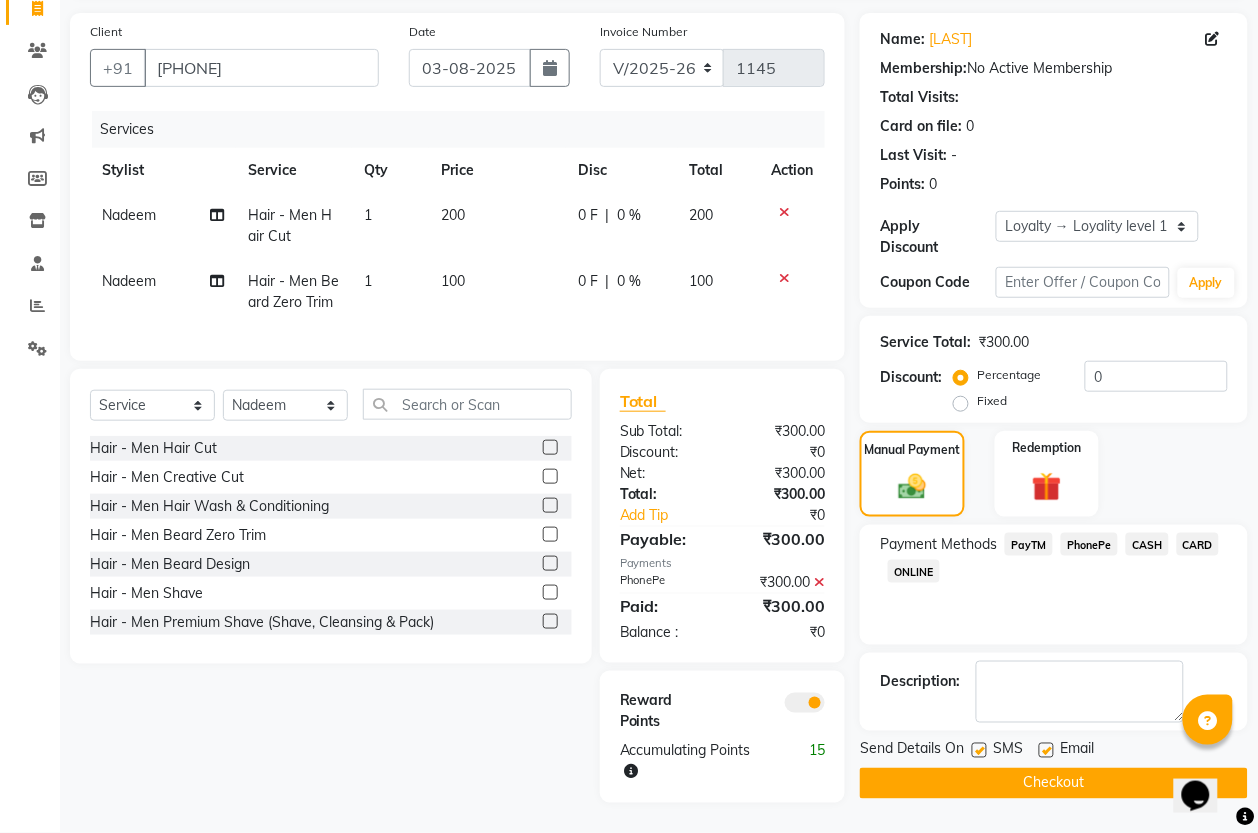scroll, scrollTop: 177, scrollLeft: 0, axis: vertical 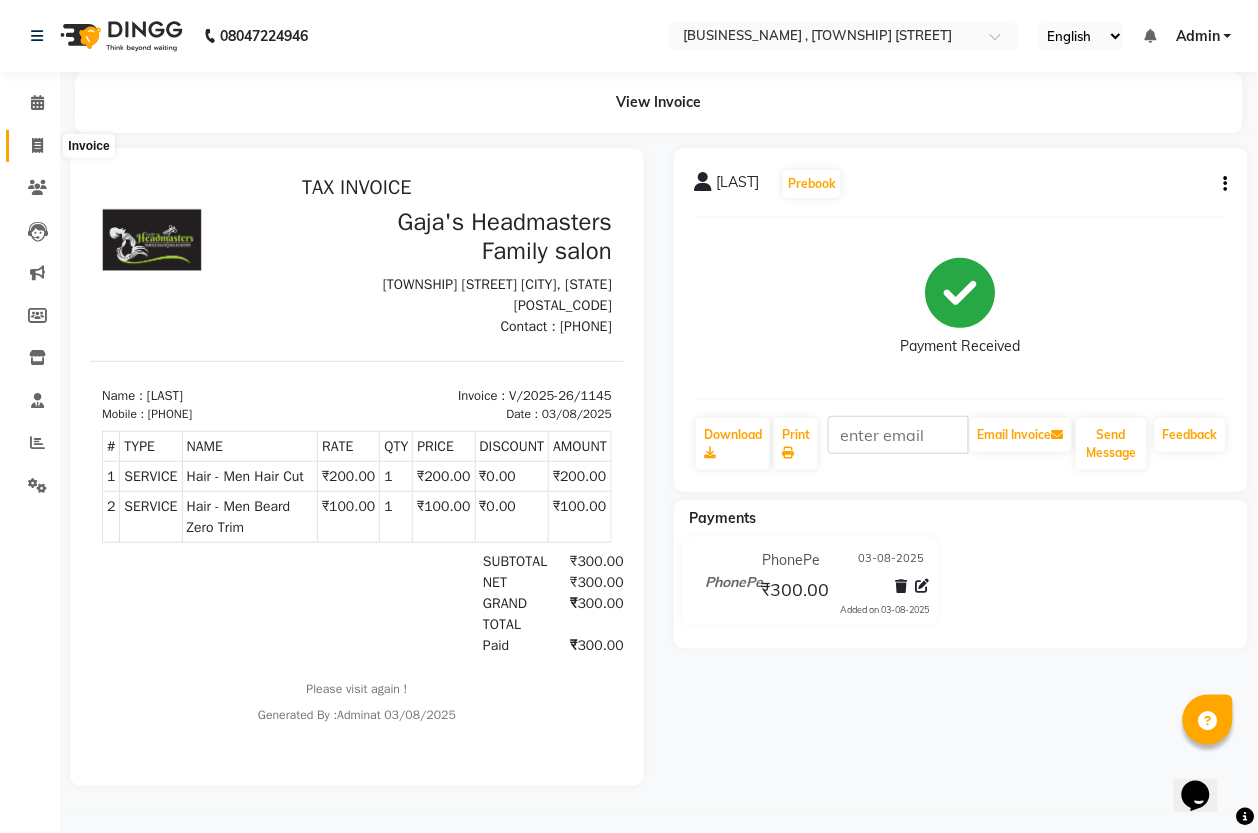 click 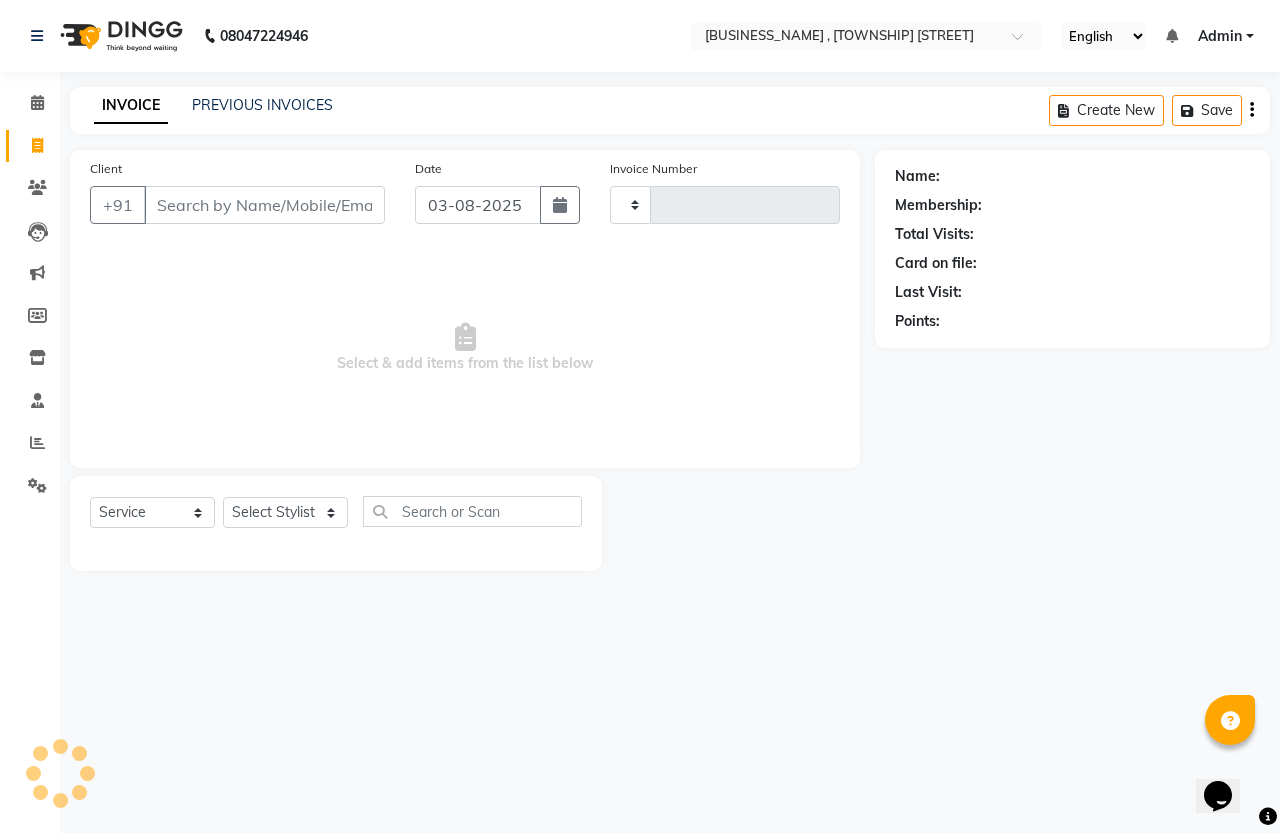 click on "Client" at bounding box center (264, 205) 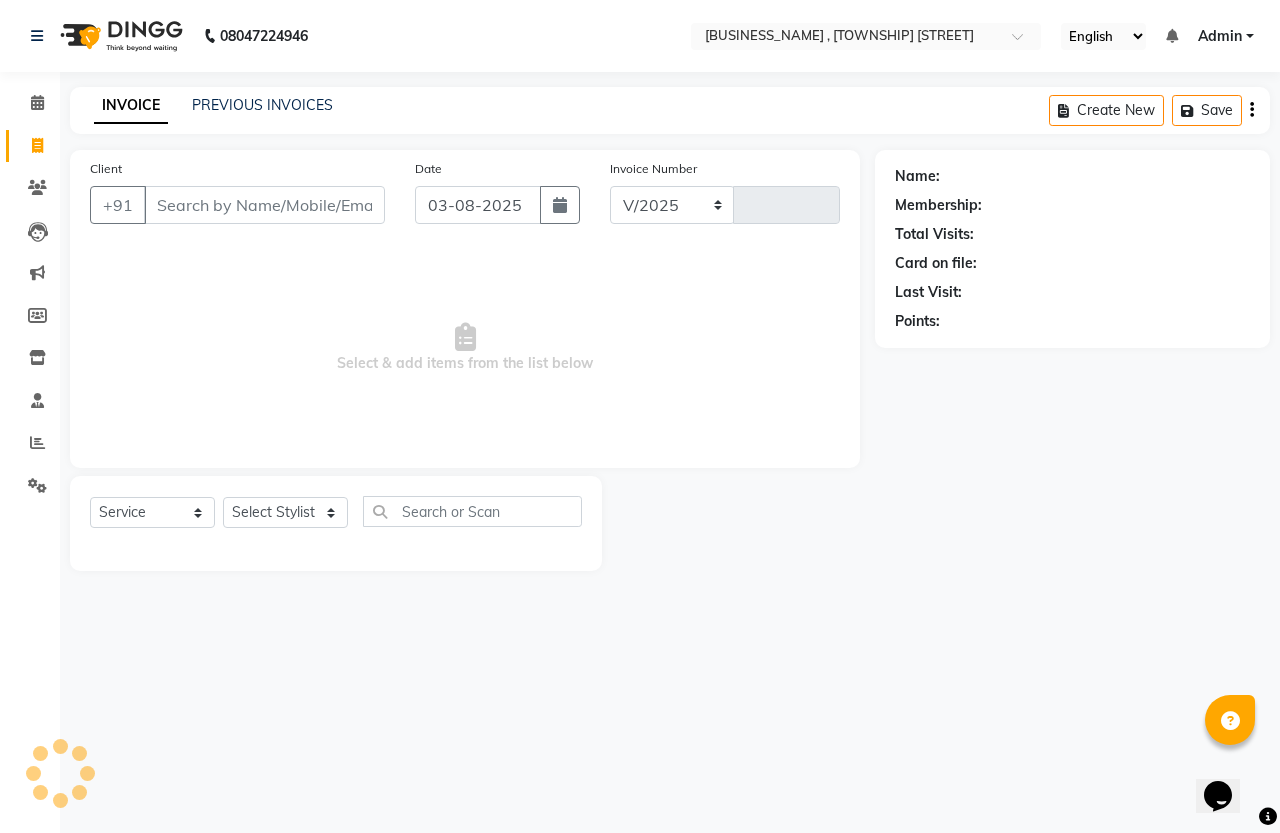 select on "7213" 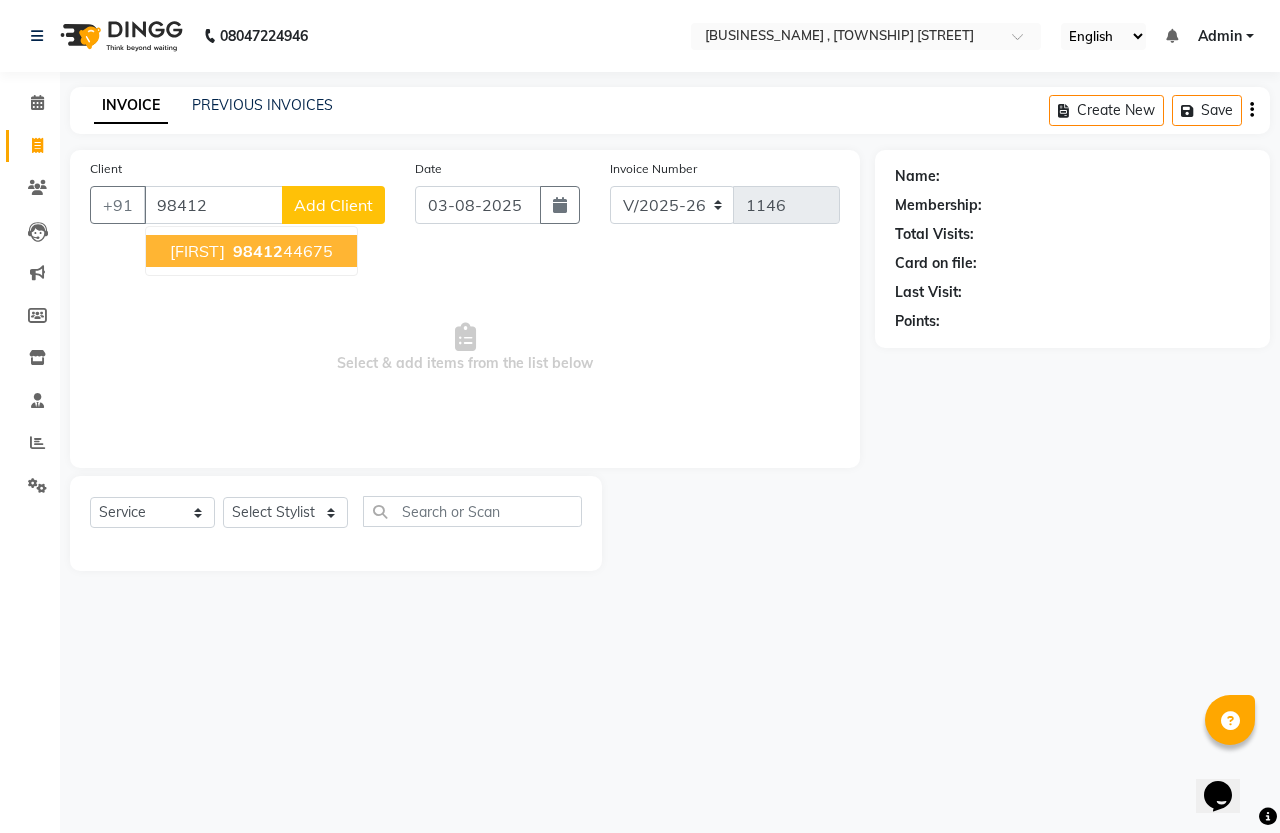 click on "[PHONE]" at bounding box center (281, 251) 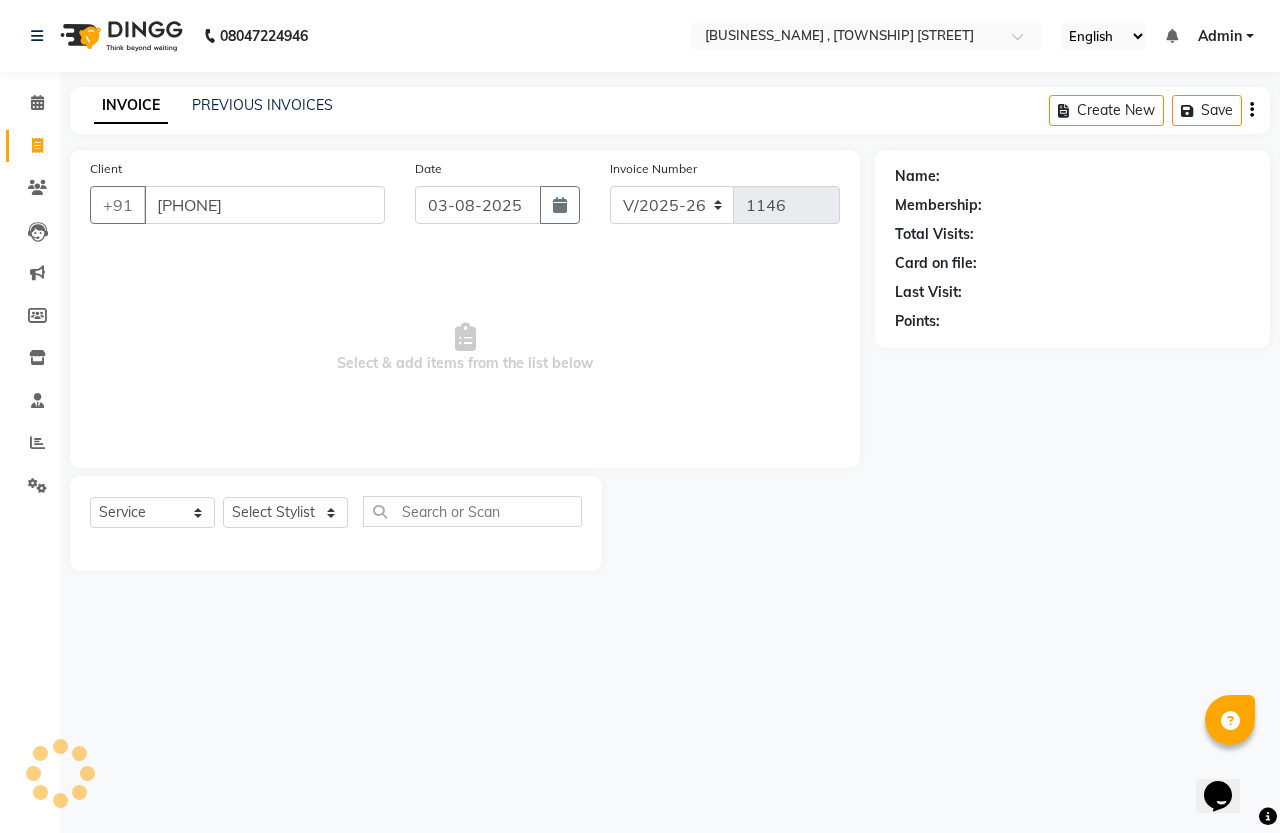 type on "[PHONE]" 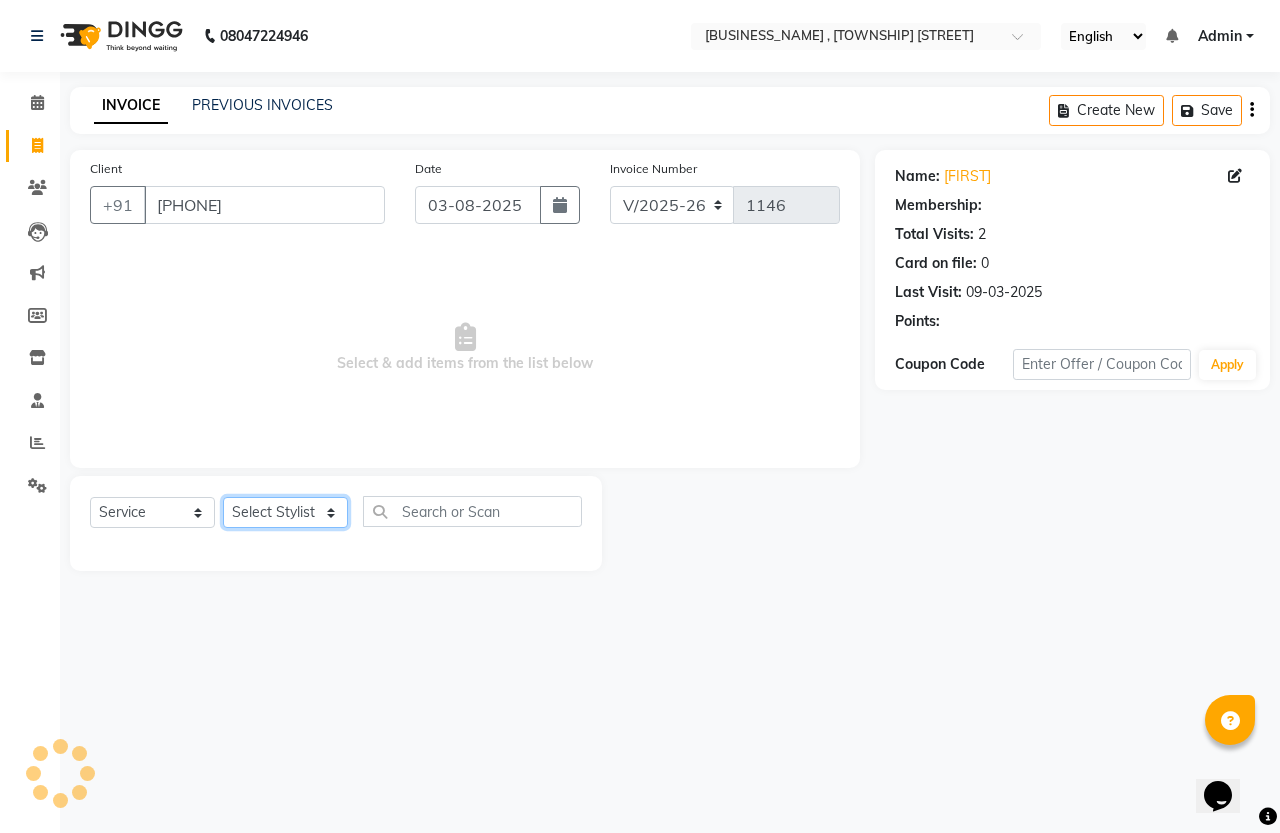 click on "Select Stylist [FIRST] [LAST] [FIRST] [LAST]" 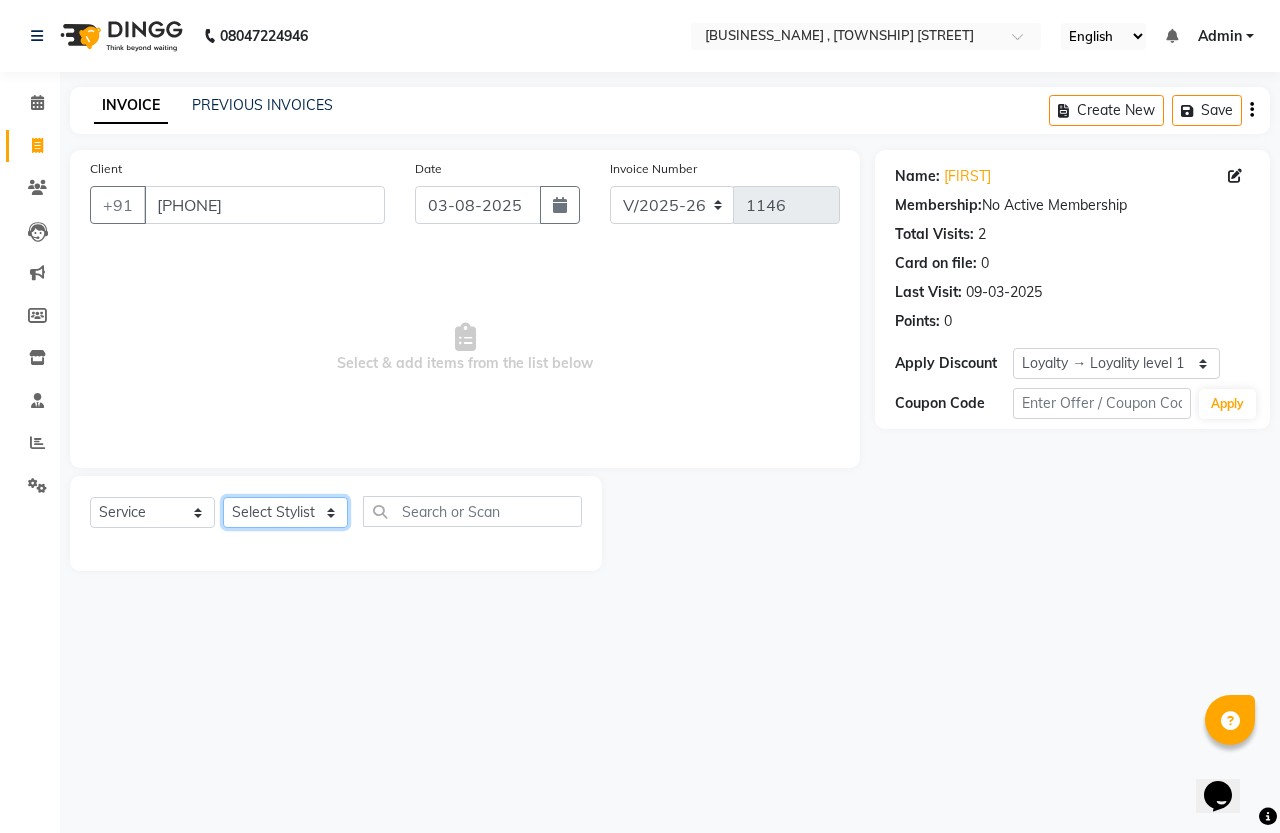 select on "61185" 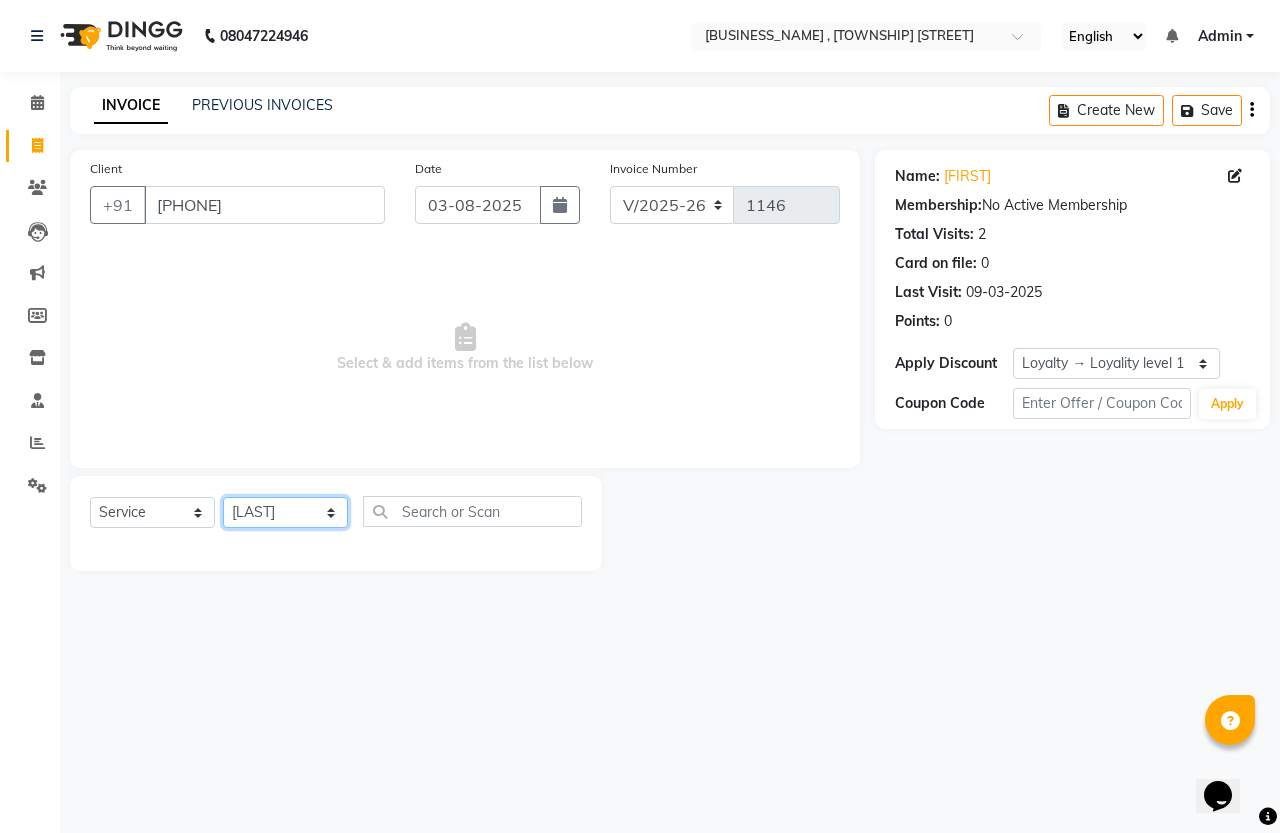 click on "Select Stylist [FIRST] [LAST] [FIRST] [LAST]" 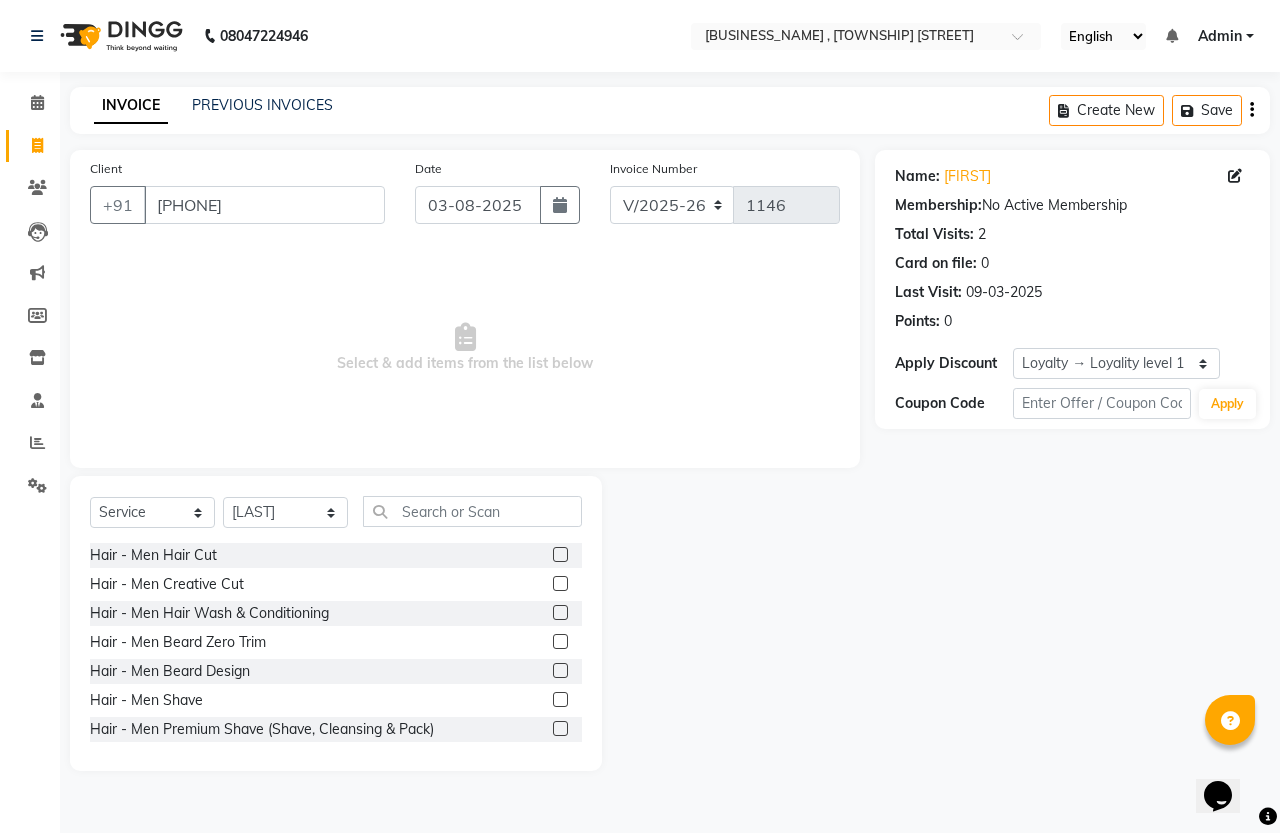 click 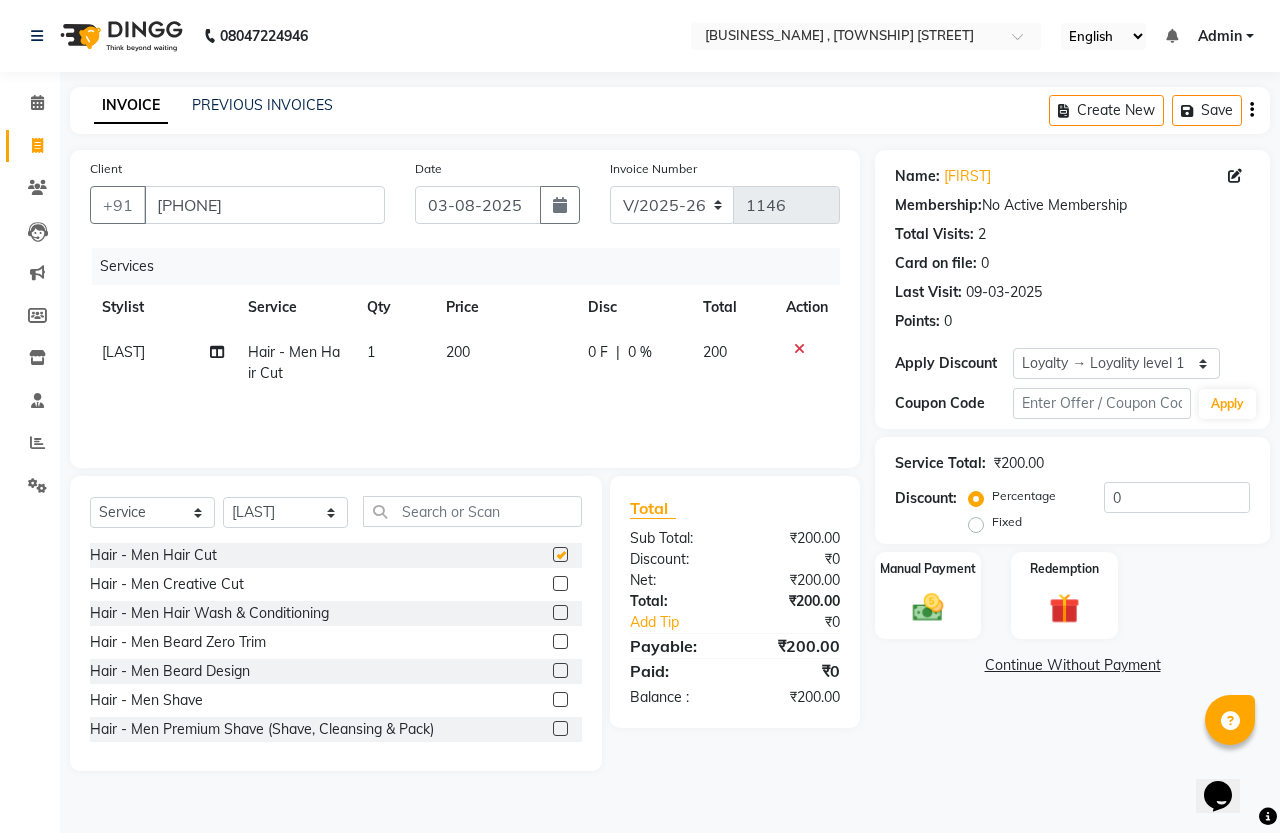 checkbox on "false" 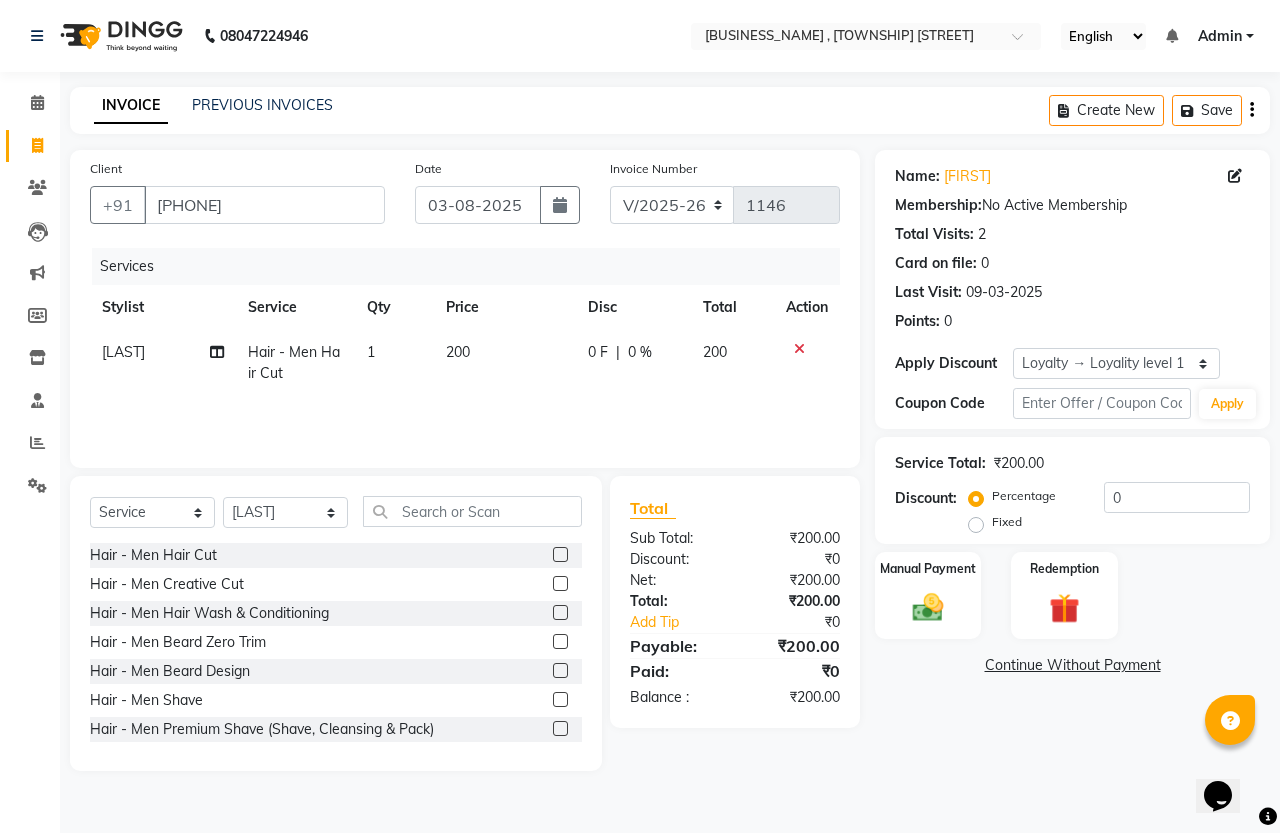 click 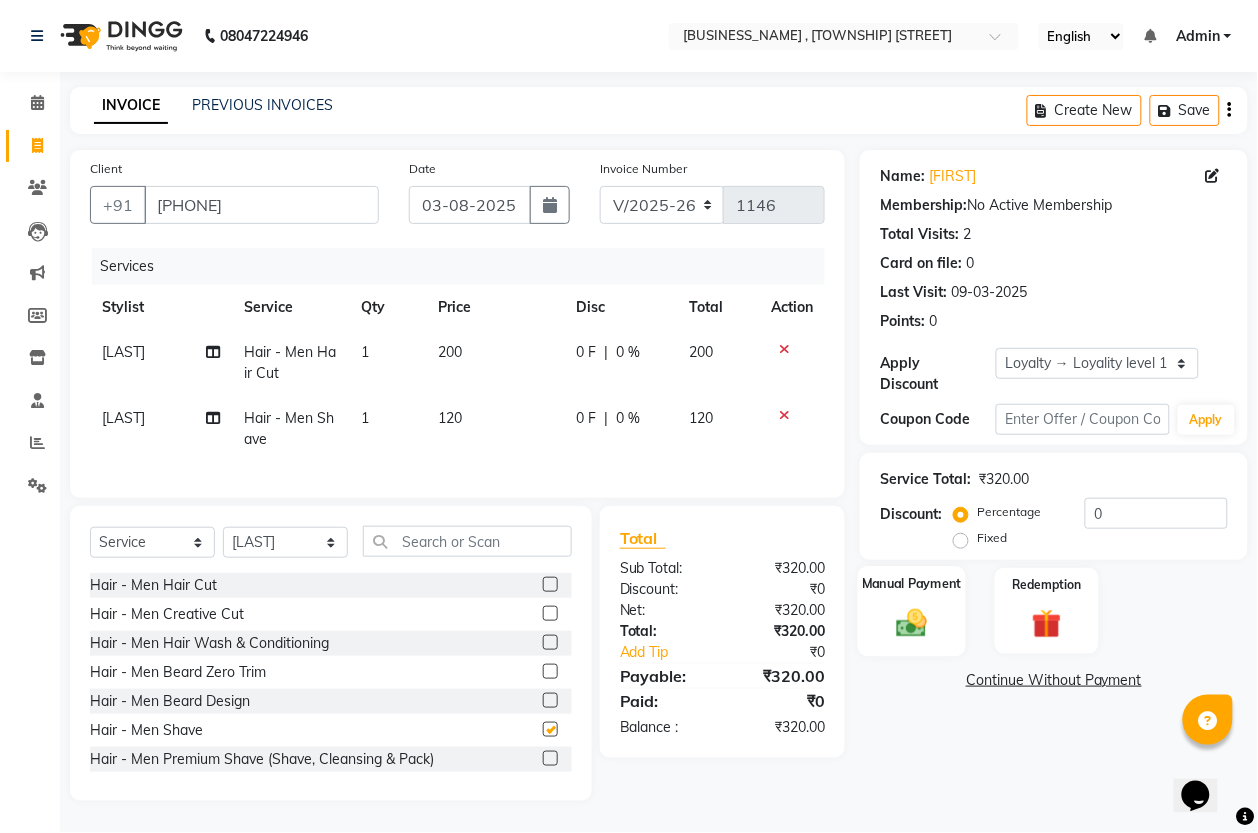 checkbox on "false" 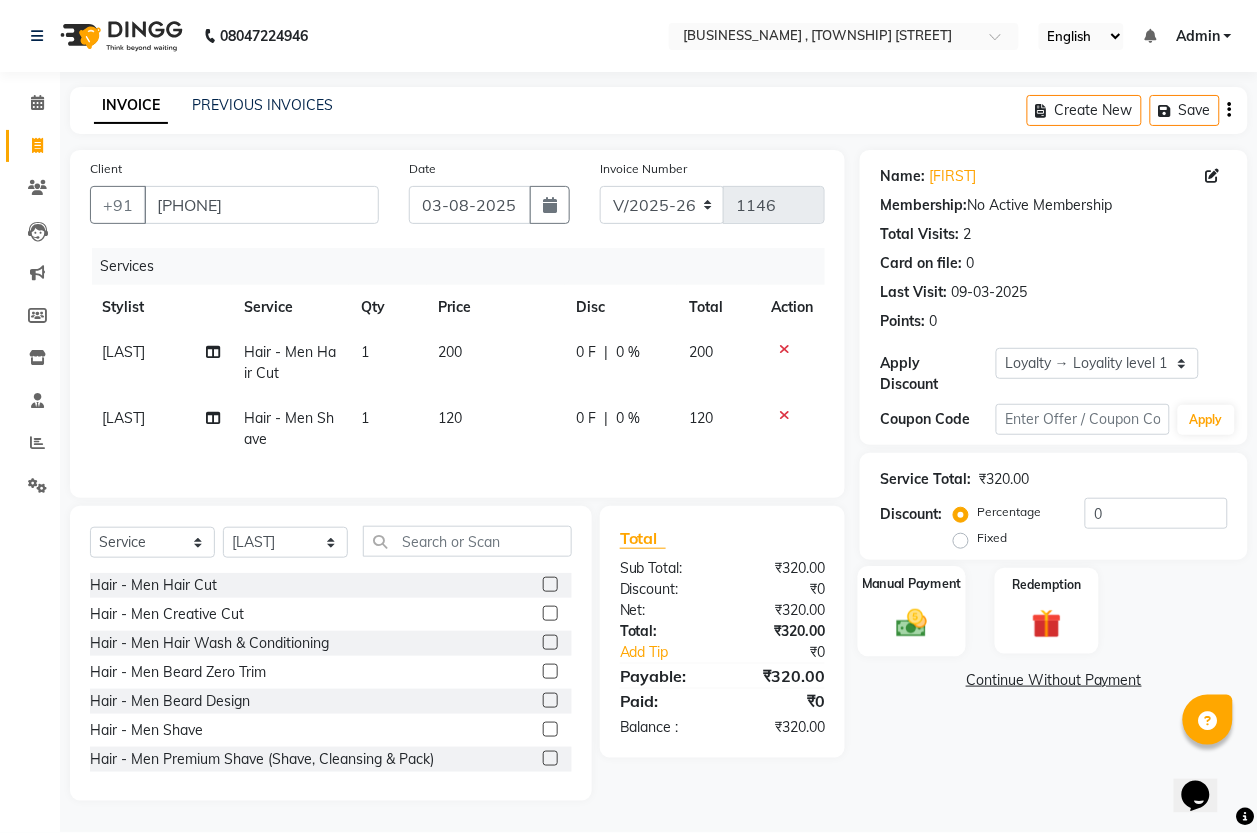 click 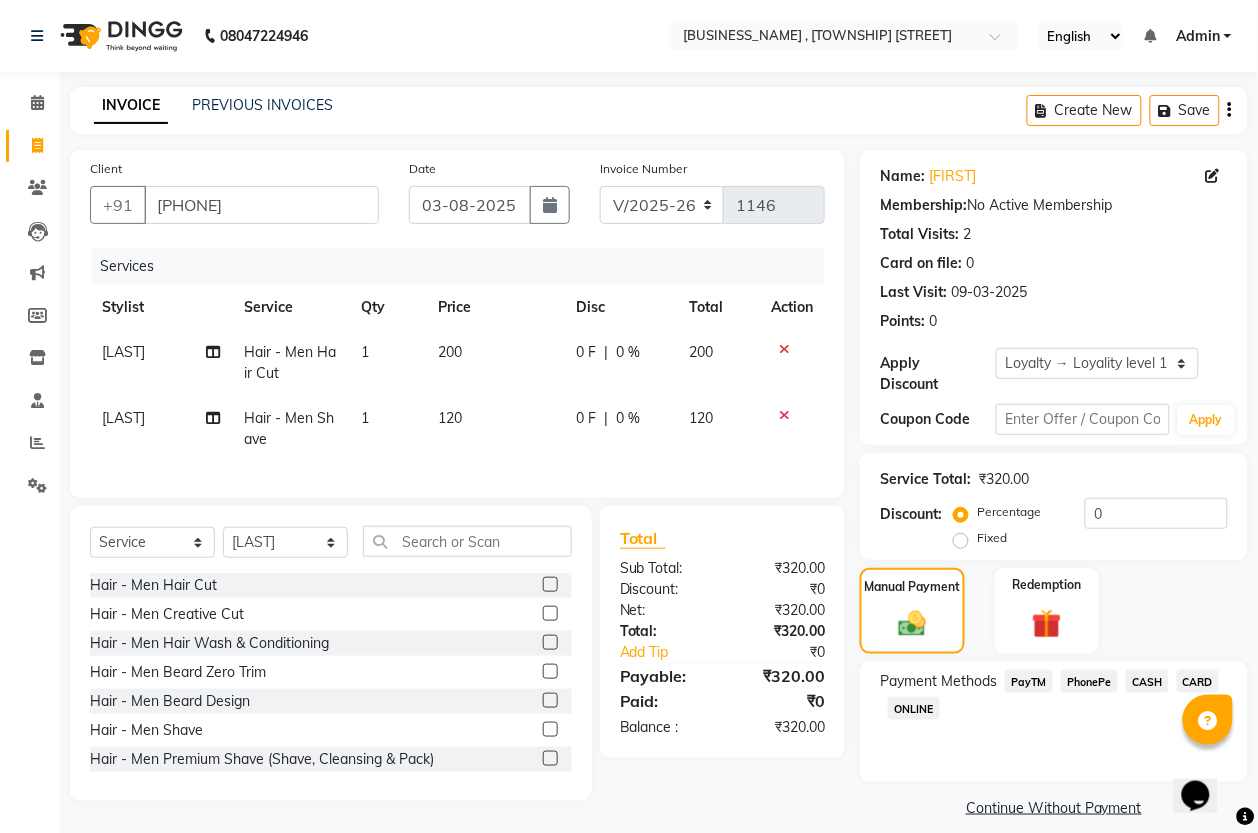 click on "PhonePe" 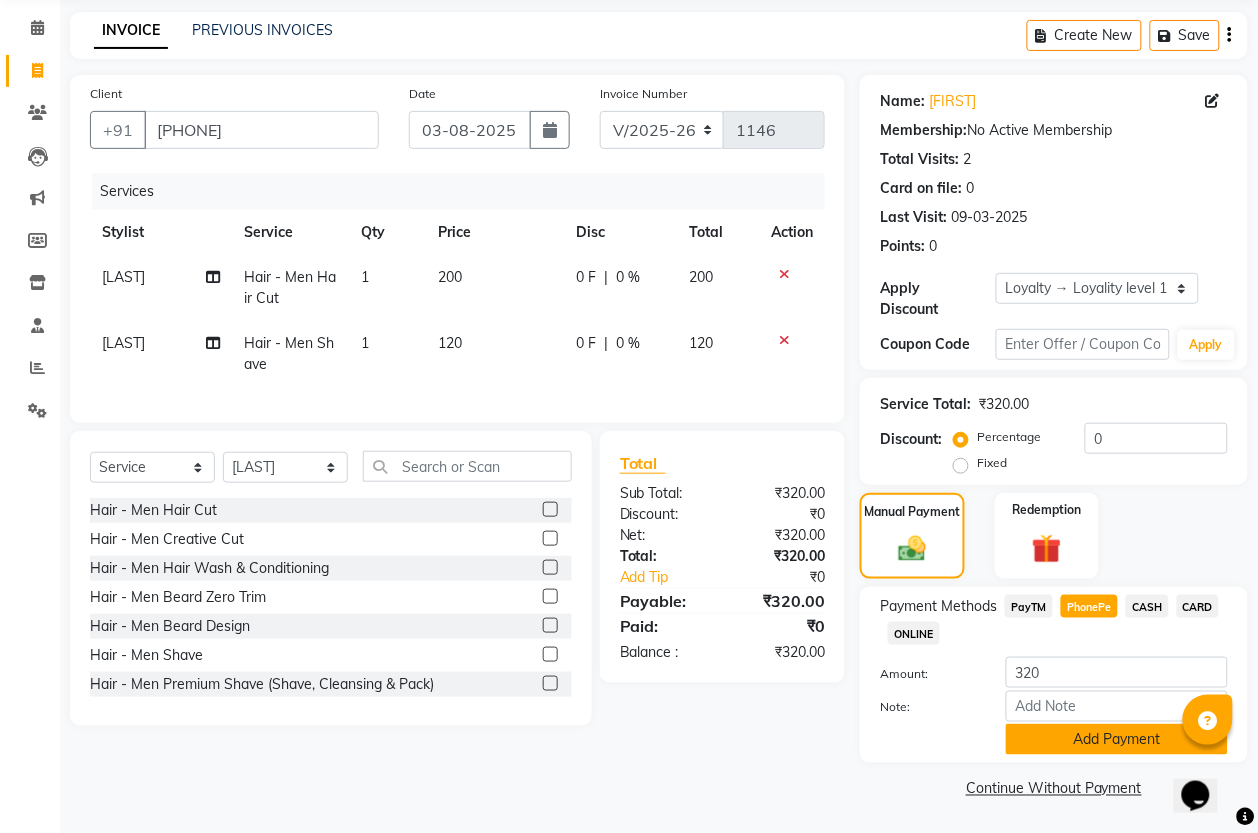 click on "Add Payment" 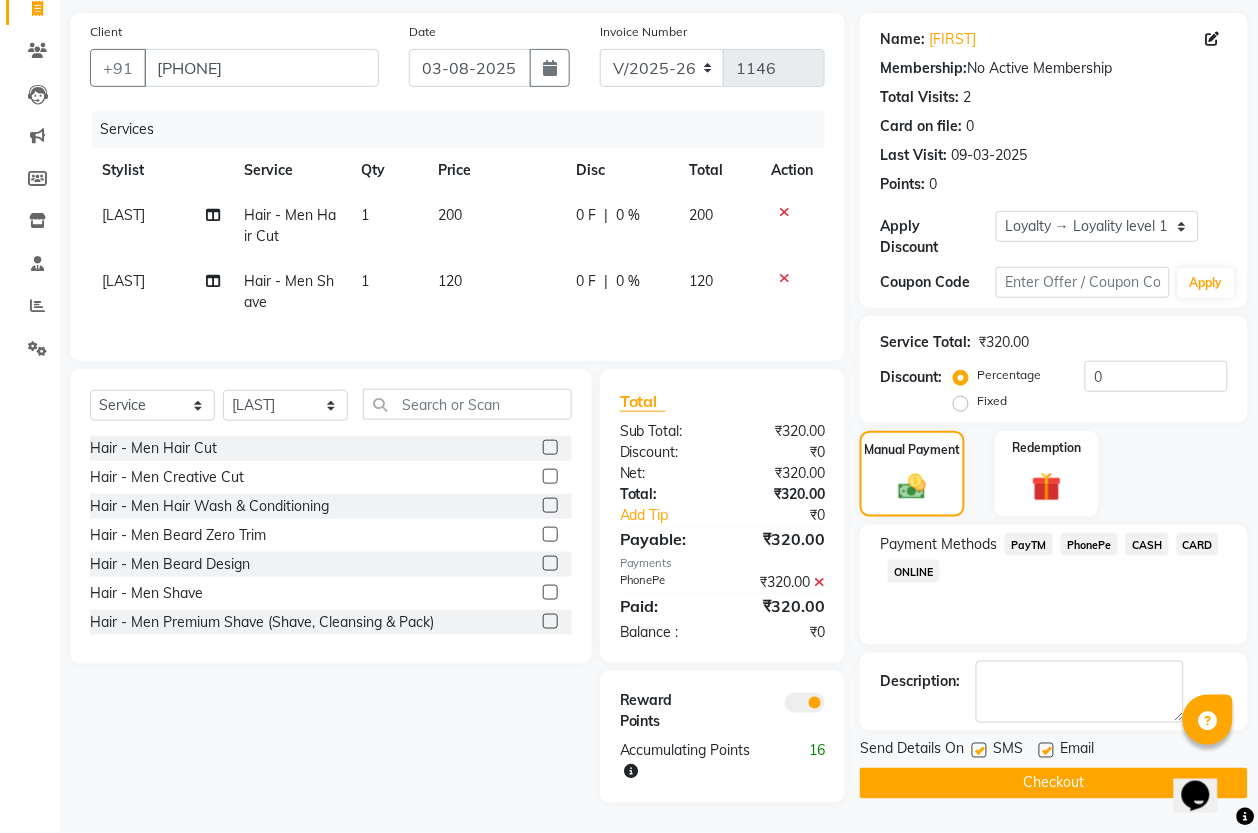 scroll, scrollTop: 157, scrollLeft: 0, axis: vertical 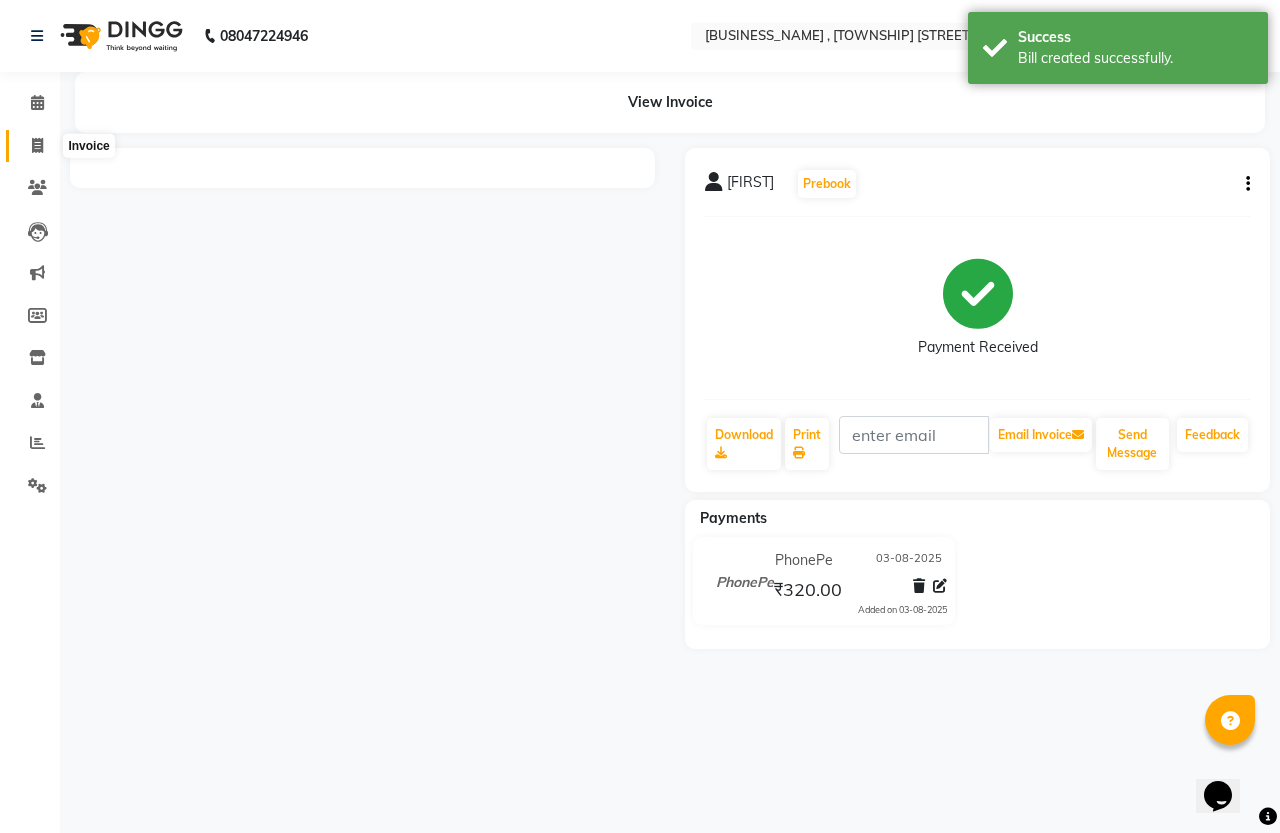 click 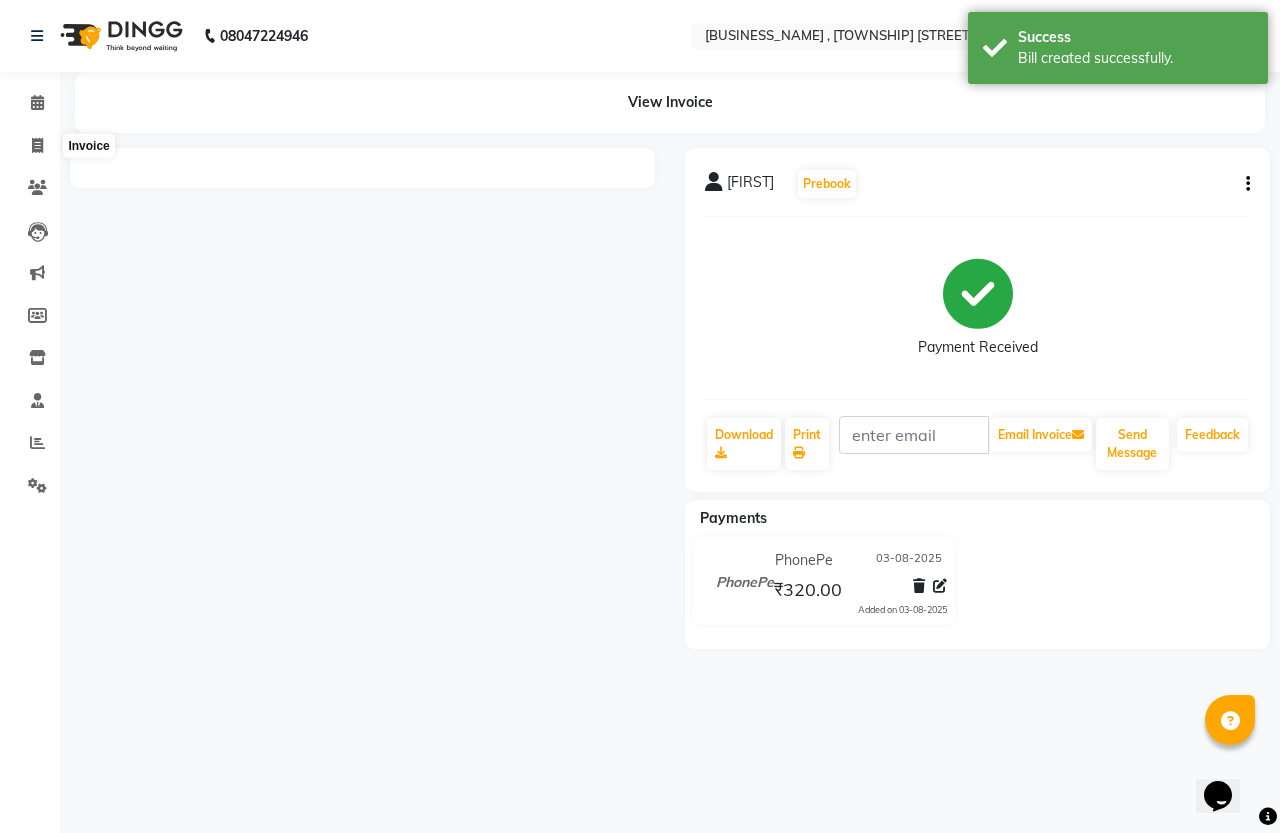select on "service" 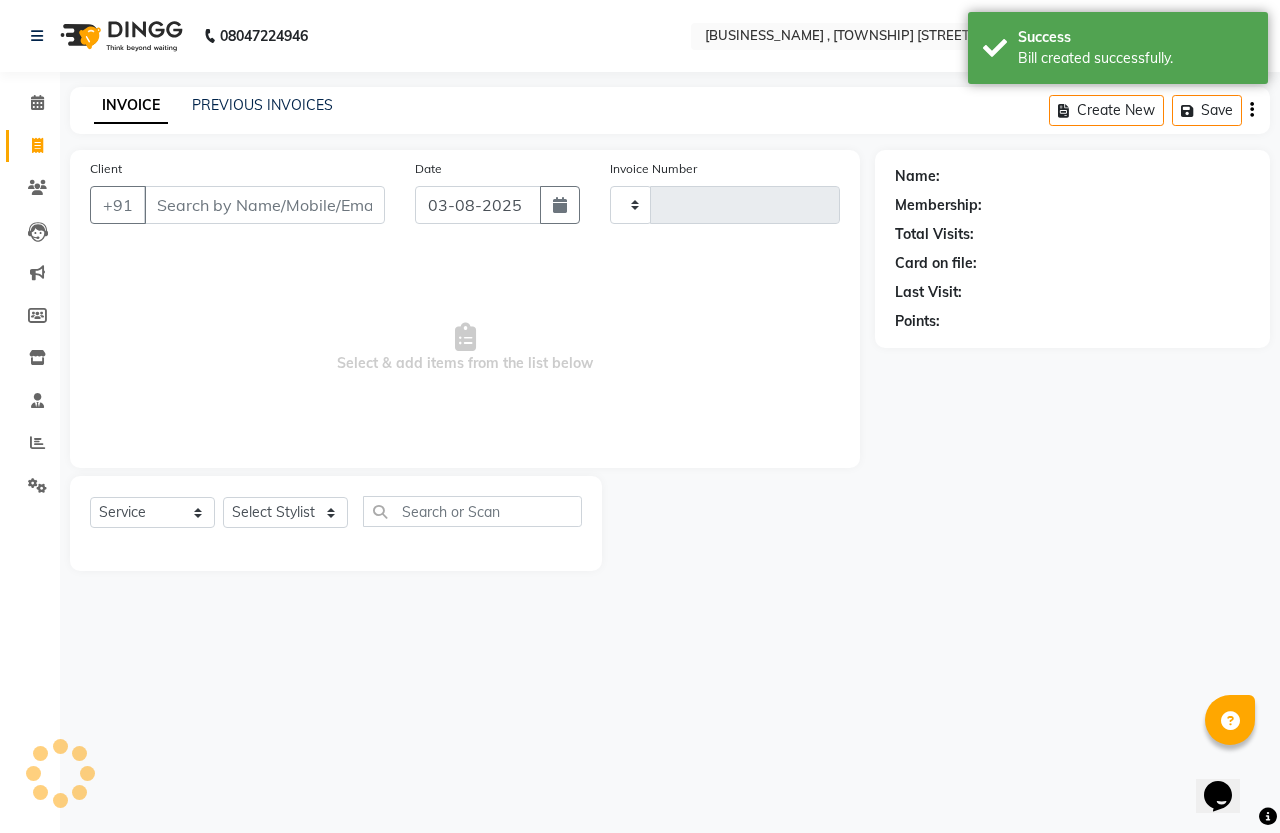 click on "INVOICE PREVIOUS INVOICES" 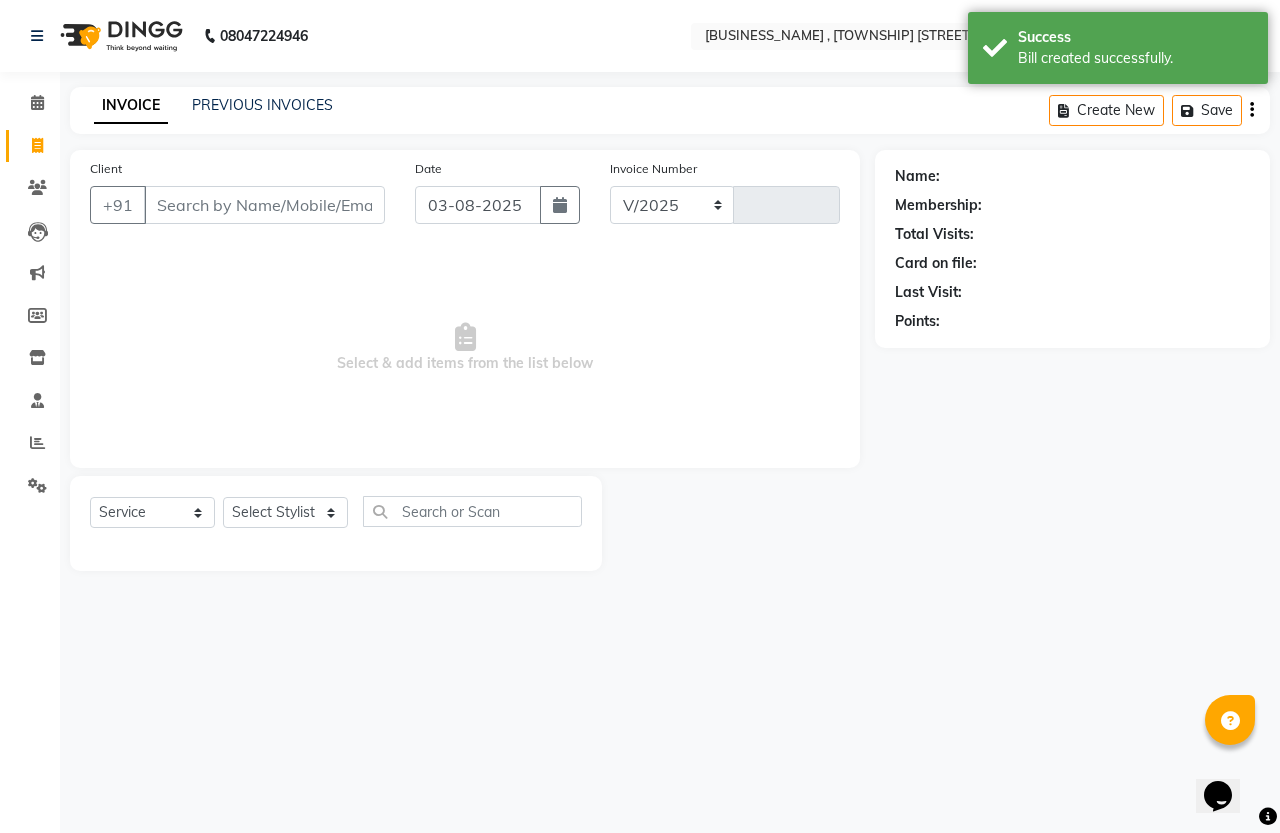 select on "7213" 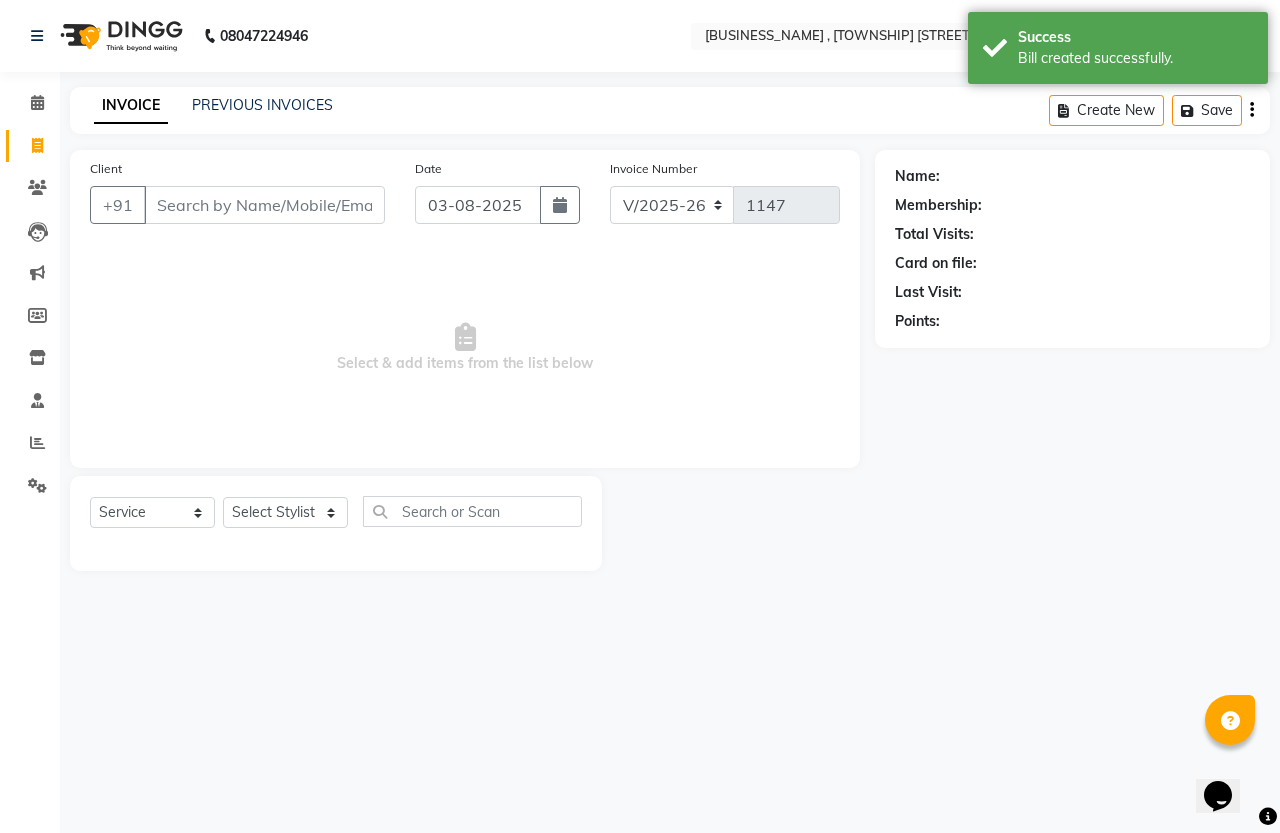 click on "INVOICE PREVIOUS INVOICES" 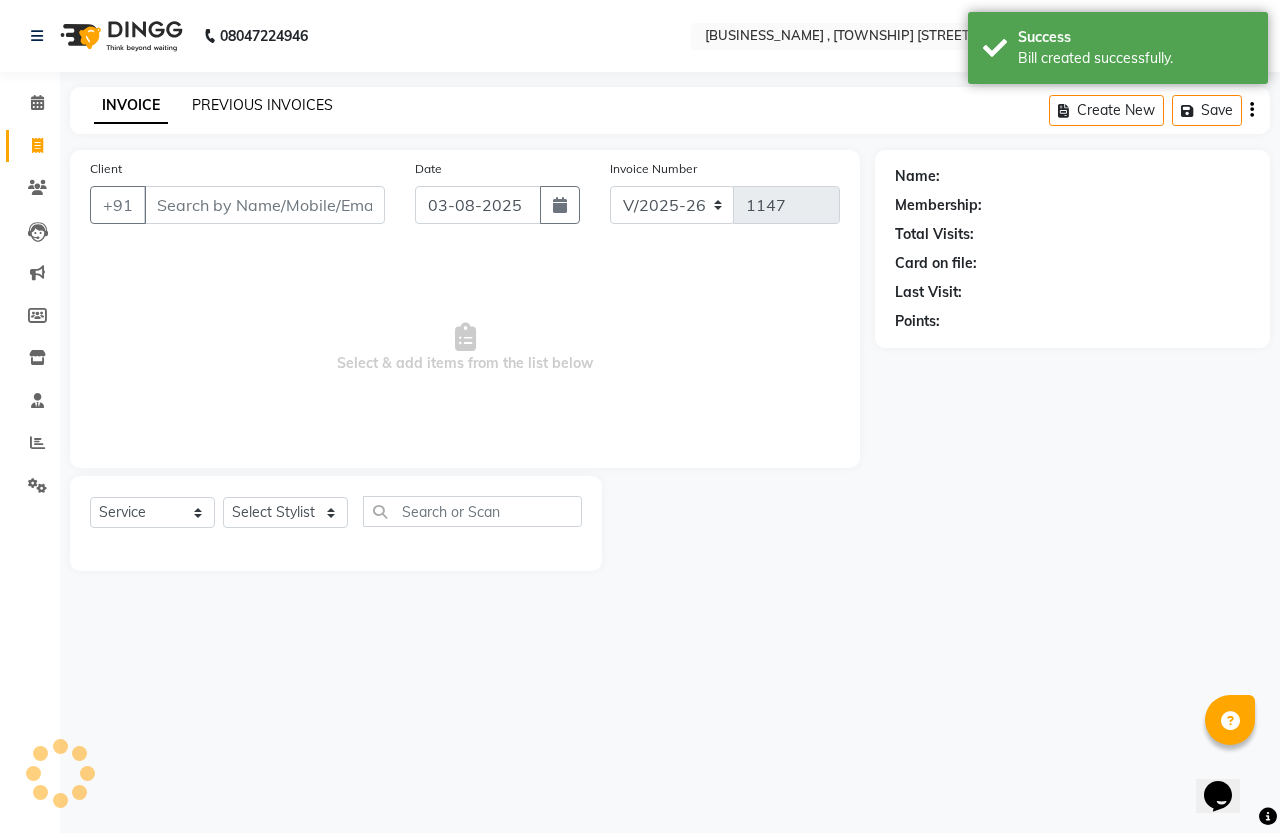 click on "PREVIOUS INVOICES" 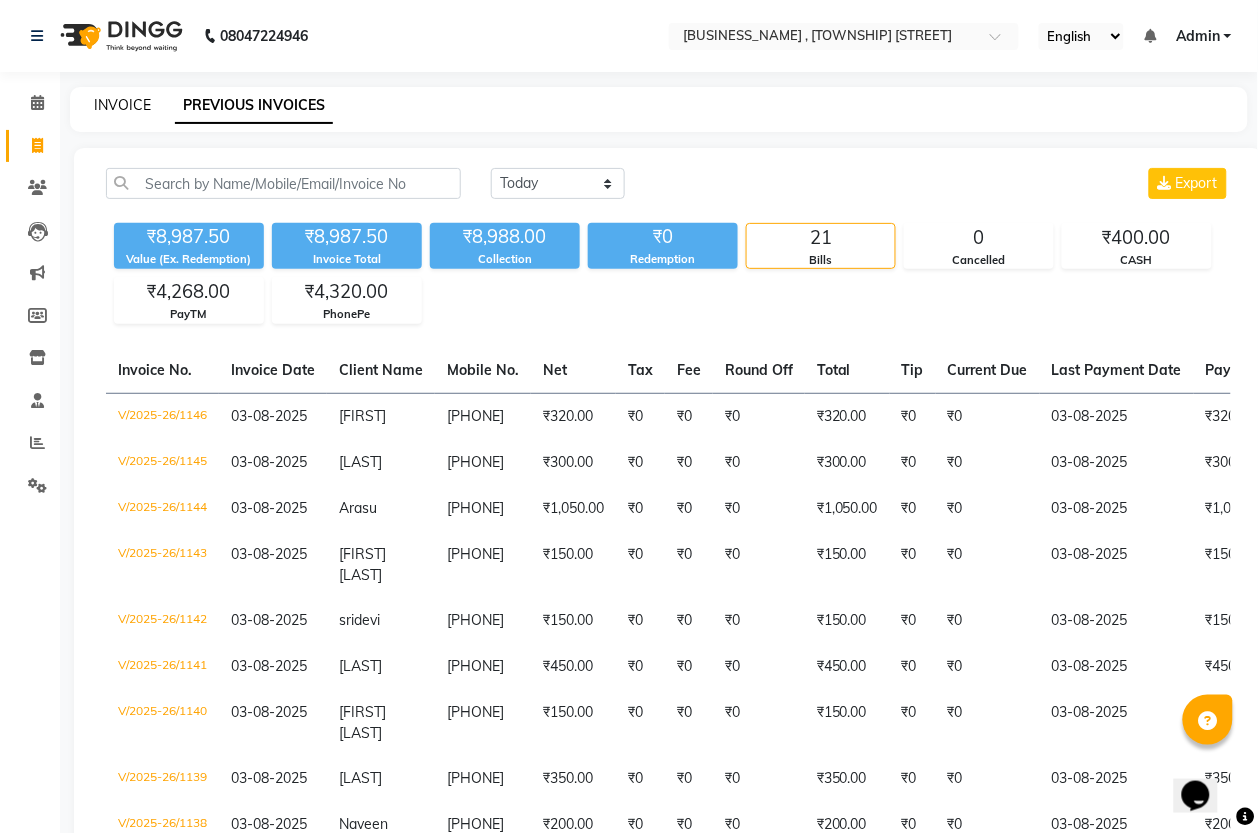 click on "INVOICE" 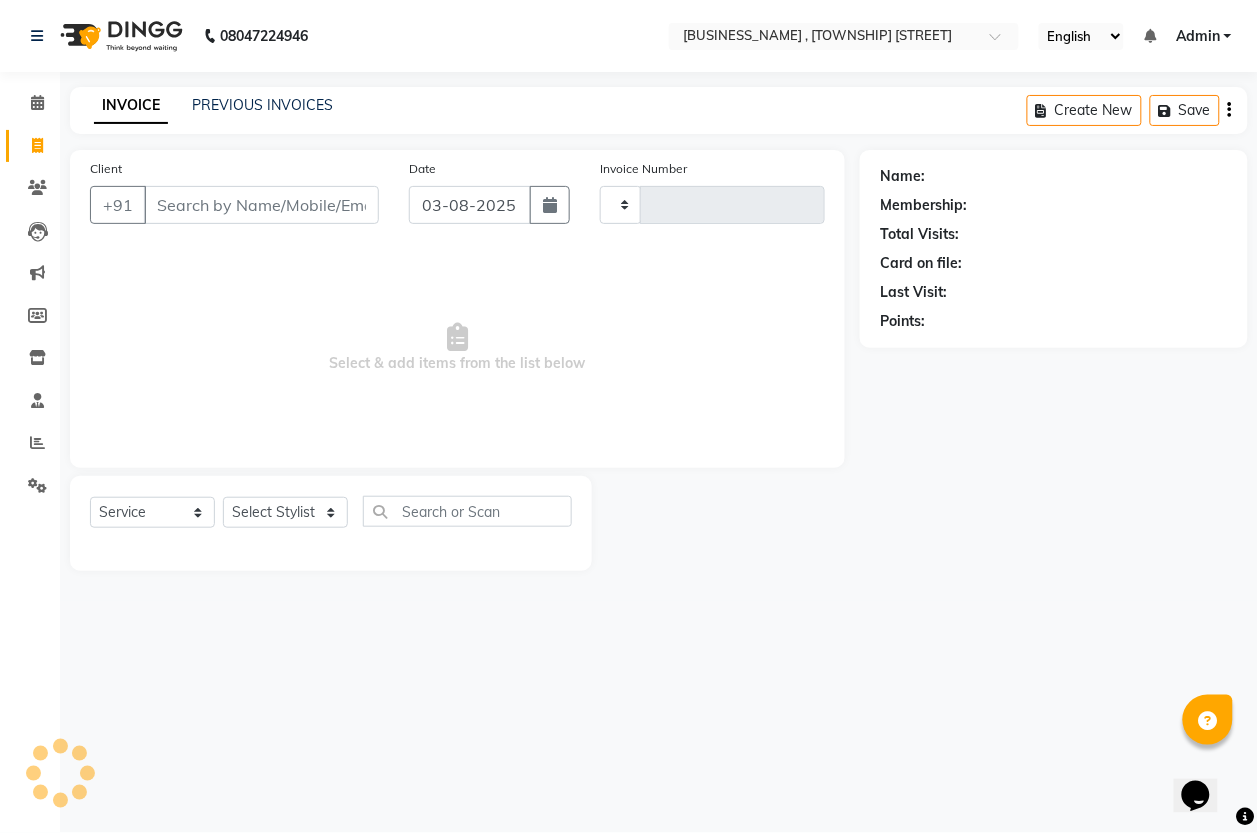 type on "1147" 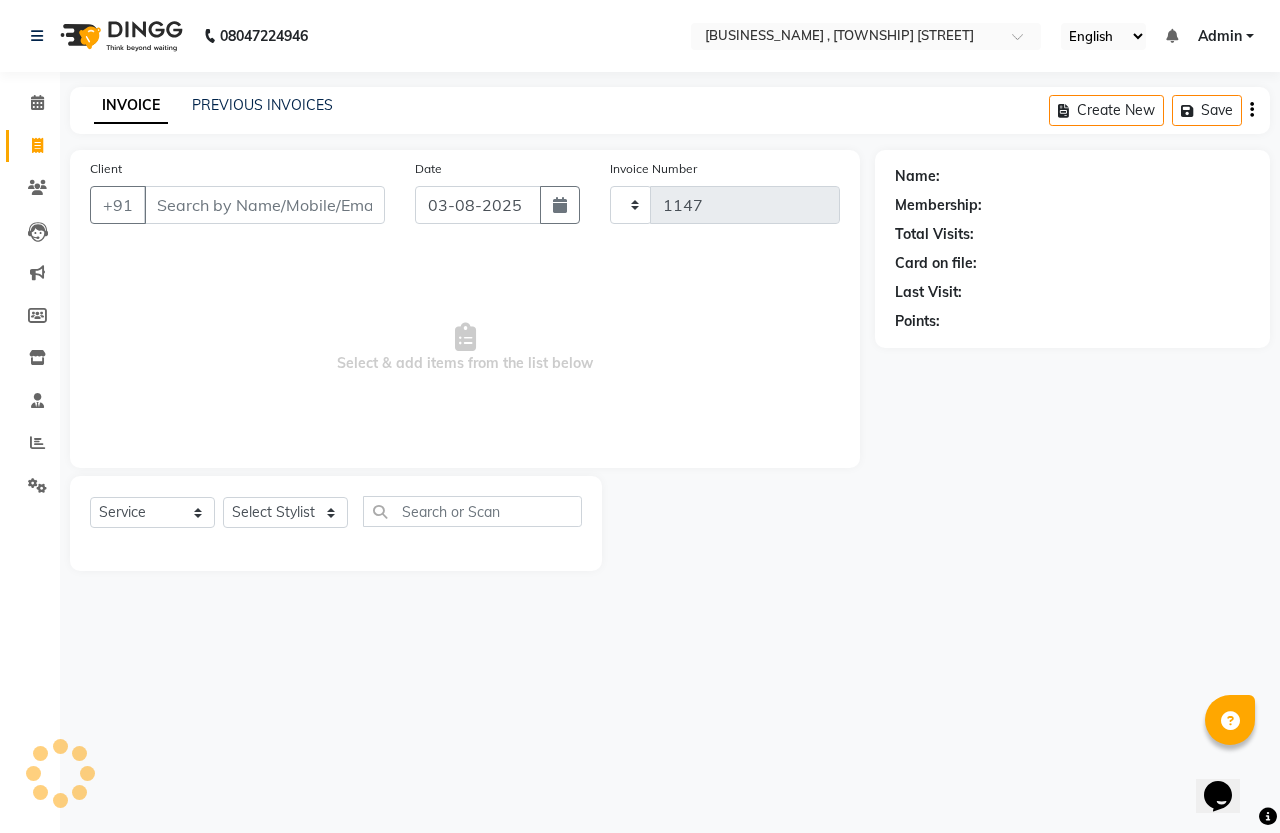 select on "7213" 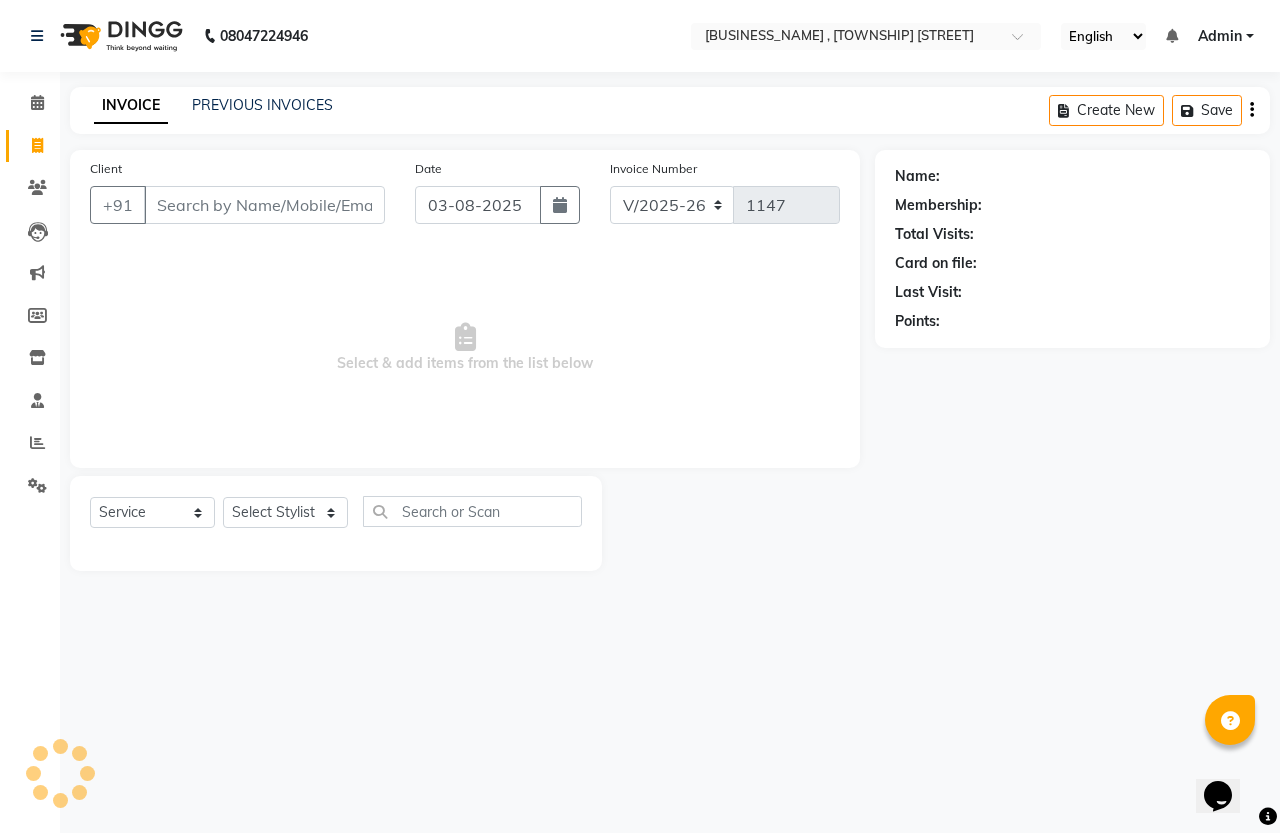 click on "Client" at bounding box center [264, 205] 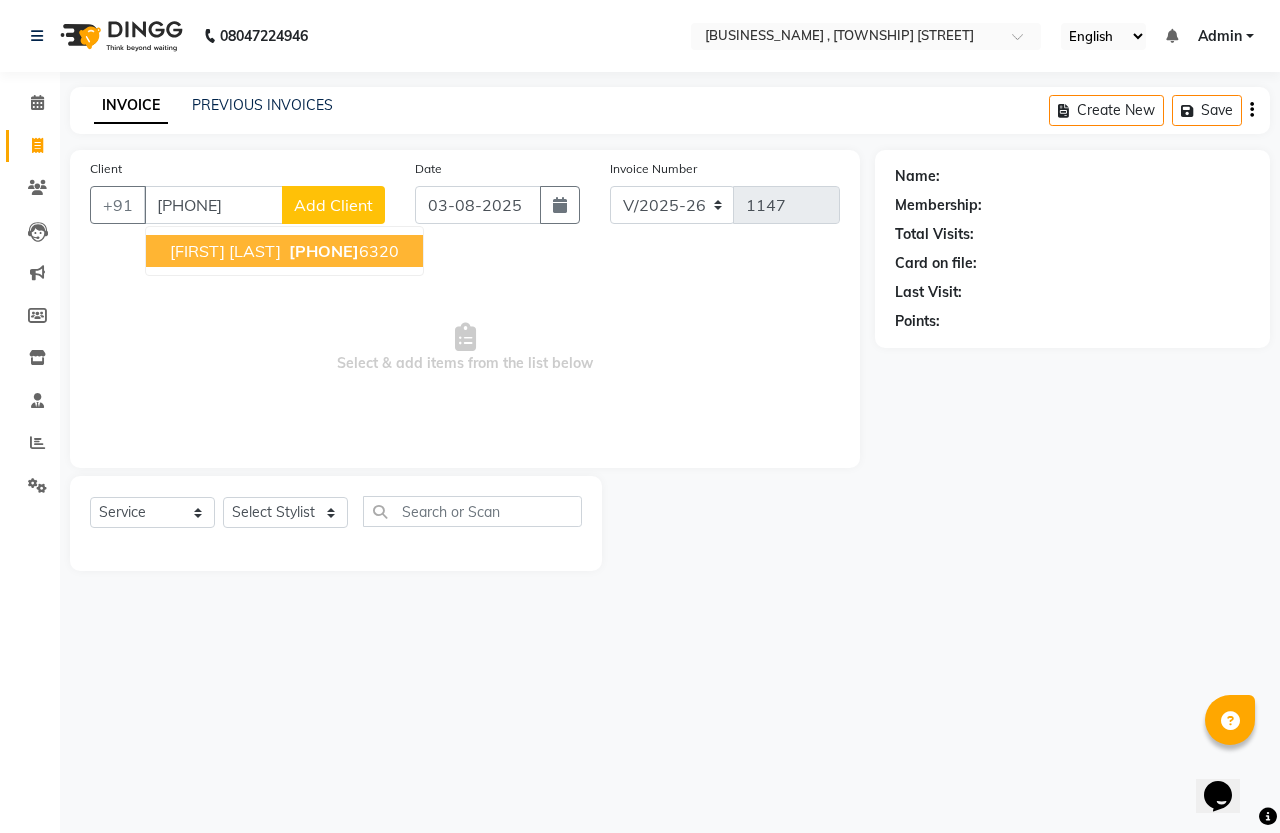 click on "[PHONE]" at bounding box center [324, 251] 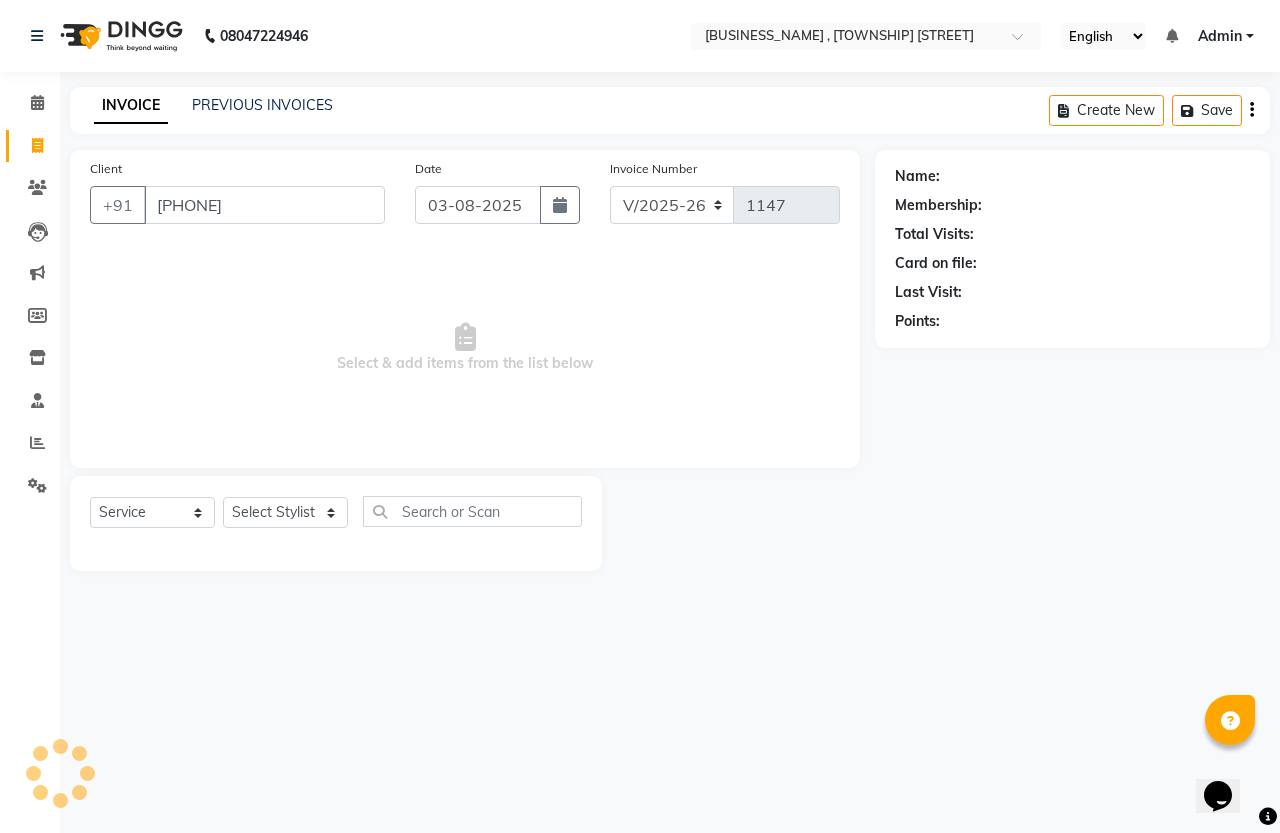 type on "[PHONE]" 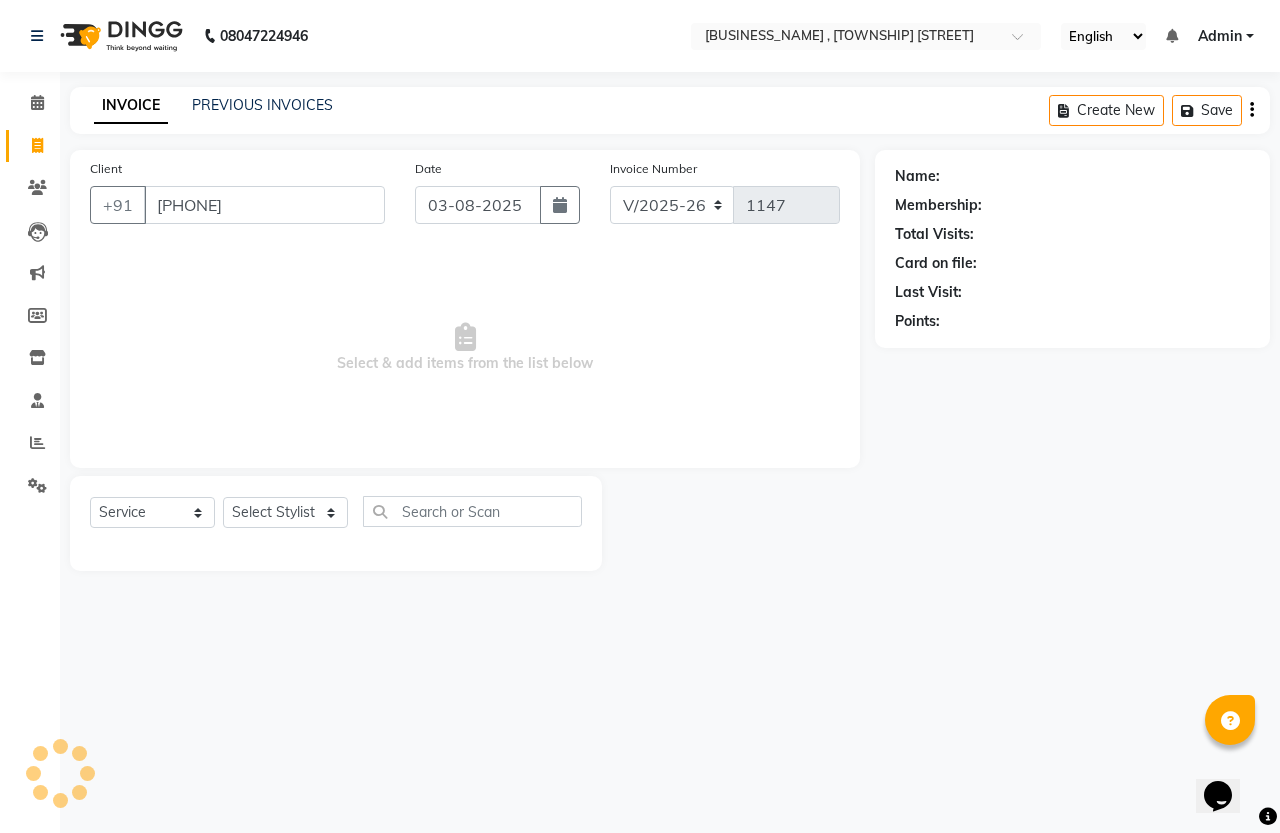 select on "1: Object" 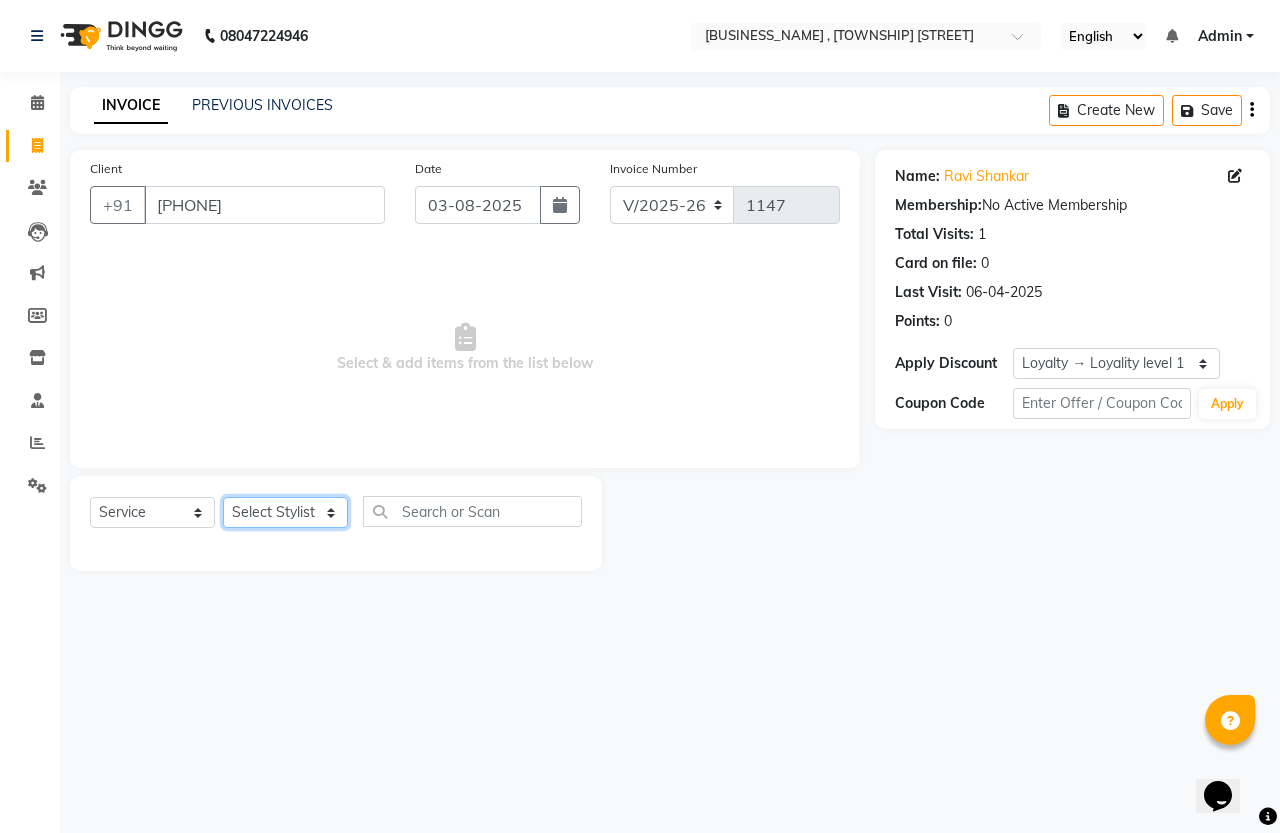 click on "Select Stylist [FIRST] [LAST] [FIRST] [LAST]" 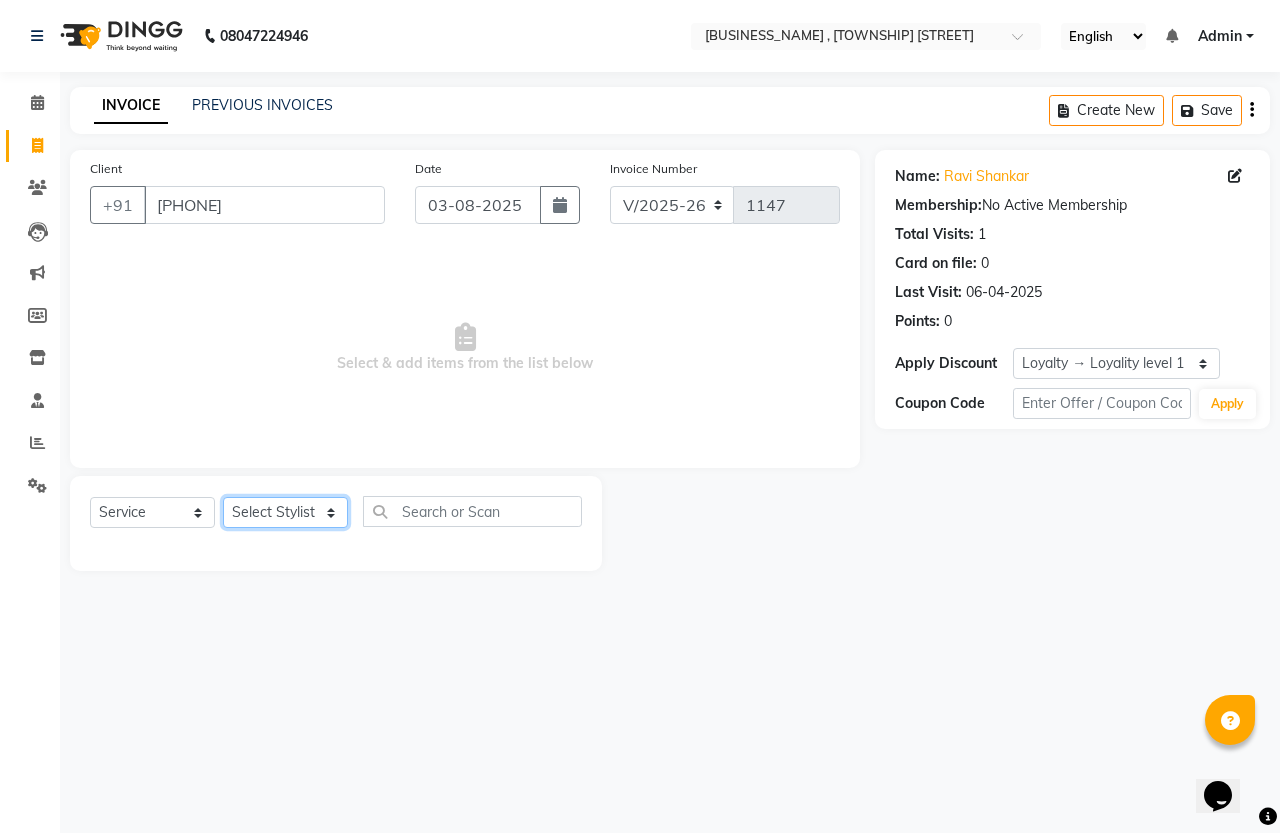 select on "87772" 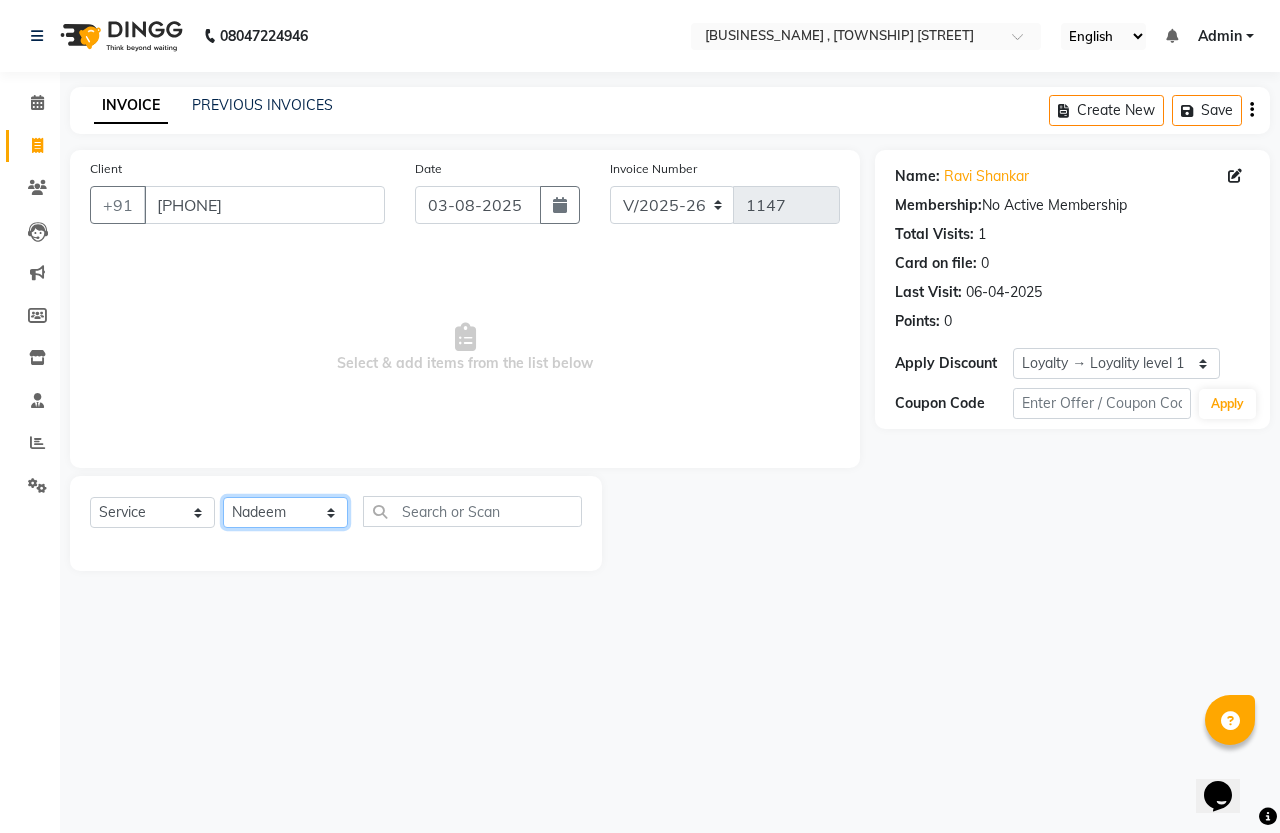click on "Select Stylist [FIRST] [LAST] [FIRST] [LAST]" 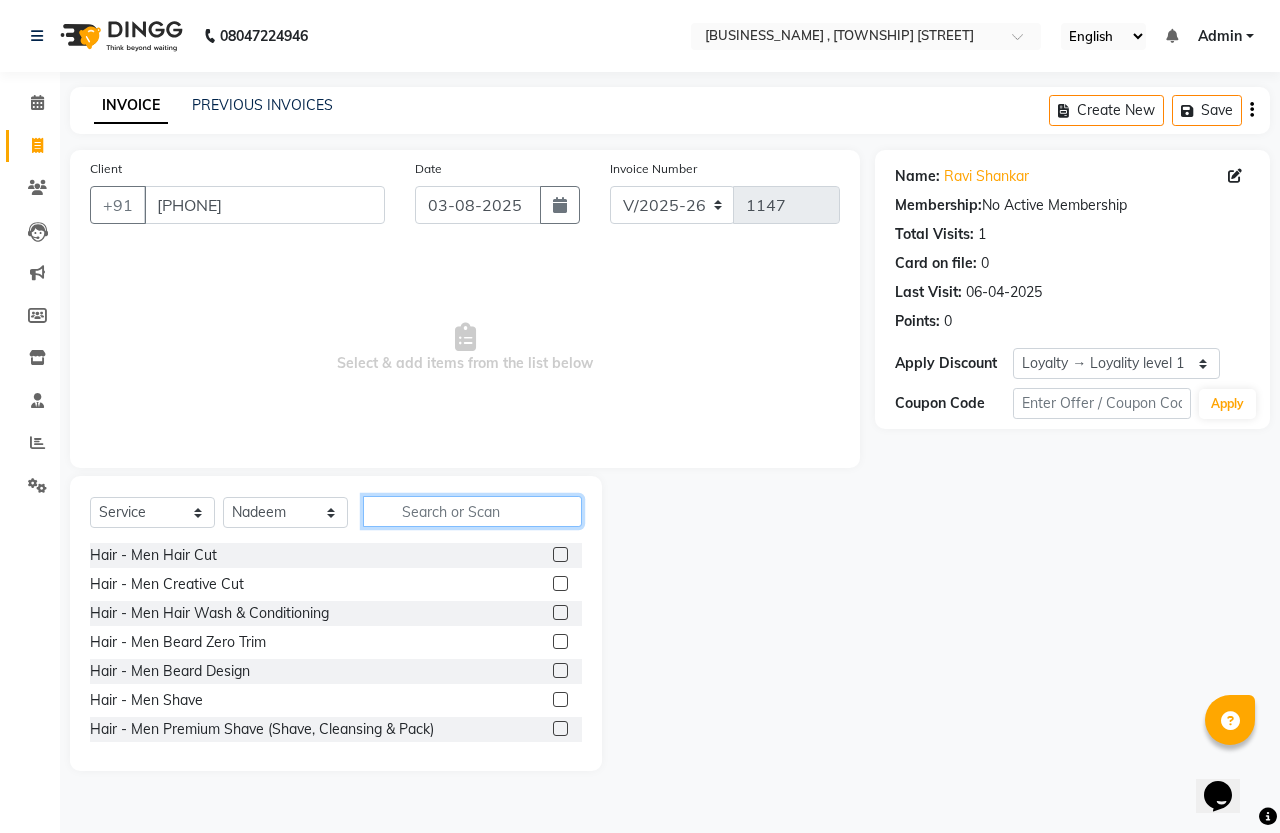 click 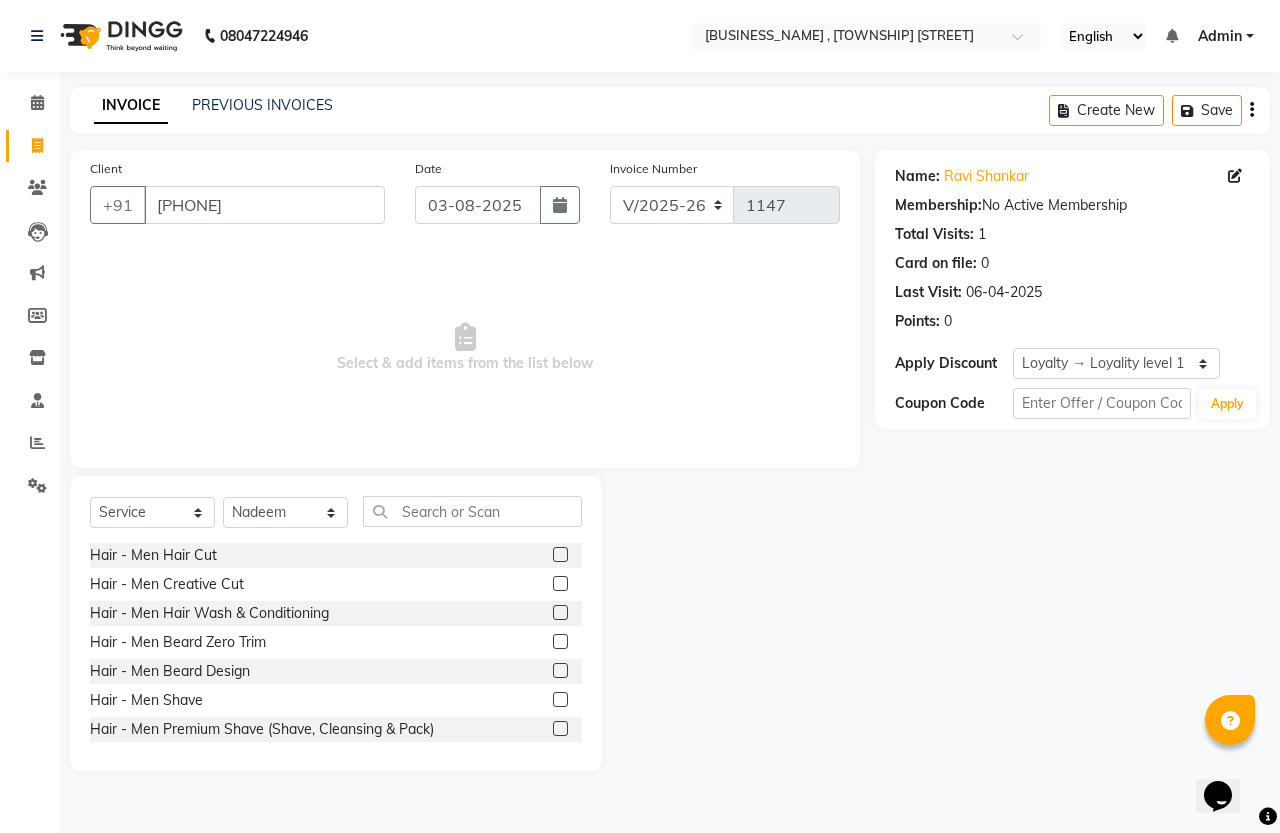 click 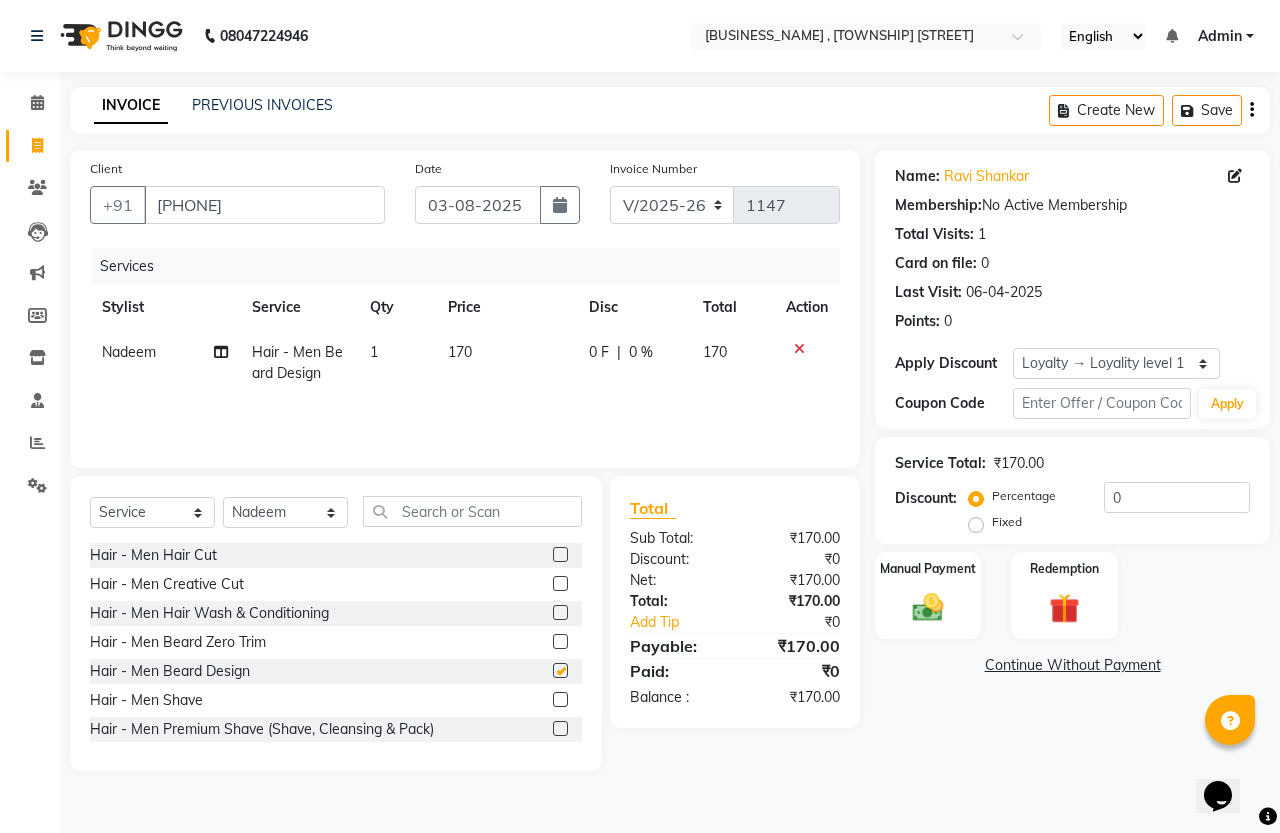checkbox on "false" 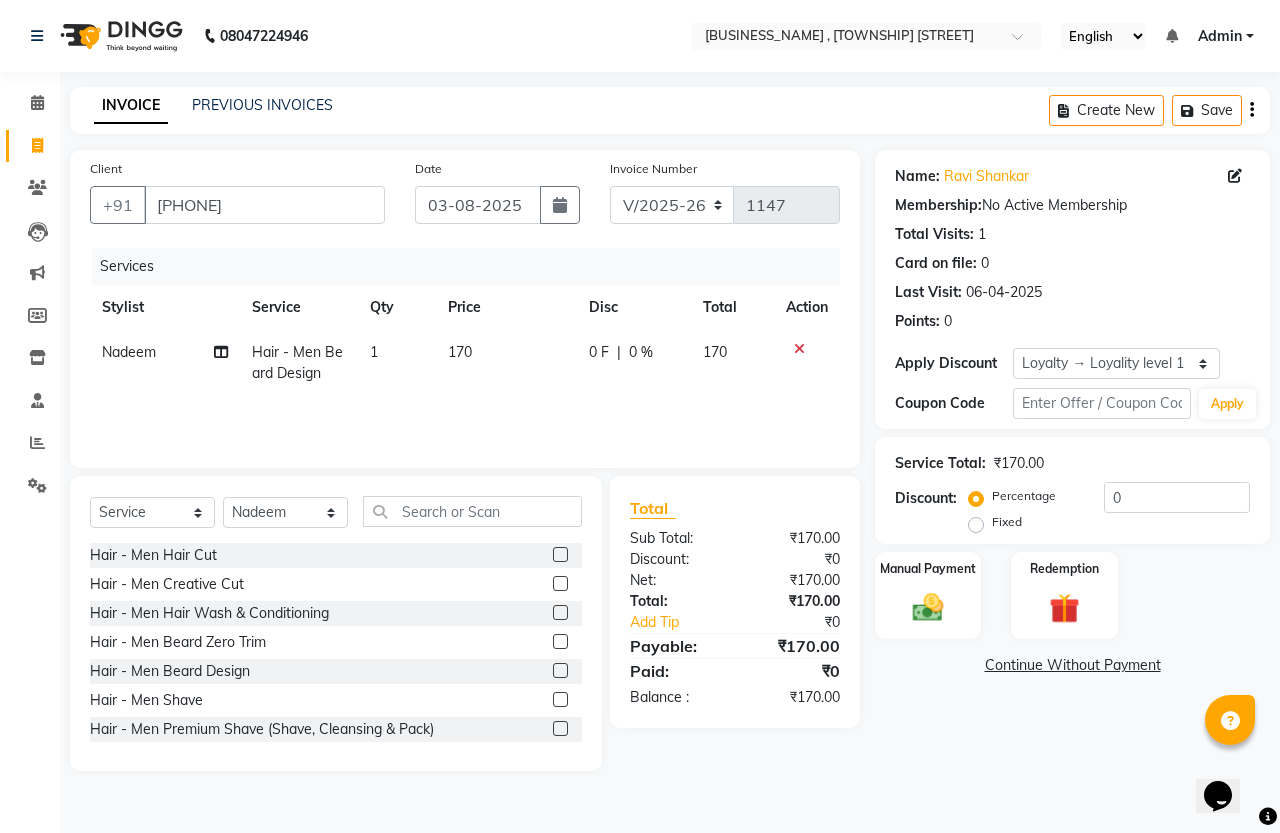 click on "170" 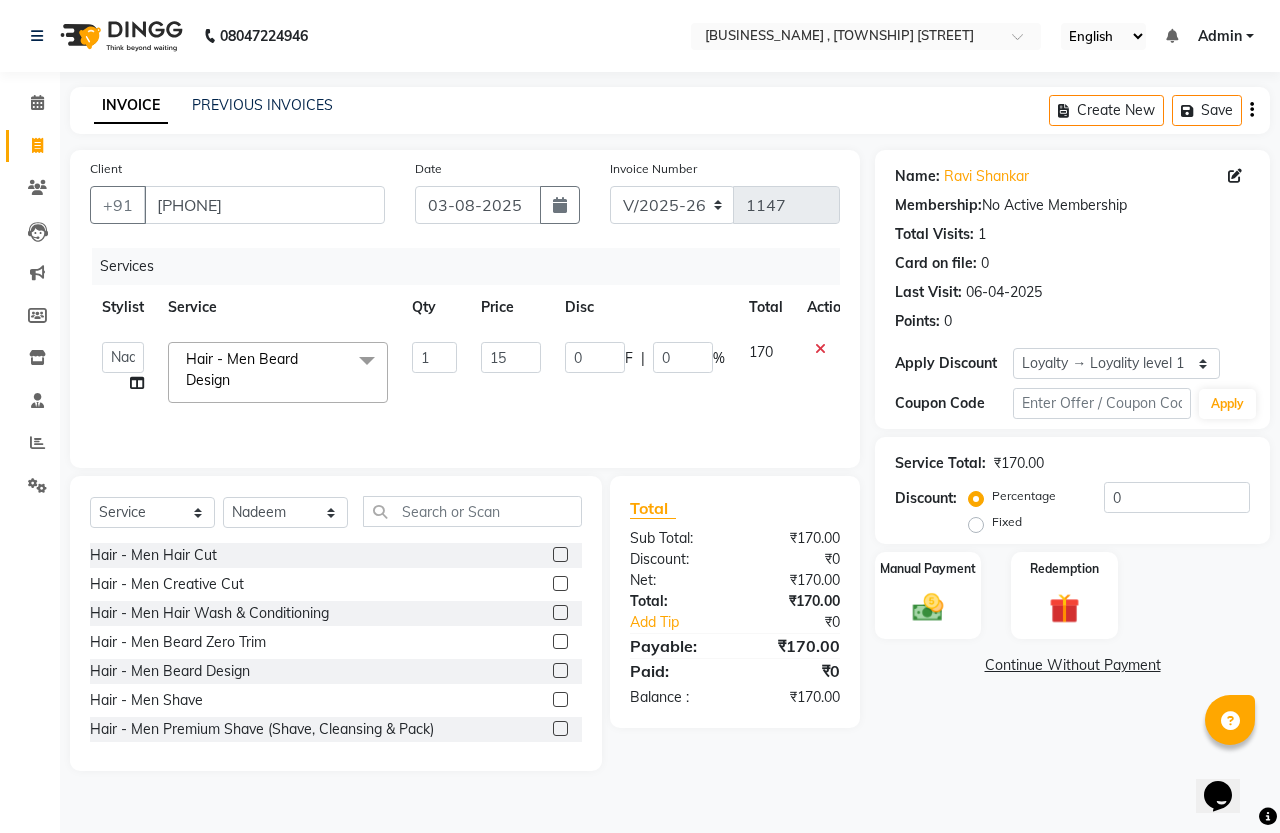 type on "150" 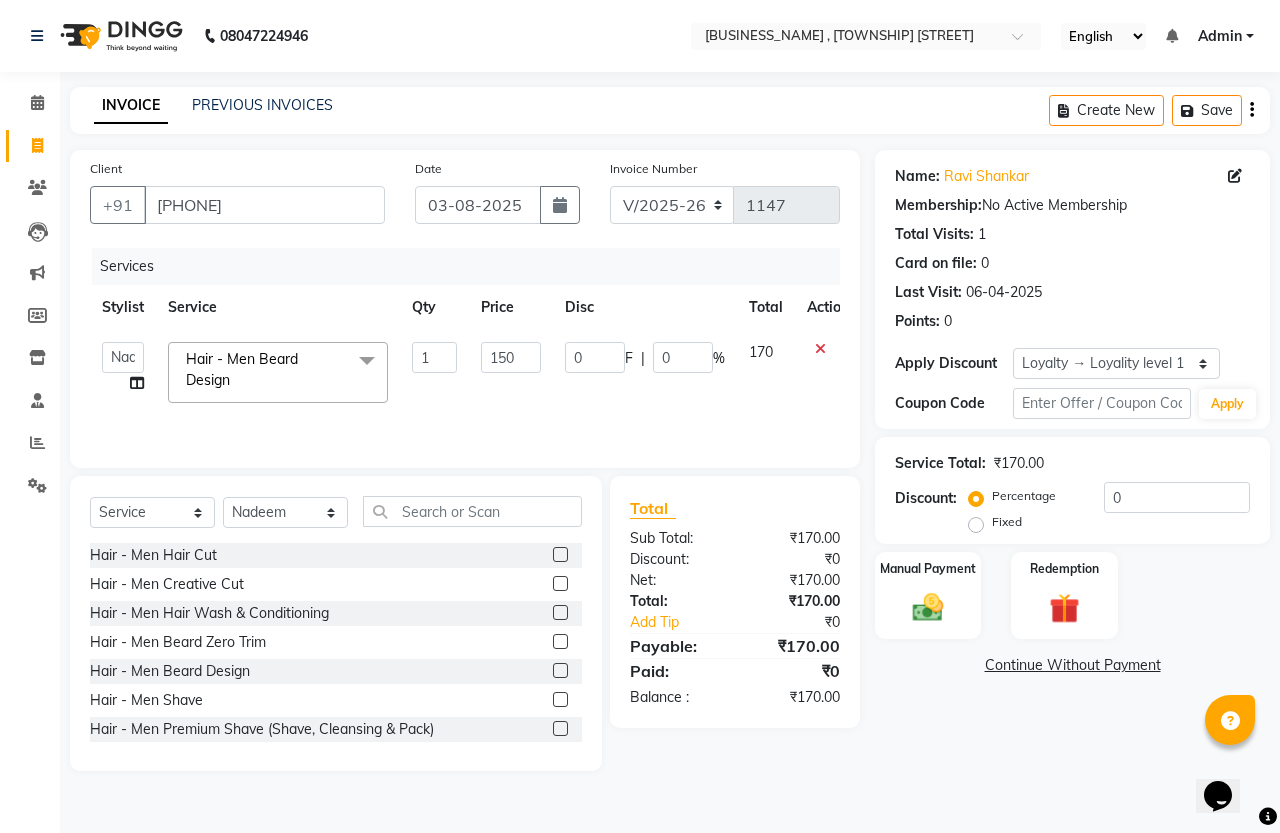 click on "0 F | 0 %" 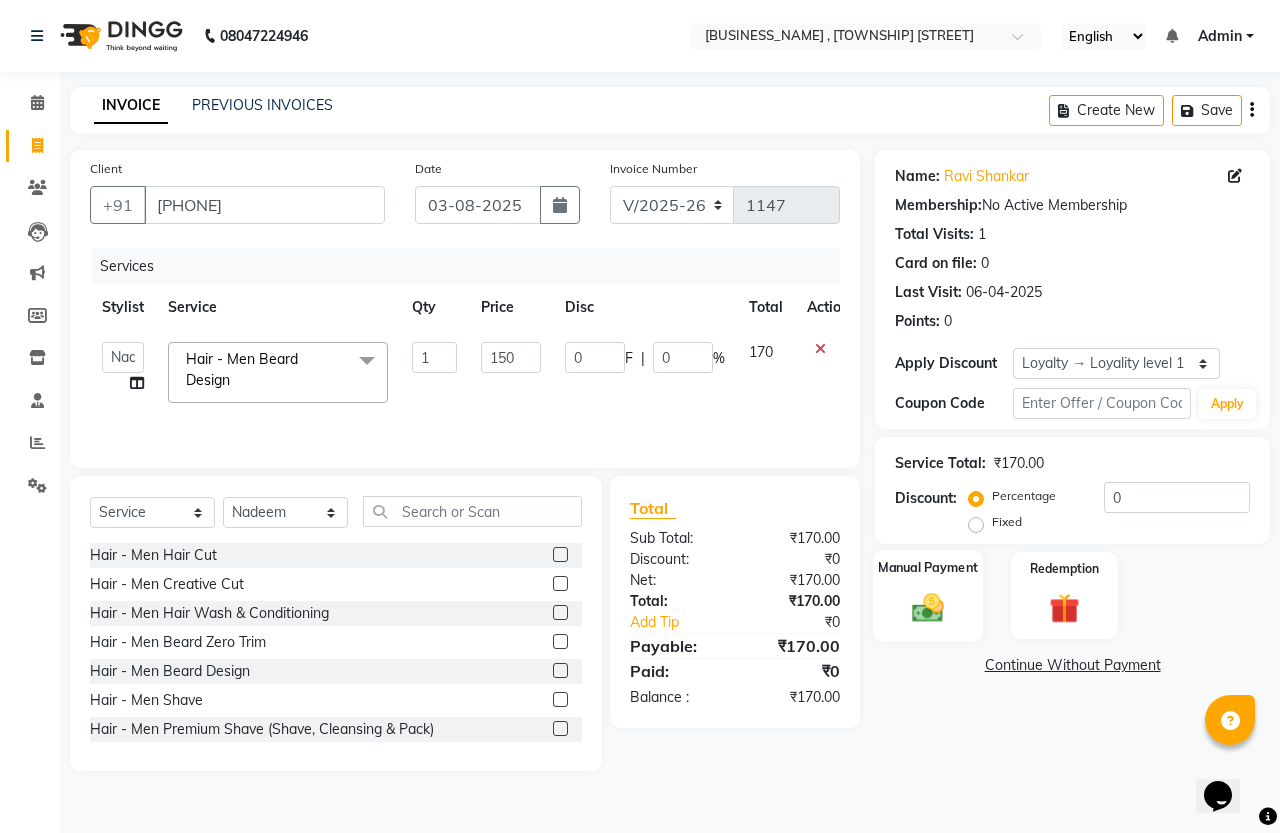 select on "87772" 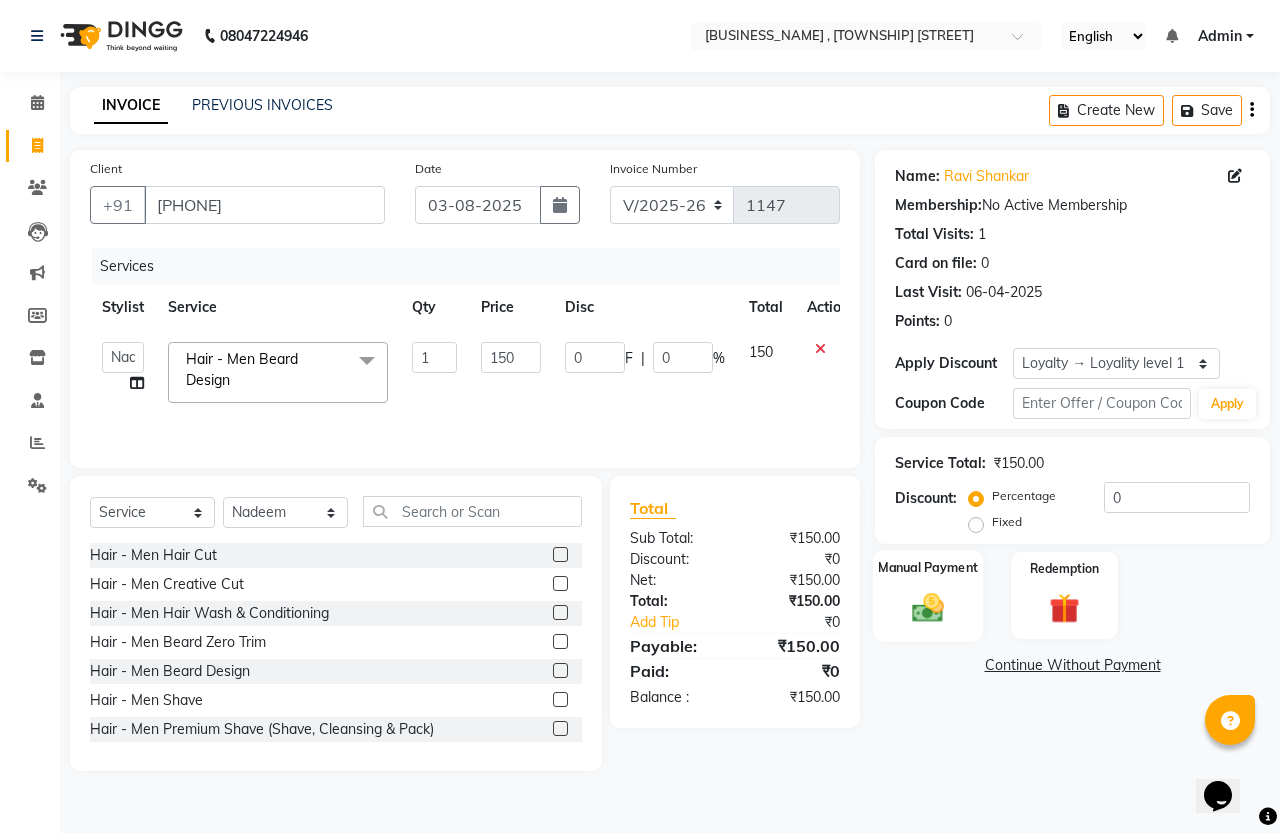 click 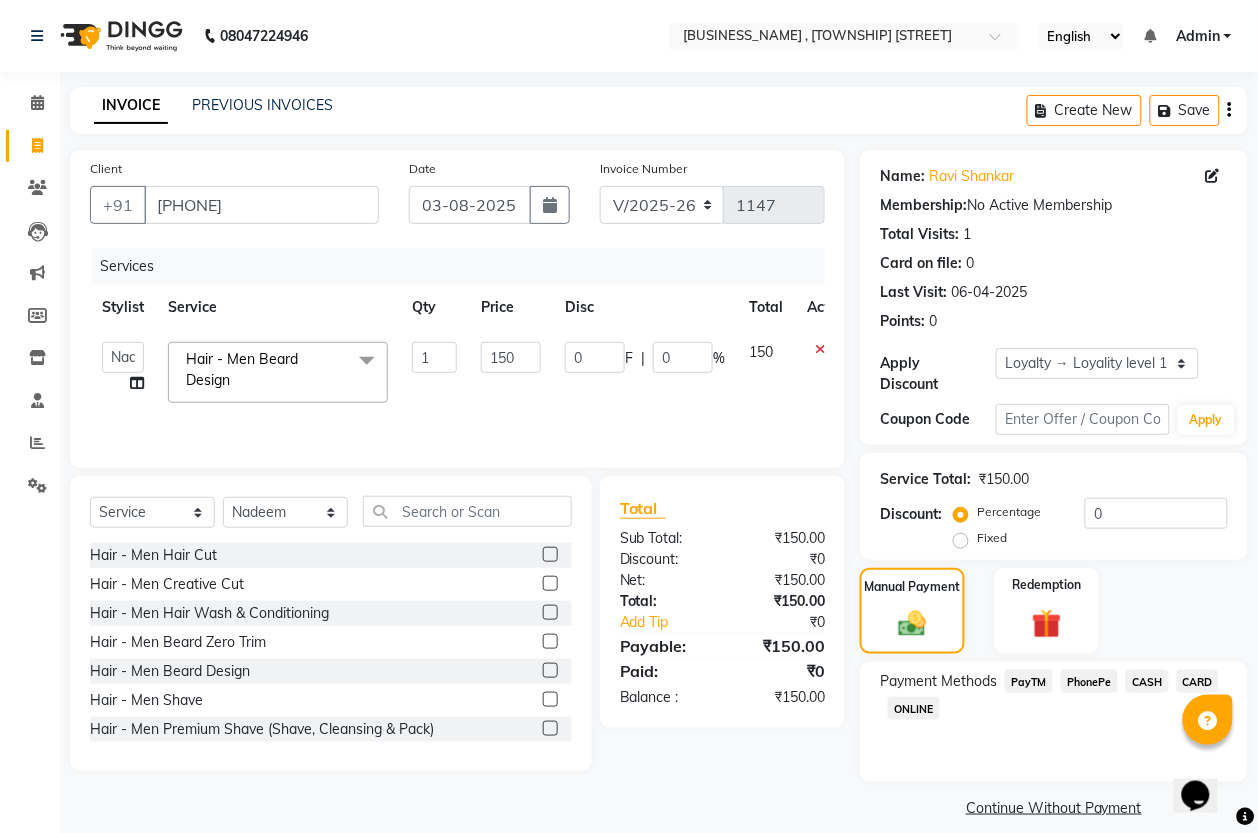 click on "PhonePe" 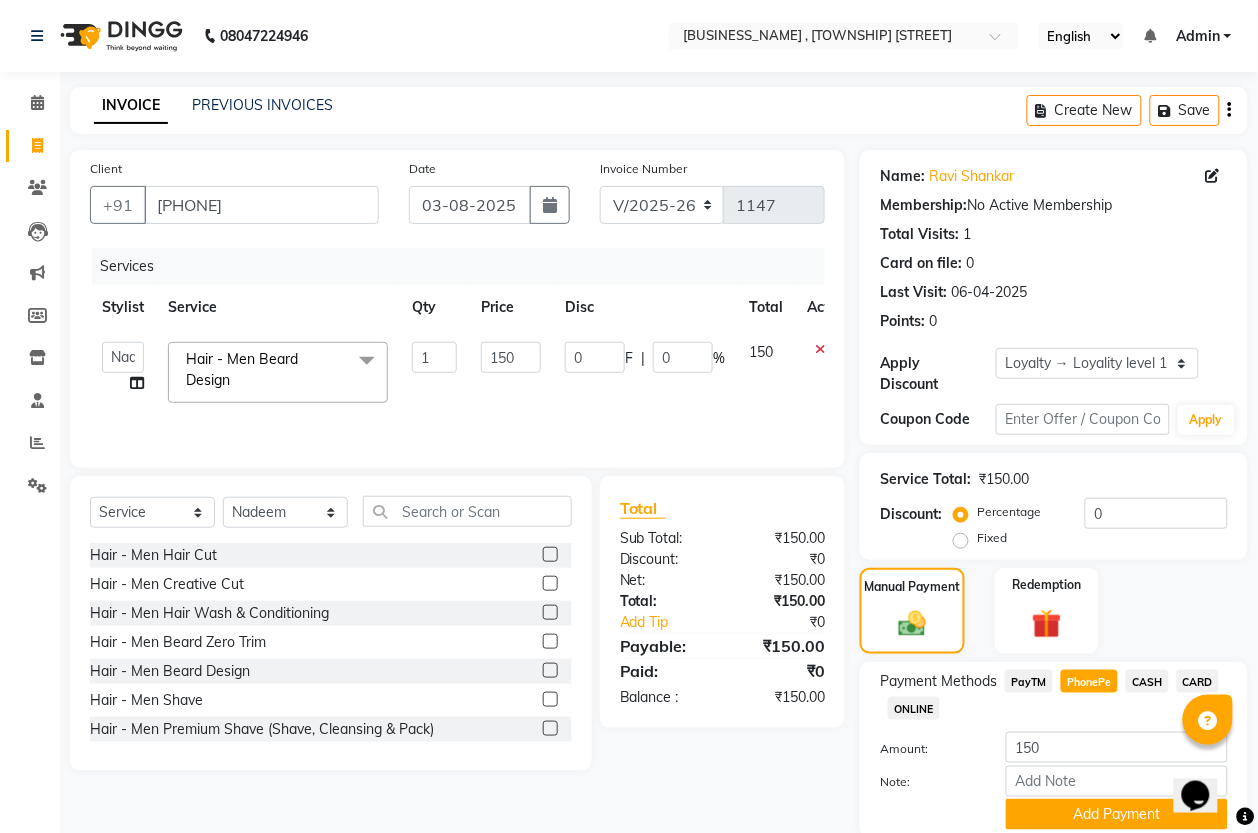 scroll, scrollTop: 75, scrollLeft: 0, axis: vertical 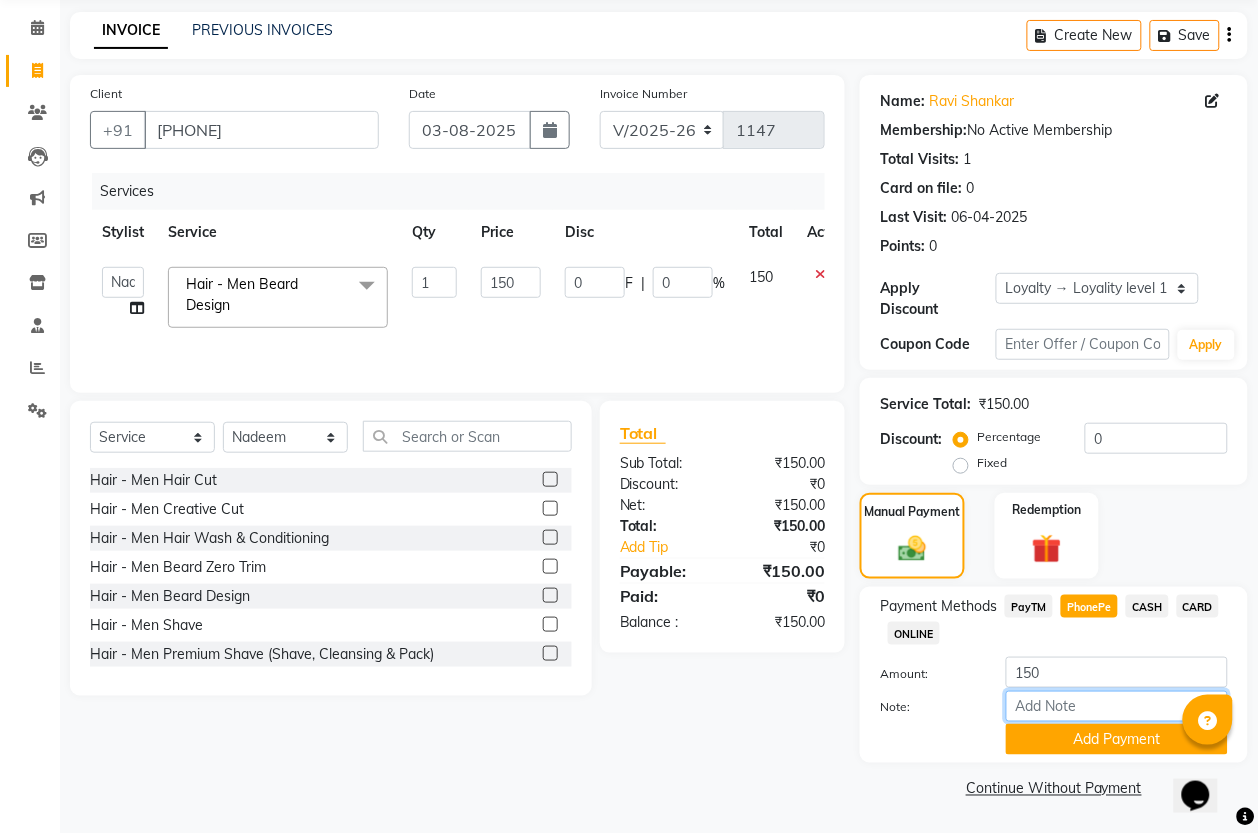click on "Note:" at bounding box center (1117, 706) 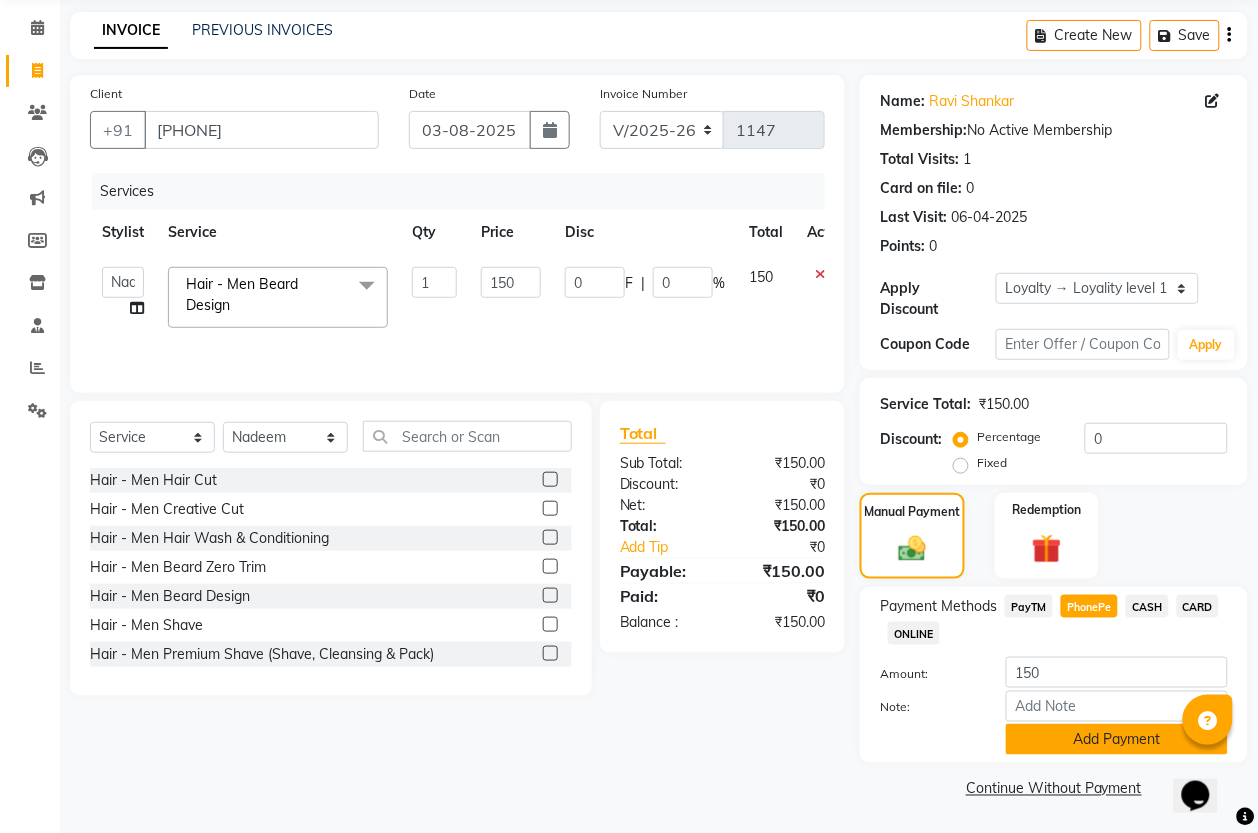 click on "Add Payment" 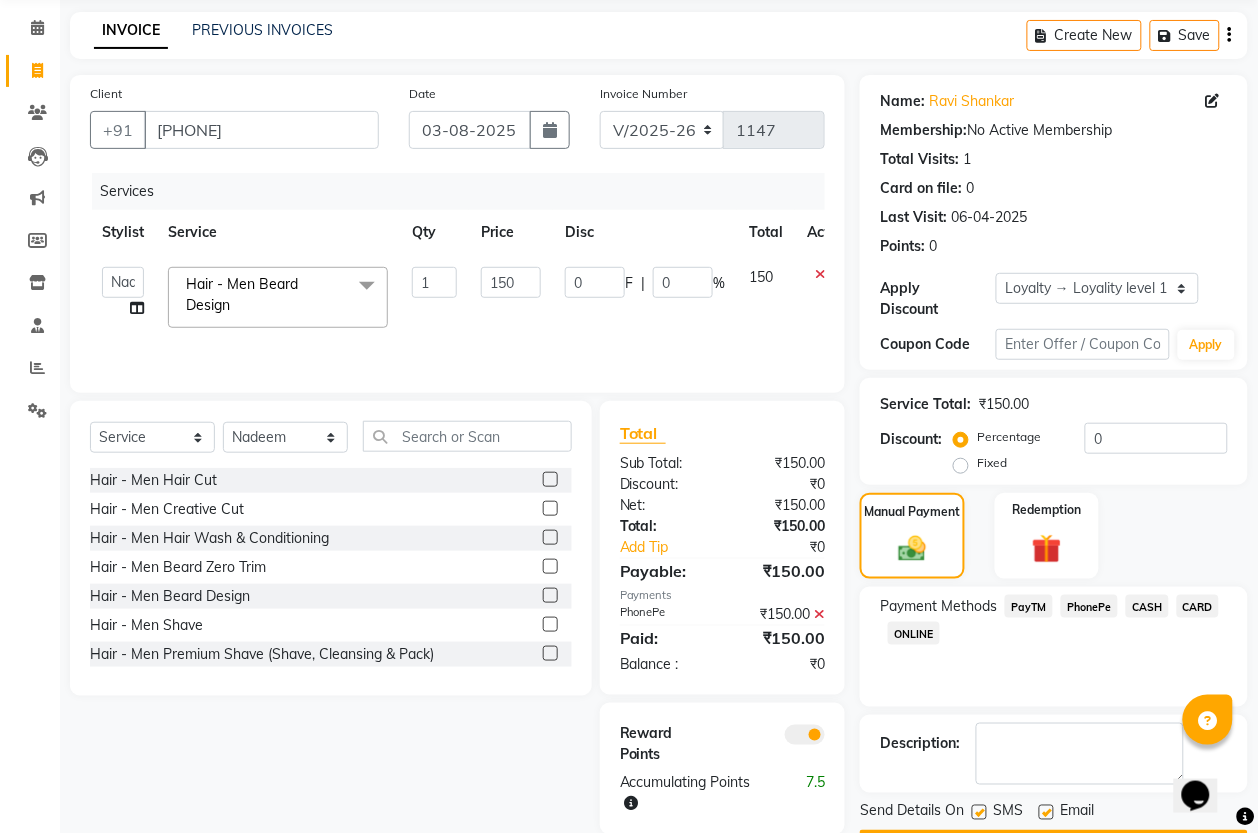 scroll, scrollTop: 133, scrollLeft: 0, axis: vertical 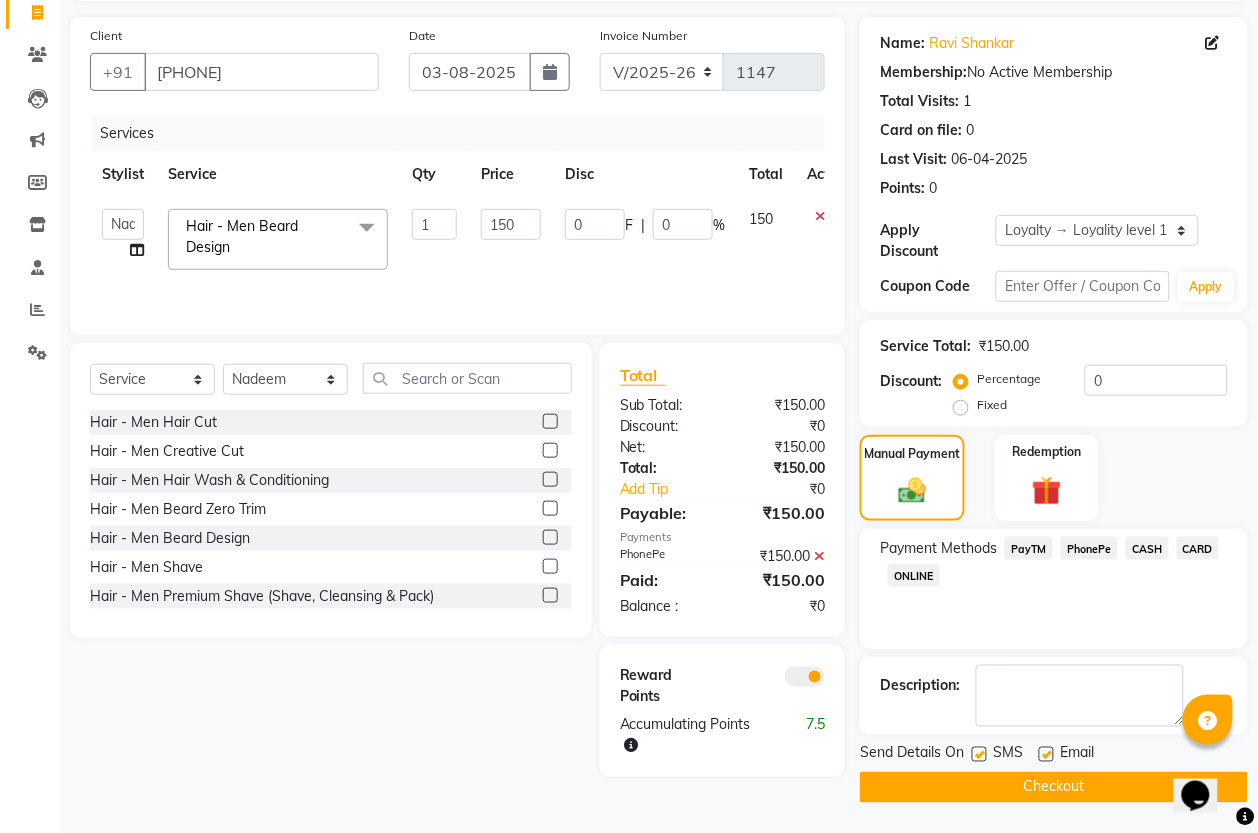 click on "Checkout" 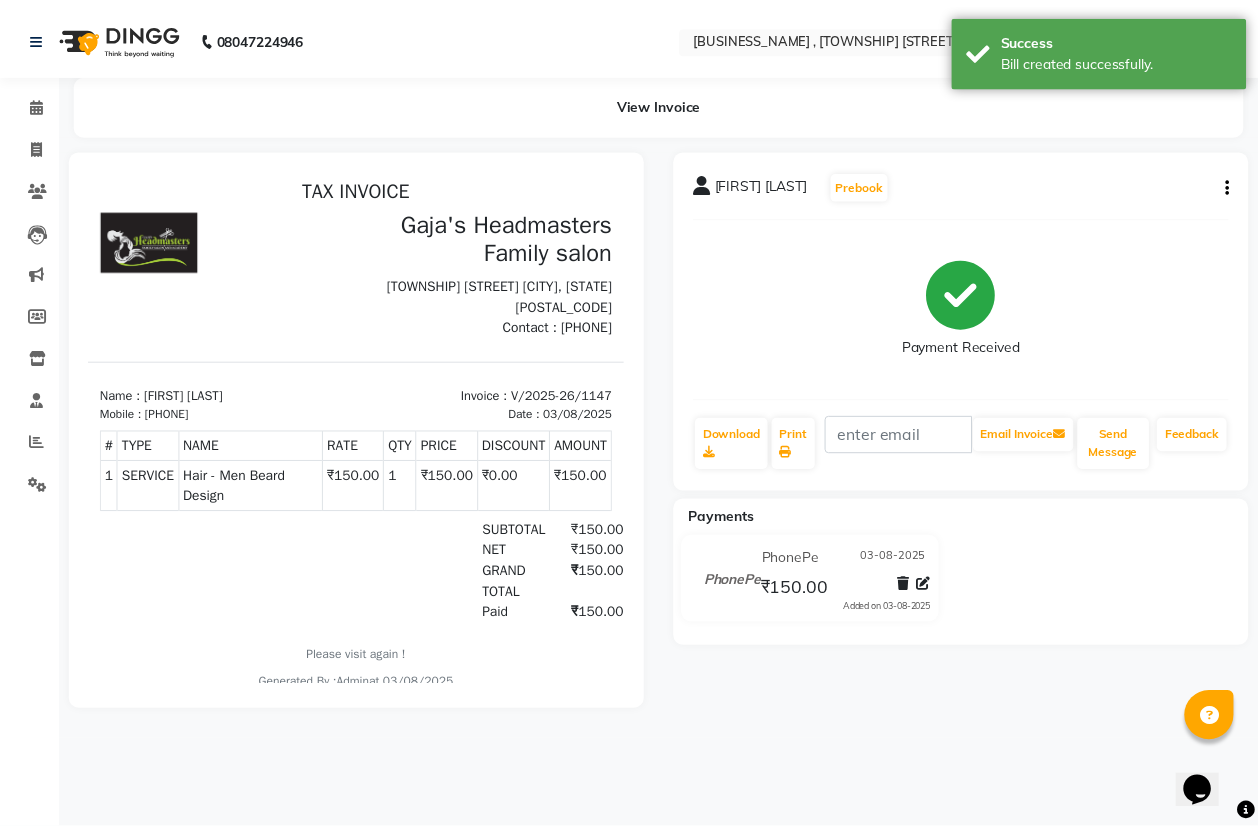 scroll, scrollTop: 0, scrollLeft: 0, axis: both 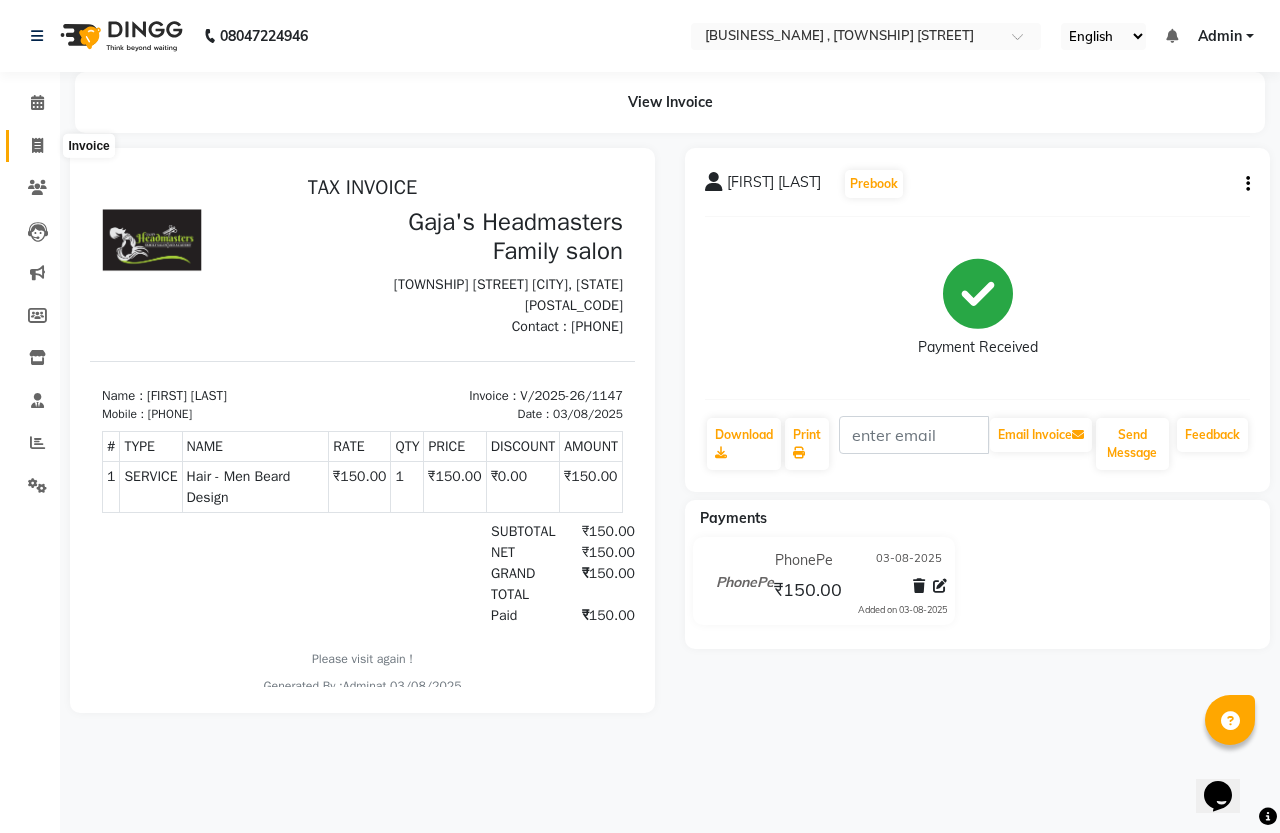 click 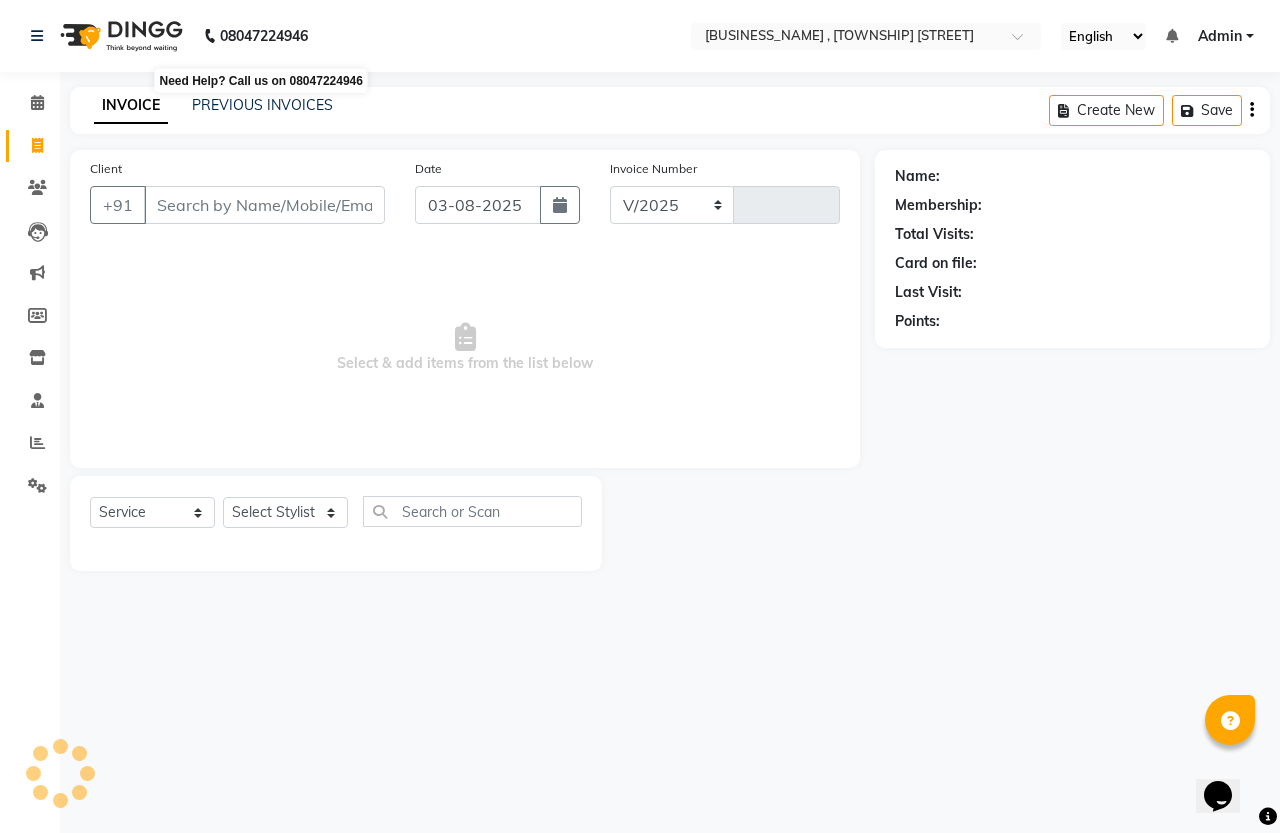 select on "7213" 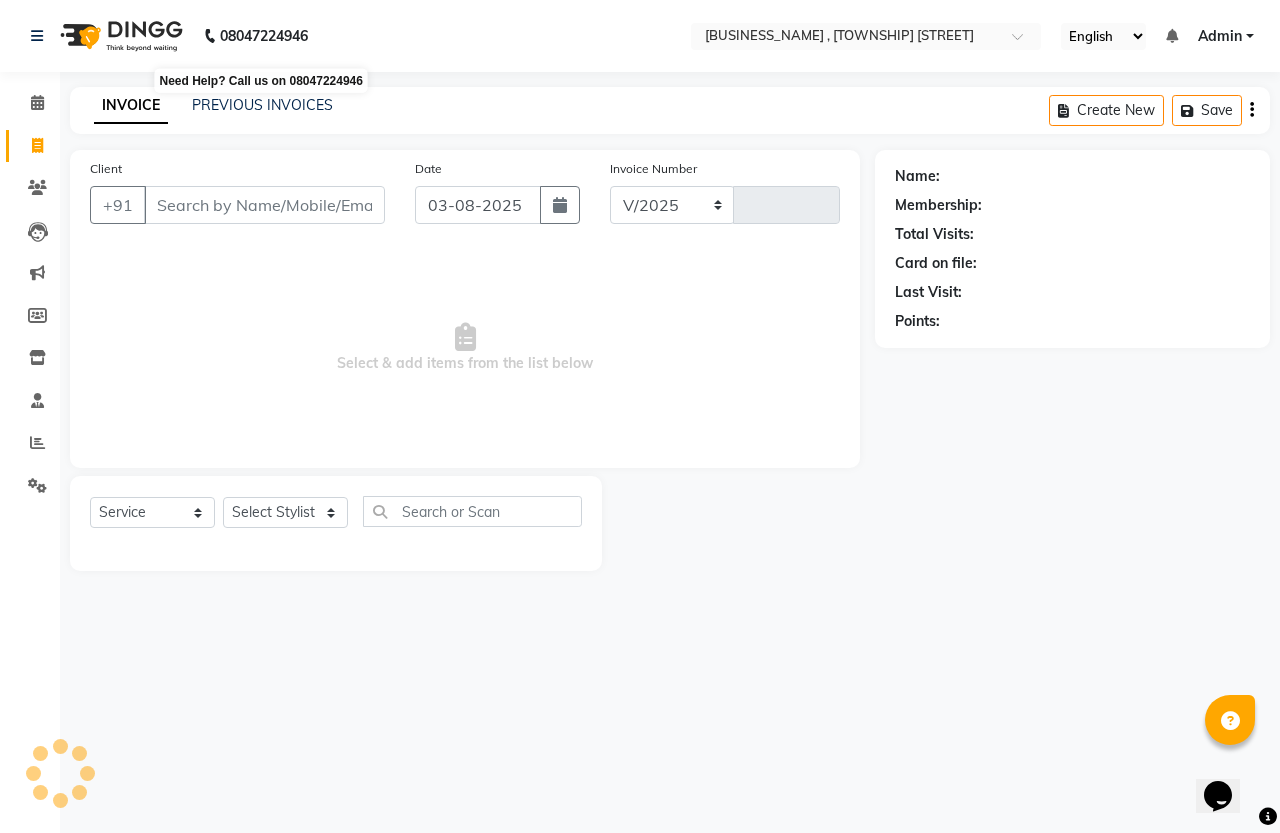 type on "1148" 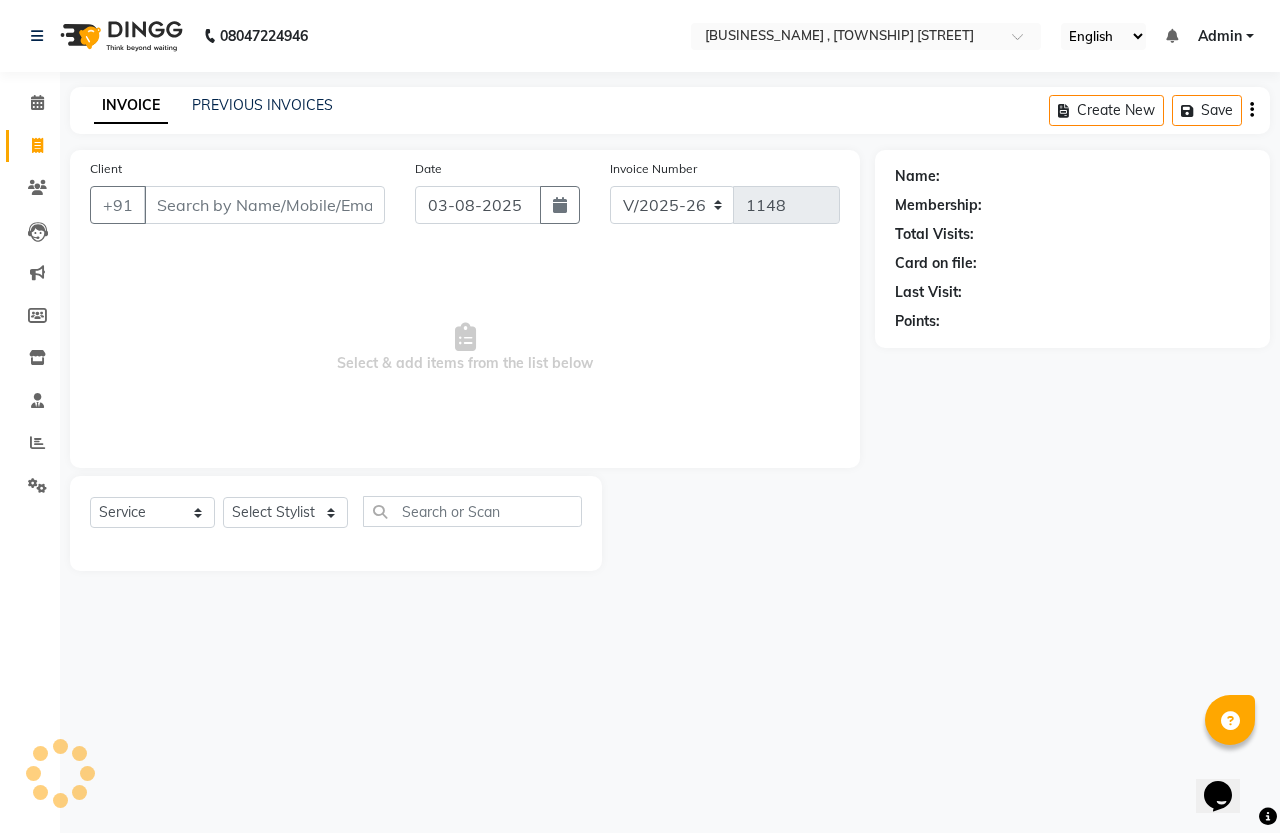click on "Client" at bounding box center (264, 205) 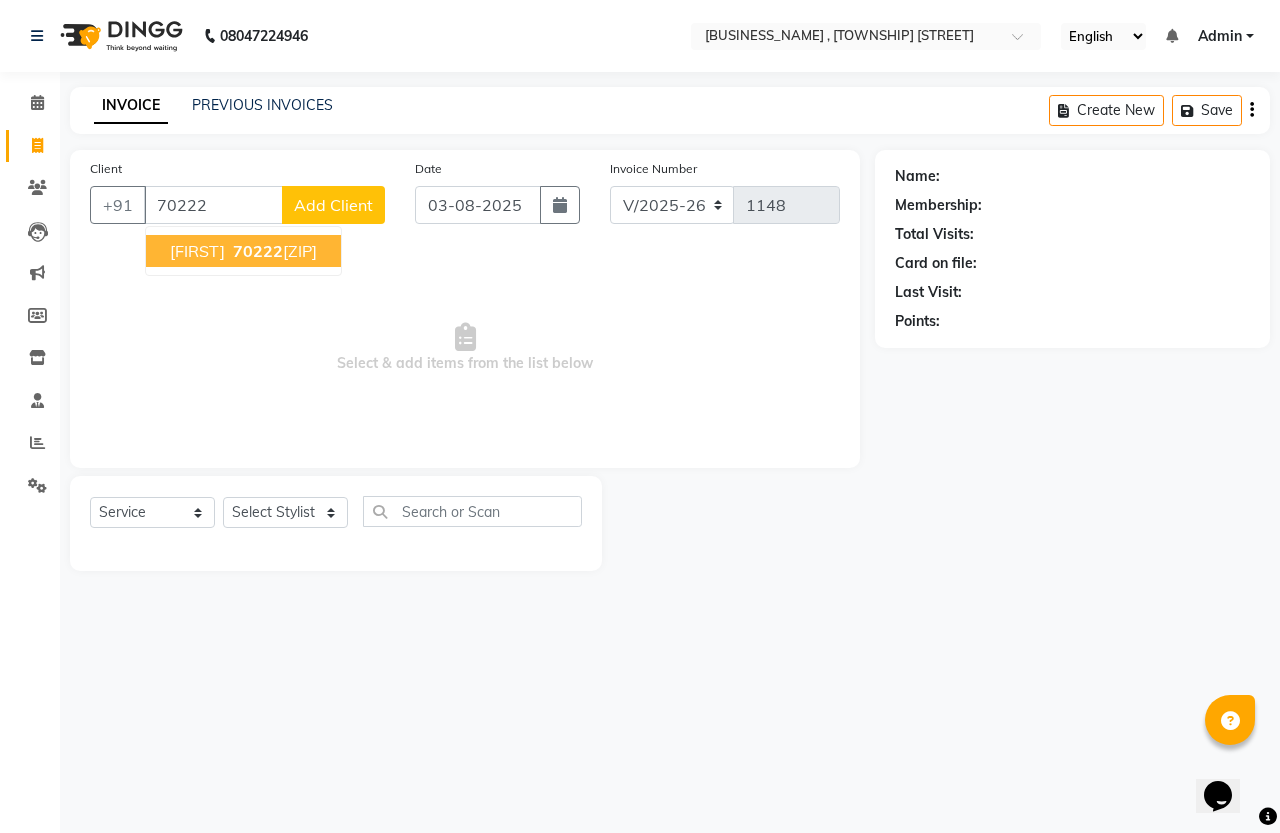 click on "70222" at bounding box center [258, 251] 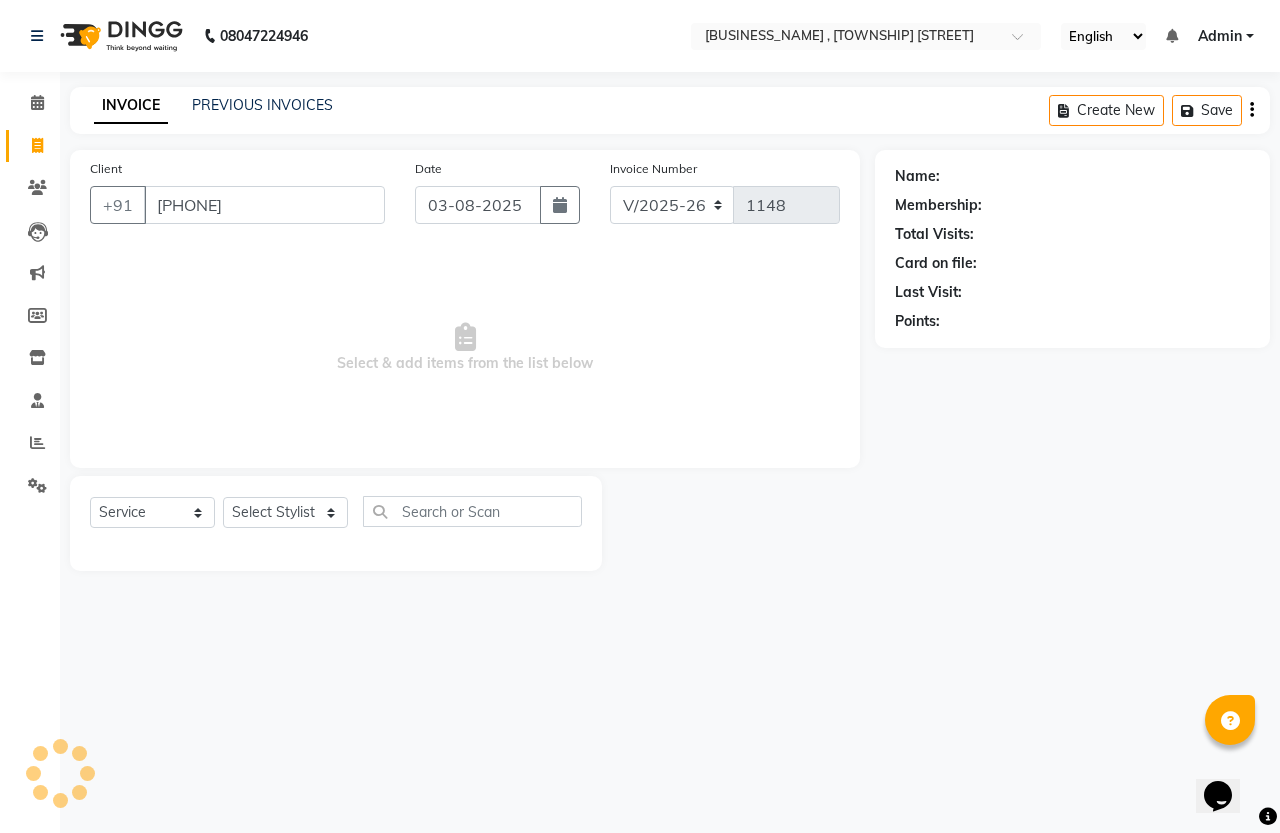 type on "[PHONE]" 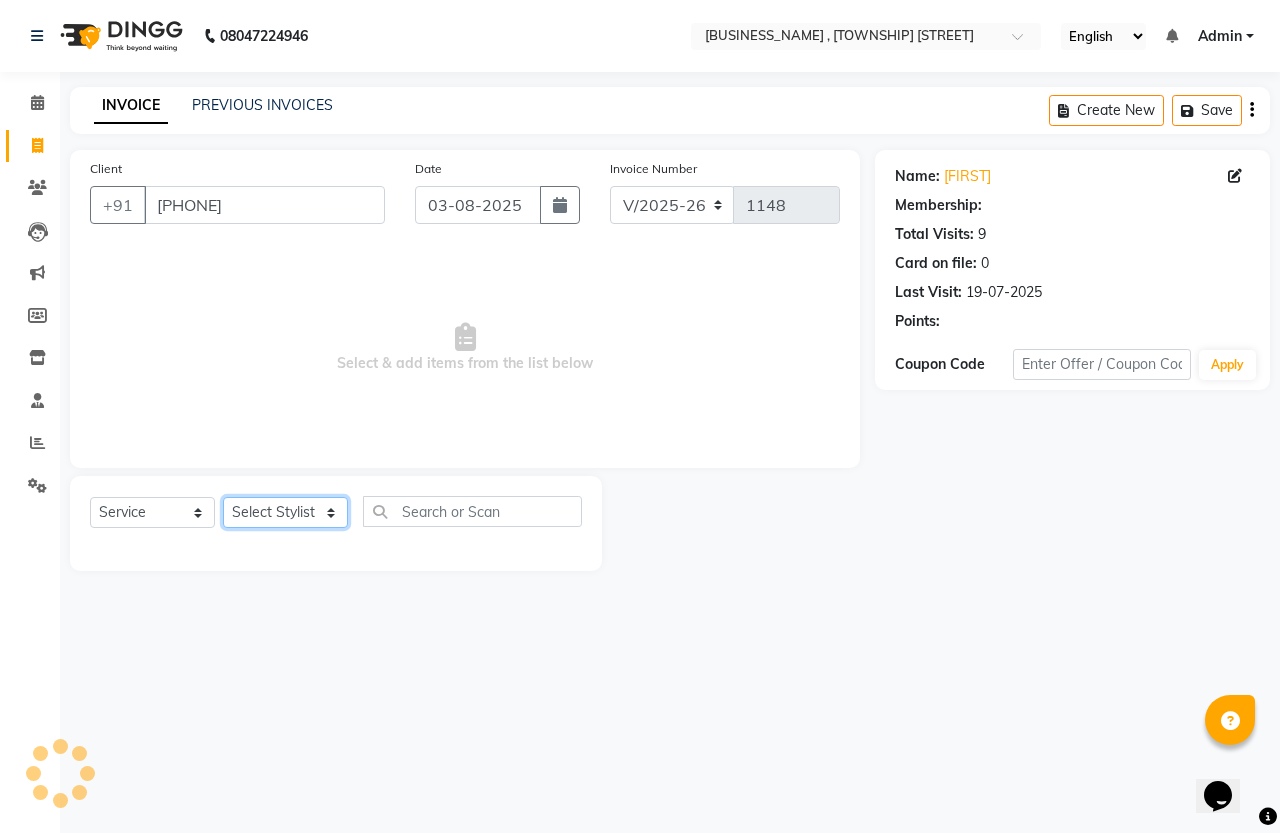 click on "Select Stylist [FIRST] [LAST] [FIRST] [LAST]" 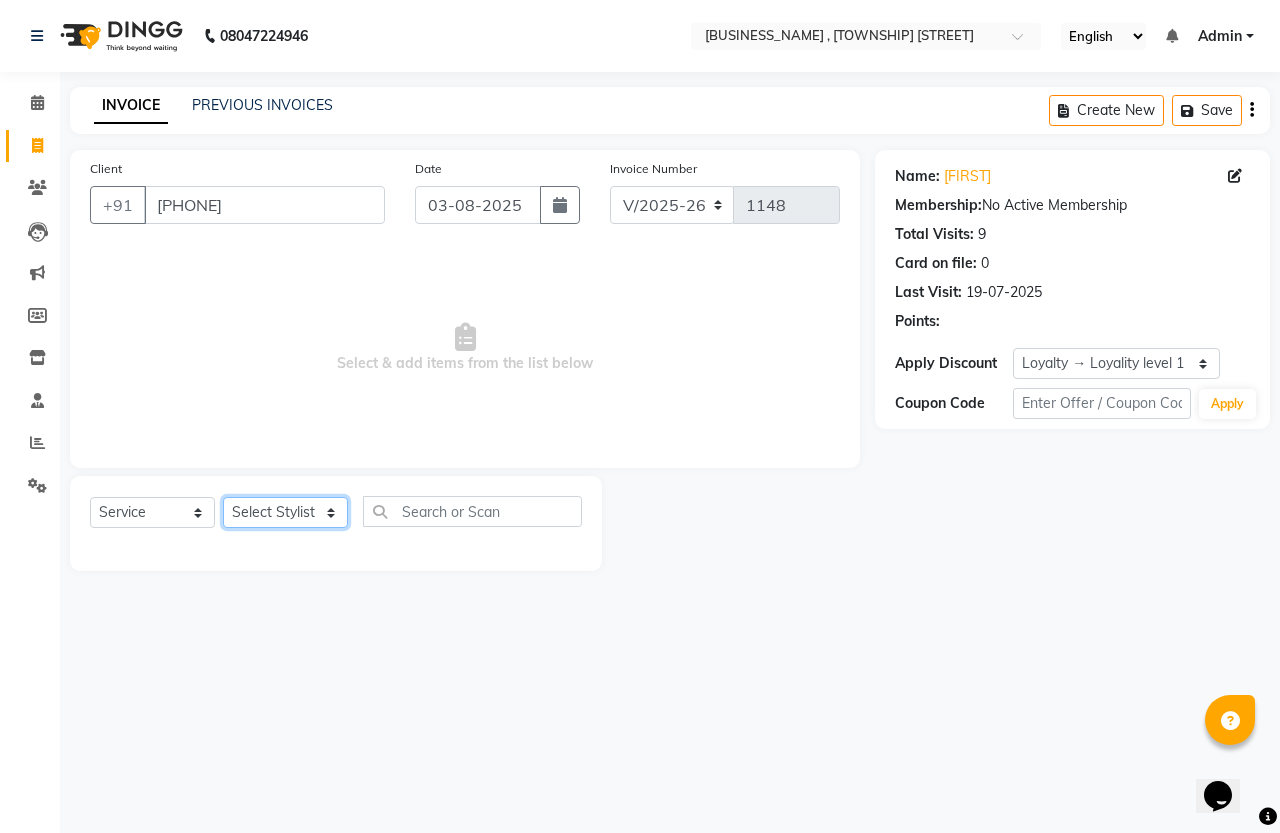 select on "61185" 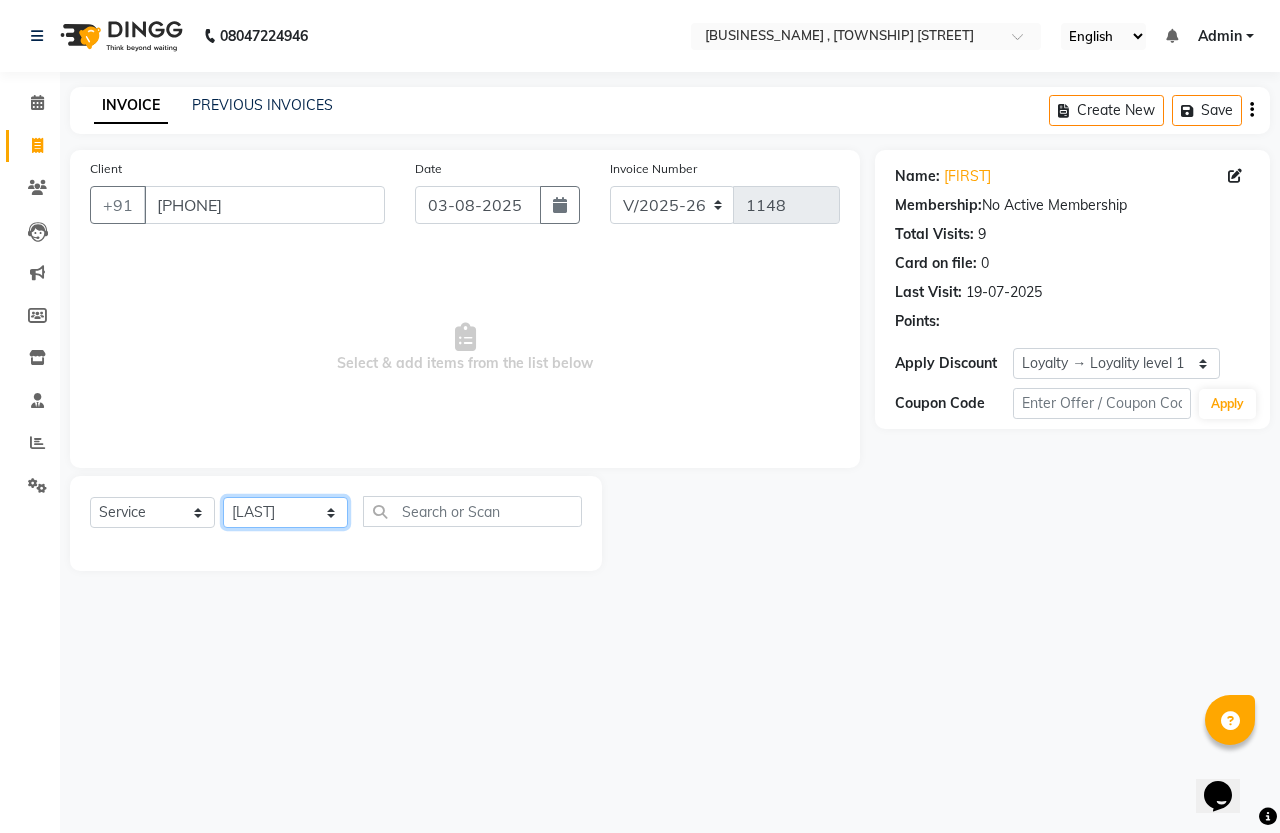 click on "Select Stylist [FIRST] [LAST] [FIRST] [LAST]" 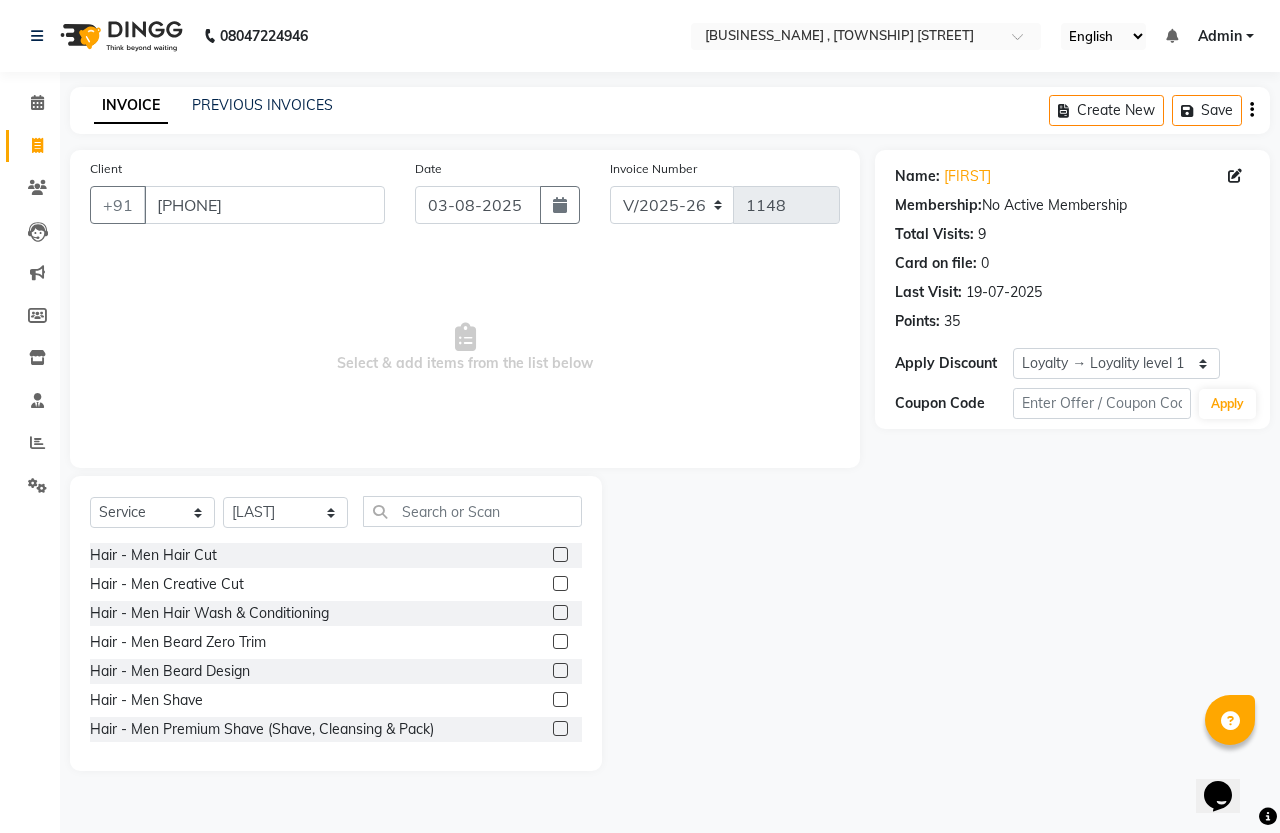 click 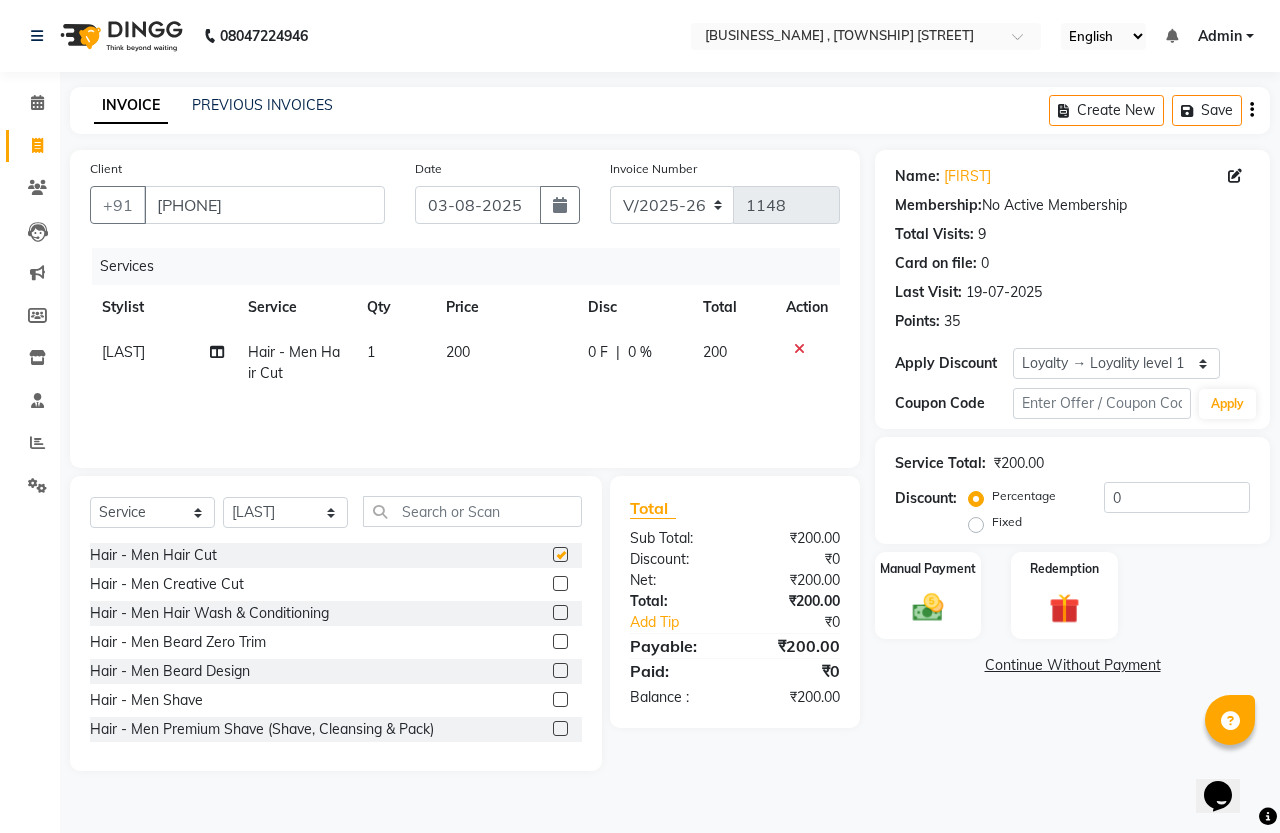 checkbox on "false" 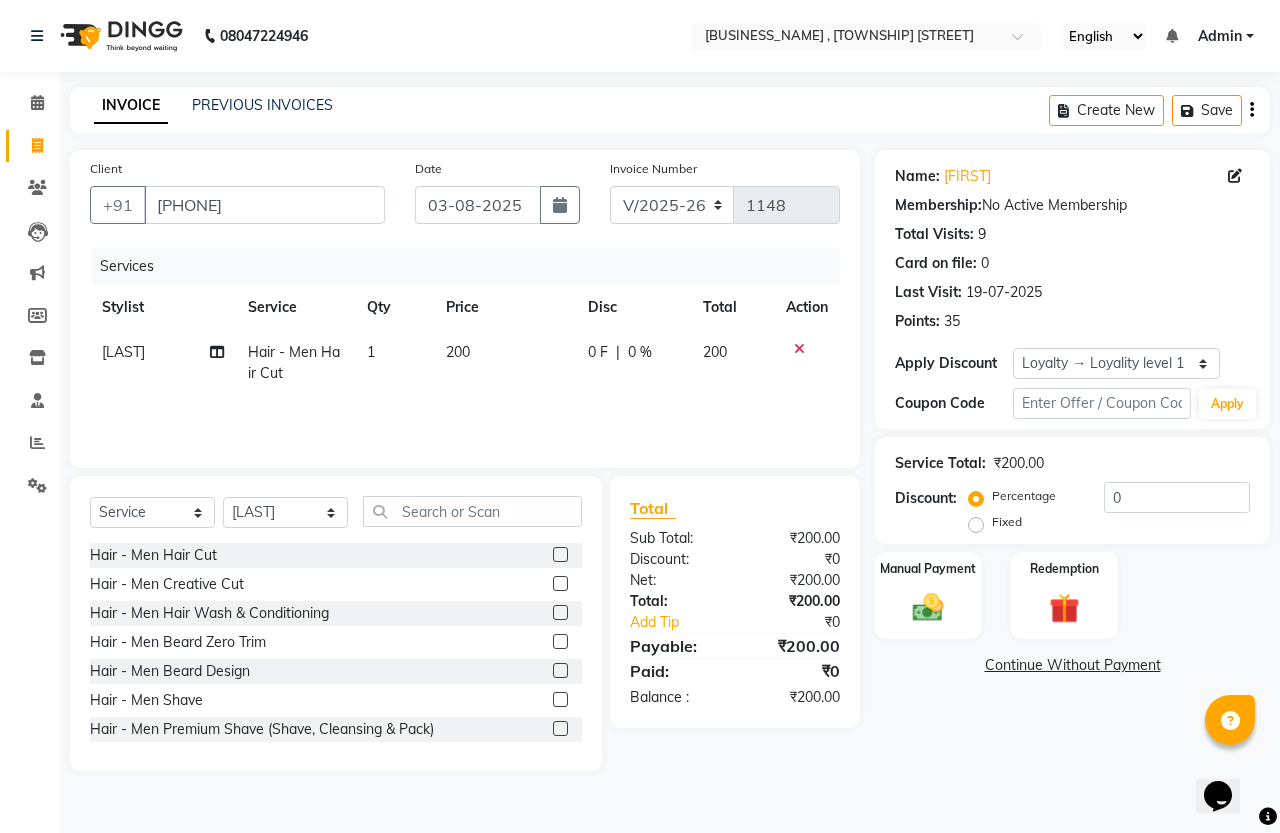 click 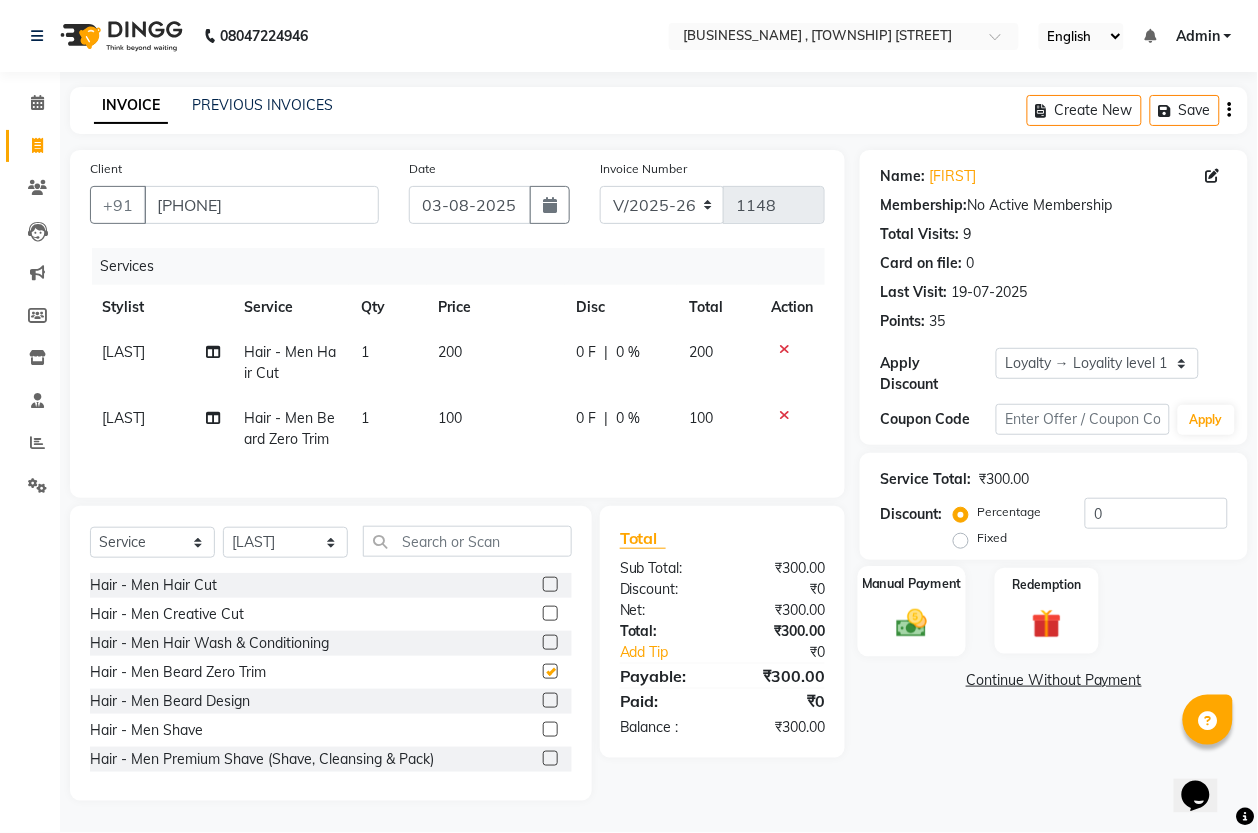 checkbox on "false" 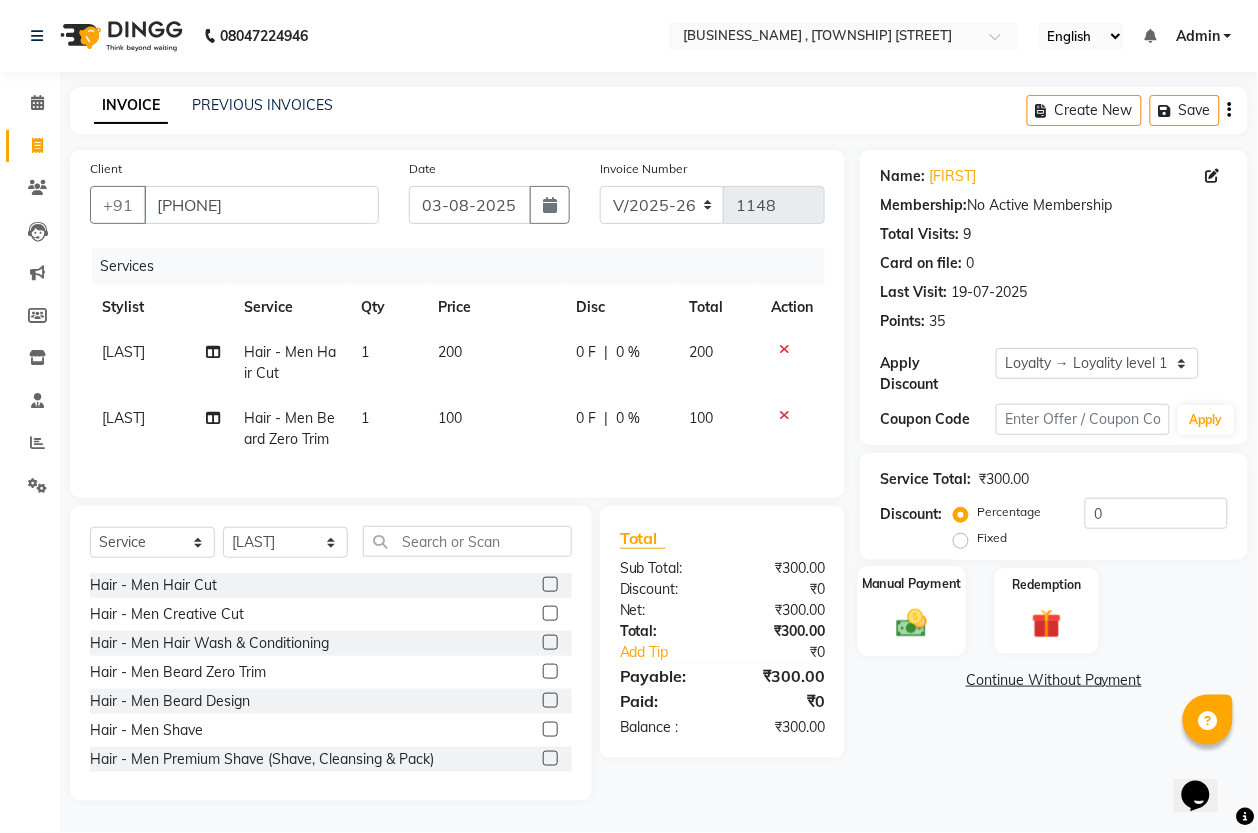 click 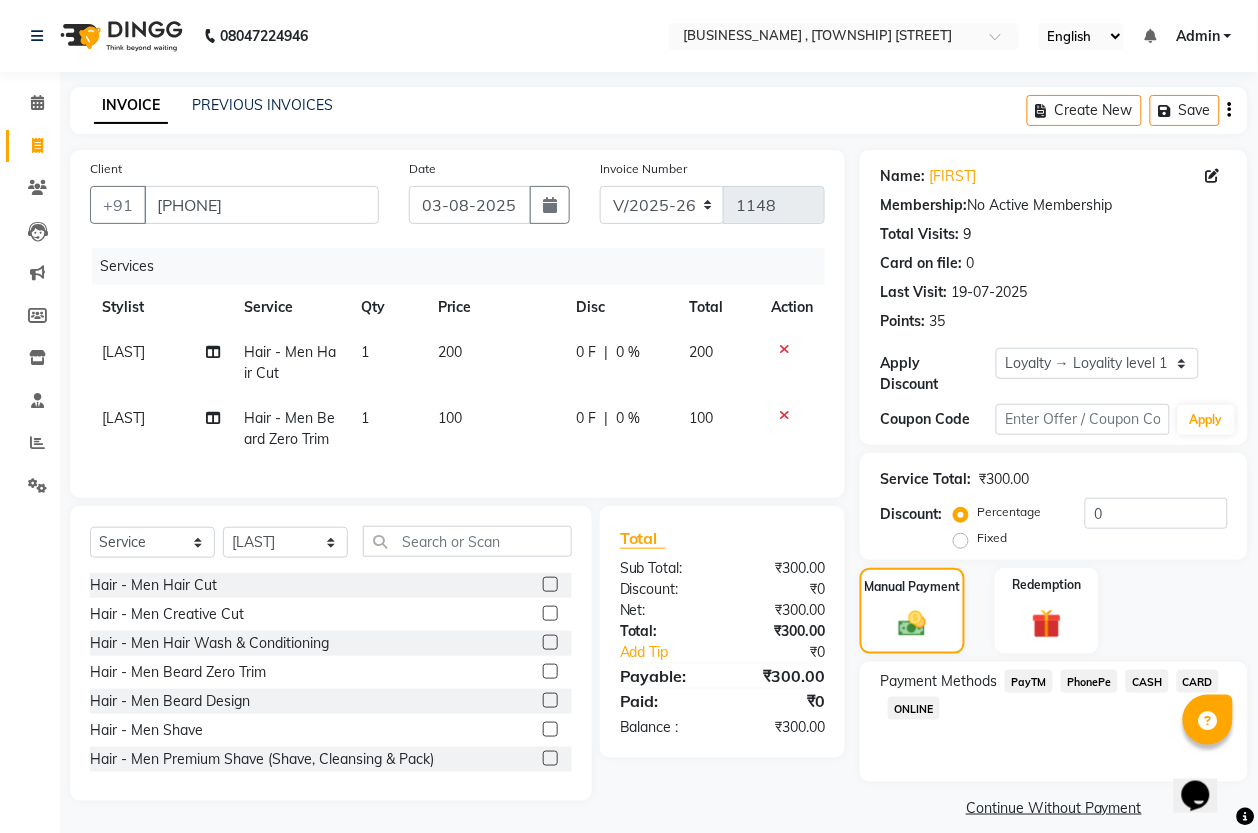 click on "PhonePe" 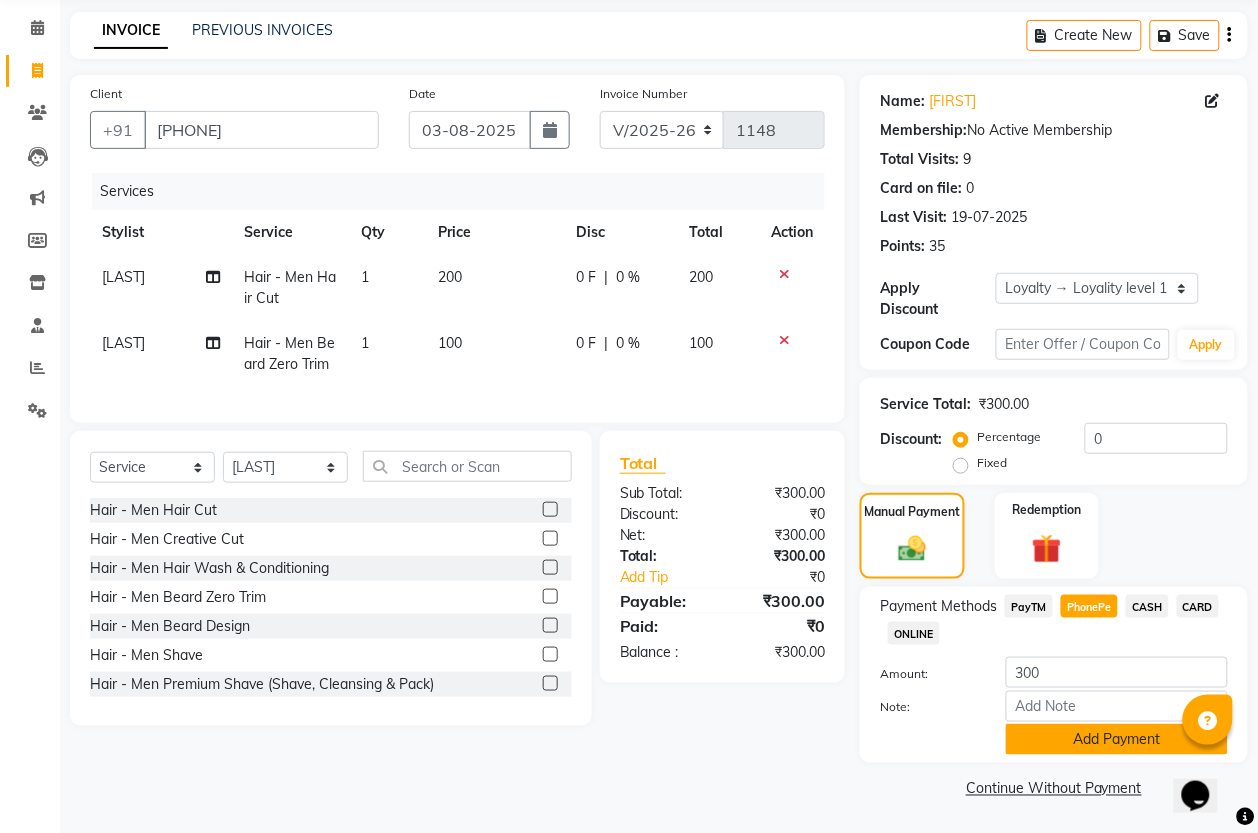 click on "Add Payment" 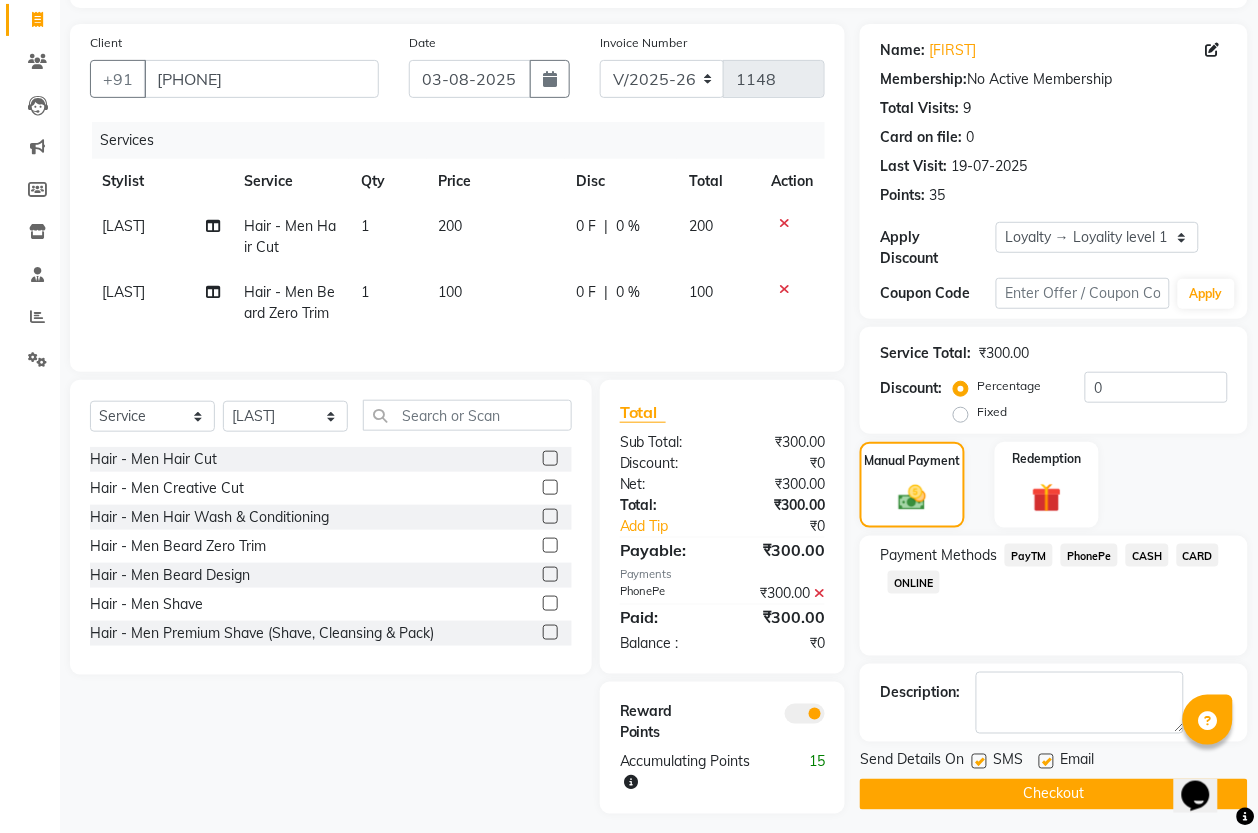 scroll, scrollTop: 177, scrollLeft: 0, axis: vertical 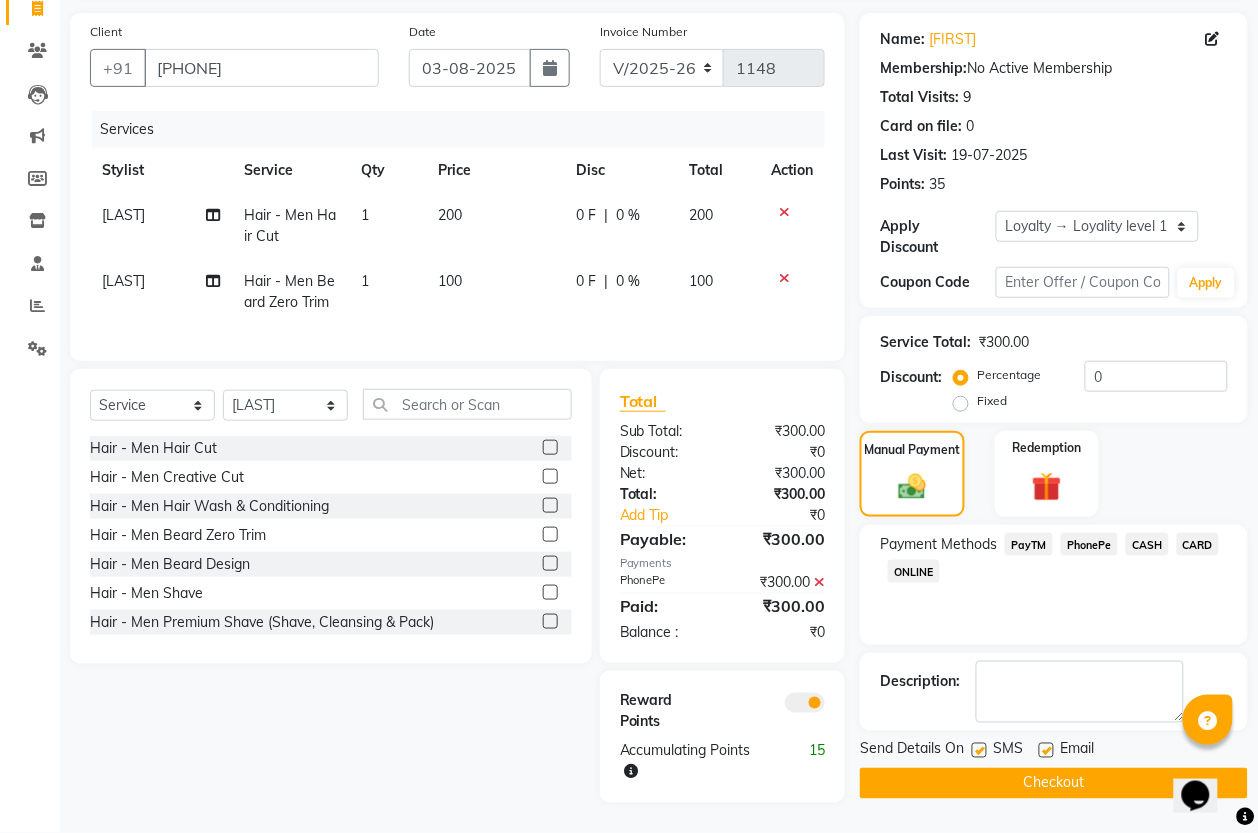 click on "Checkout" 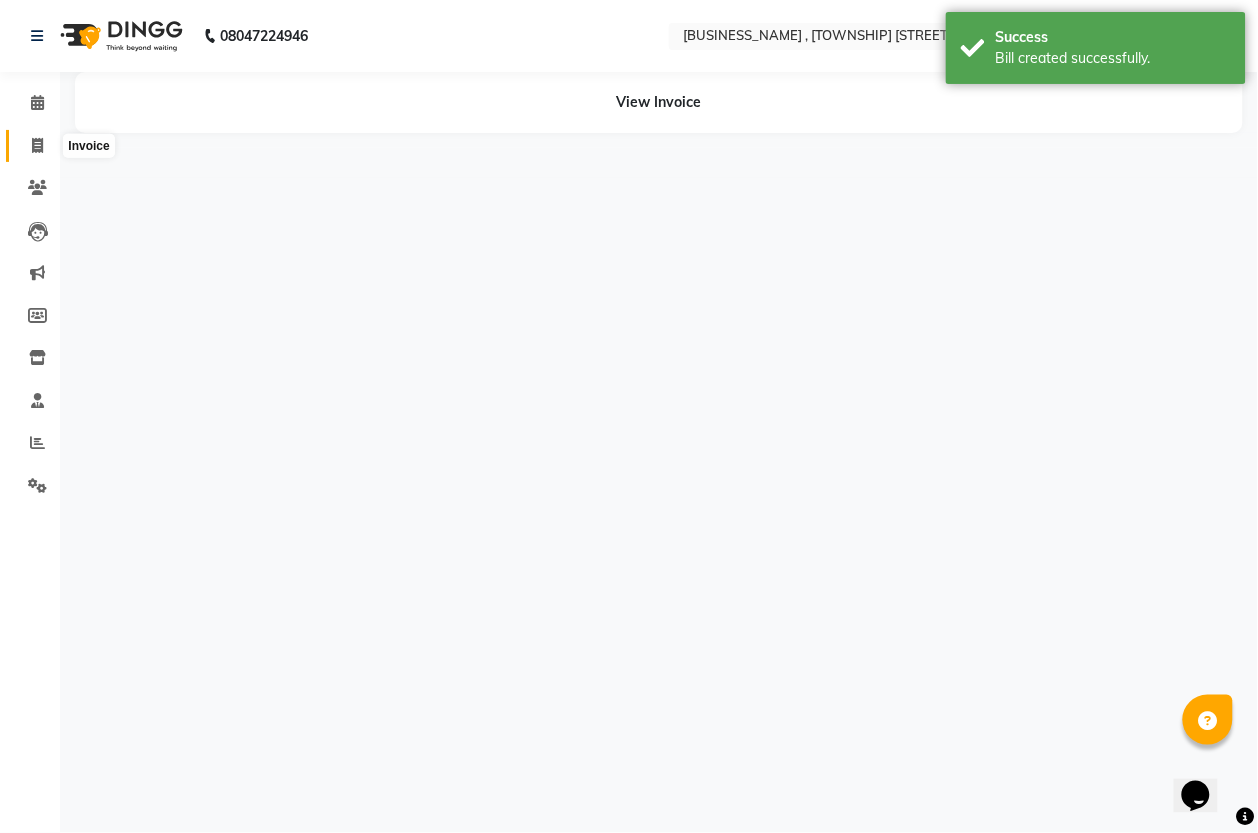 click 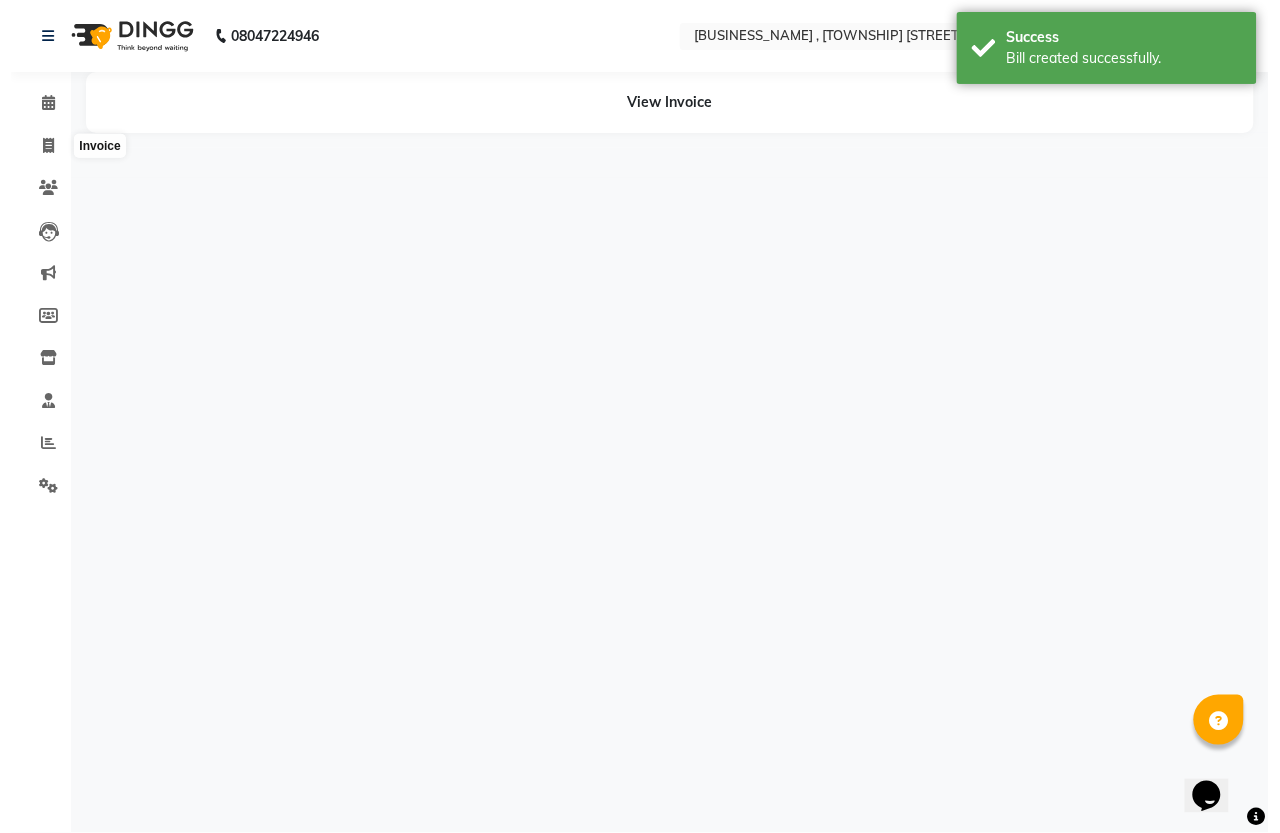 scroll, scrollTop: 0, scrollLeft: 0, axis: both 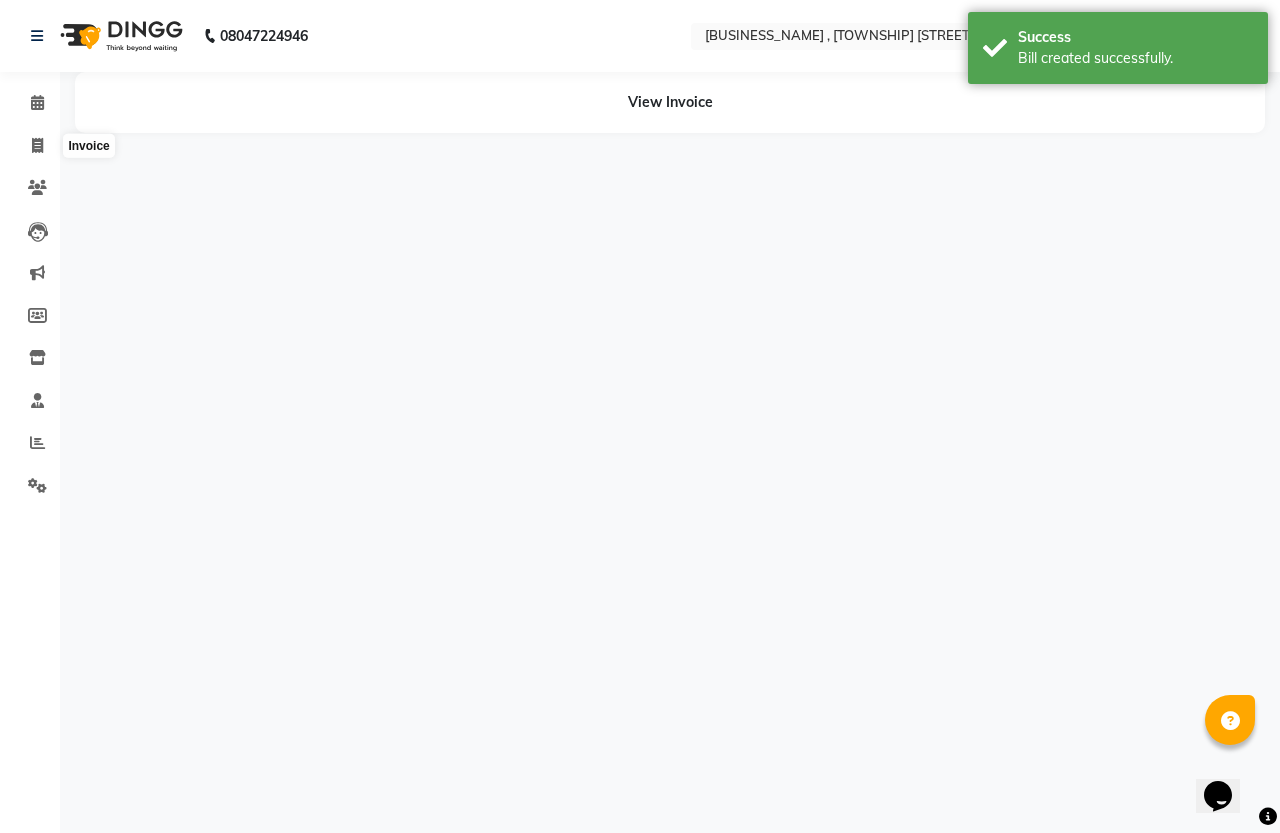 select on "service" 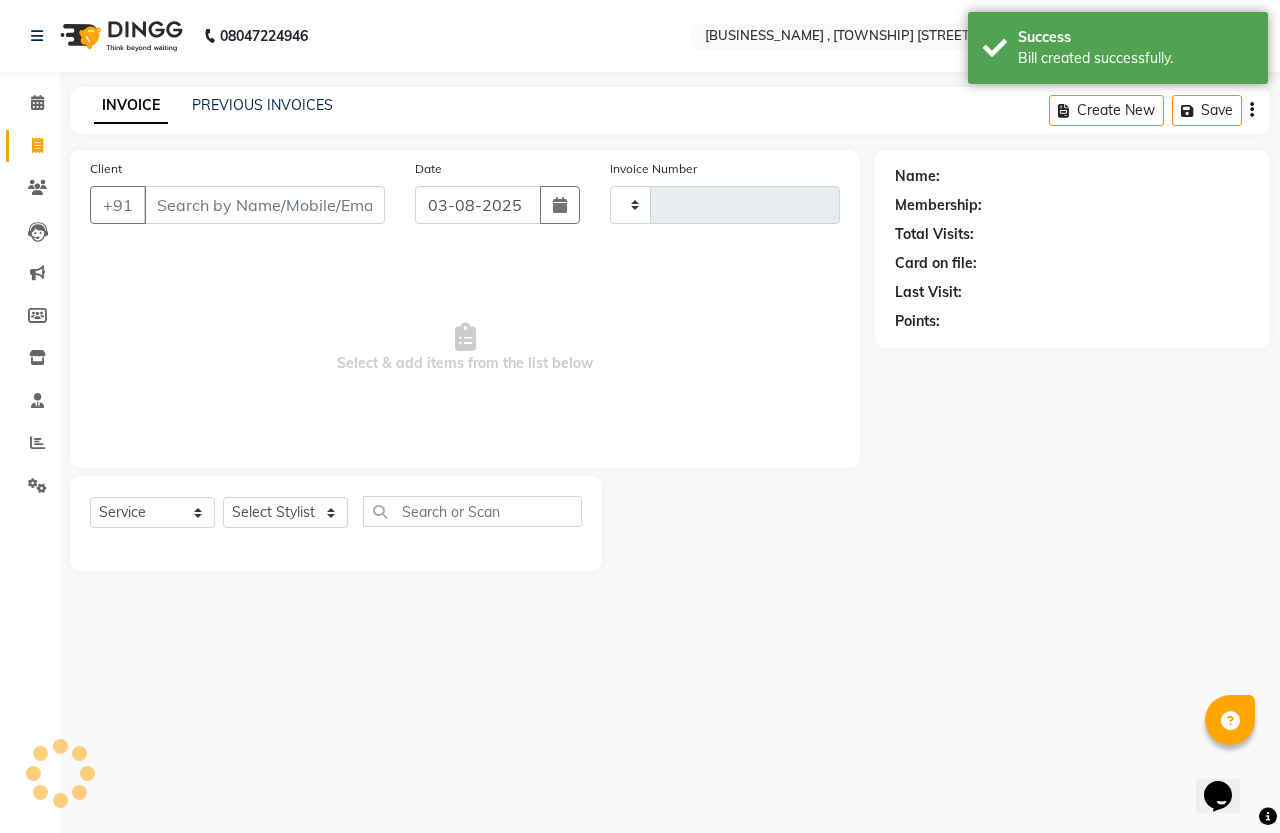 type on "1149" 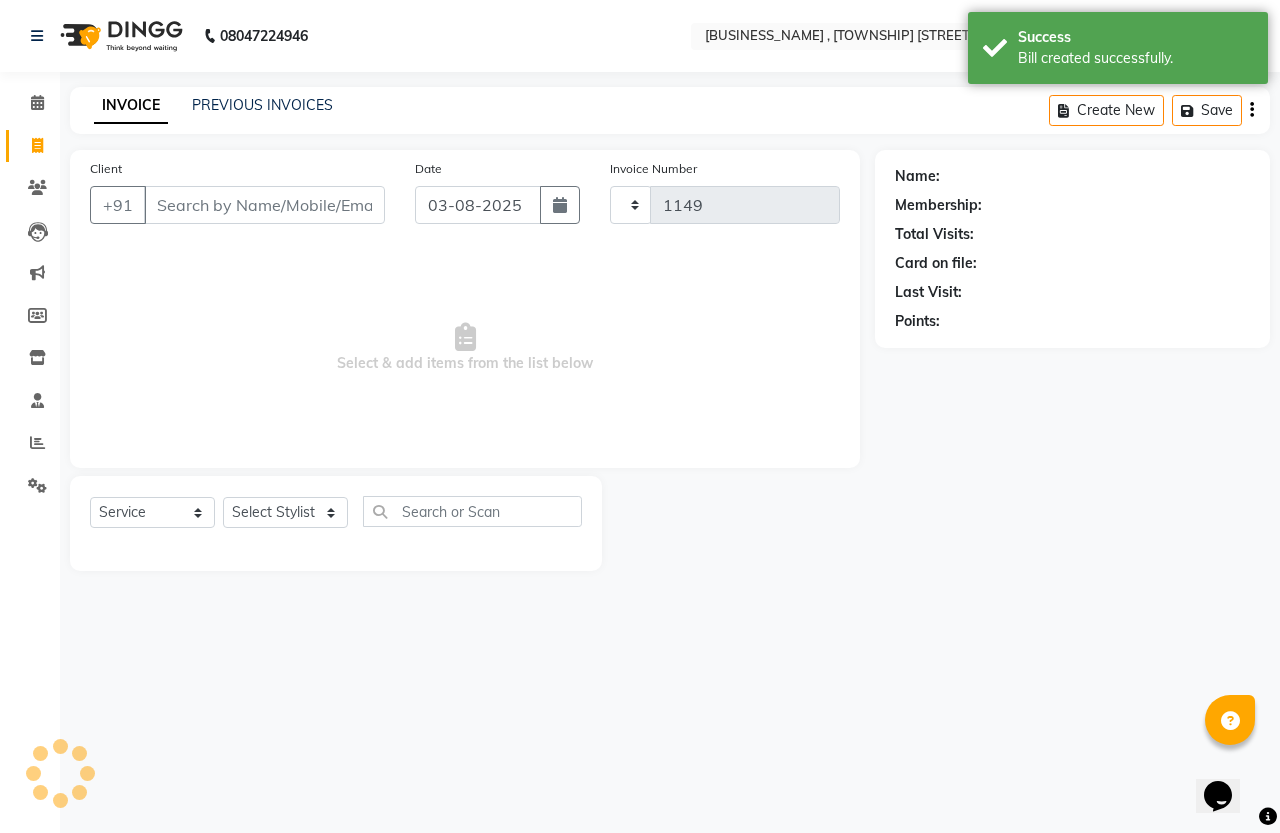 select on "7213" 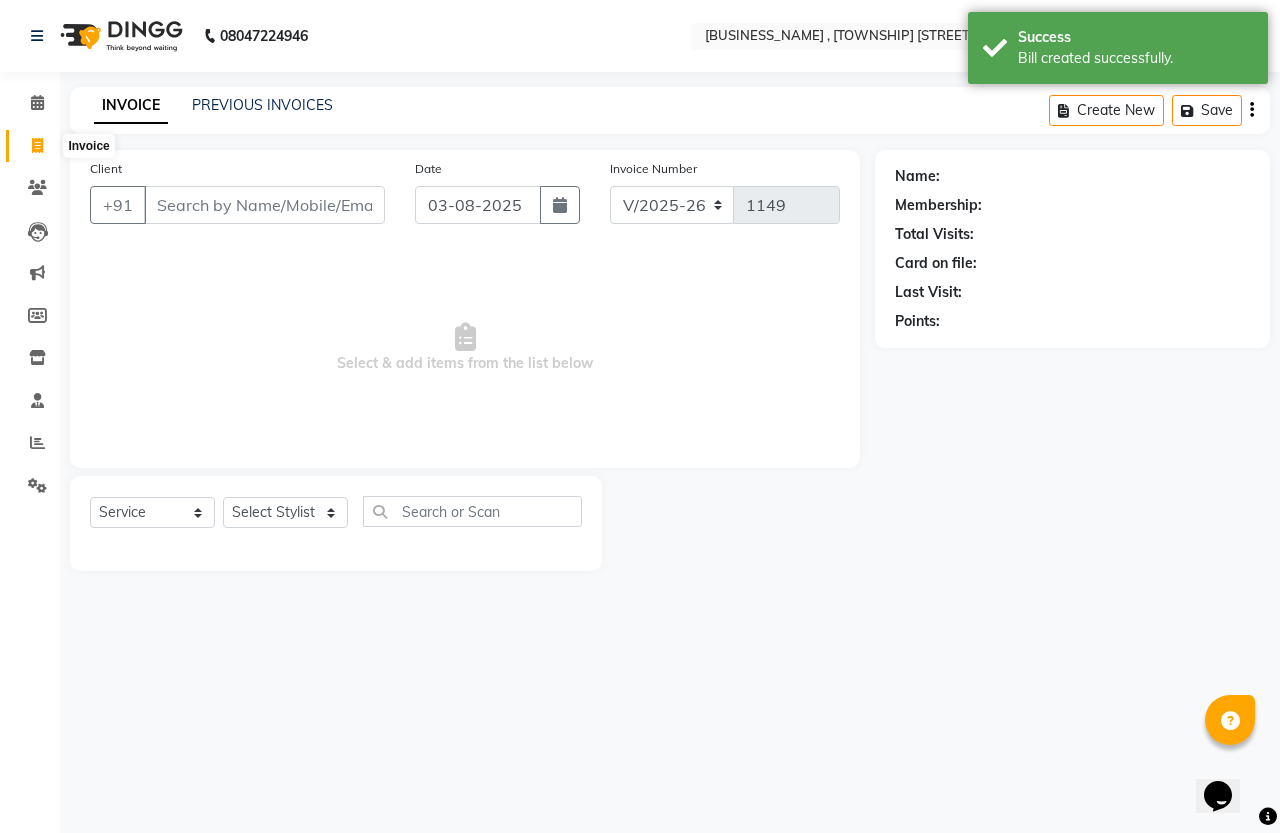 click 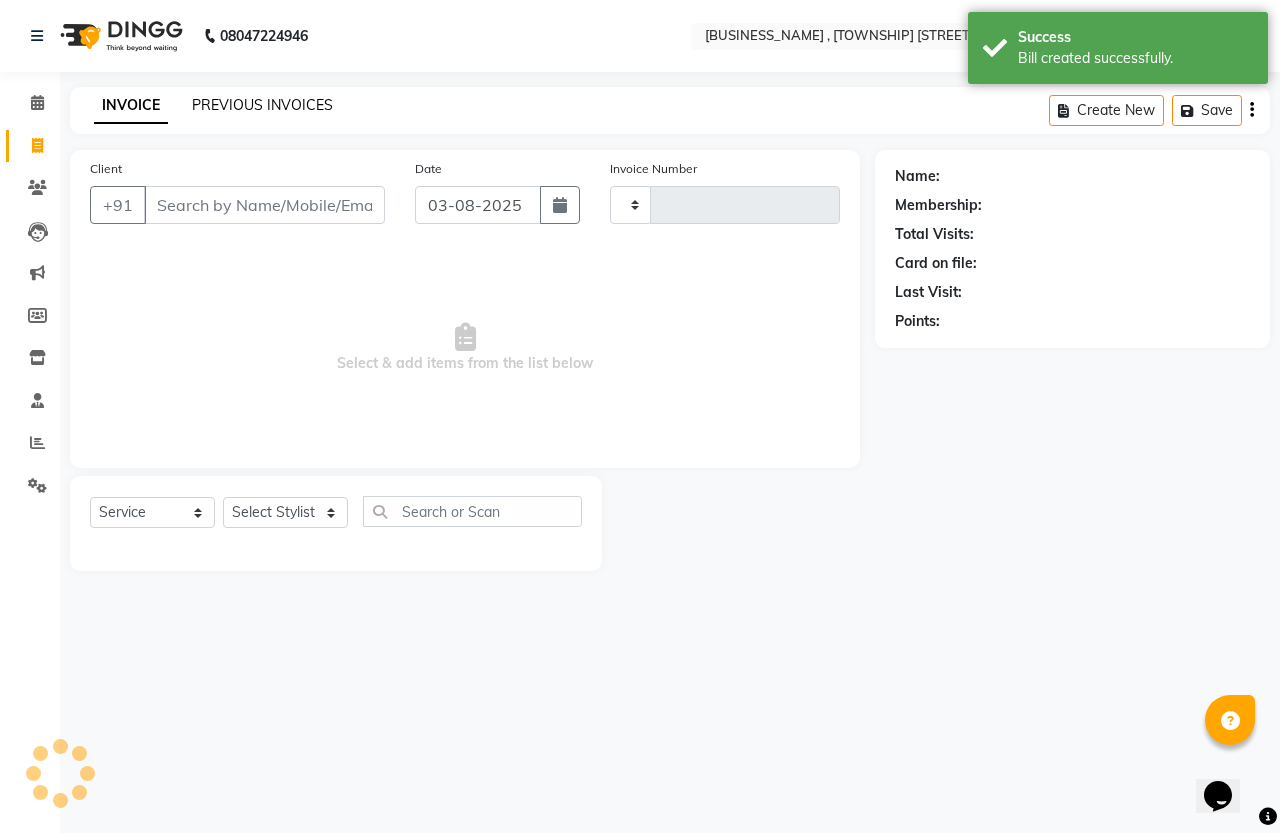 click on "PREVIOUS INVOICES" 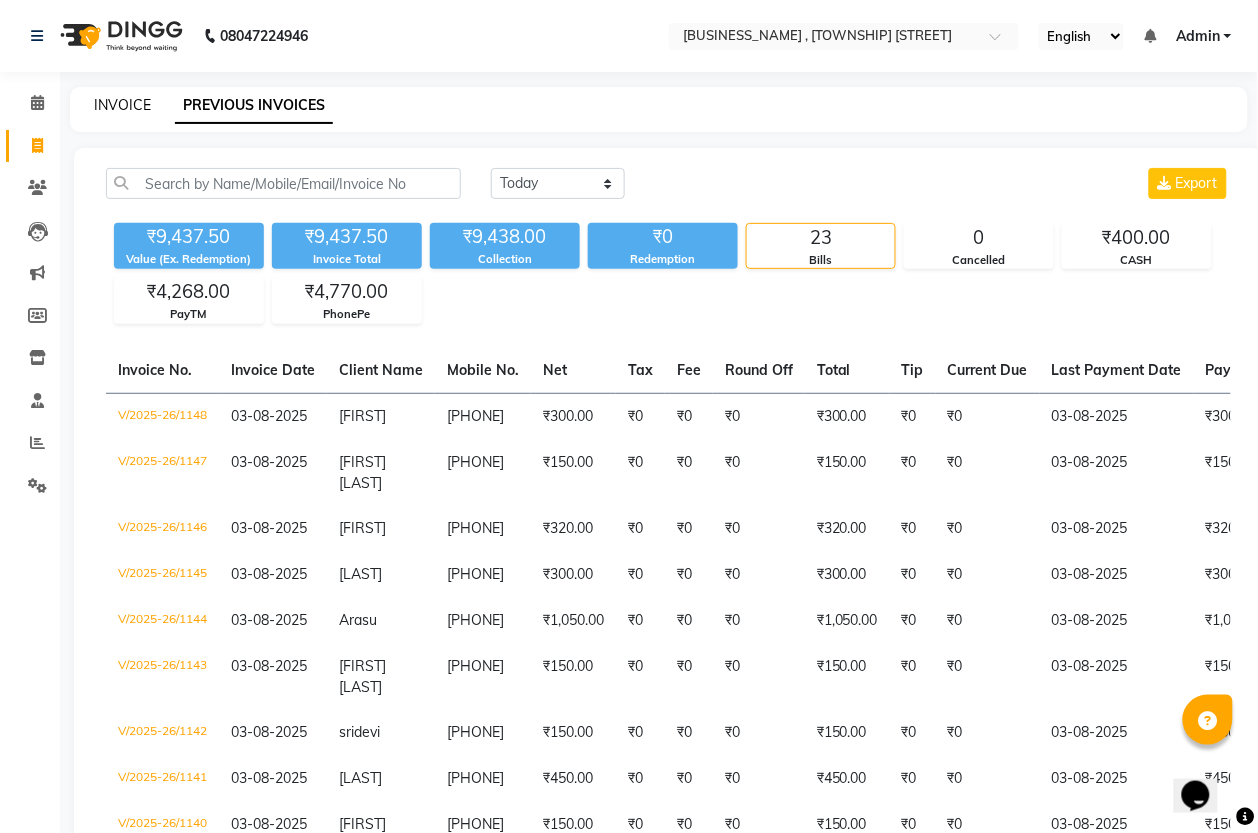 click on "INVOICE" 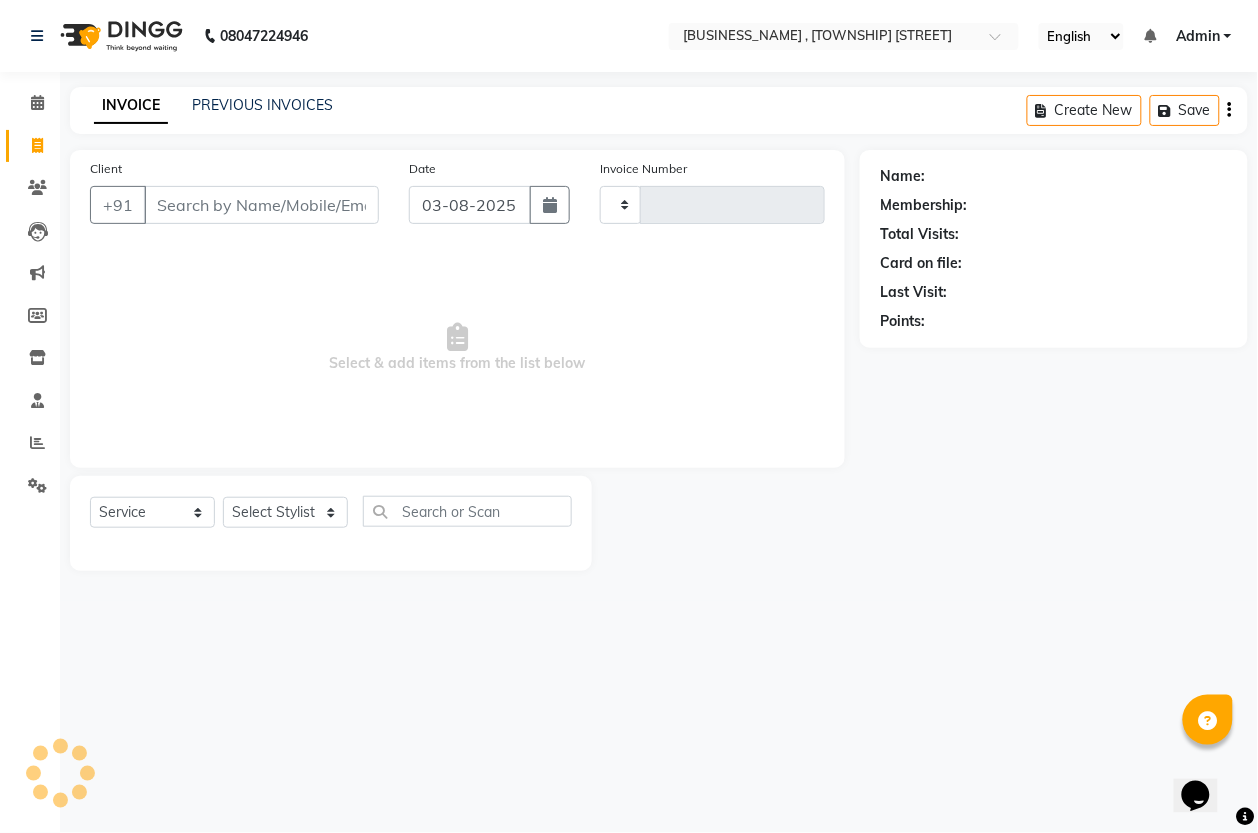 type on "1149" 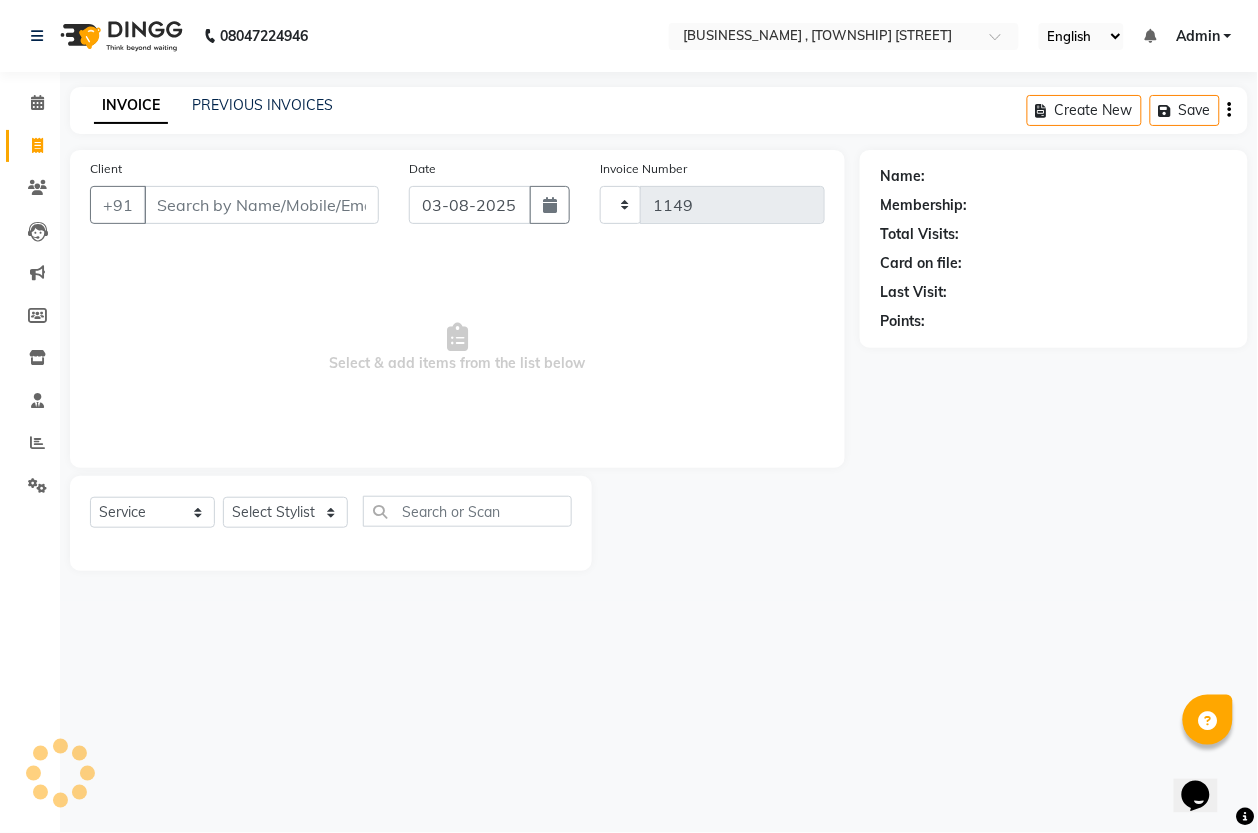 select on "7213" 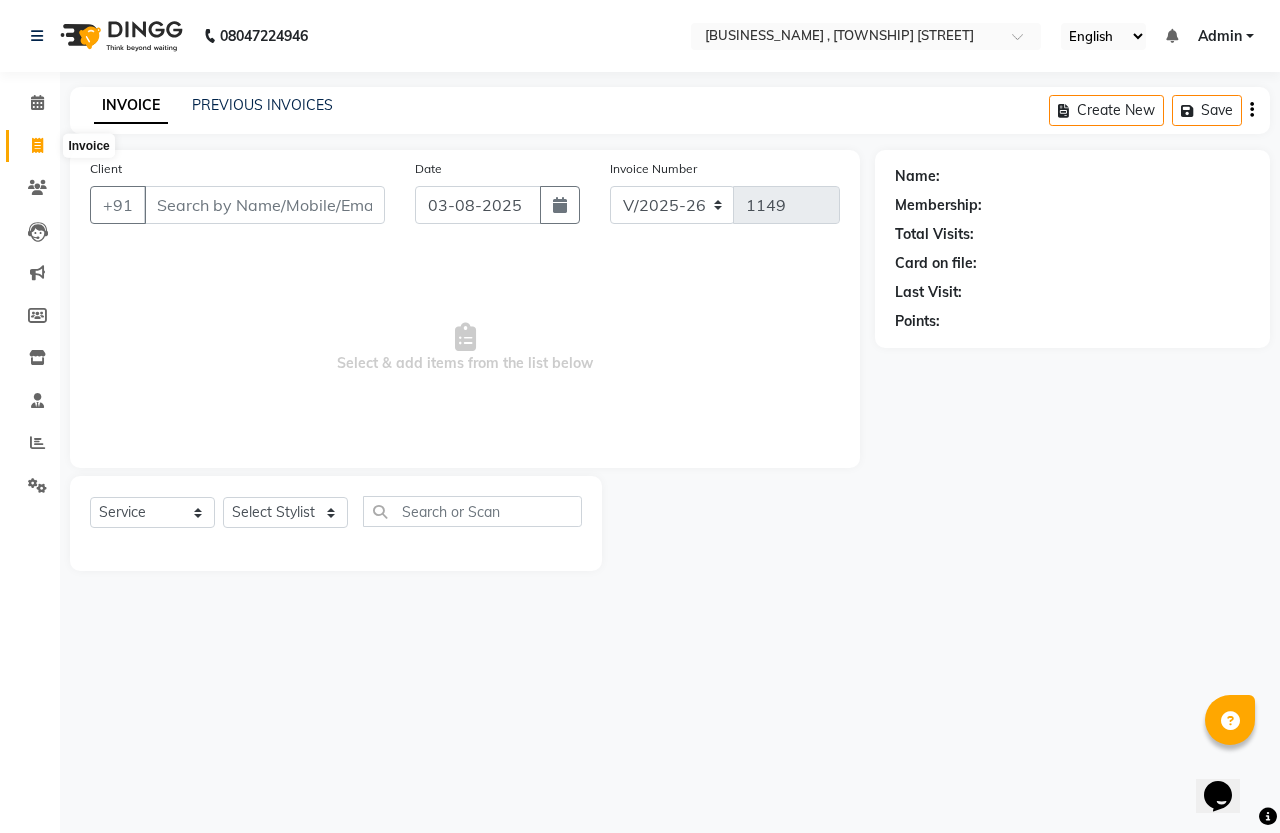 click 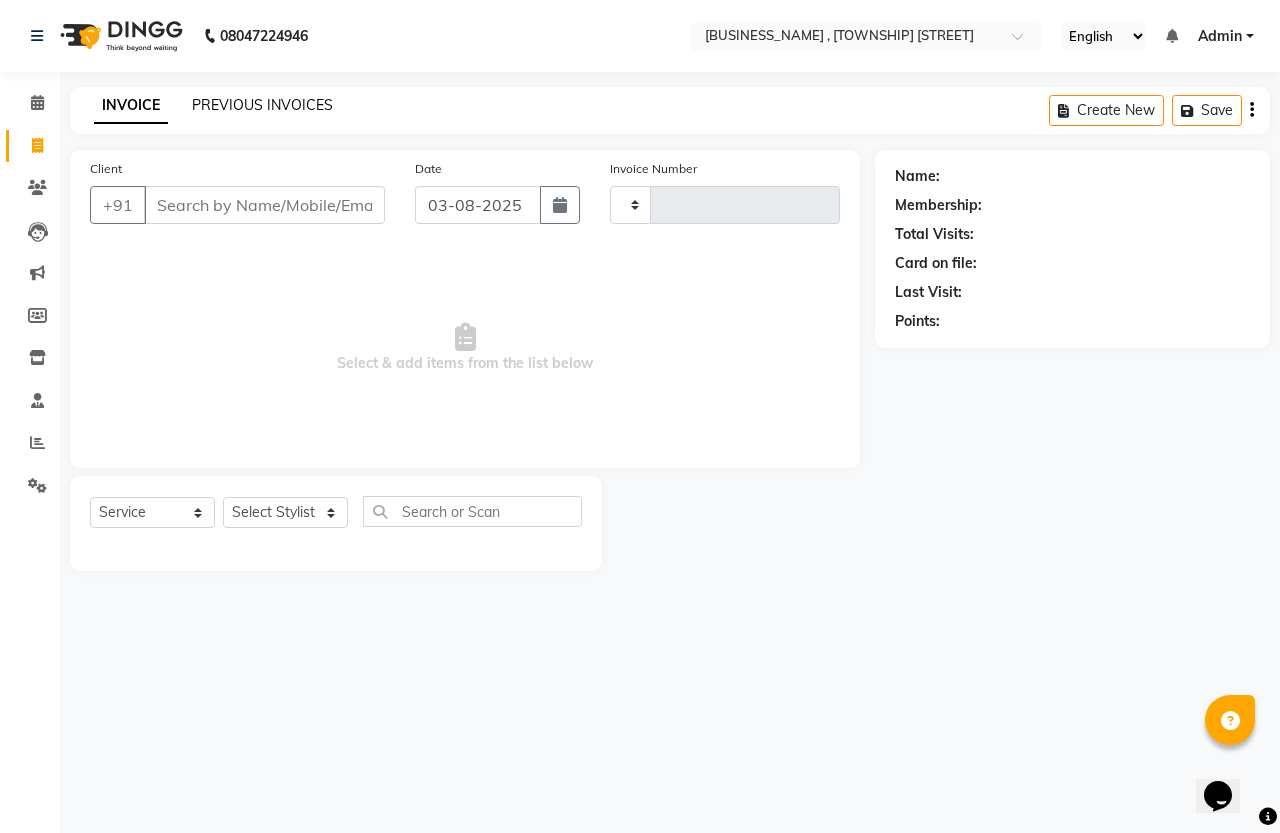 click on "PREVIOUS INVOICES" 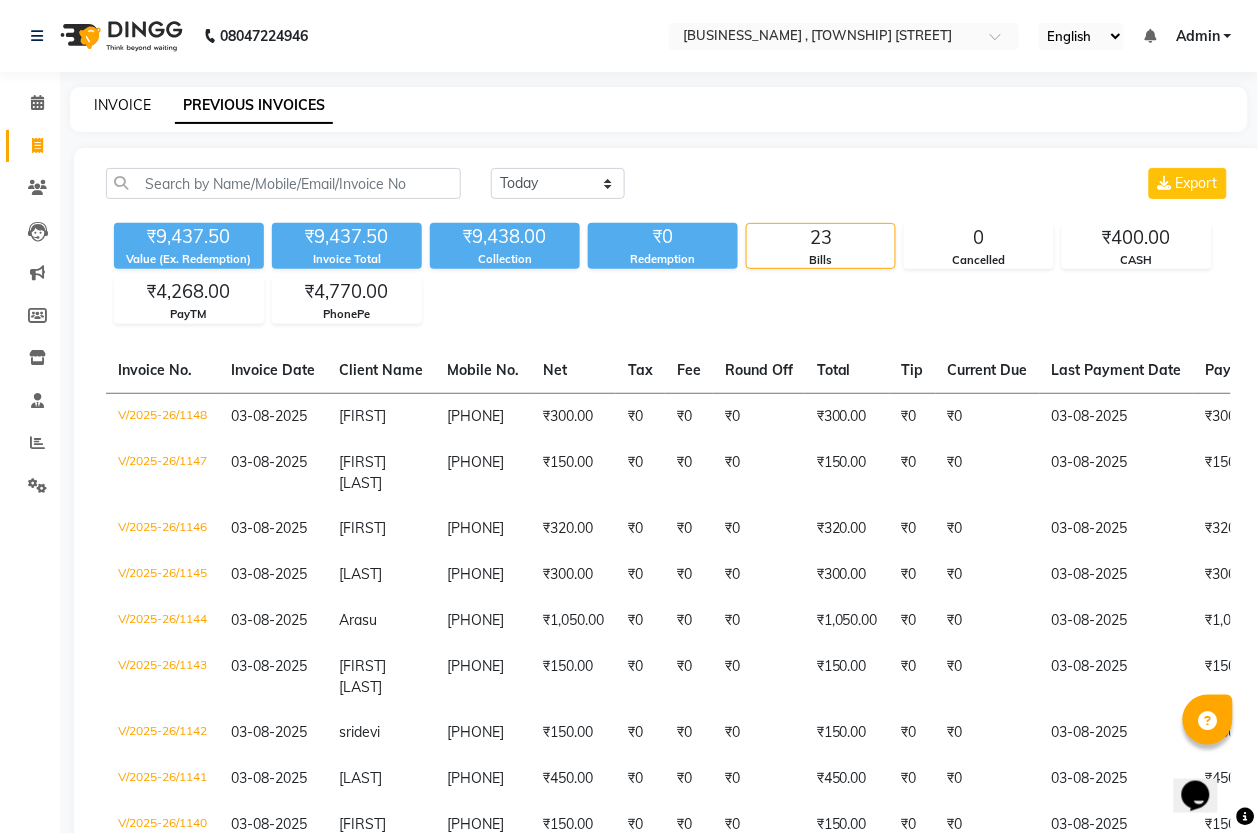 click on "INVOICE" 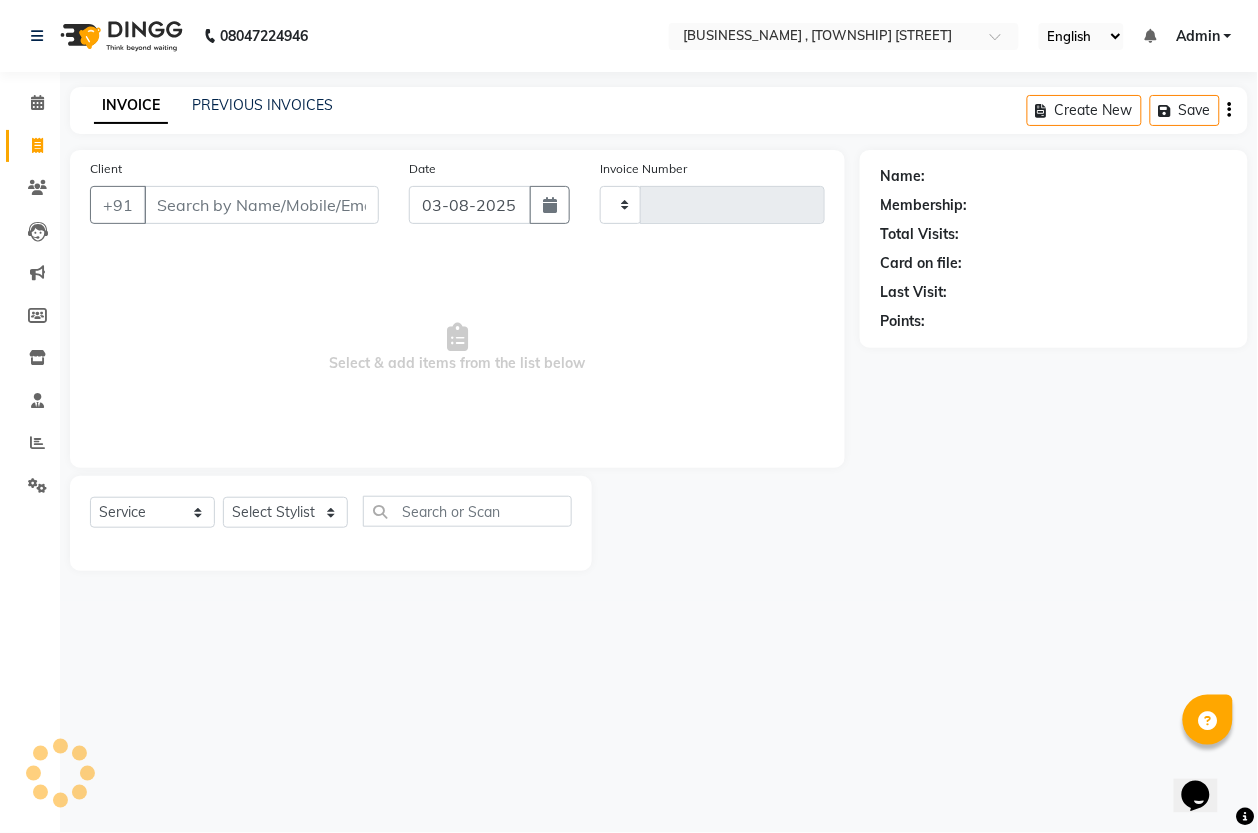 type on "1149" 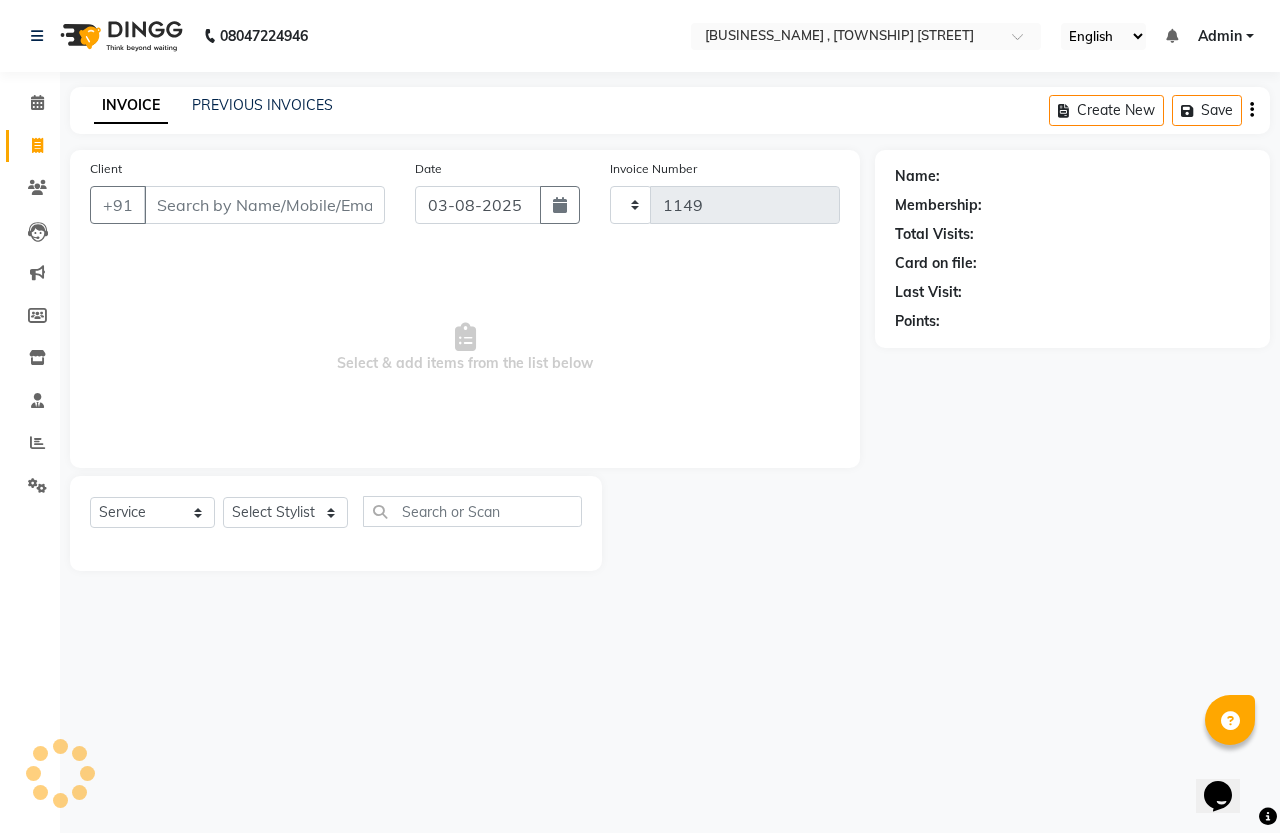 select on "7213" 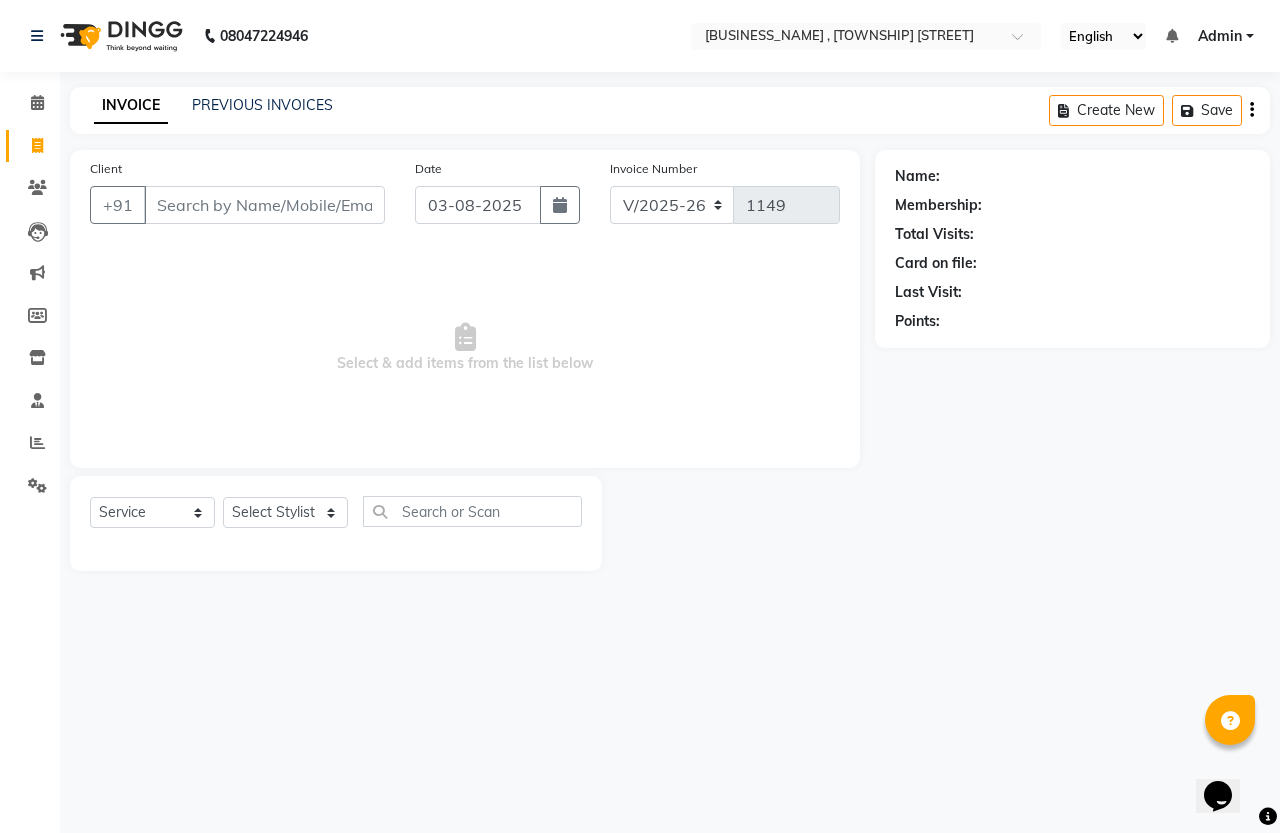 click on "INVOICE" 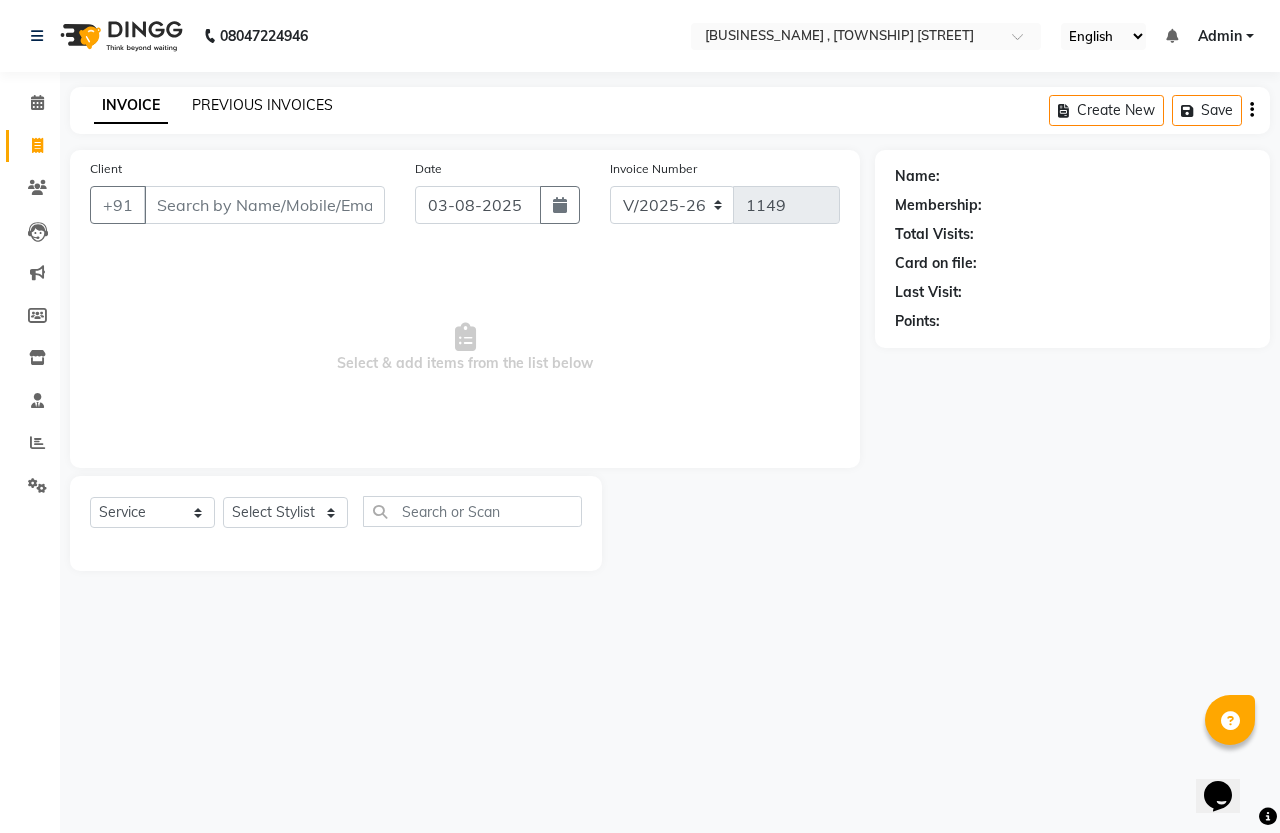 click on "PREVIOUS INVOICES" 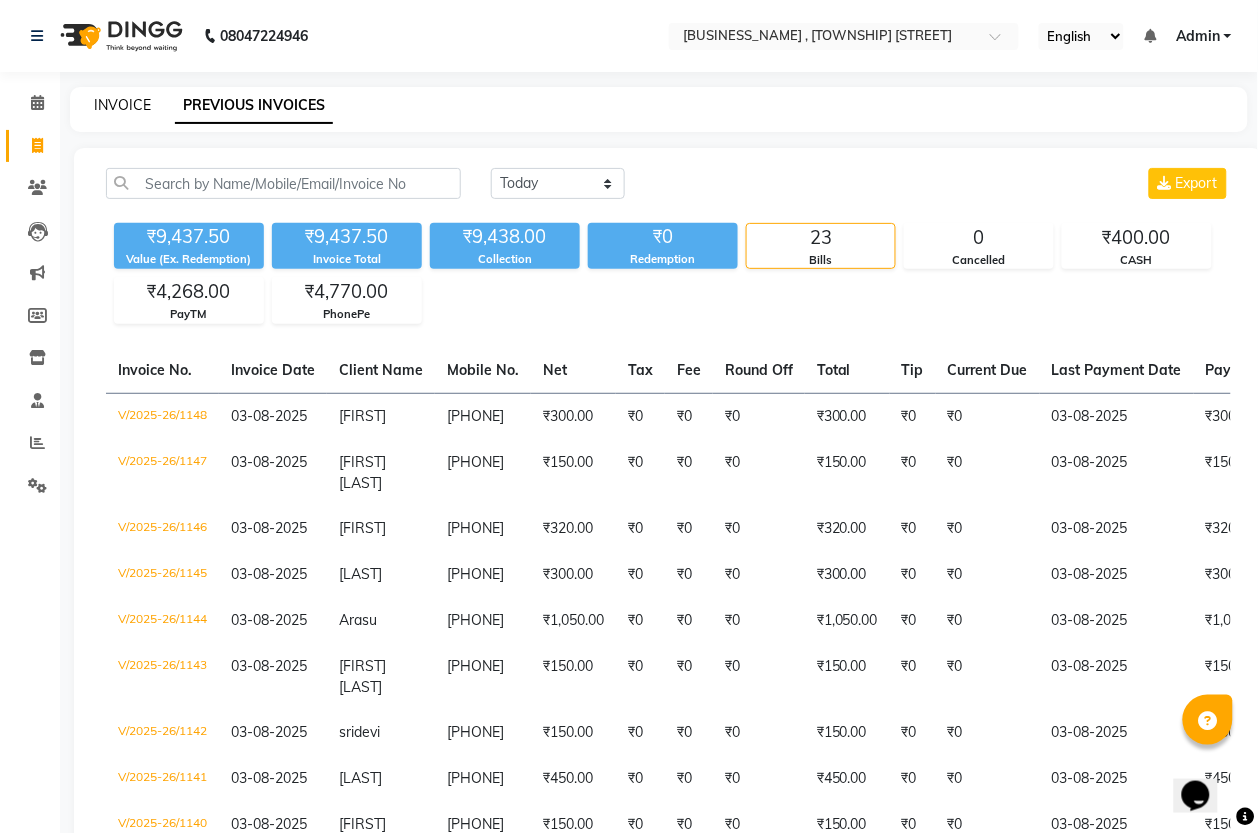 click on "INVOICE" 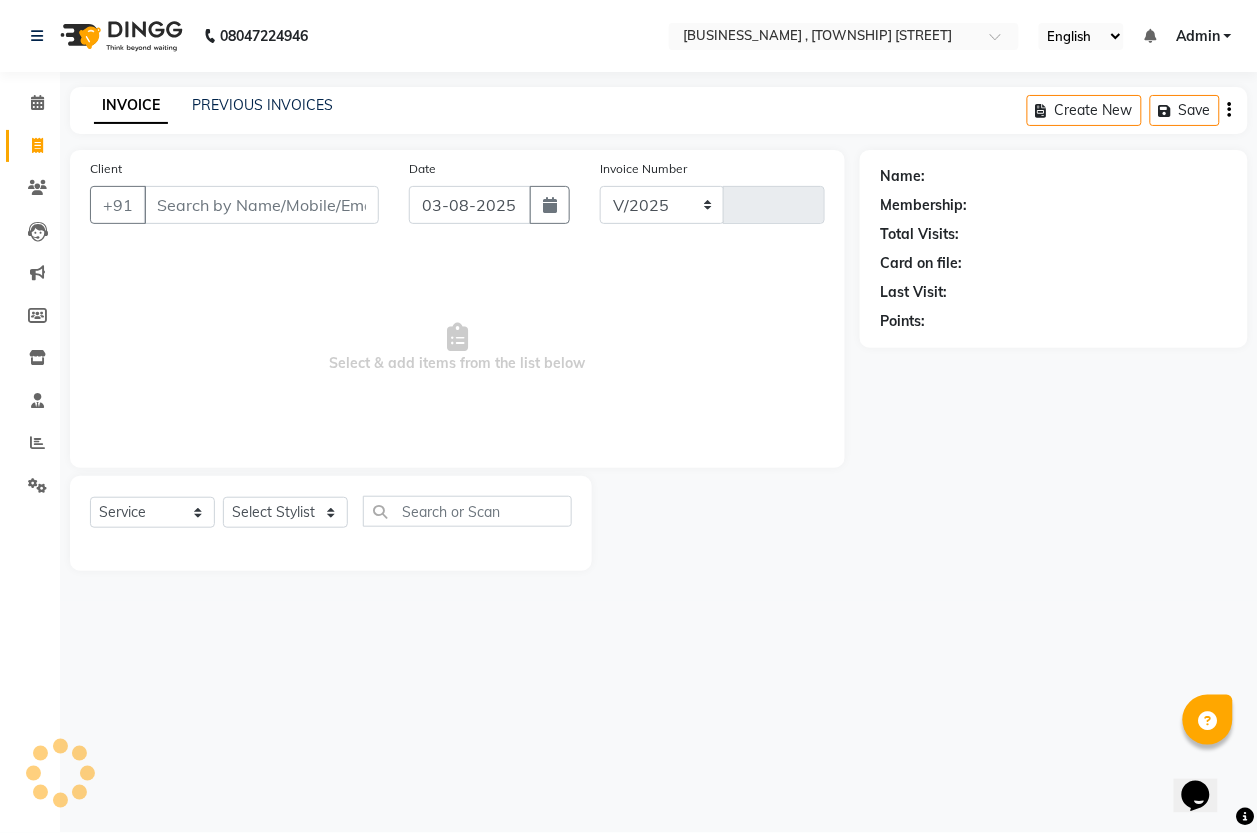 select on "7213" 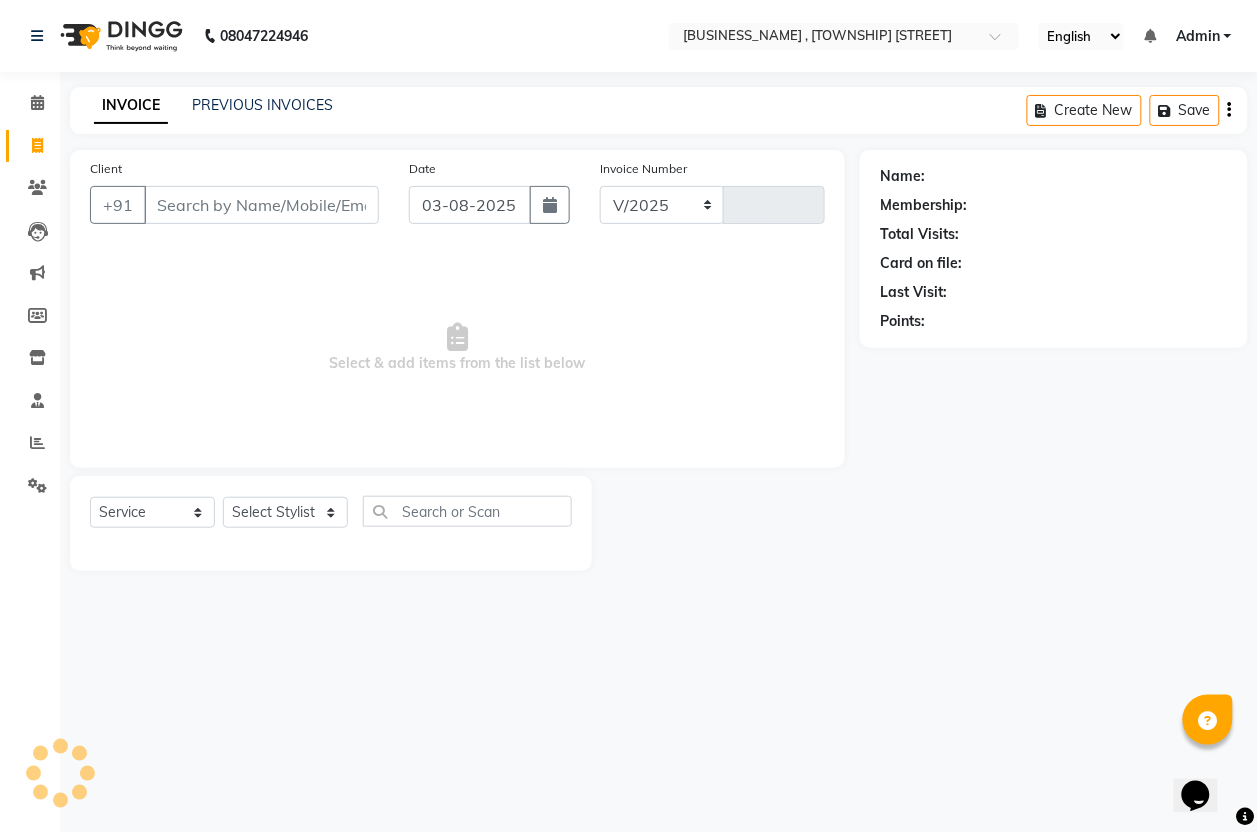 type on "1149" 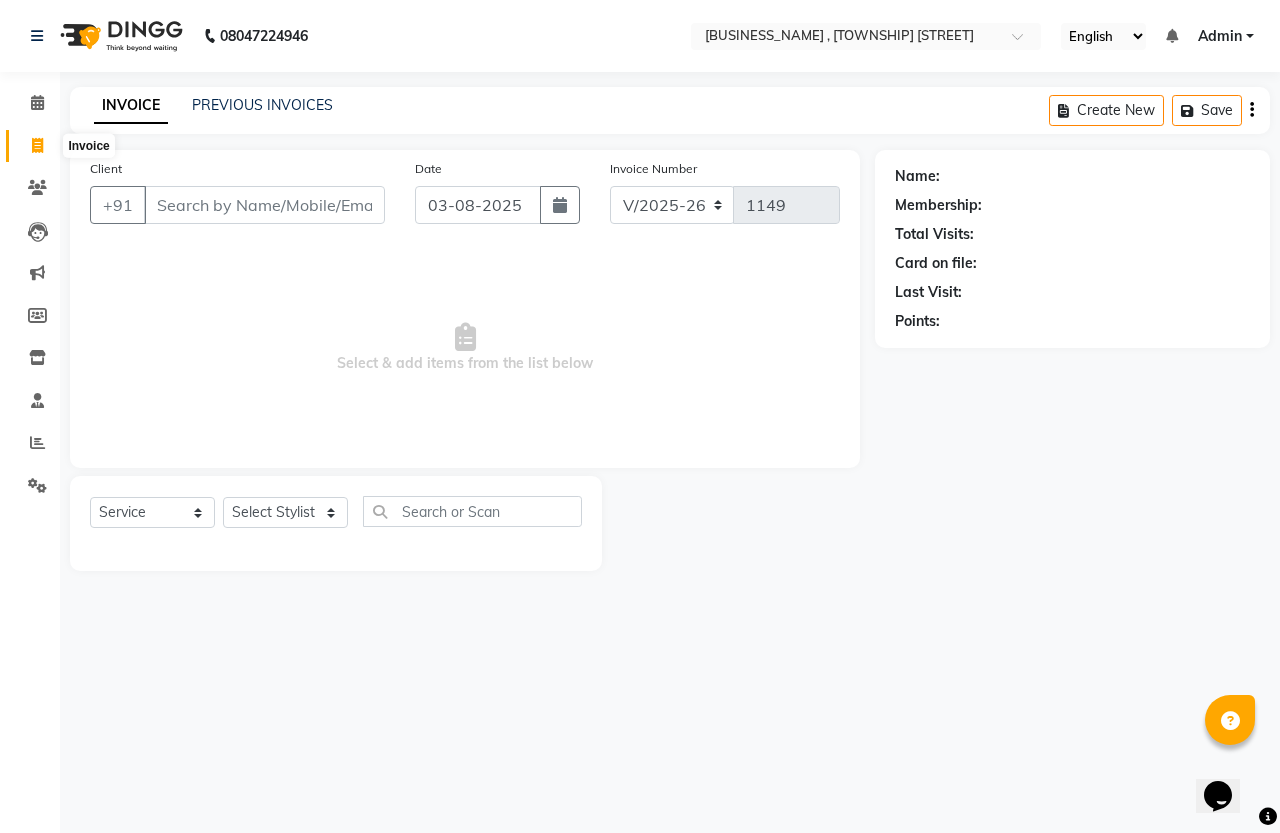 click 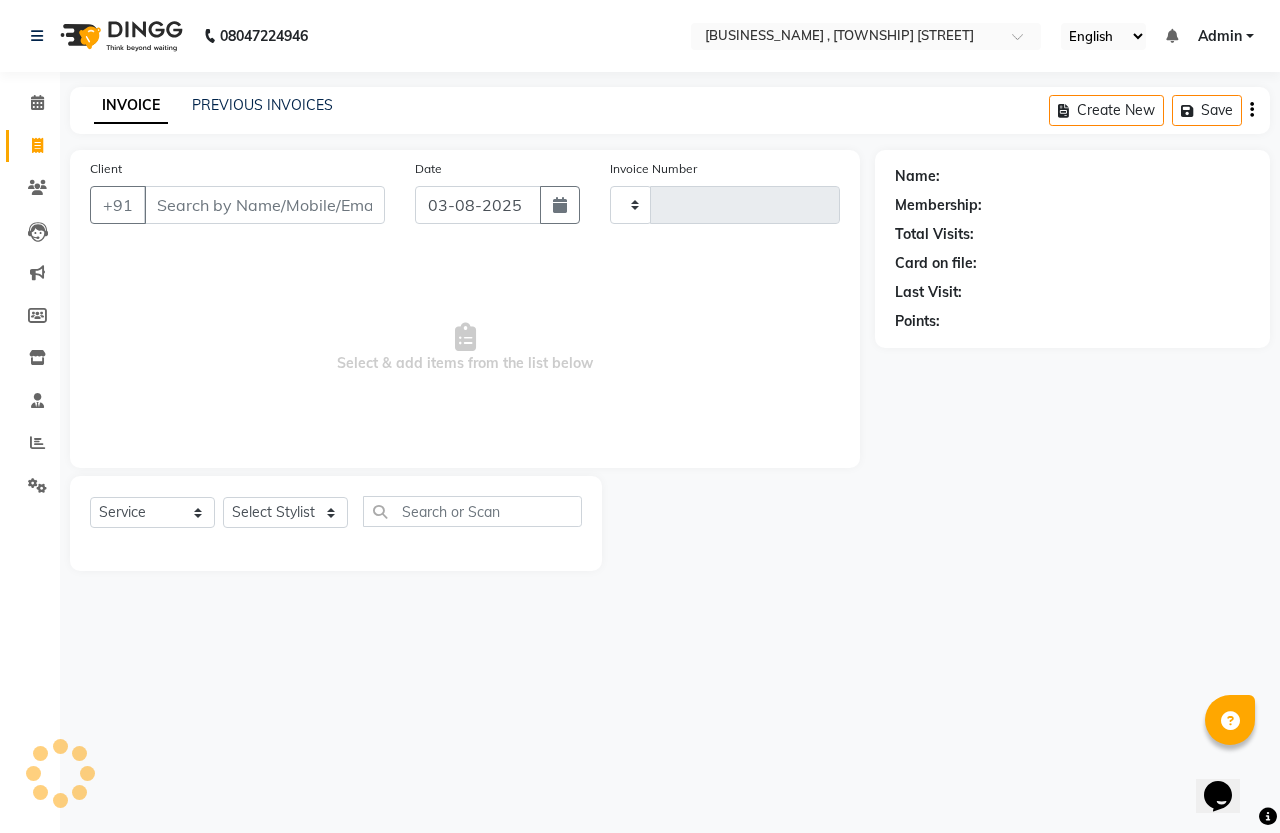 click on "Client" at bounding box center (264, 205) 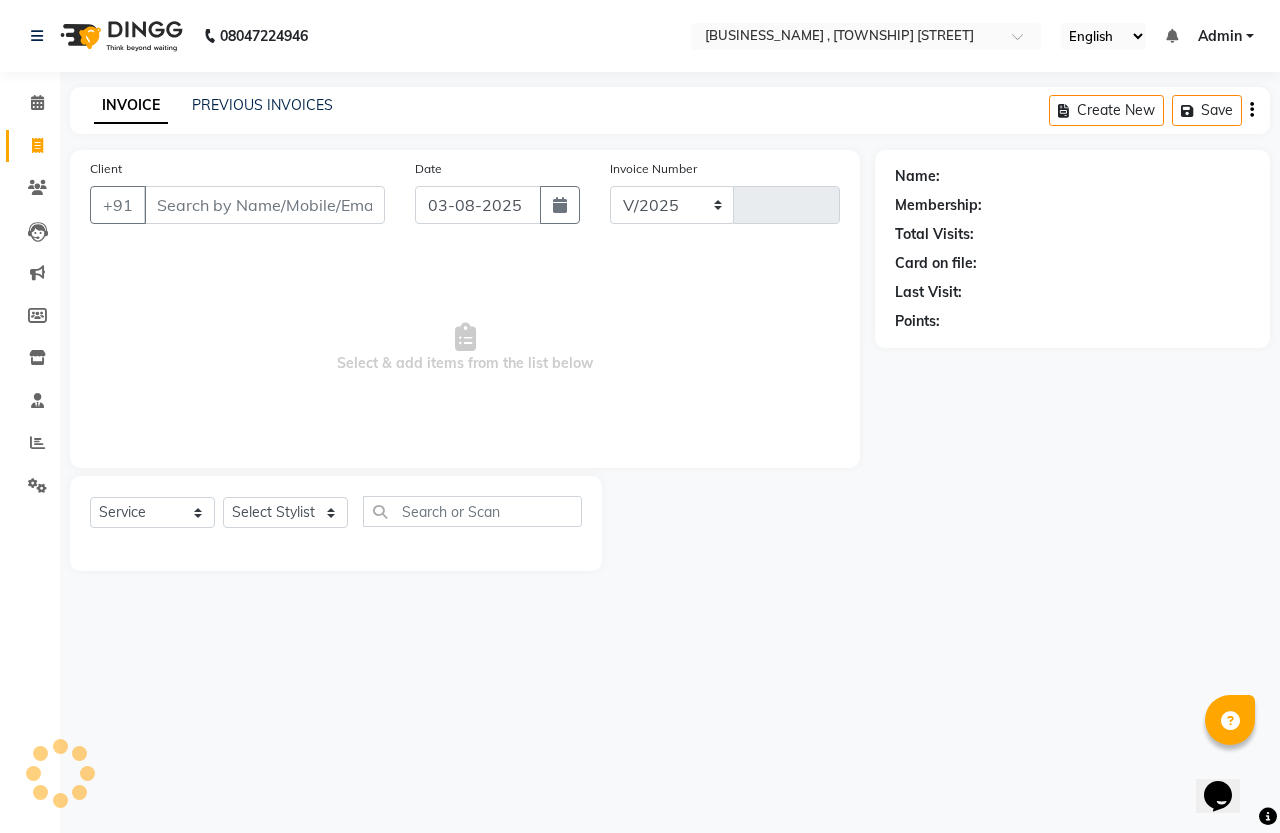 select on "7213" 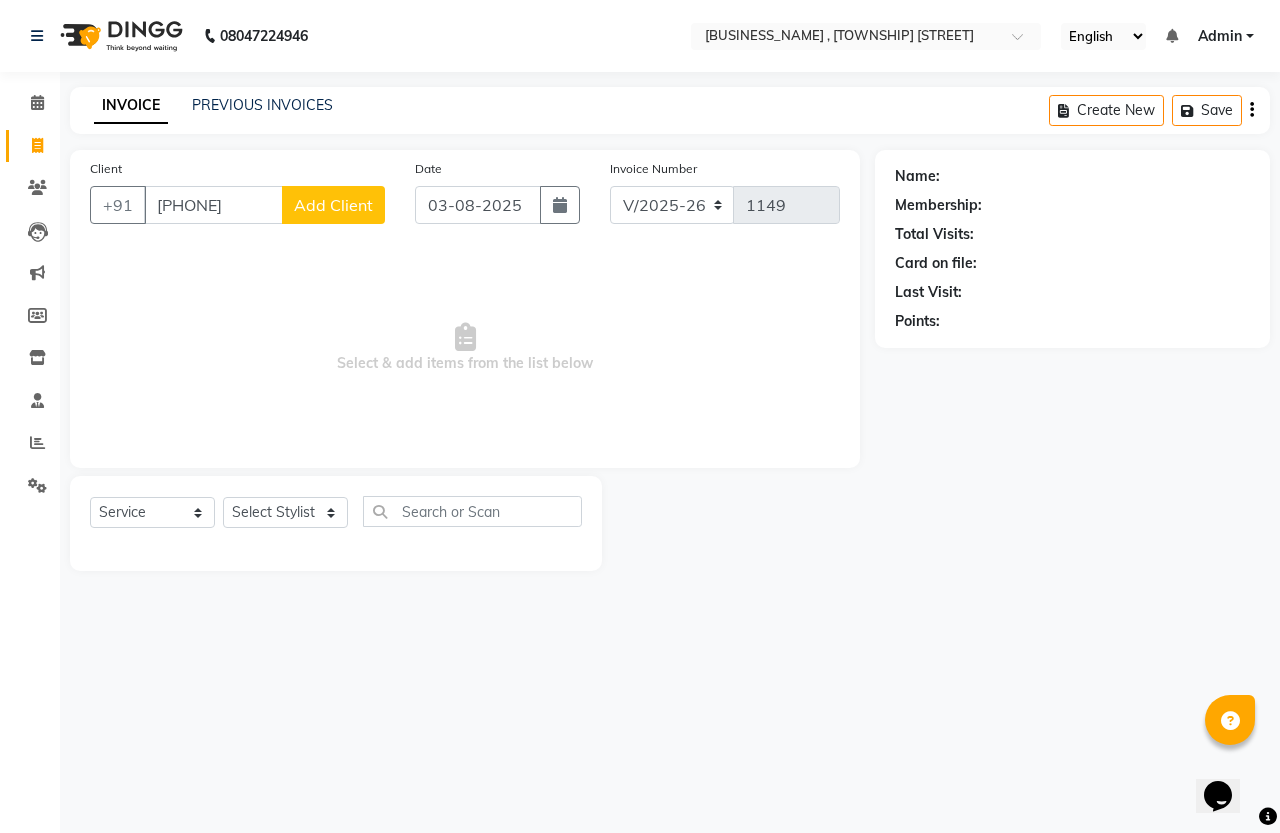 type on "[PHONE]" 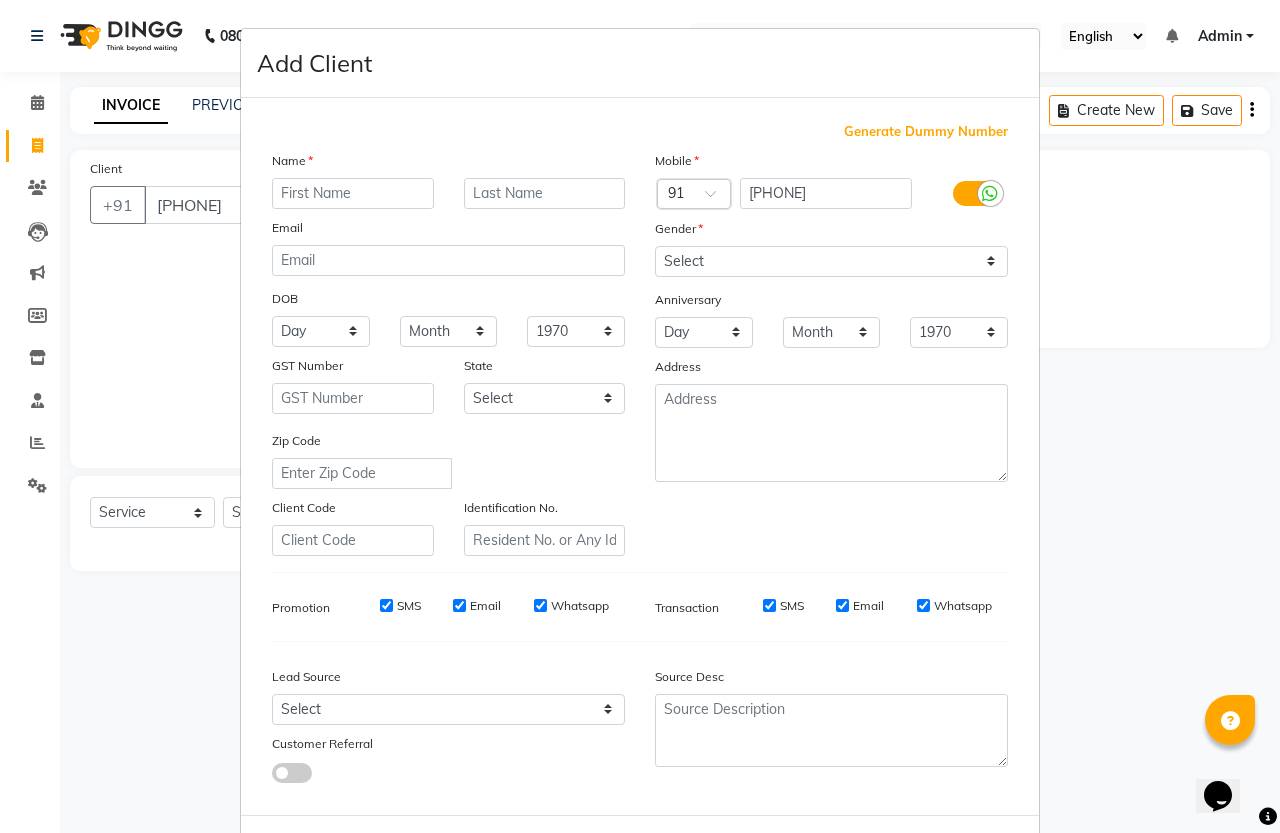 click at bounding box center [353, 193] 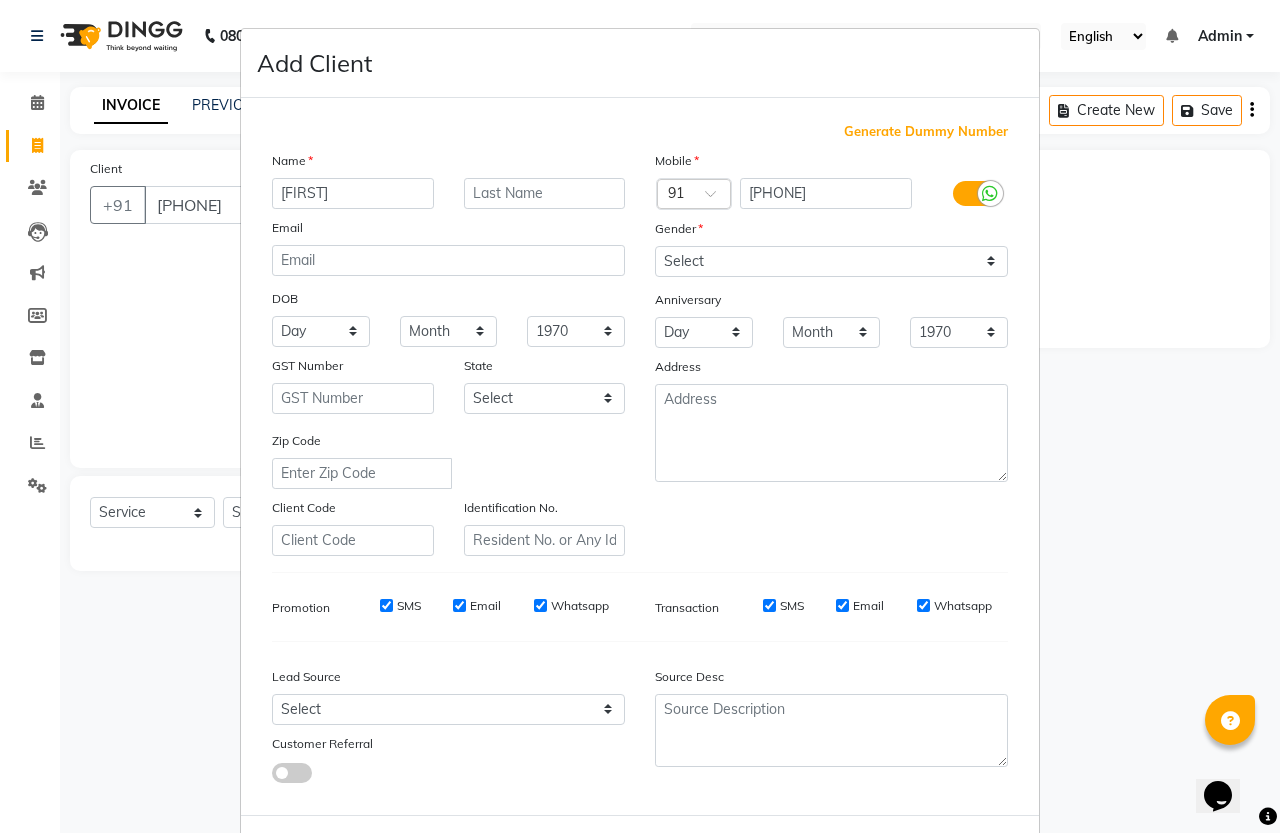 type on "[FIRST]" 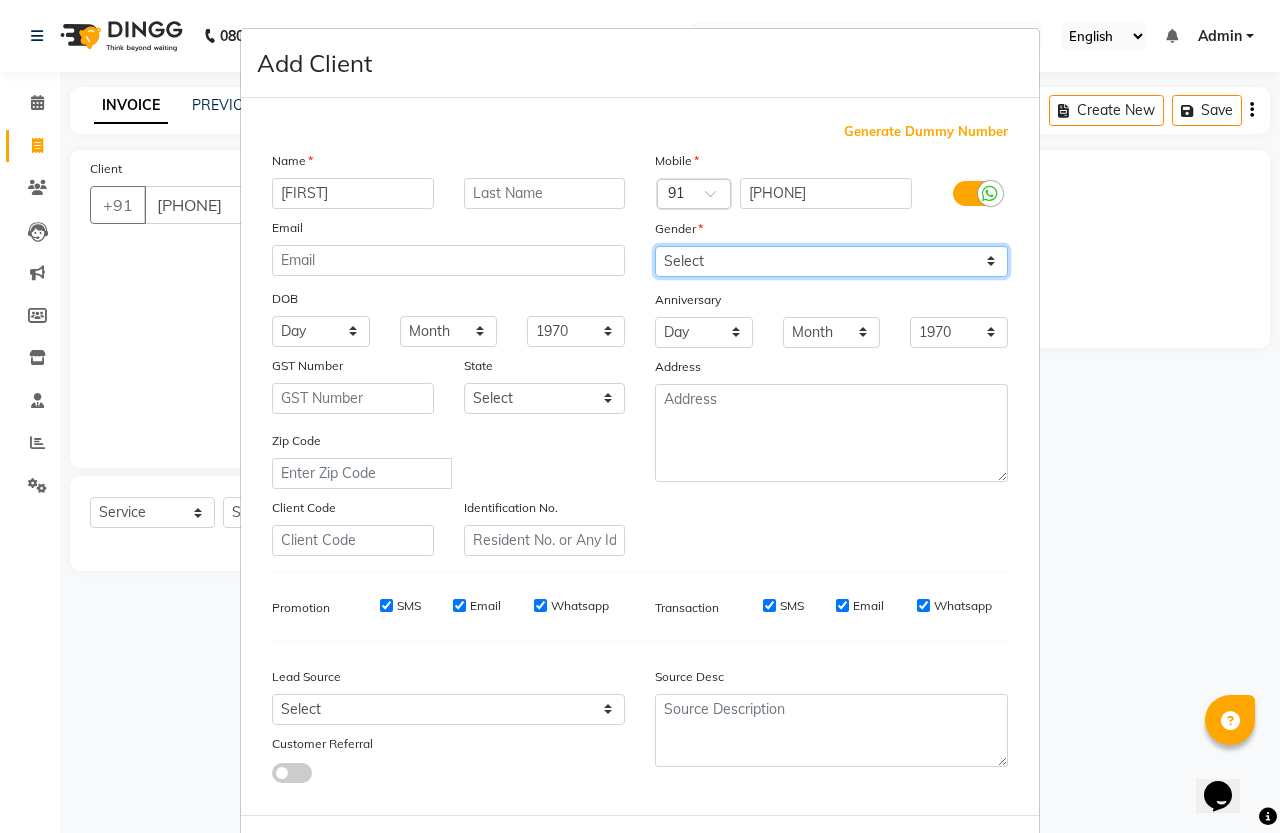 click on "Select Male Female Other Prefer Not To Say" at bounding box center [831, 261] 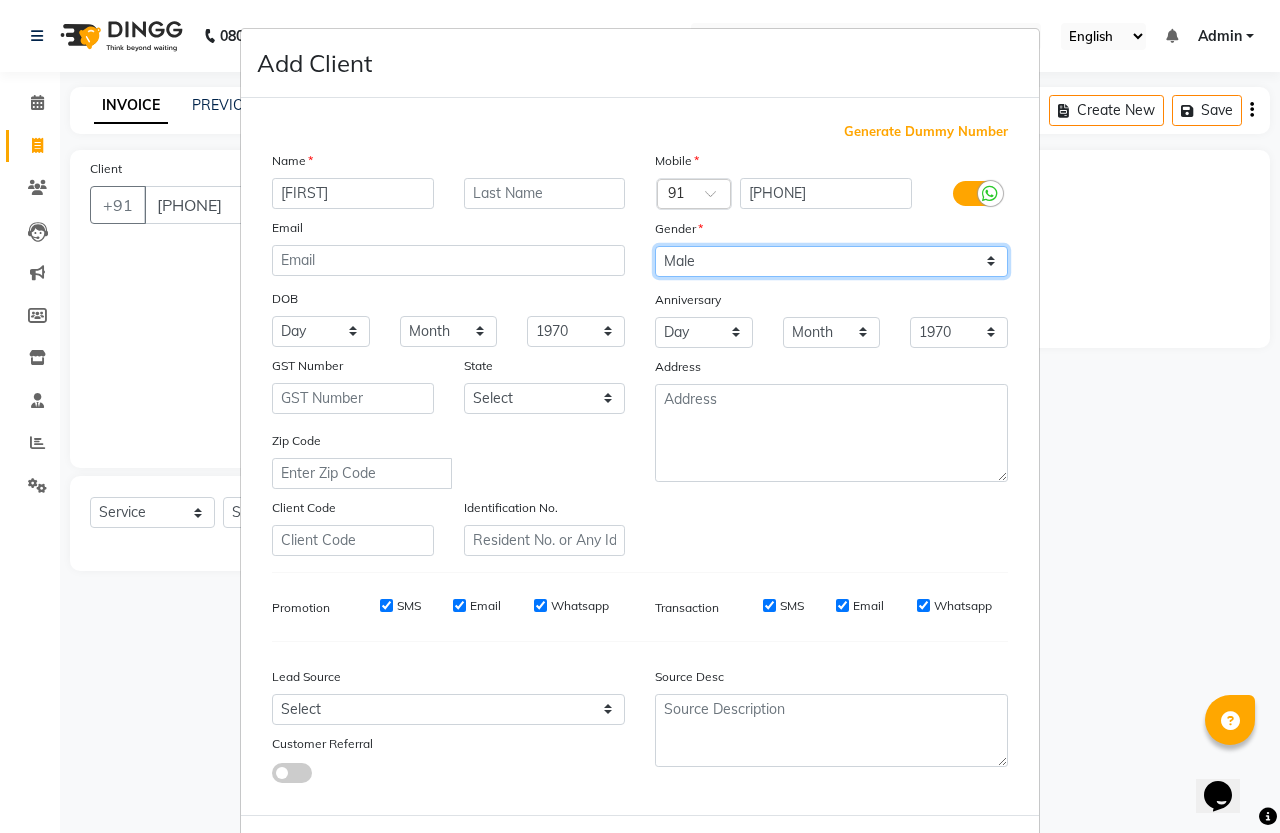 click on "Select Male Female Other Prefer Not To Say" at bounding box center (831, 261) 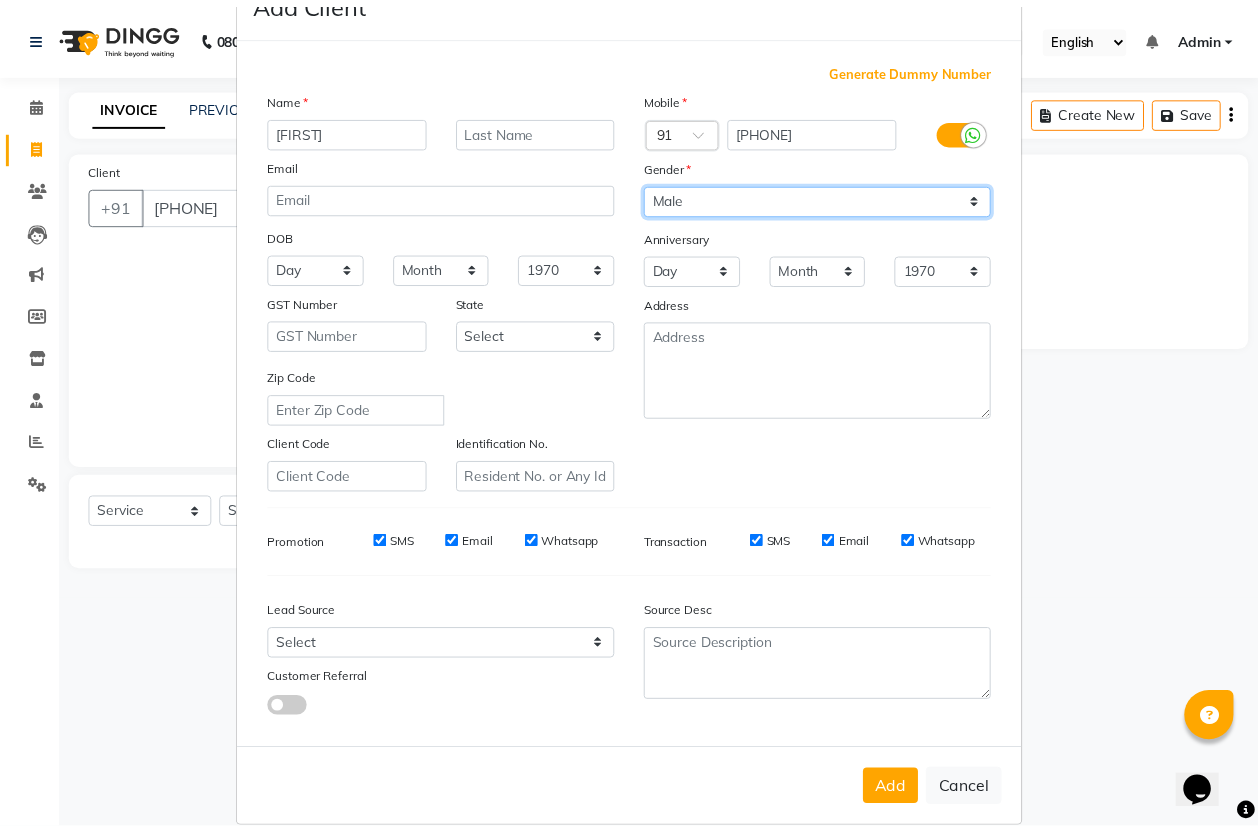 scroll, scrollTop: 82, scrollLeft: 0, axis: vertical 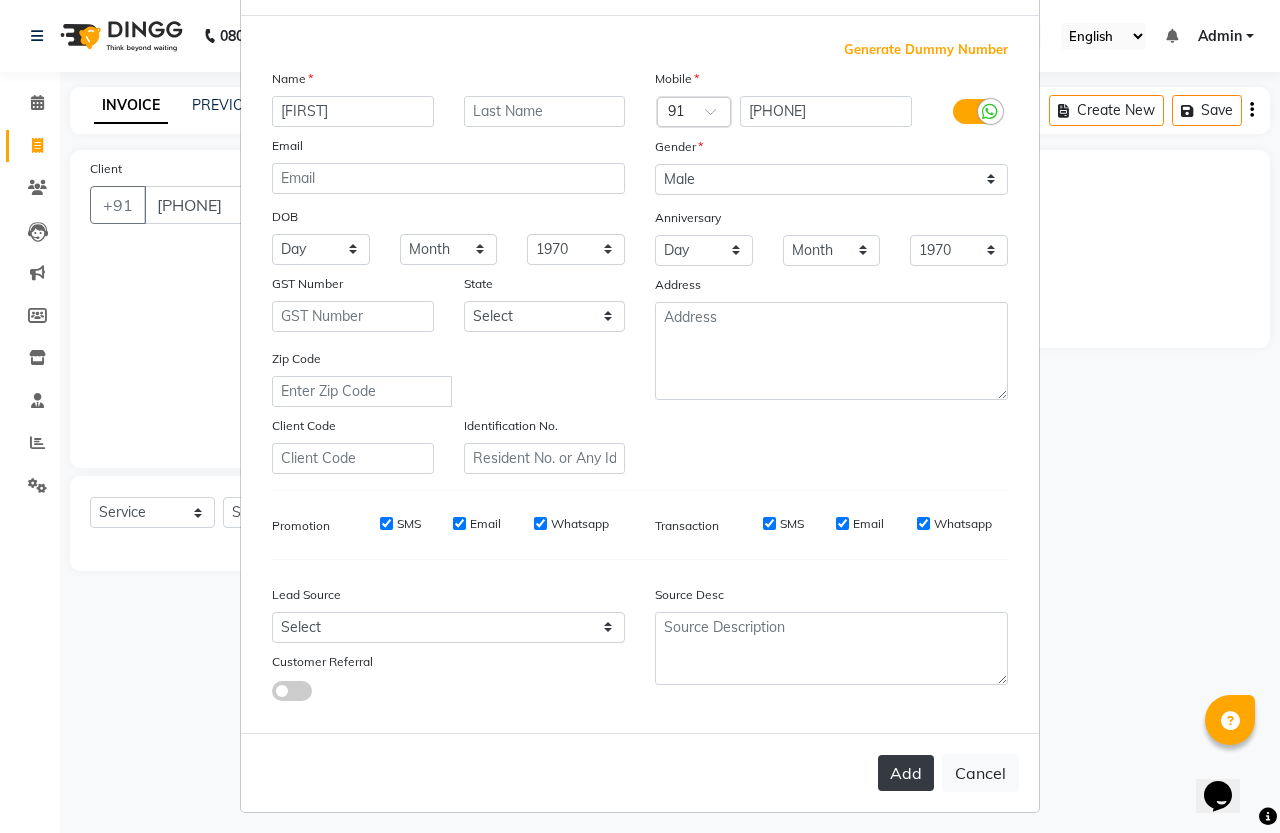 click on "Add" at bounding box center (906, 773) 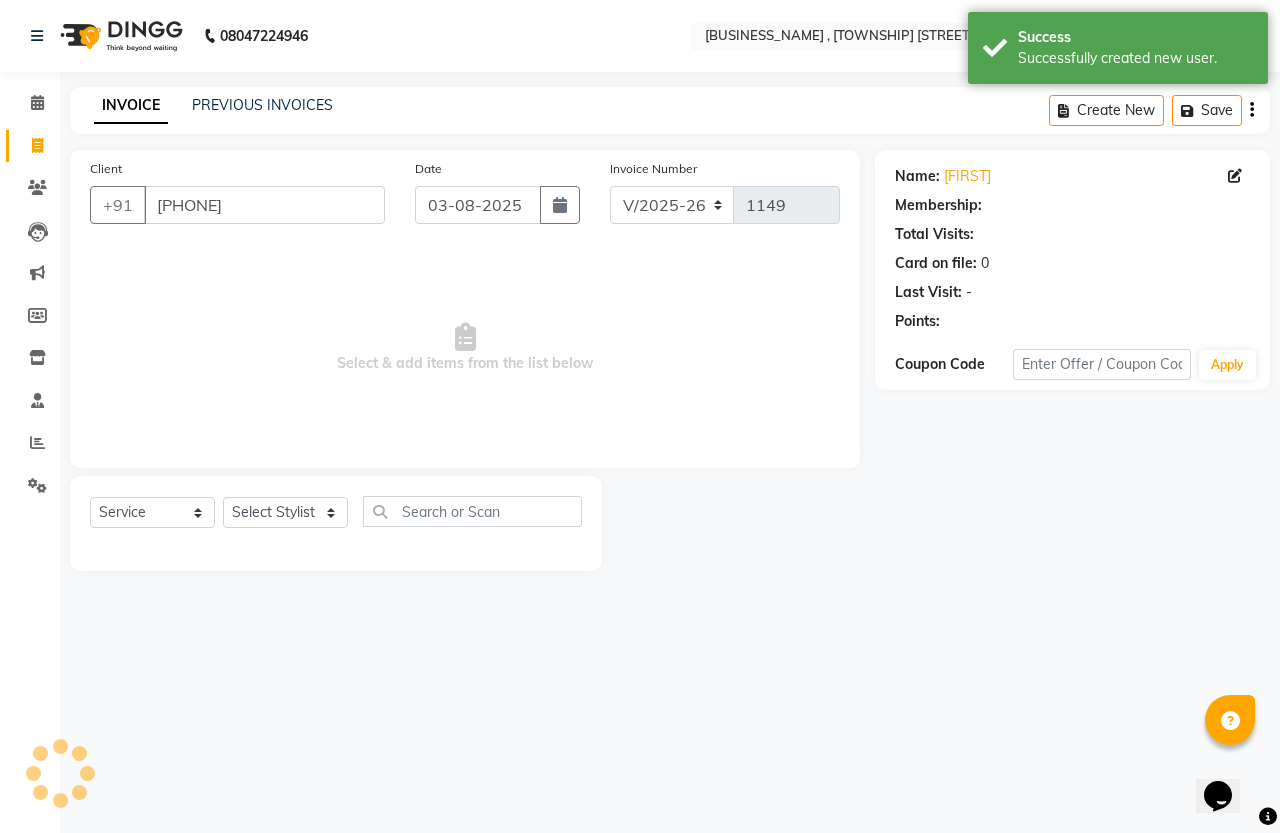 select on "1: Object" 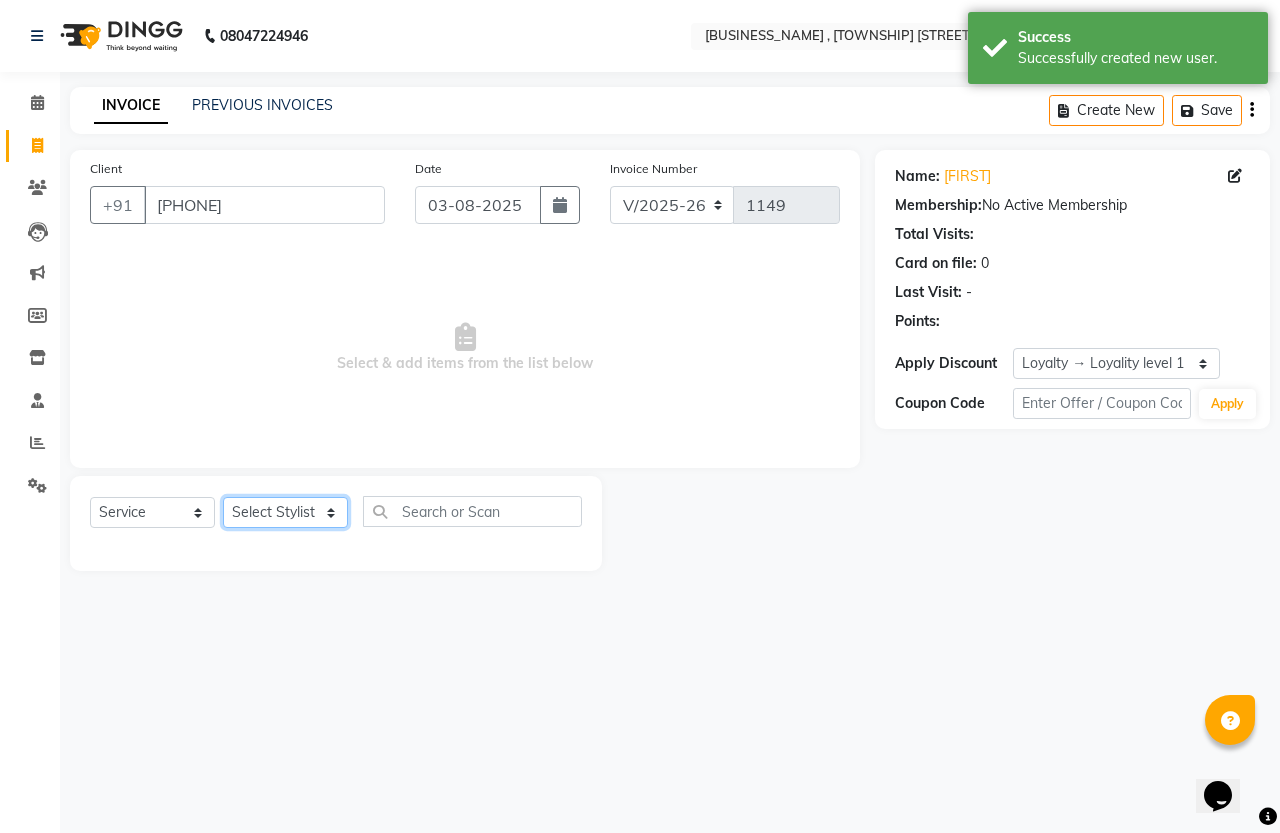 click on "Select Stylist [FIRST] [LAST] [FIRST] [LAST]" 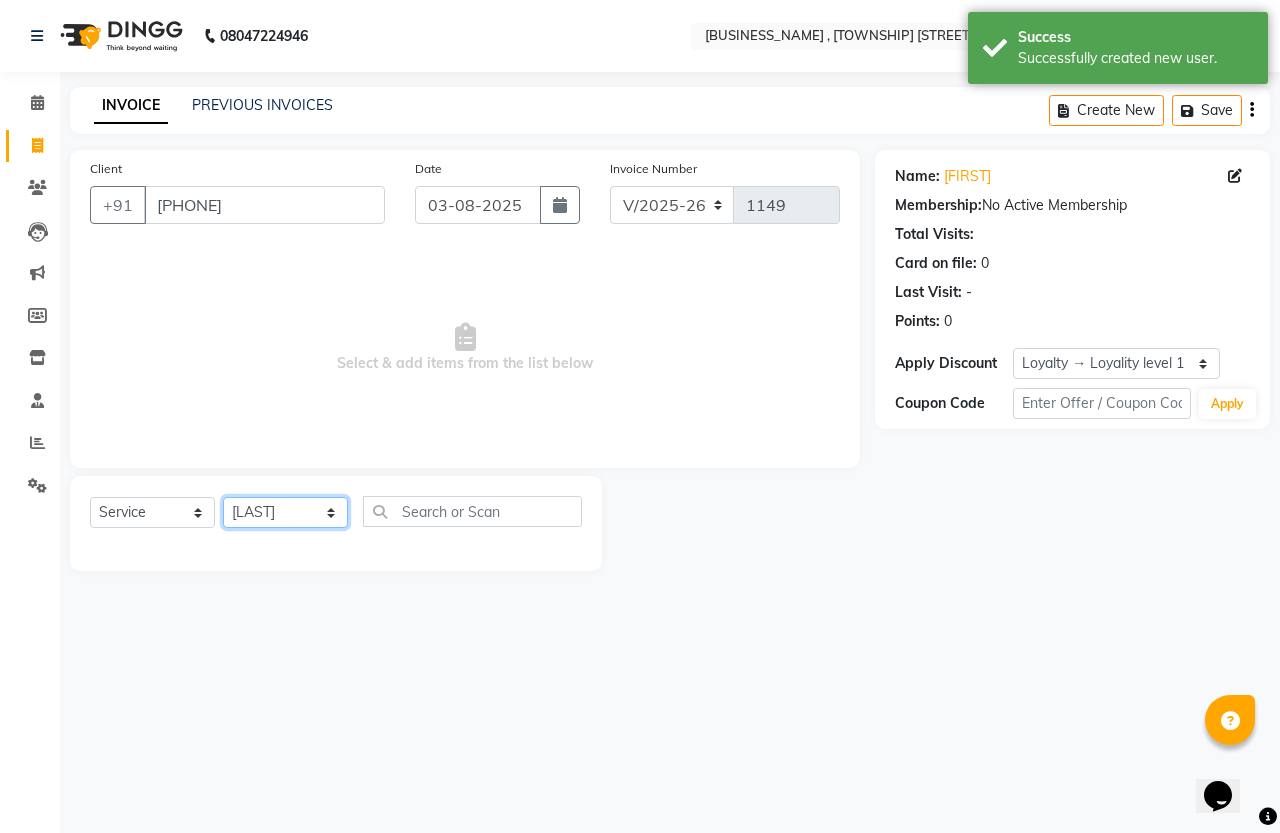 click on "Select Stylist [FIRST] [LAST] [FIRST] [LAST]" 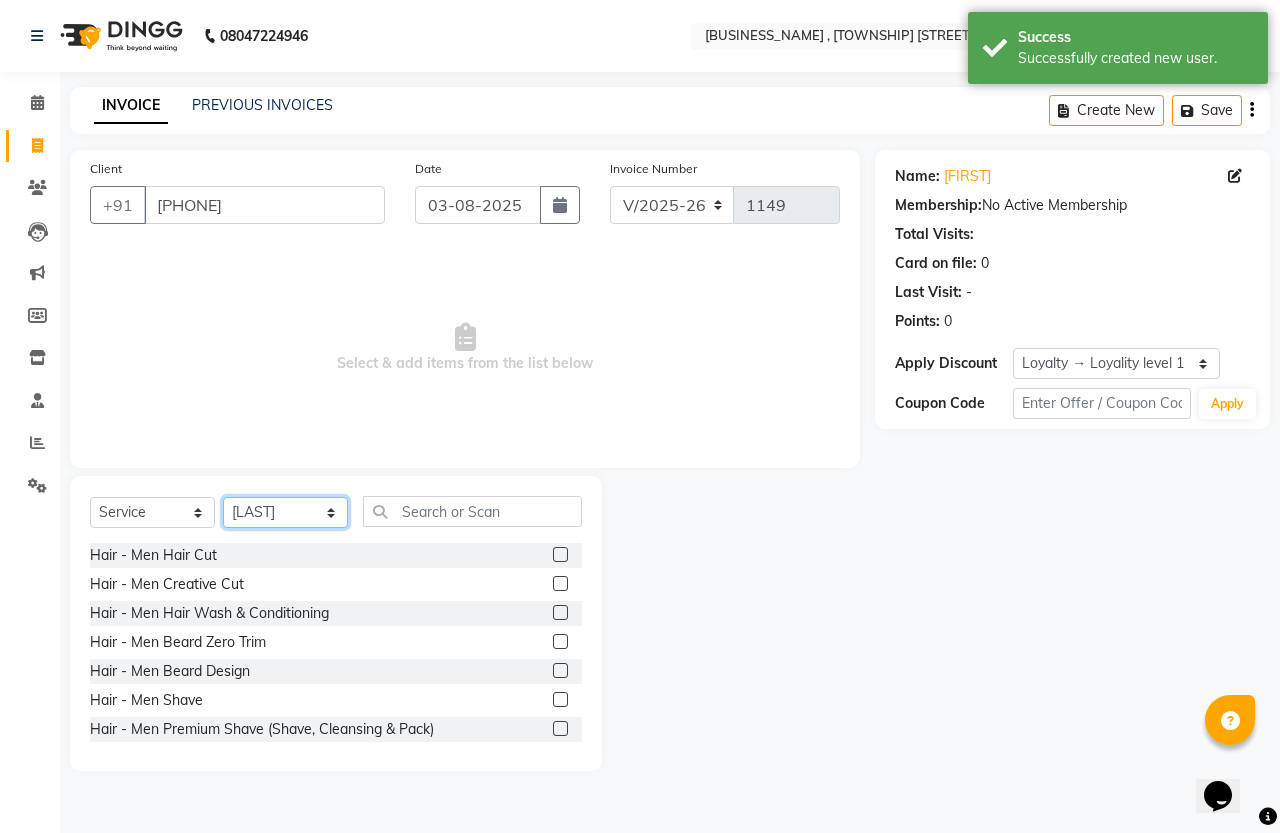 click on "Select Stylist [FIRST] [LAST] [FIRST] [LAST]" 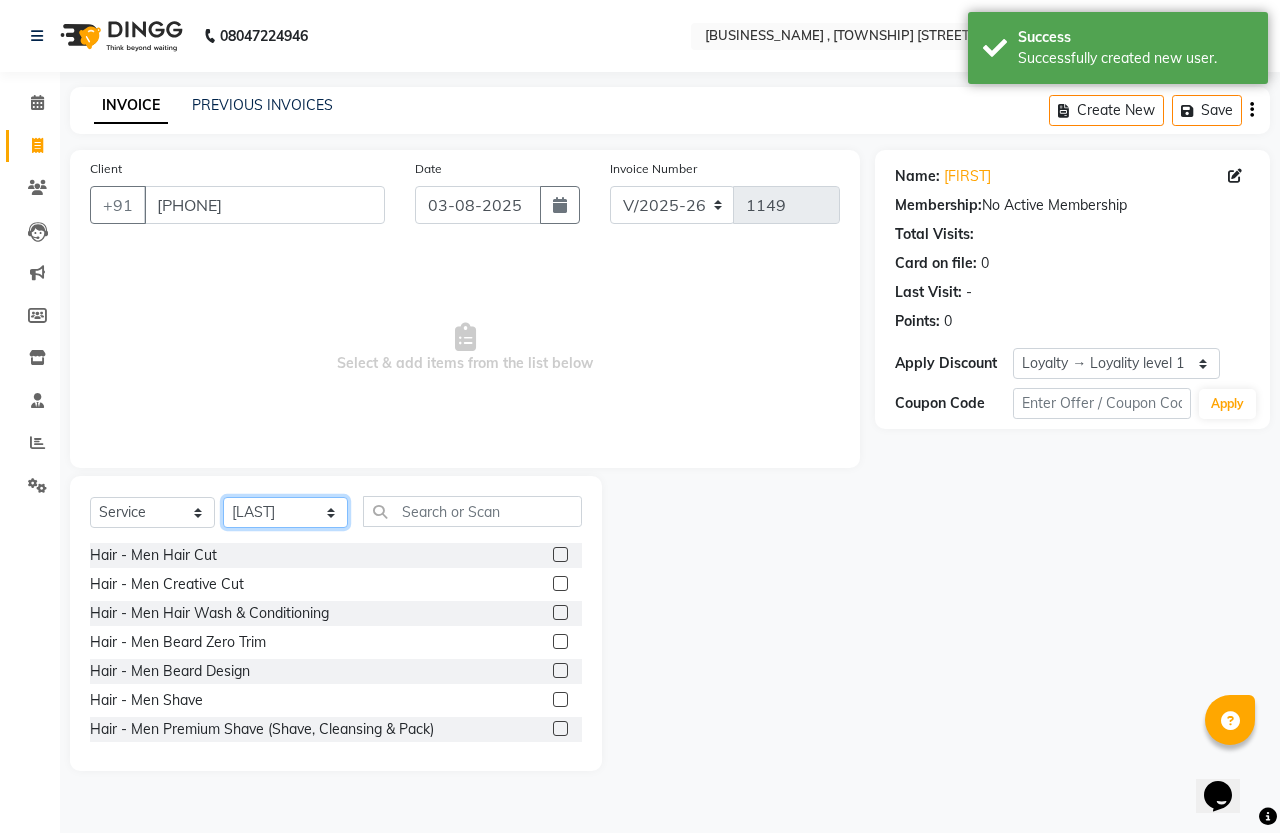 select on "87772" 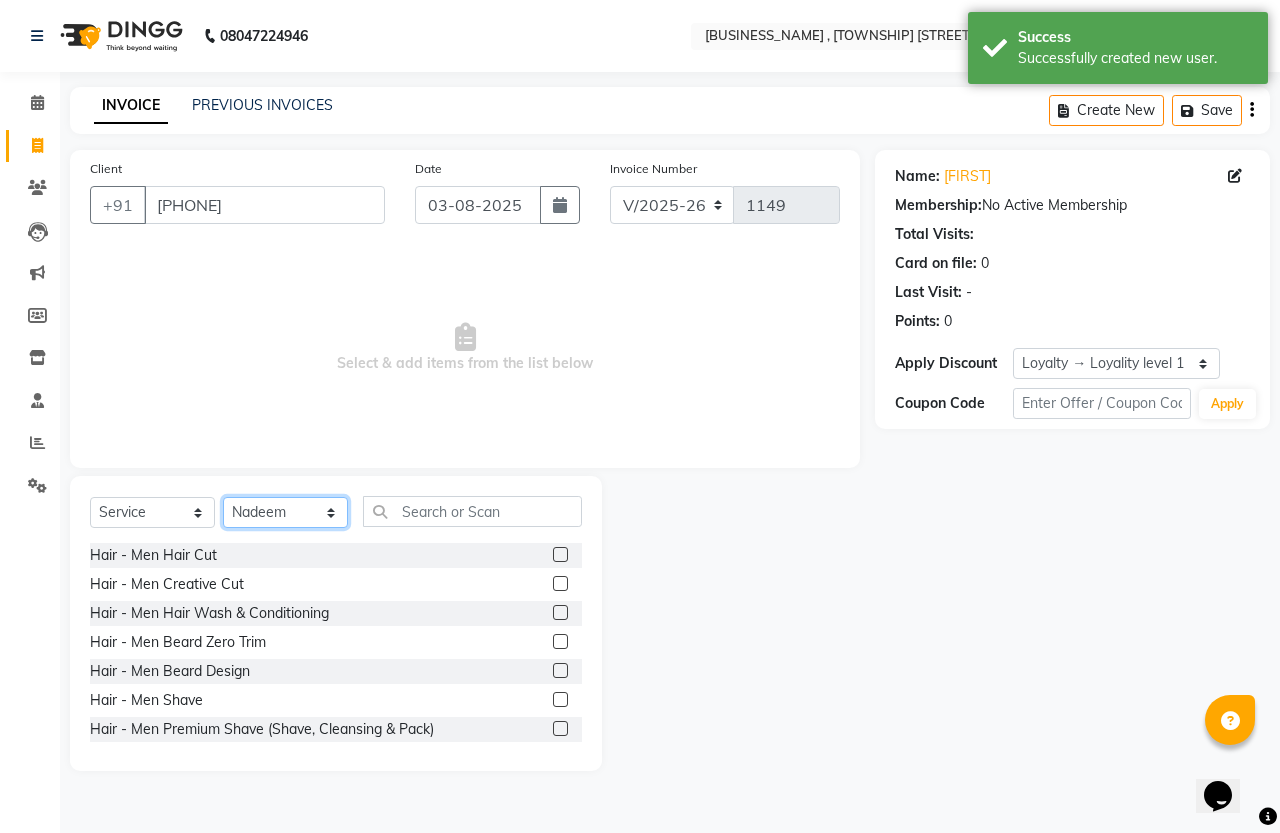 click on "Select Stylist [FIRST] [LAST] [FIRST] [LAST]" 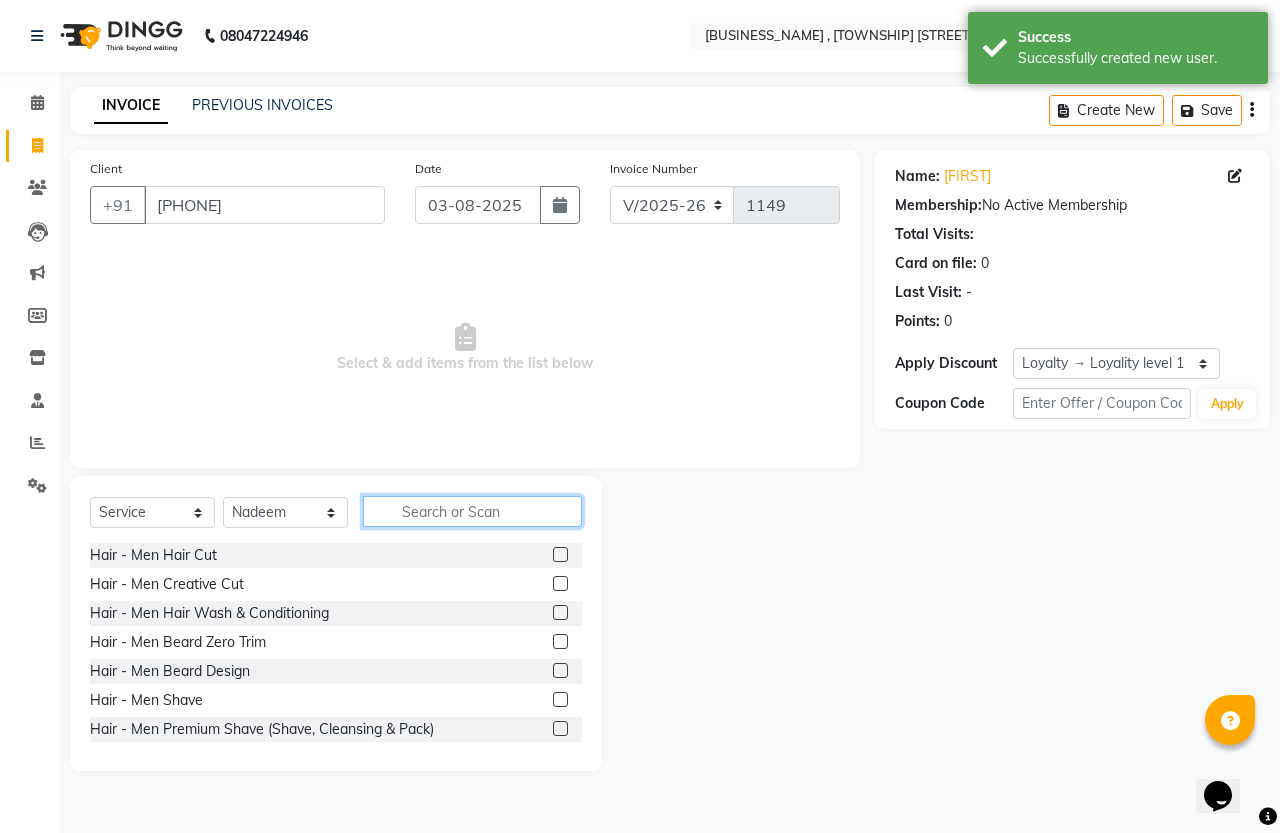 click 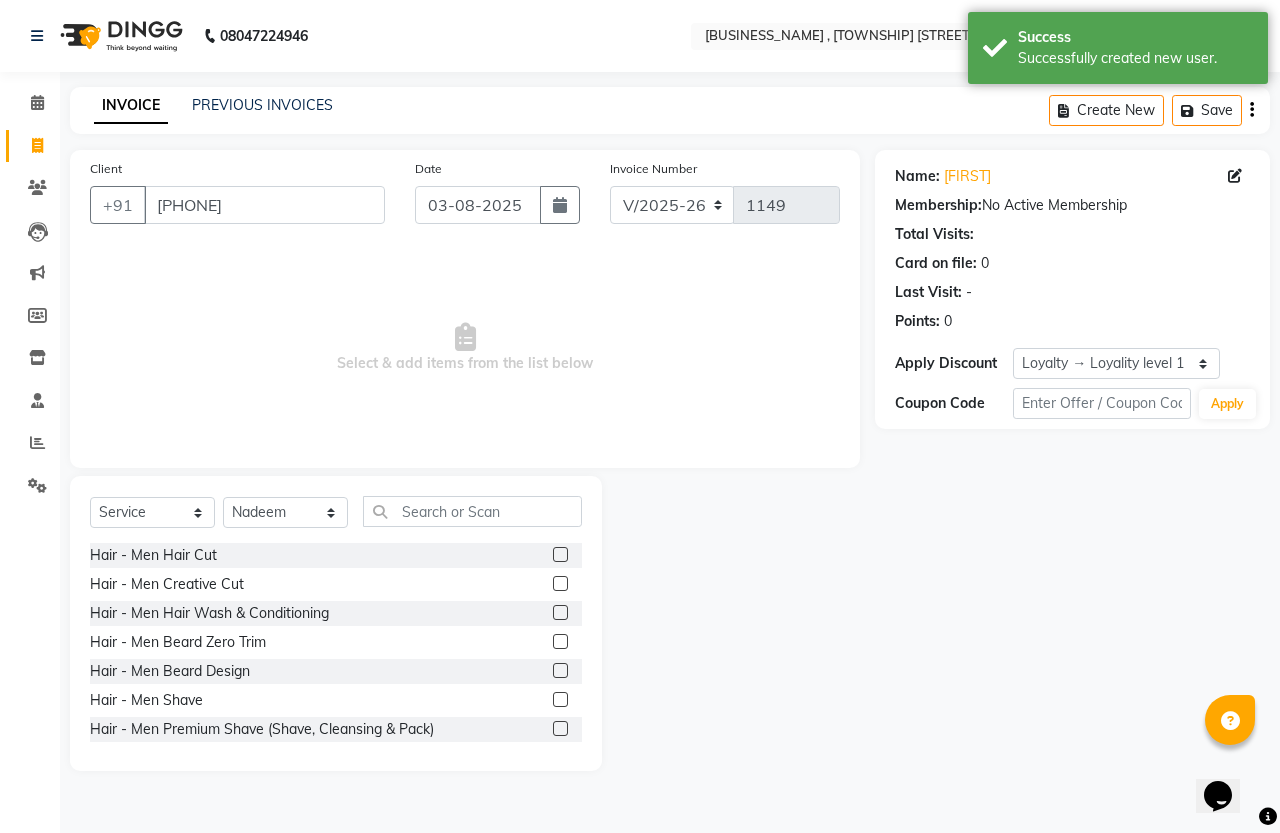 click 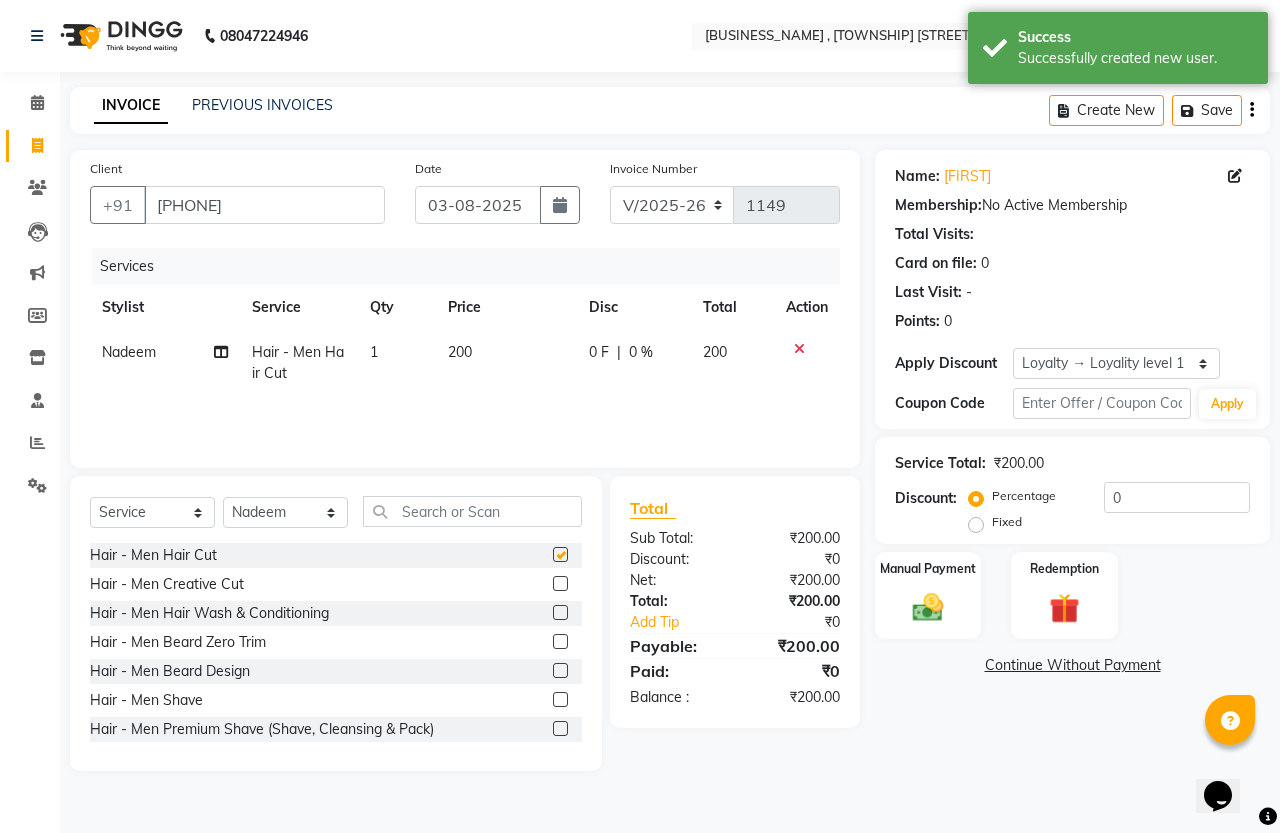 checkbox on "false" 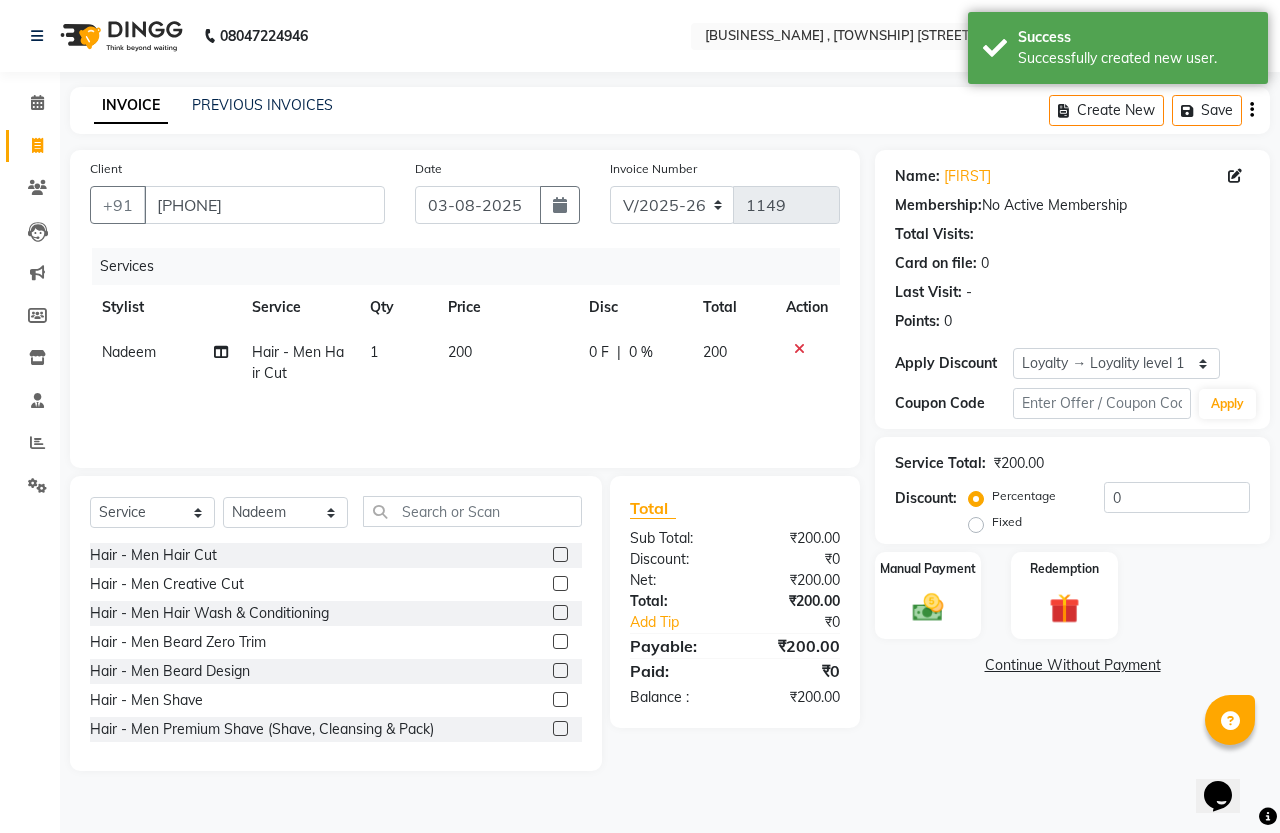 click 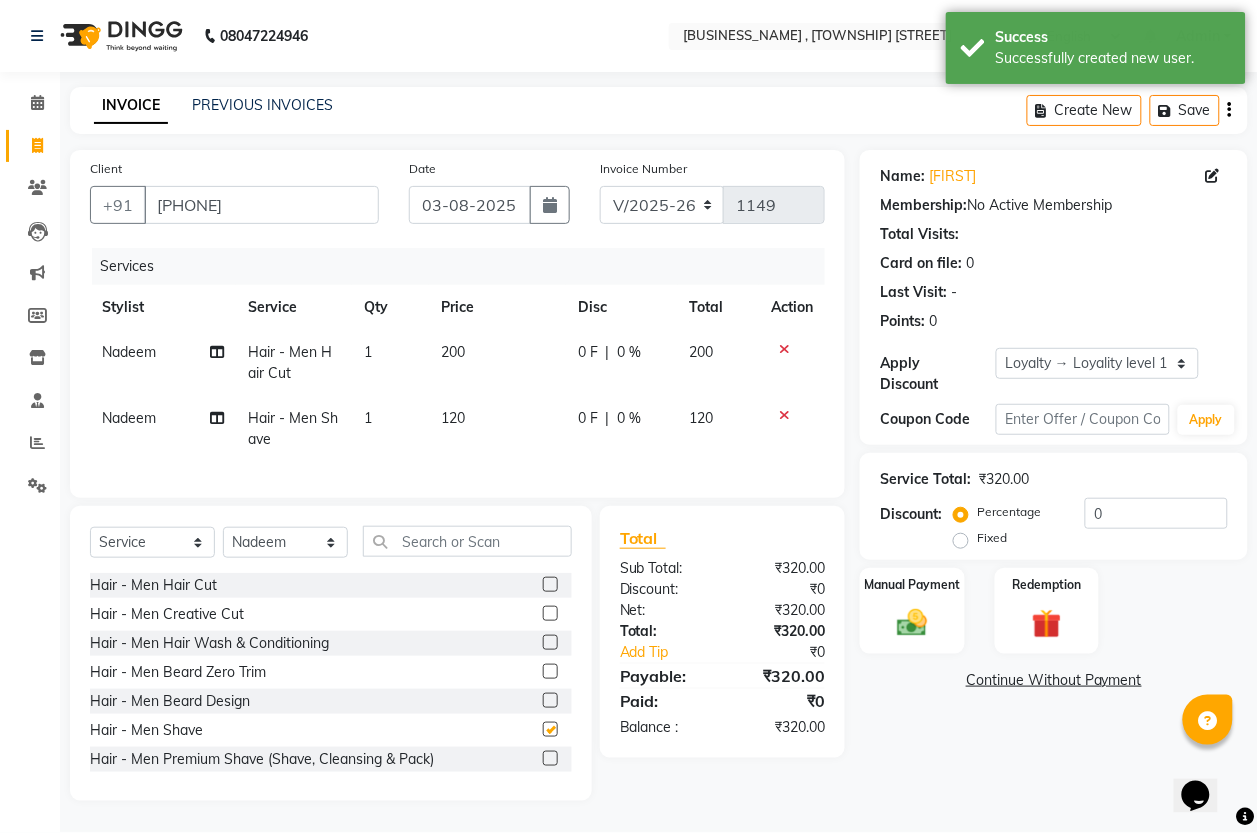 checkbox on "false" 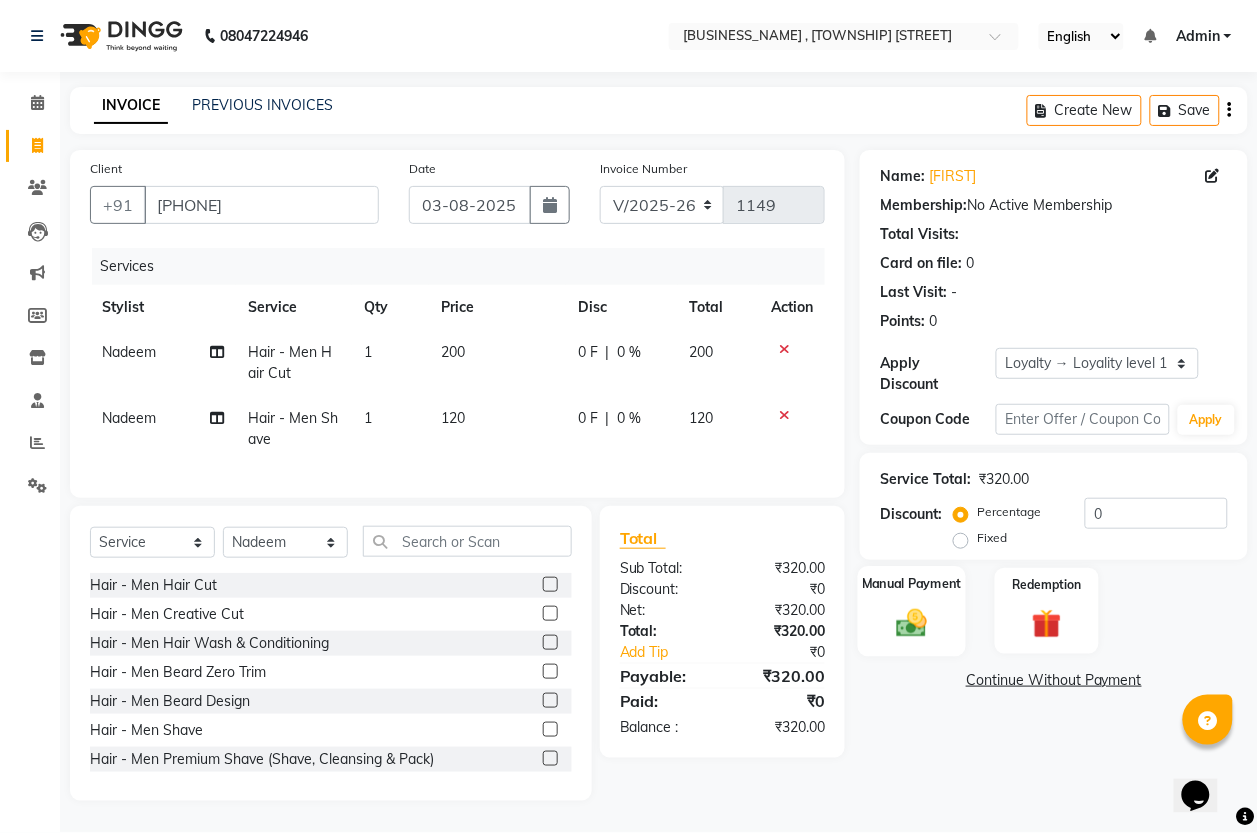 click 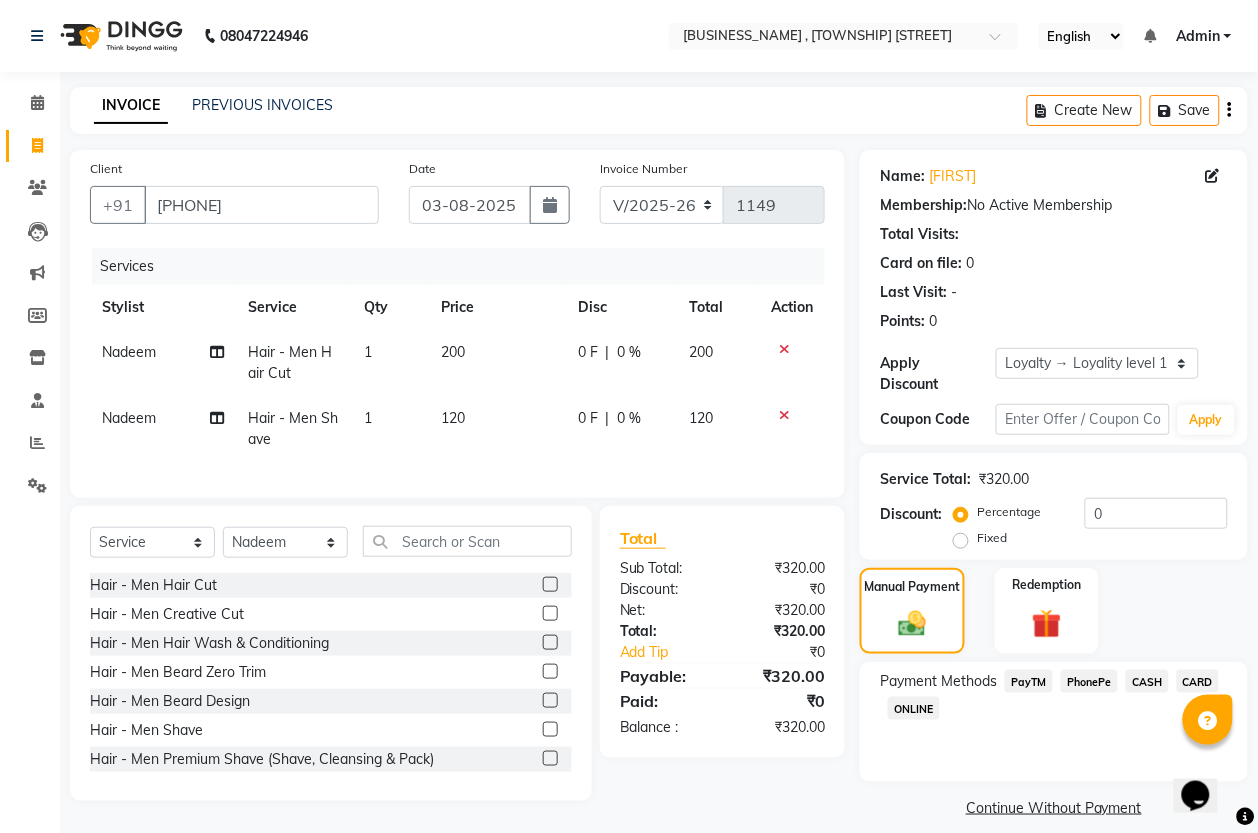 click on "PhonePe" 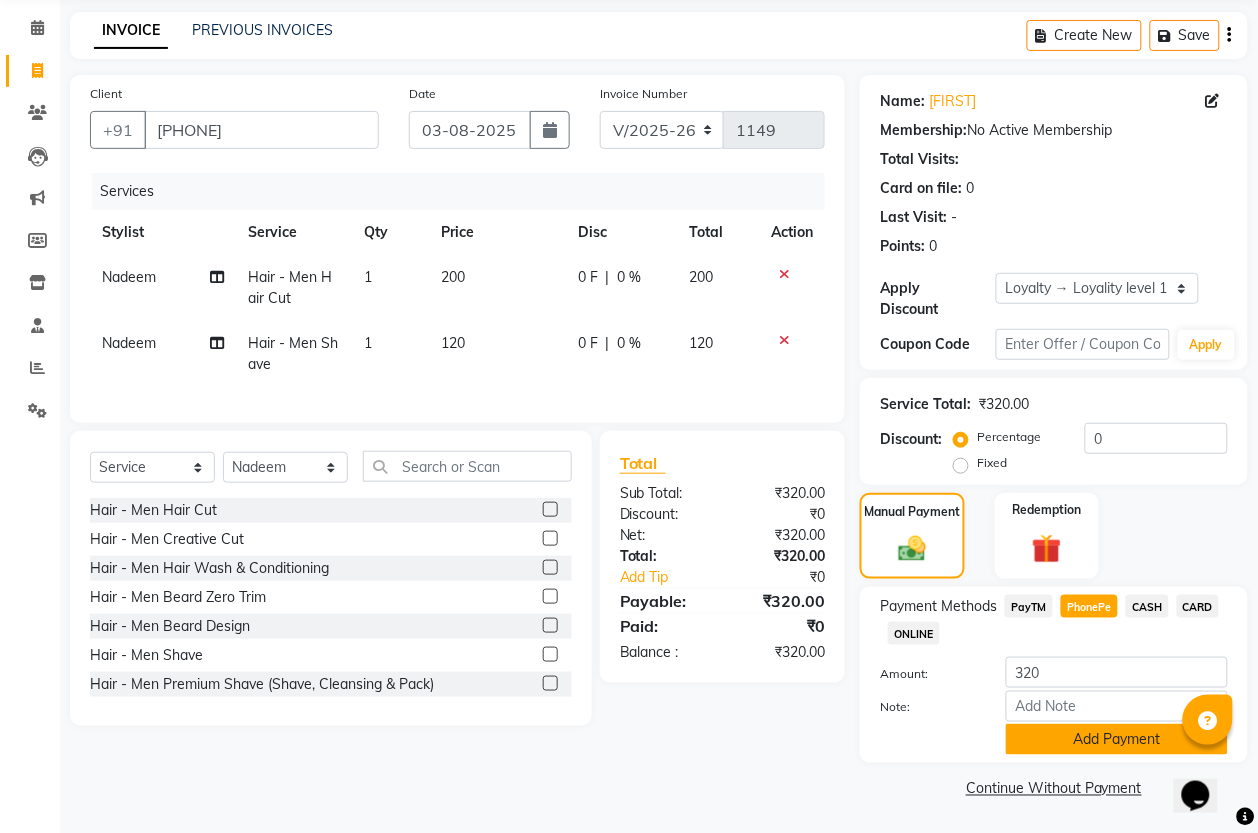 click on "Add Payment" 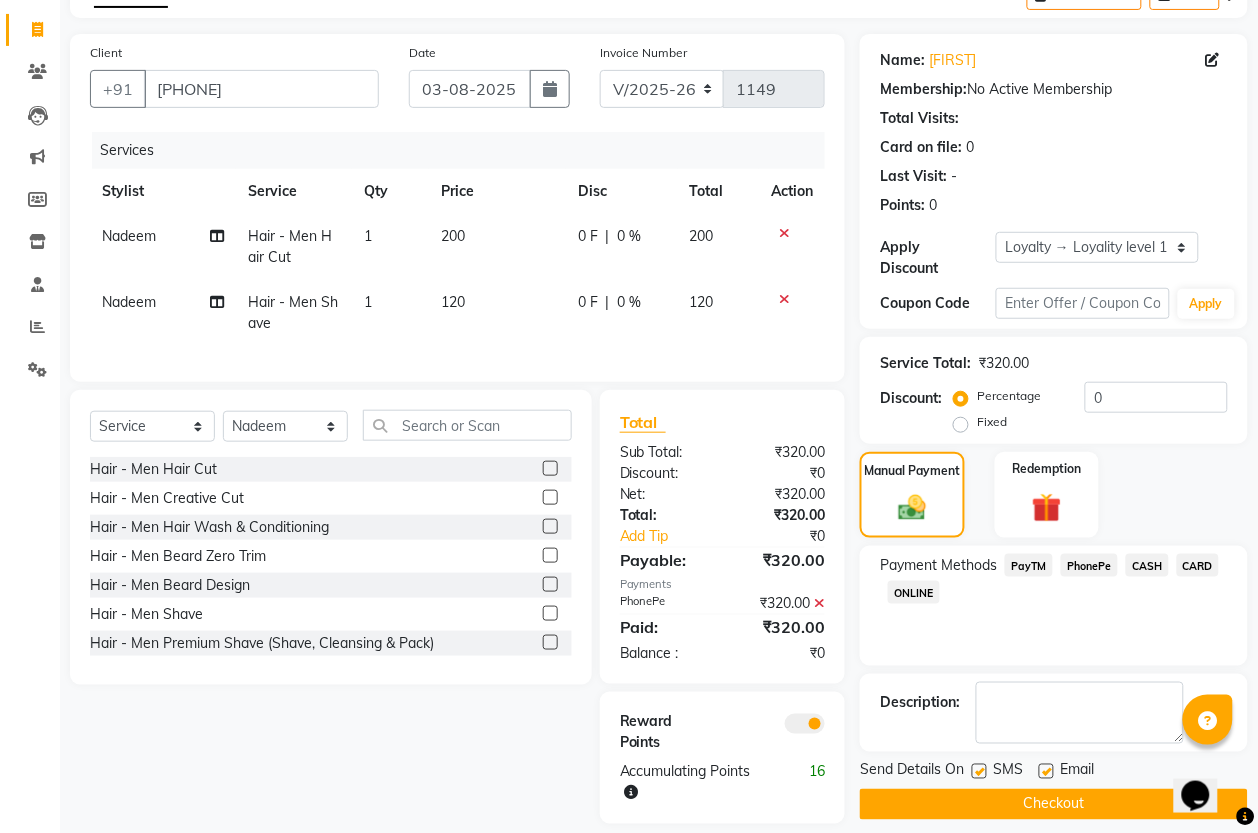 scroll, scrollTop: 157, scrollLeft: 0, axis: vertical 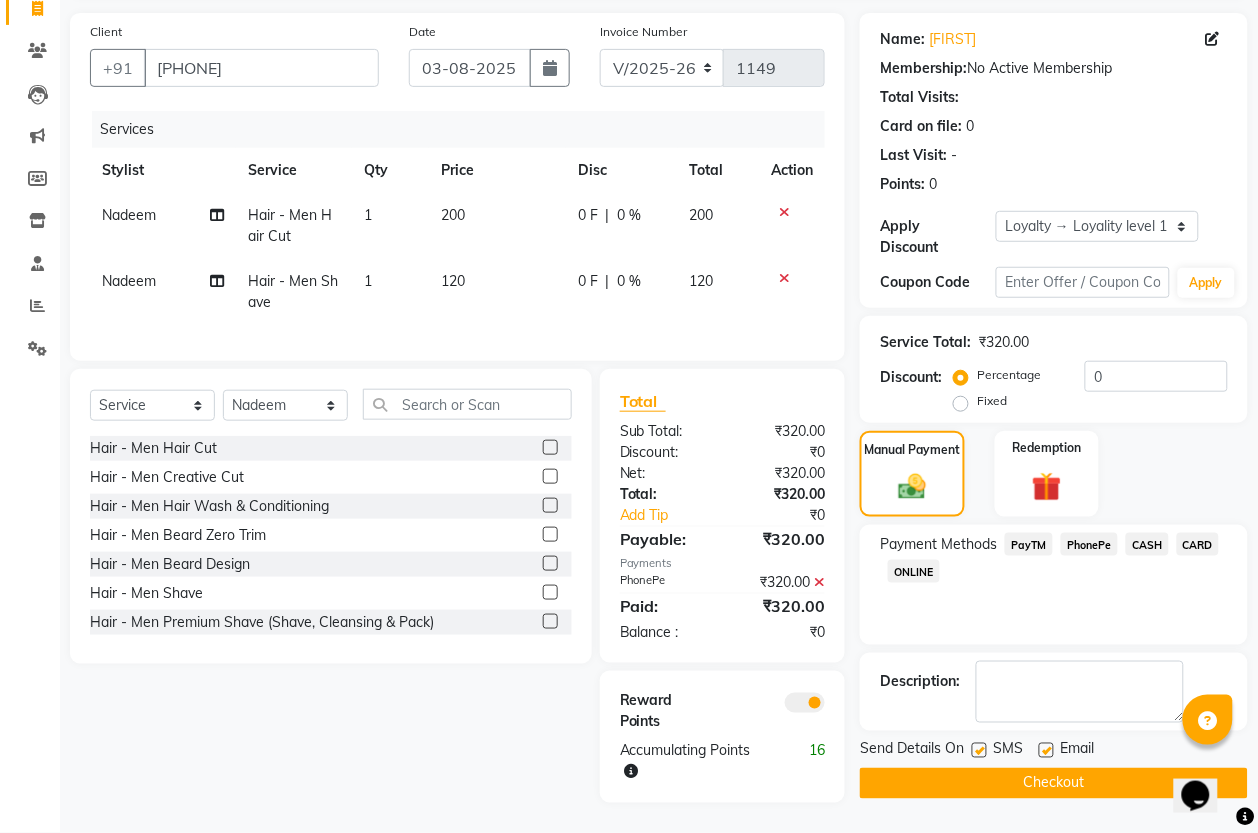 click on "Checkout" 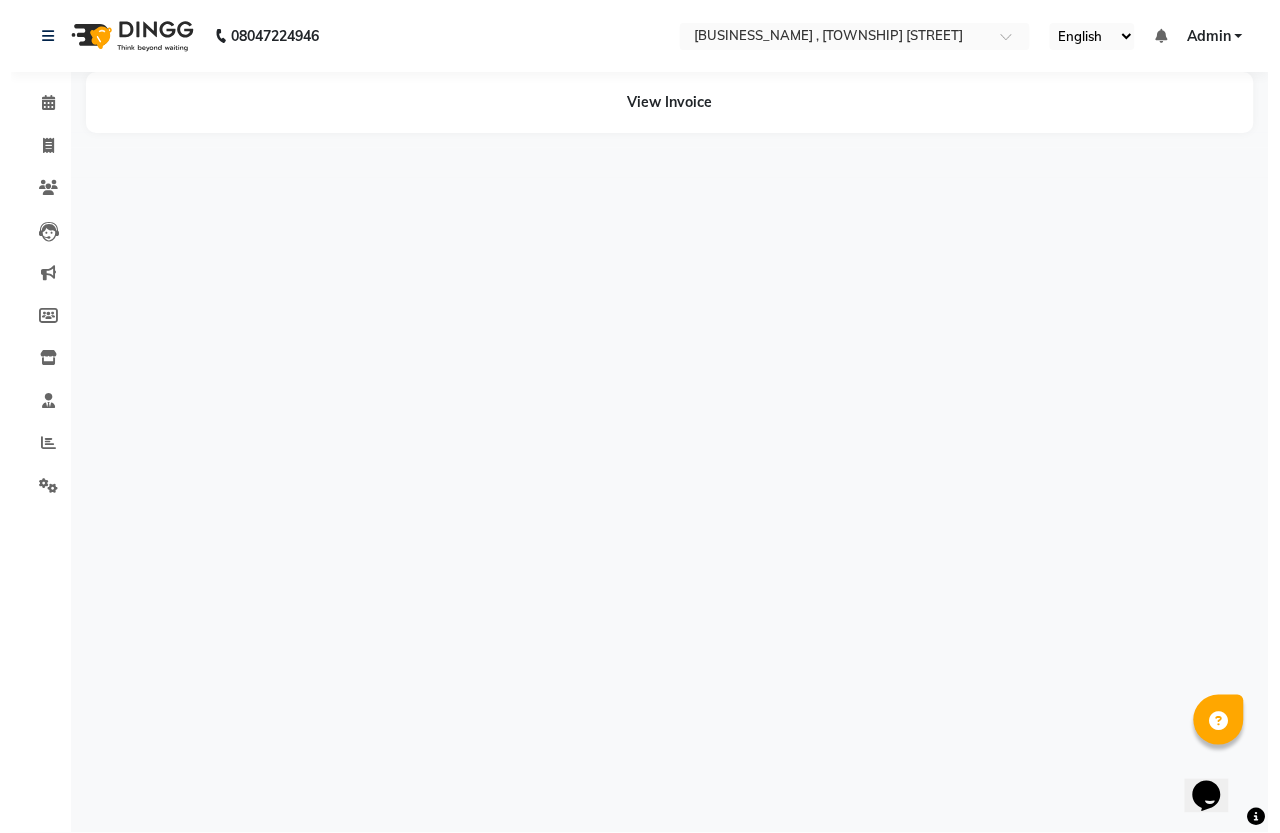 scroll, scrollTop: 0, scrollLeft: 0, axis: both 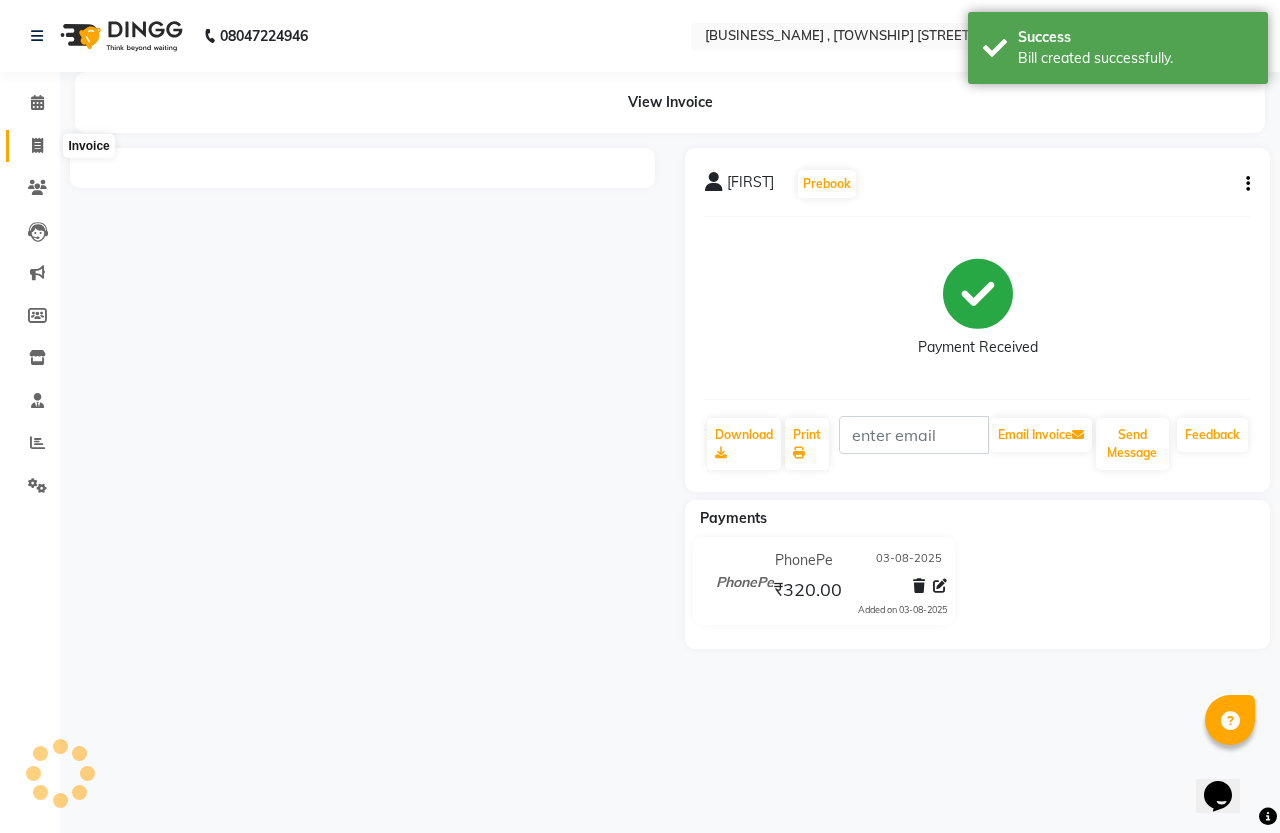 click 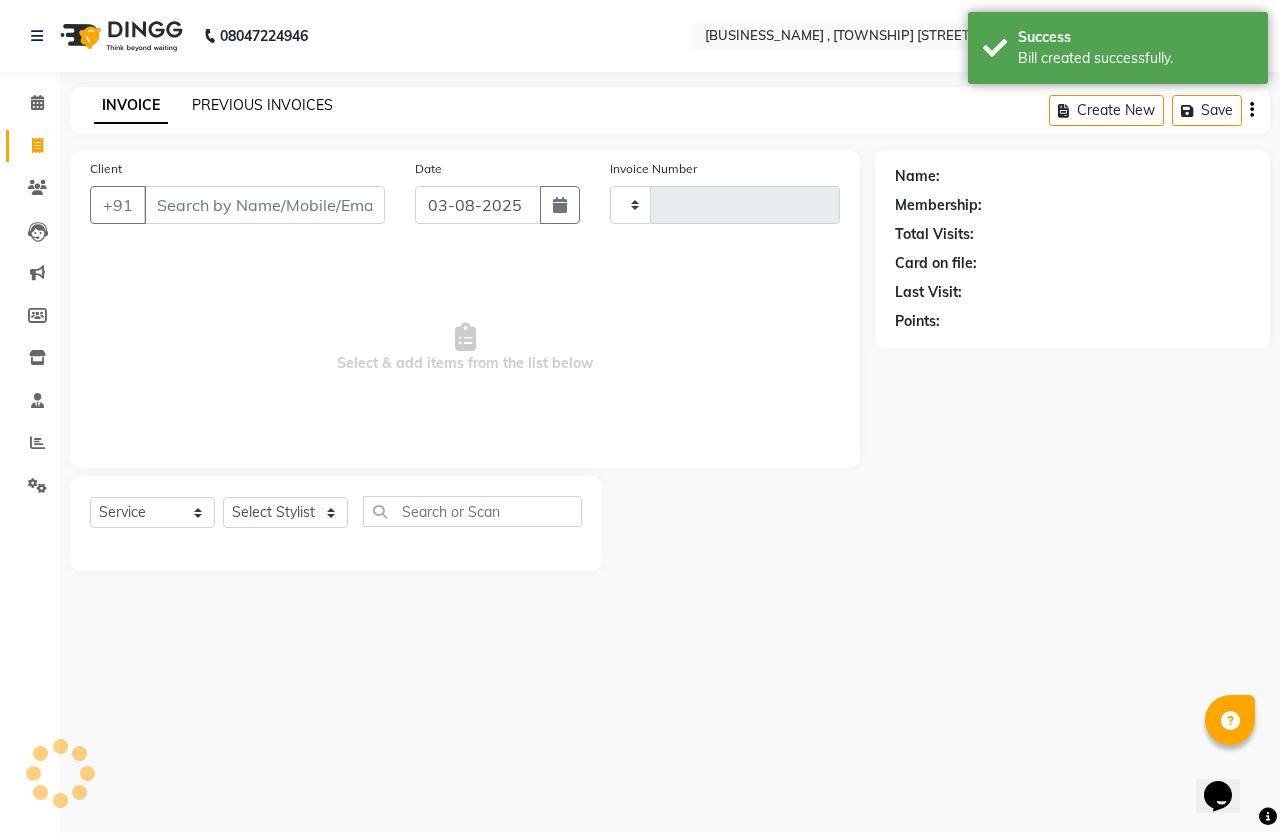click on "PREVIOUS INVOICES" 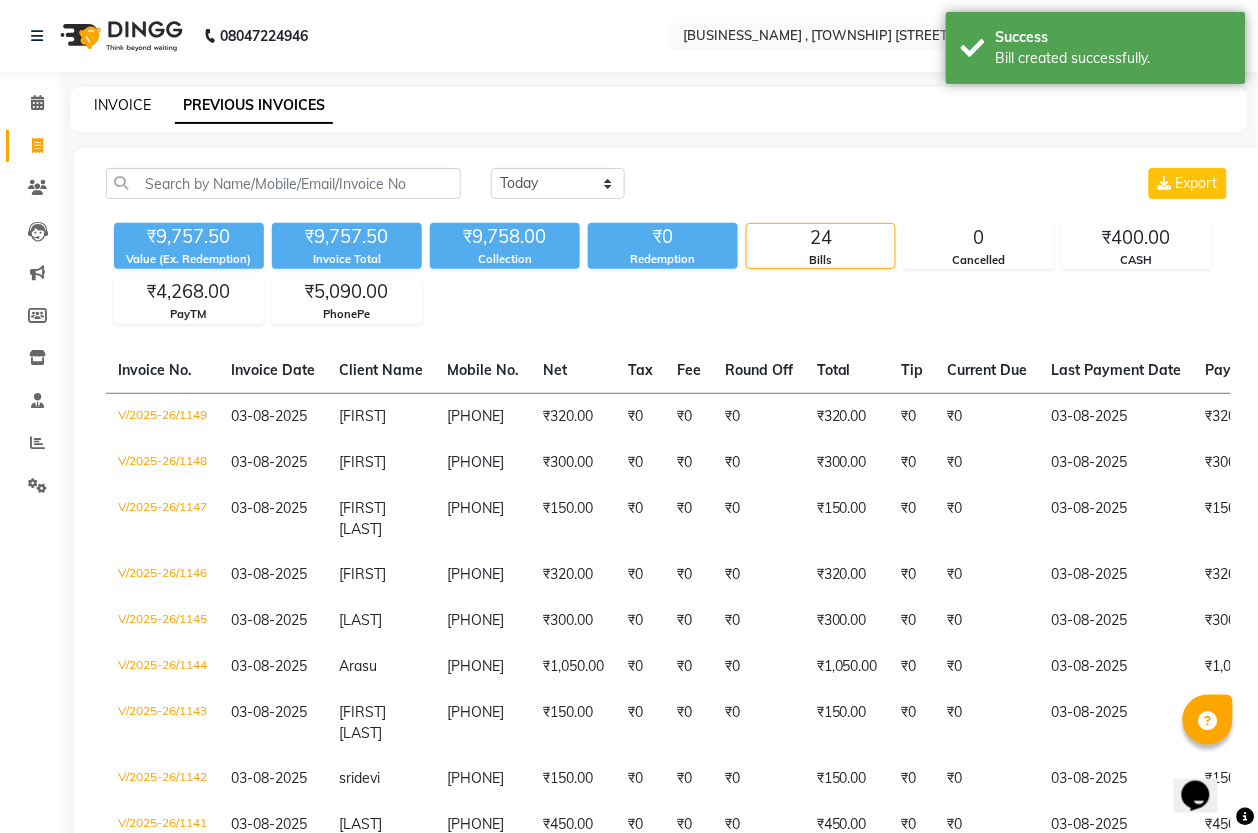 click on "INVOICE" 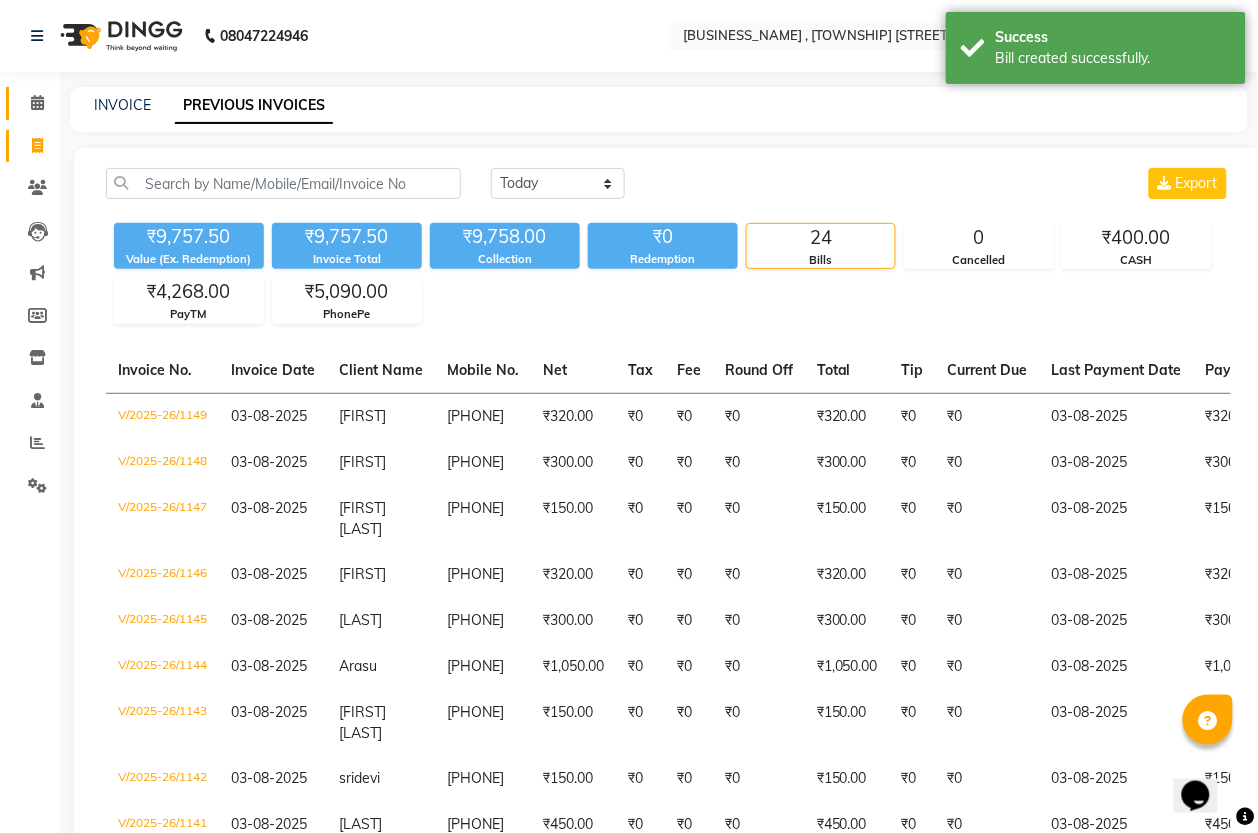 select on "service" 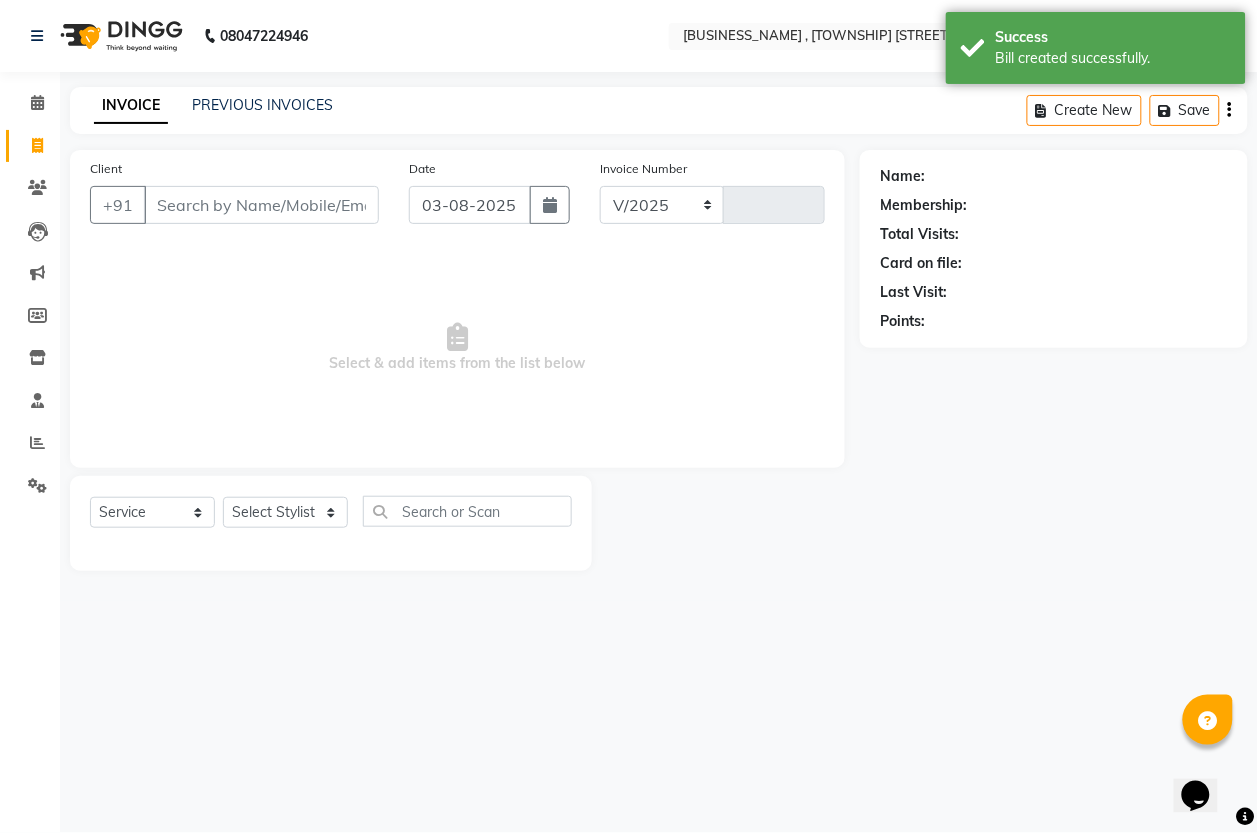 select on "7213" 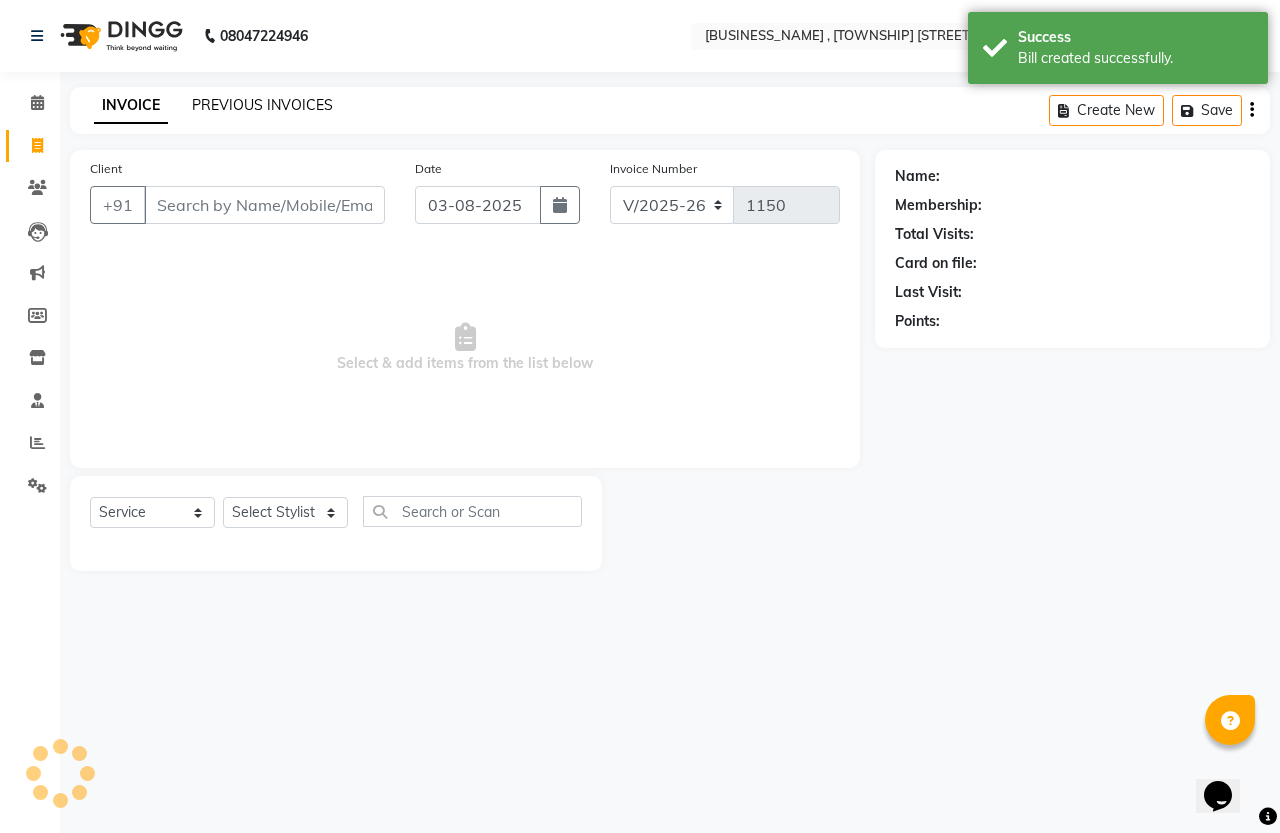 click on "PREVIOUS INVOICES" 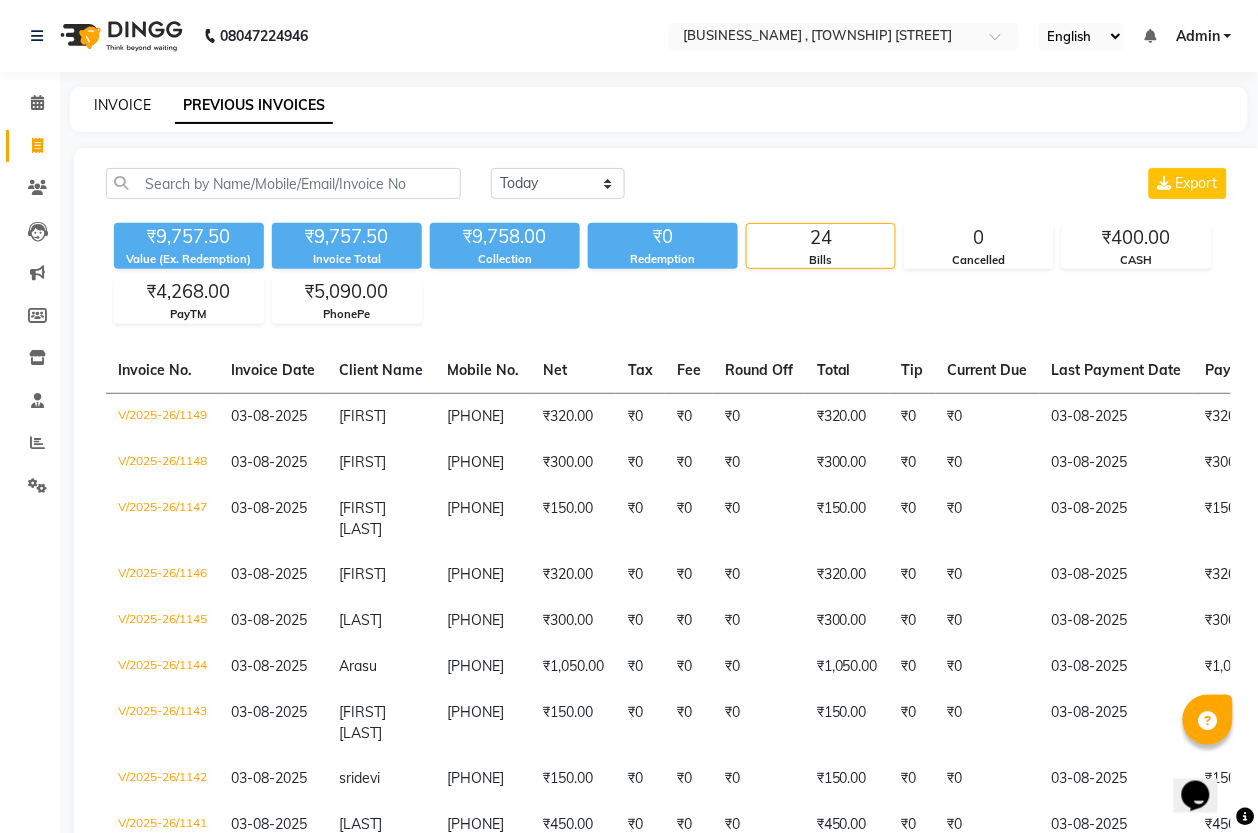 click on "INVOICE" 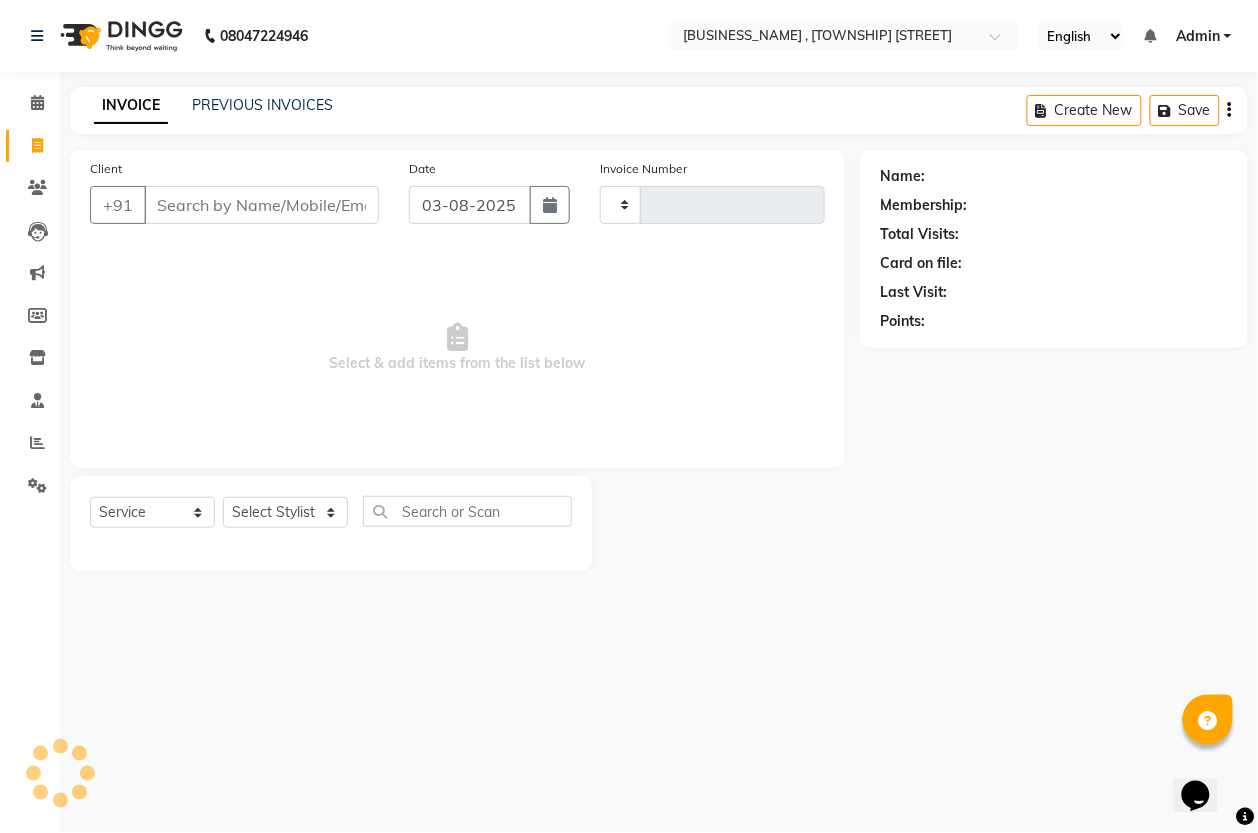 type on "1150" 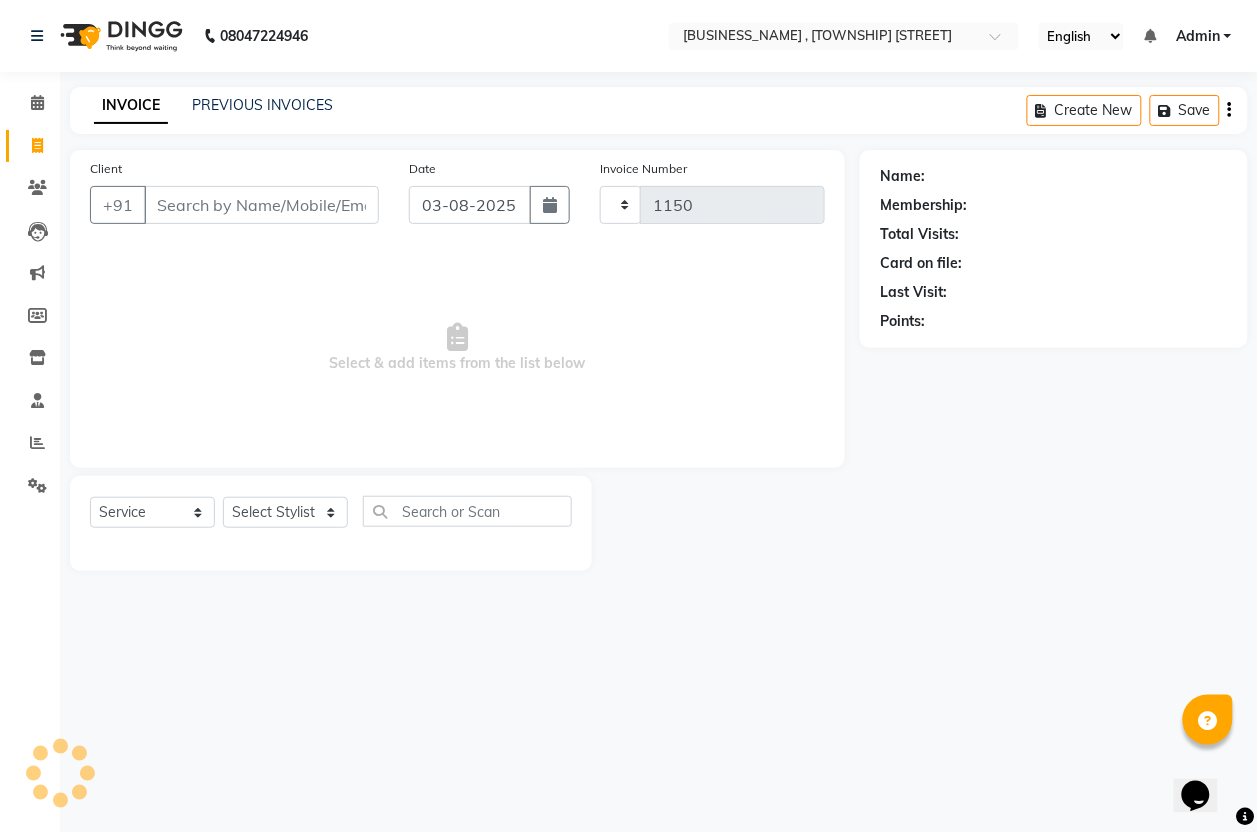 select on "7213" 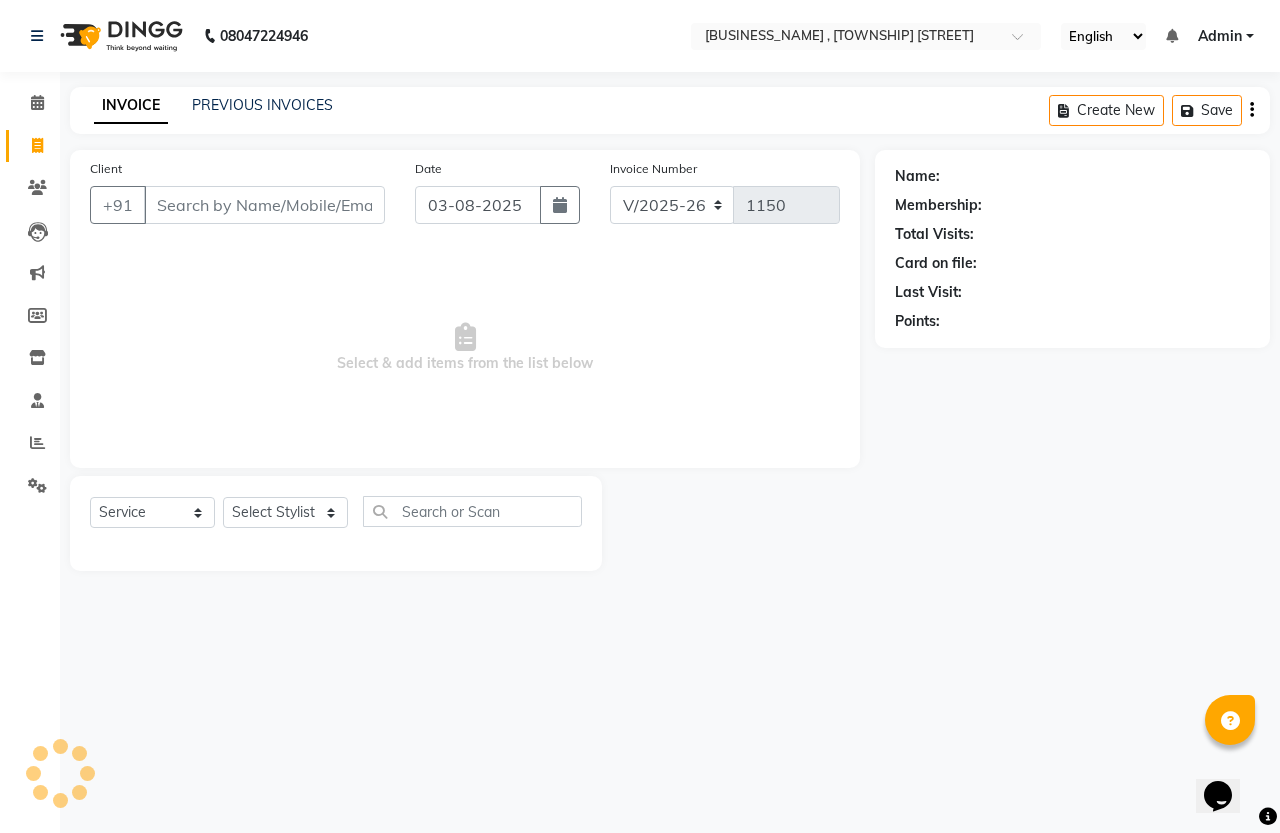 click on "Client" at bounding box center (264, 205) 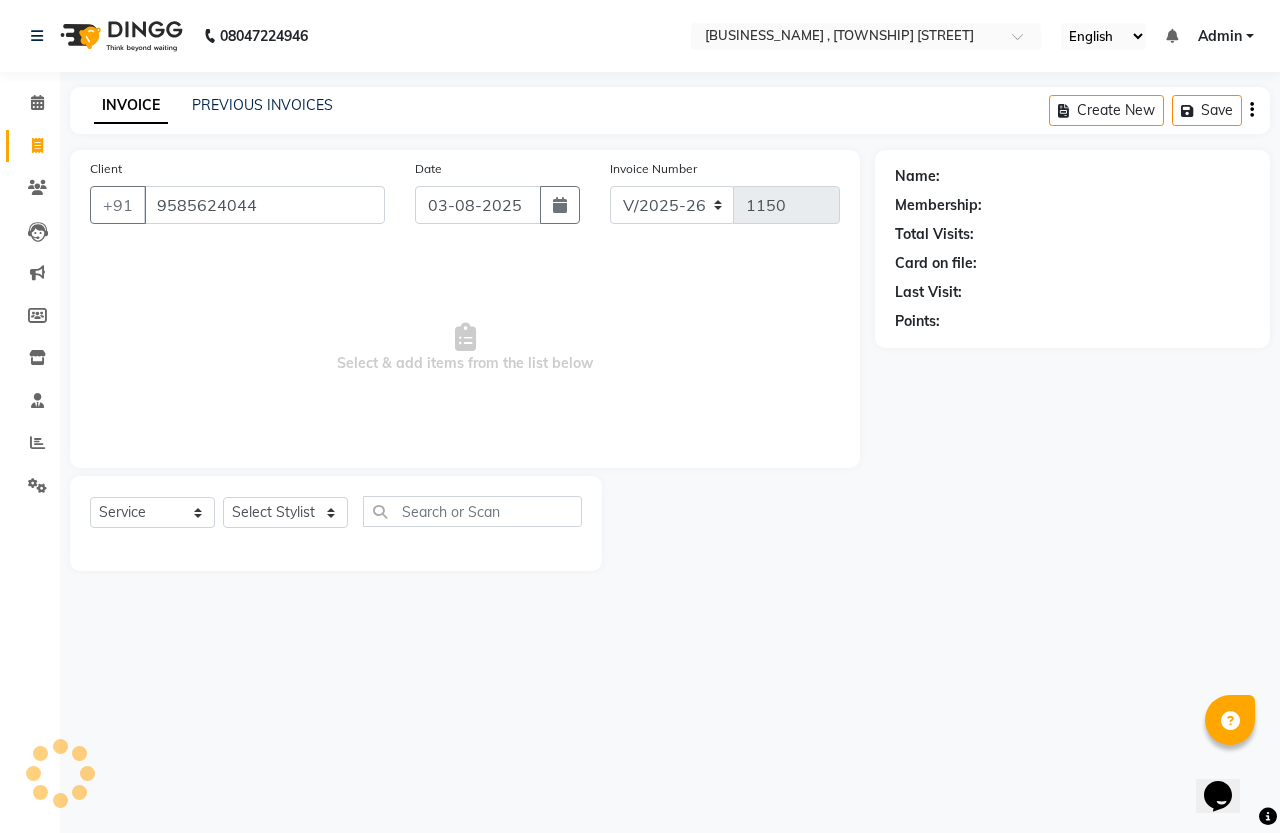 type on "9585624044" 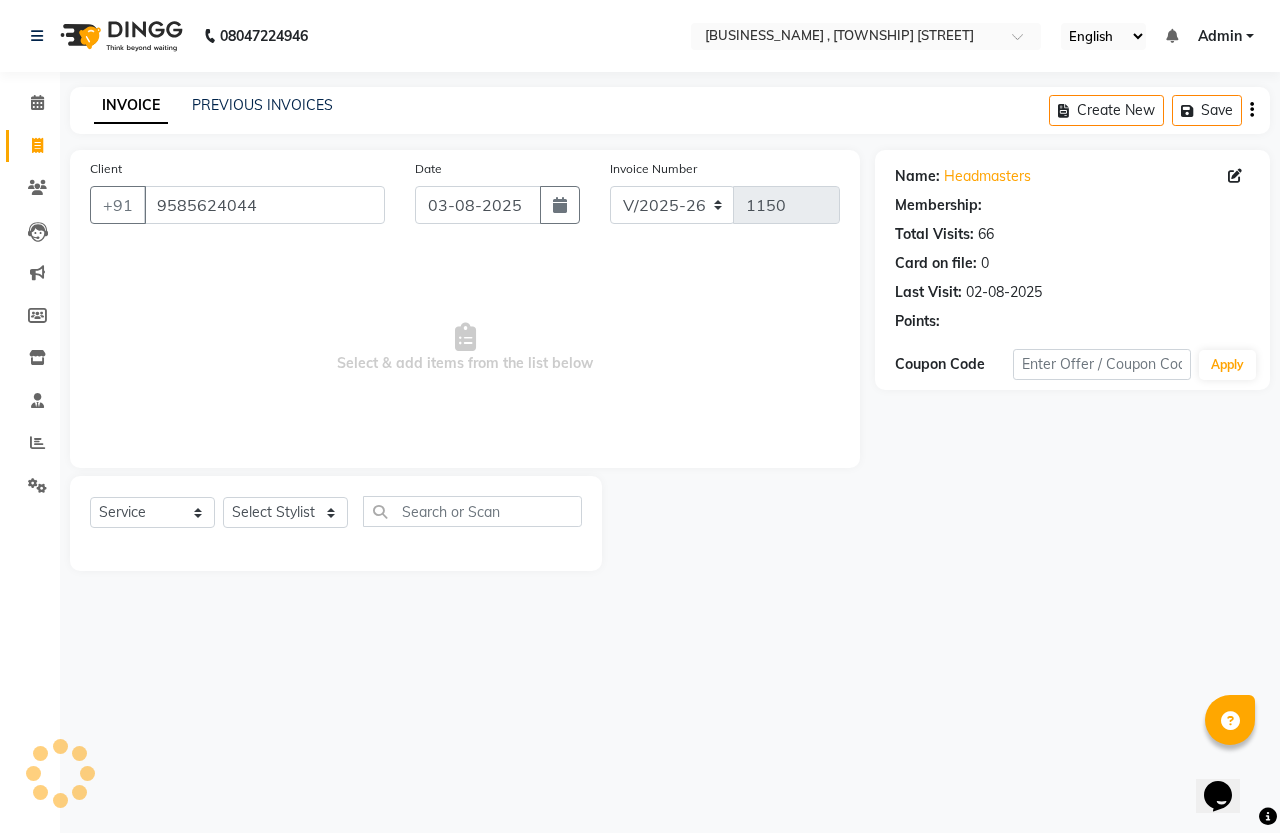 select on "1: Object" 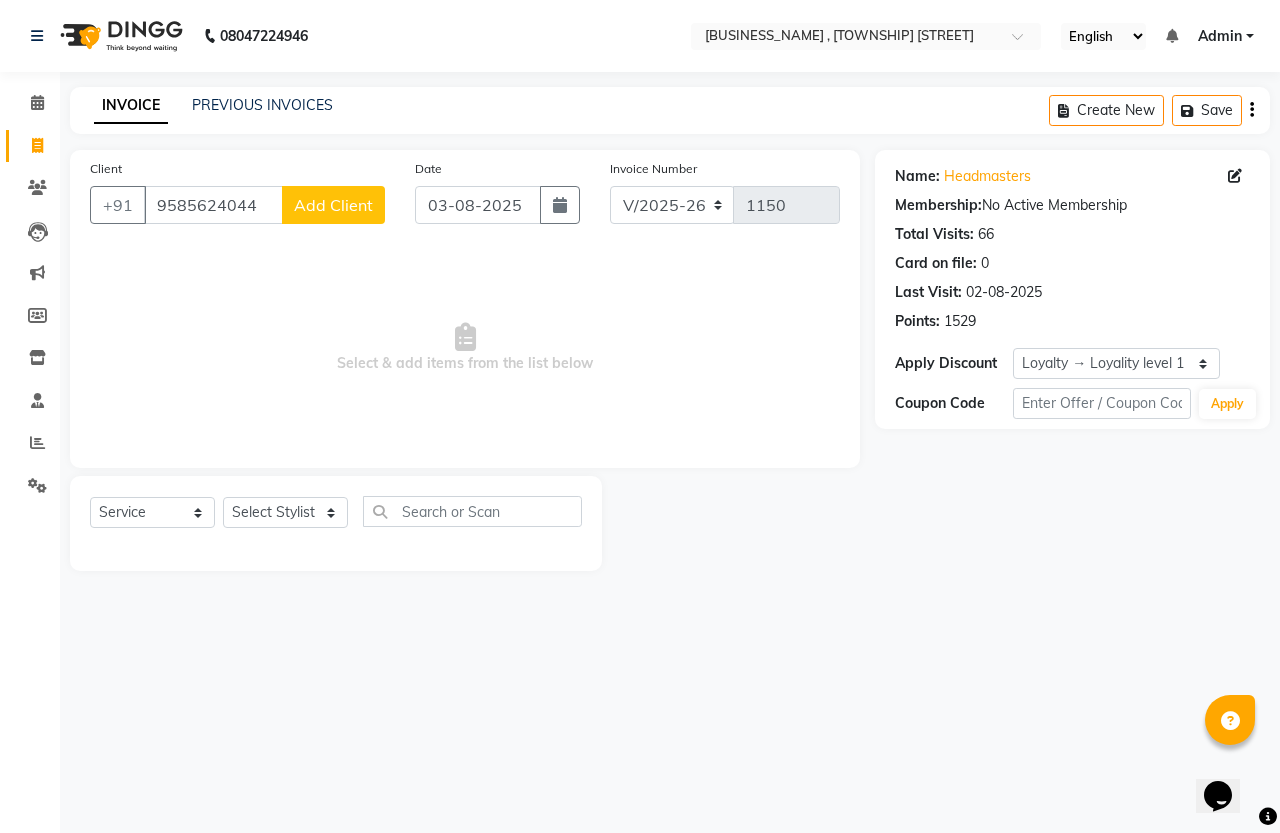 click on "Add Client" 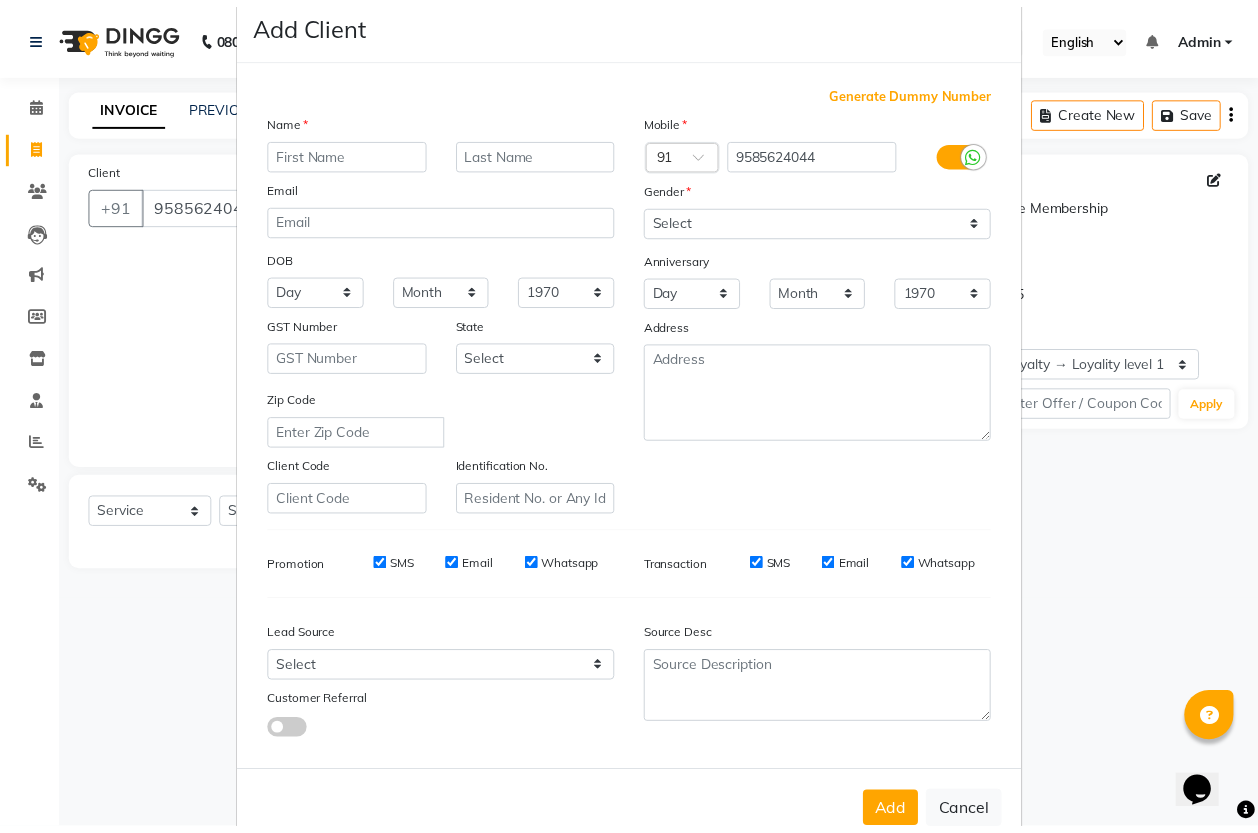 scroll, scrollTop: 82, scrollLeft: 0, axis: vertical 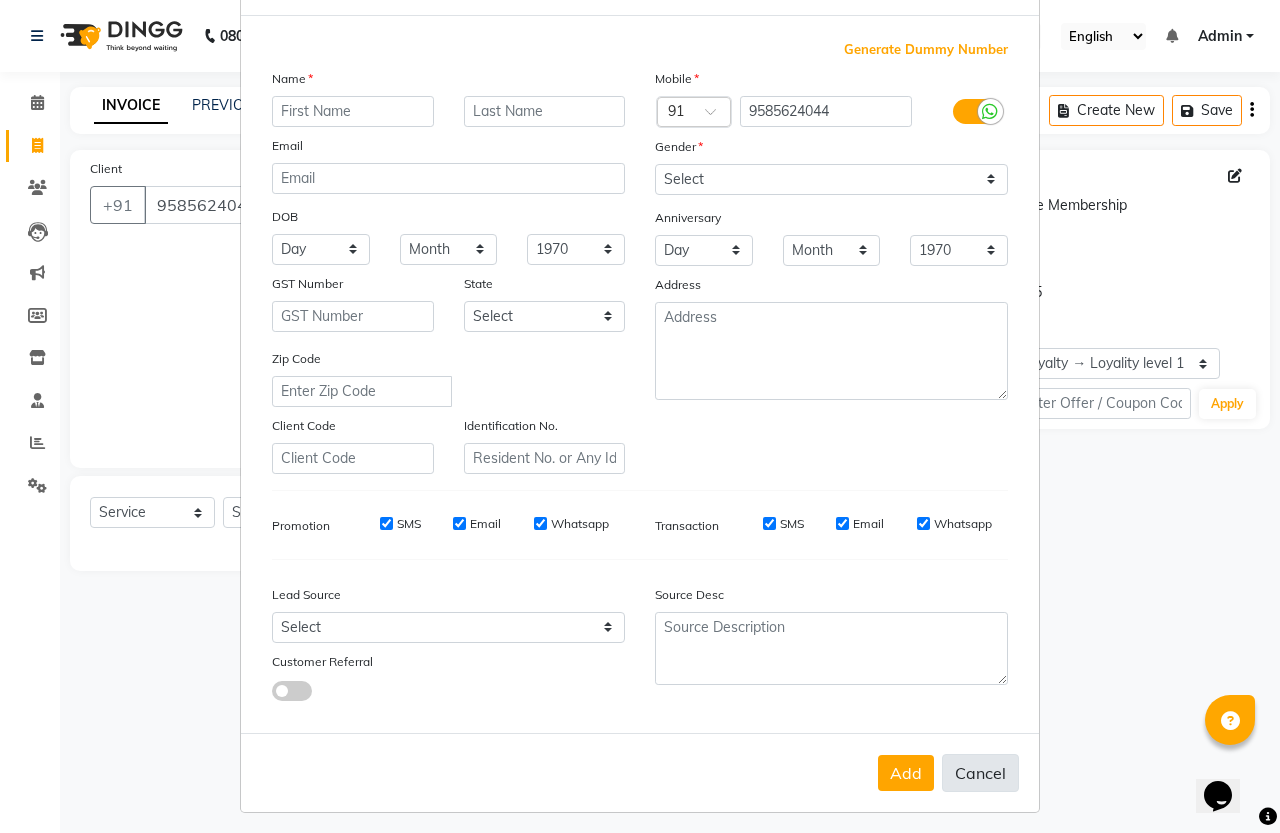 click on "Cancel" at bounding box center [980, 773] 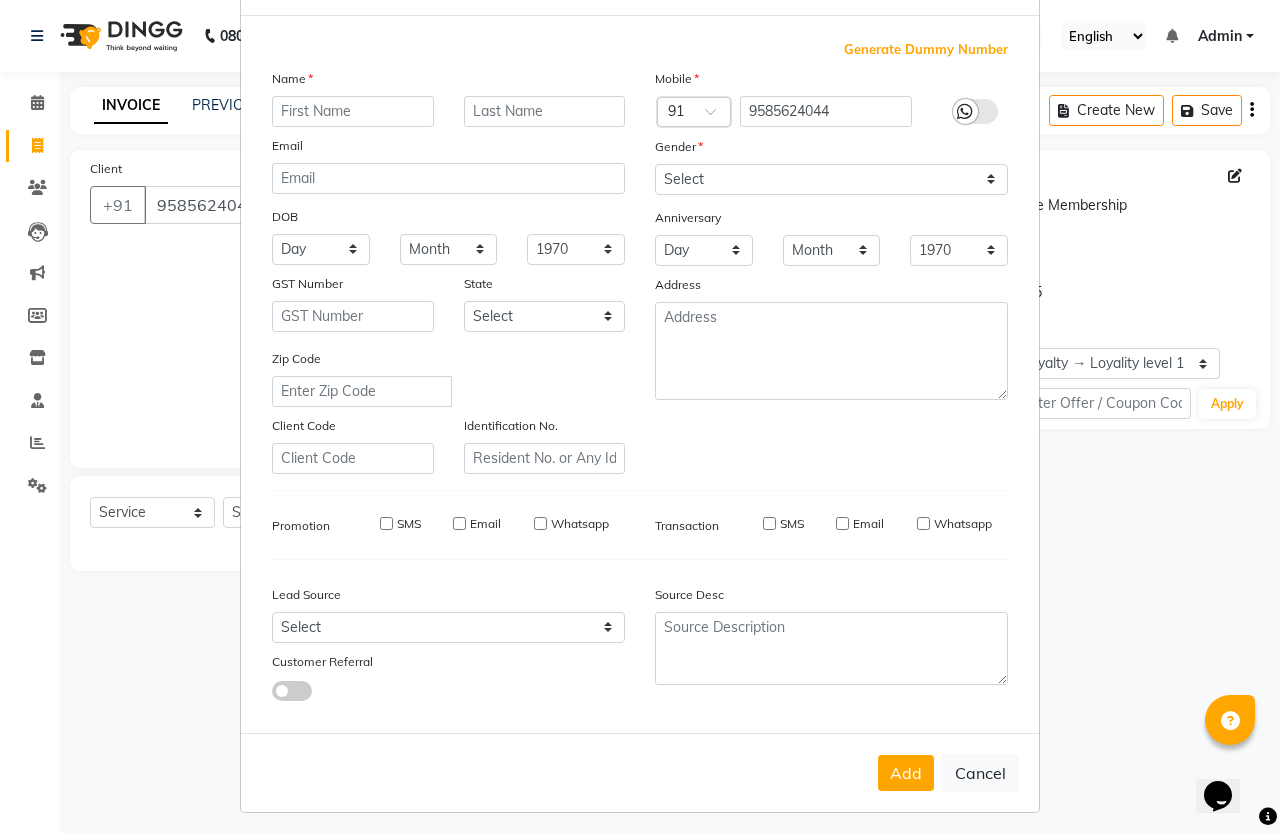select 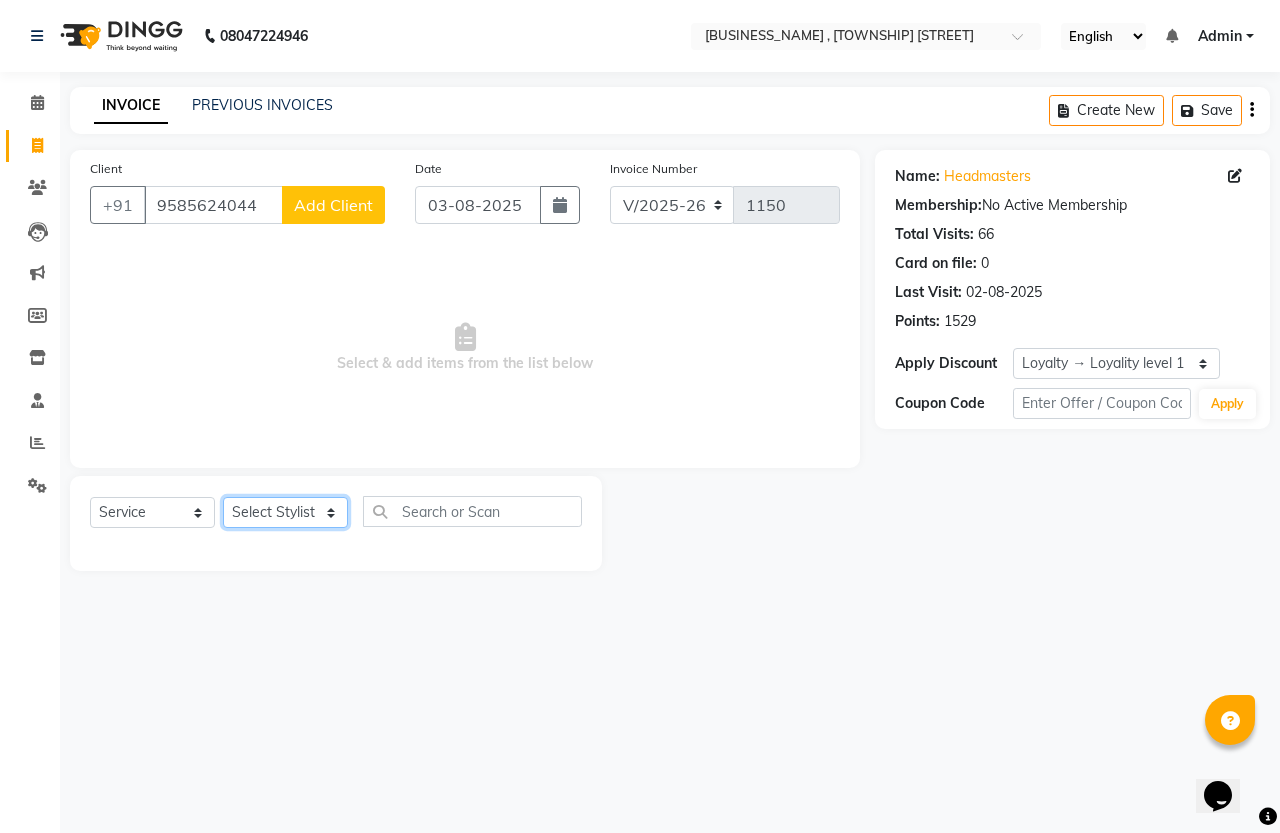 click on "Select Stylist [FIRST] [LAST] [FIRST] [LAST]" 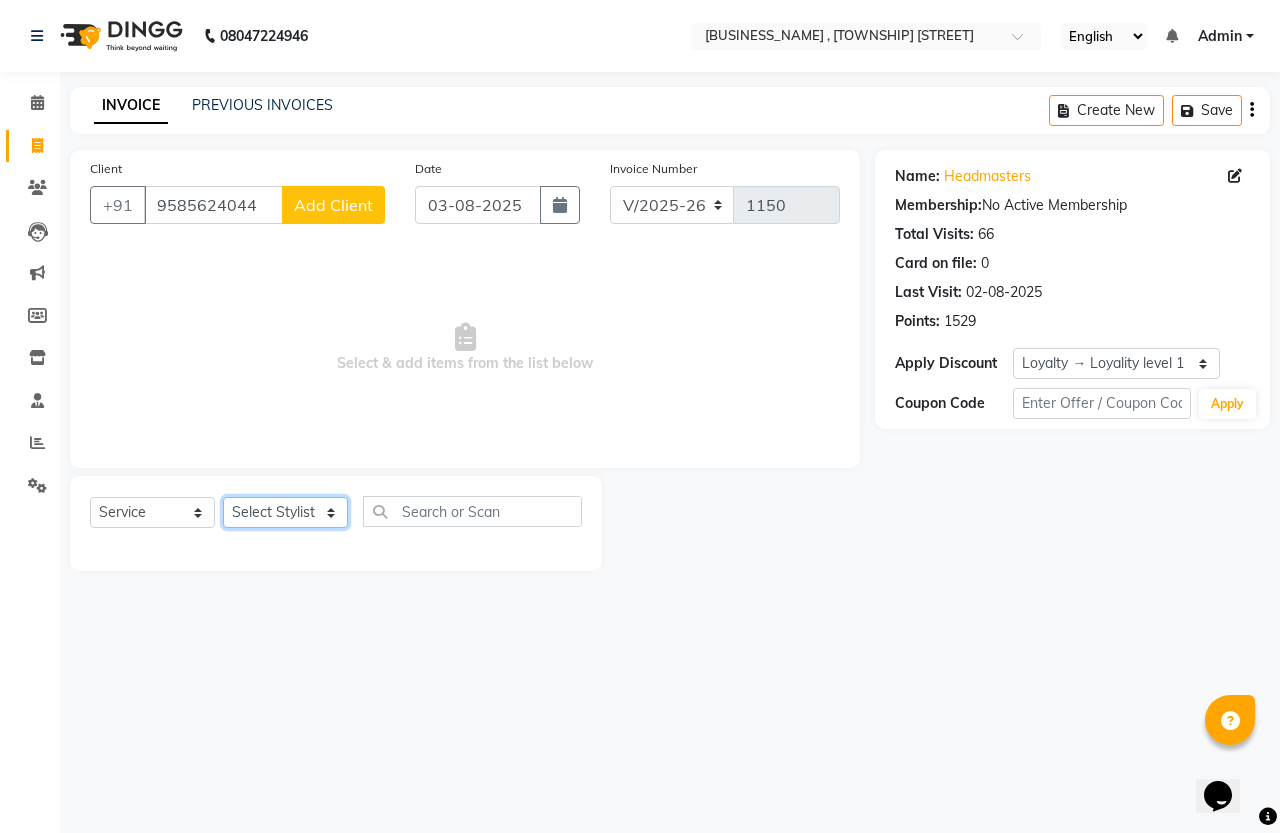 select on "87772" 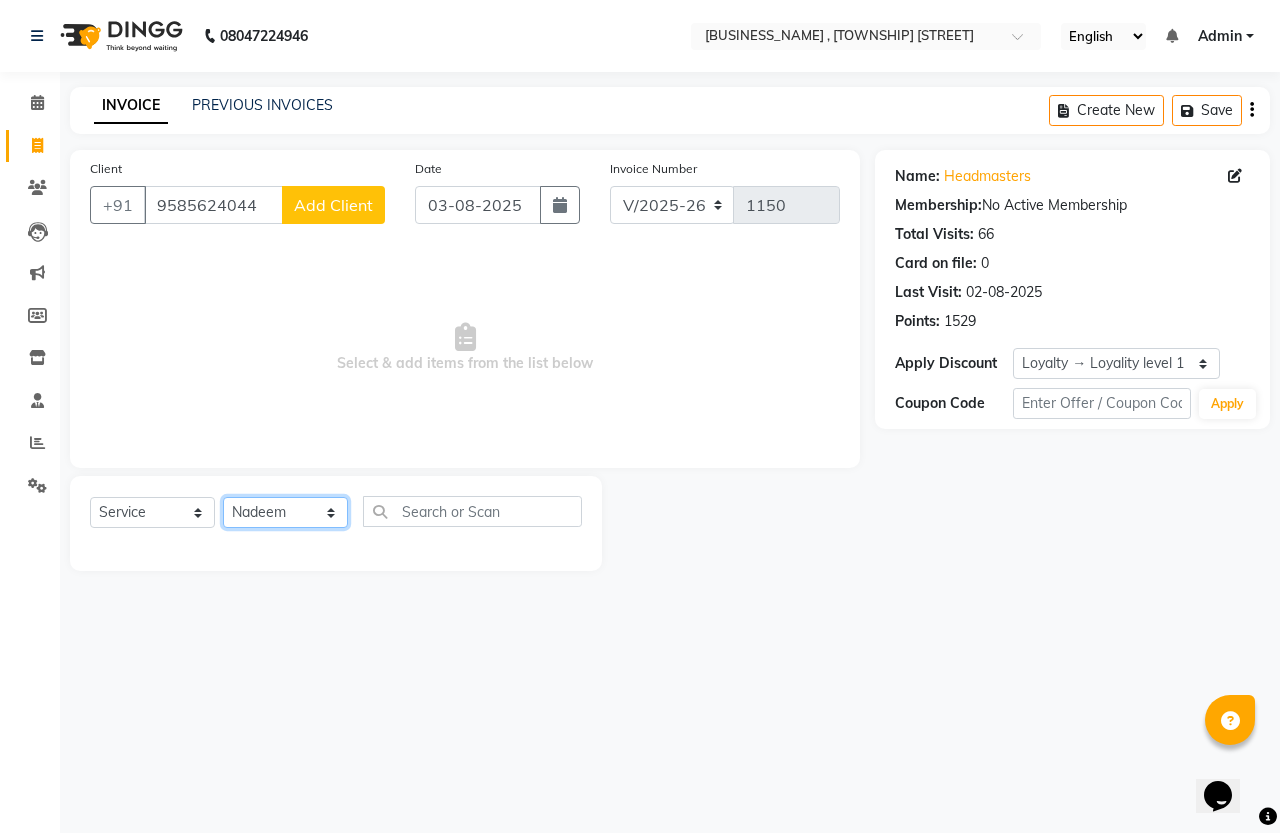 click on "Select Stylist [FIRST] [LAST] [FIRST] [LAST]" 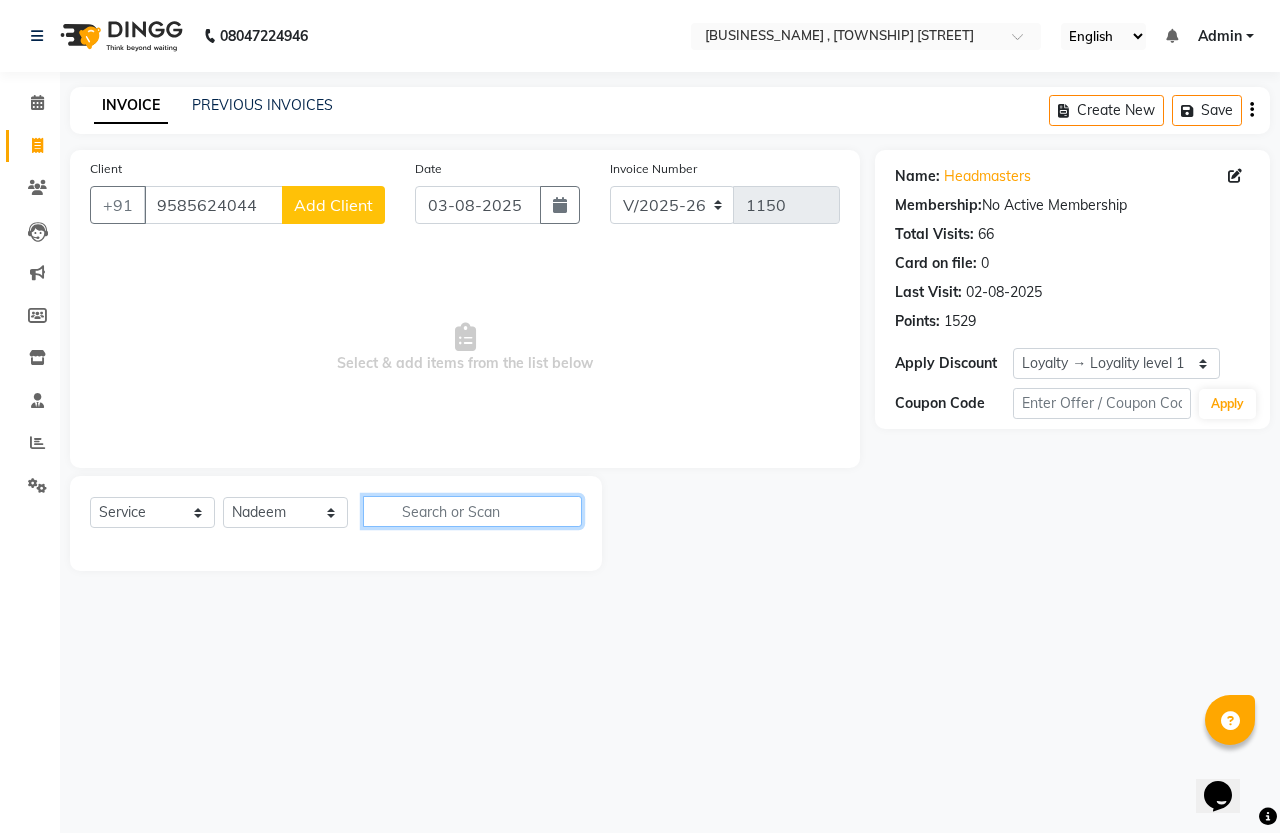 click 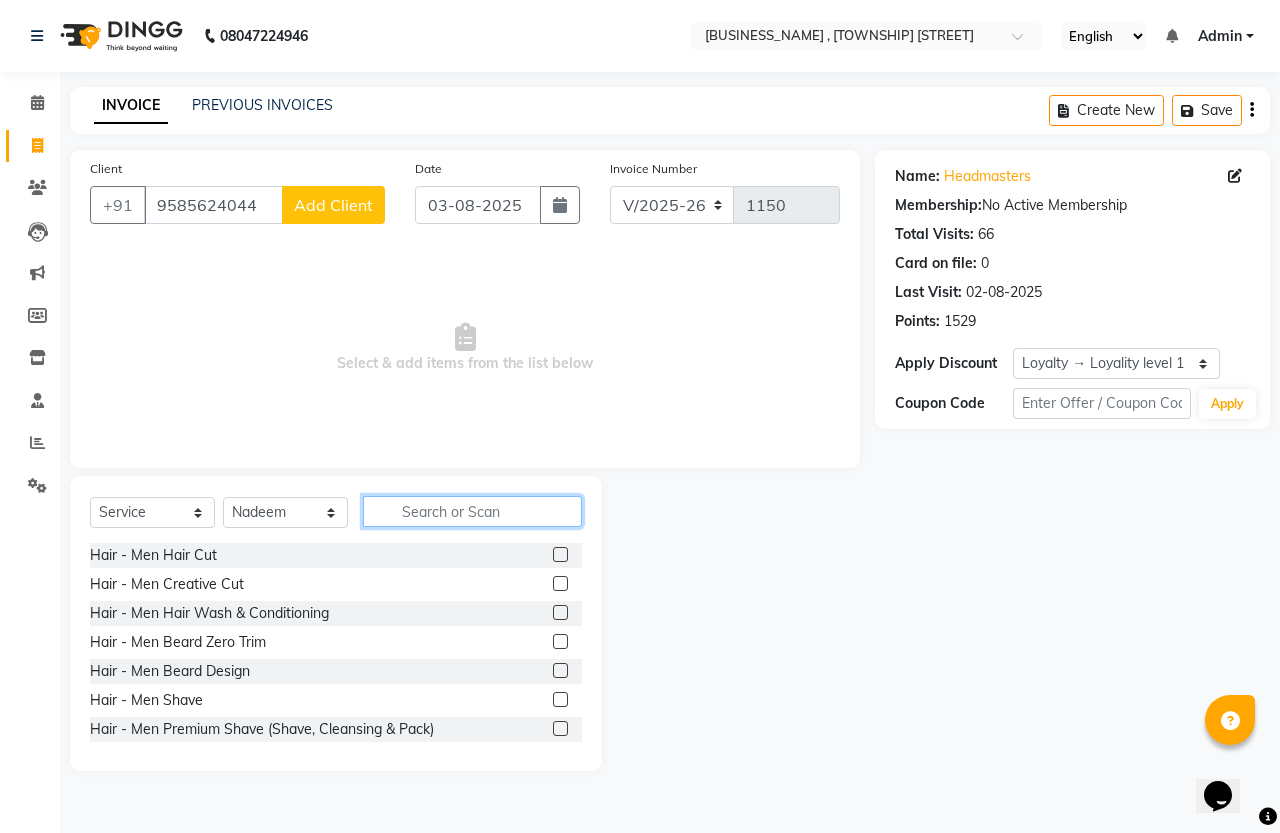 click 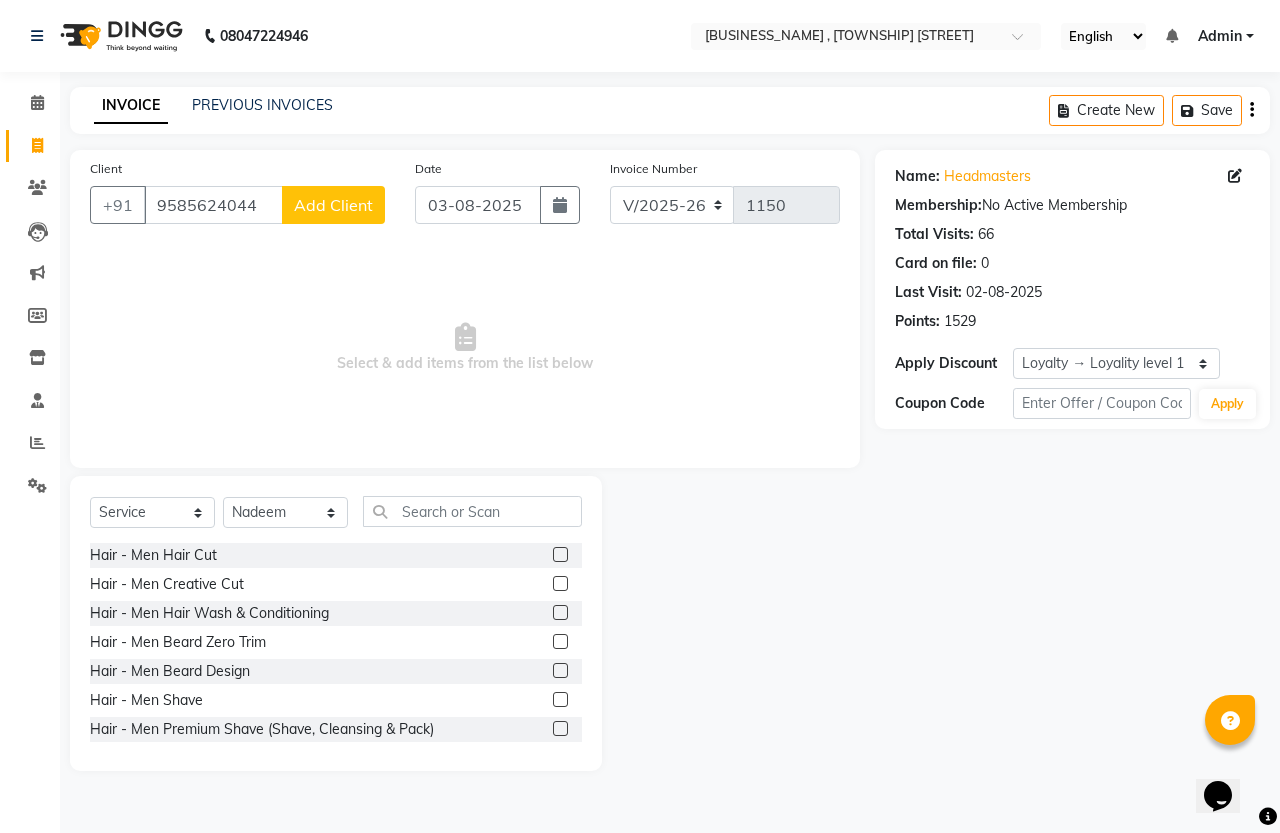 click 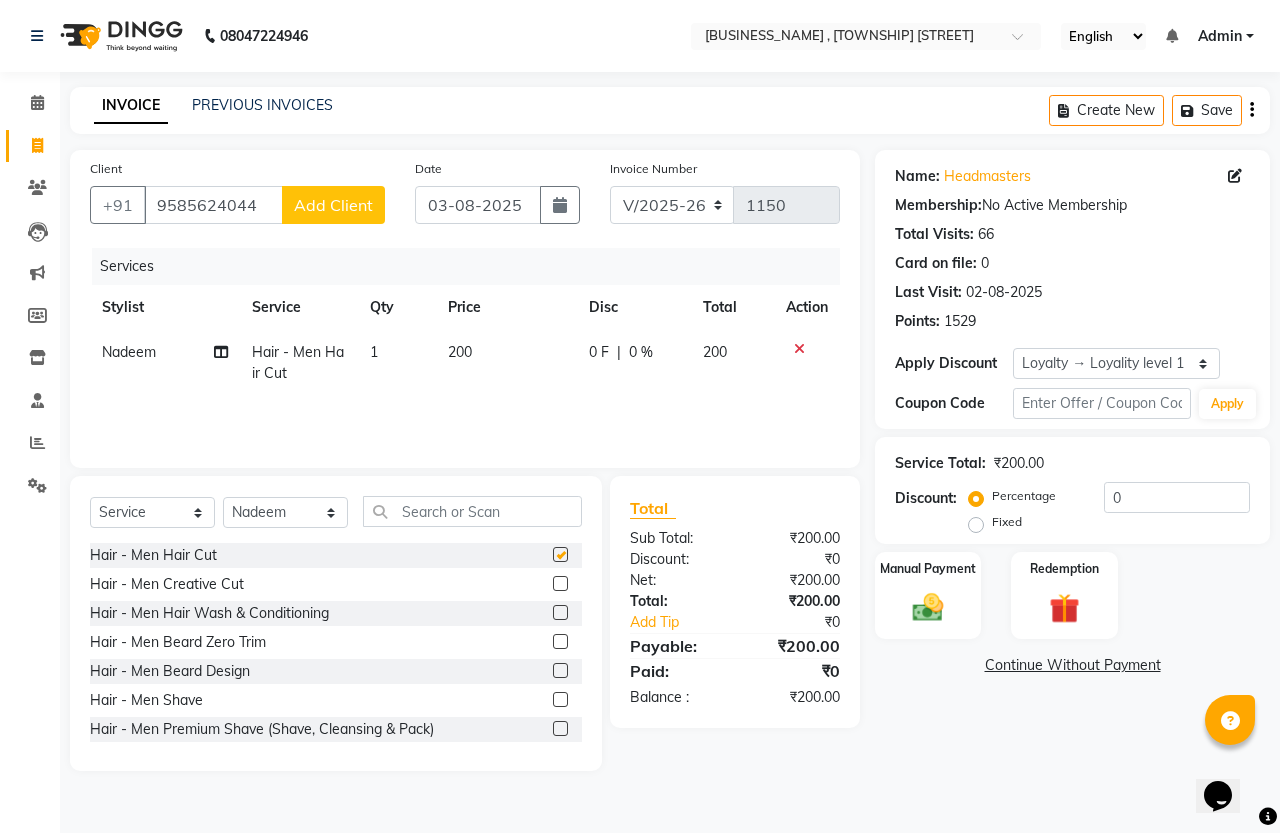 checkbox on "false" 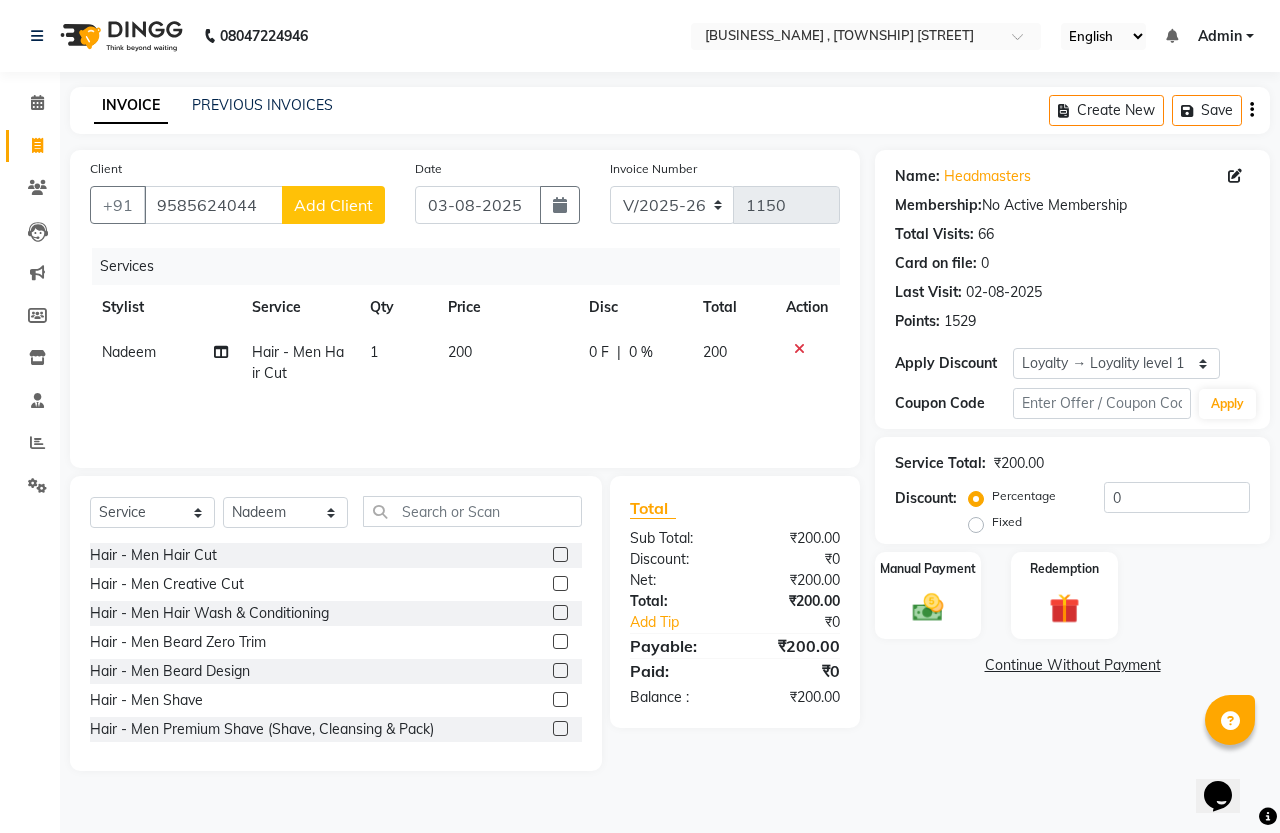 click on "200" 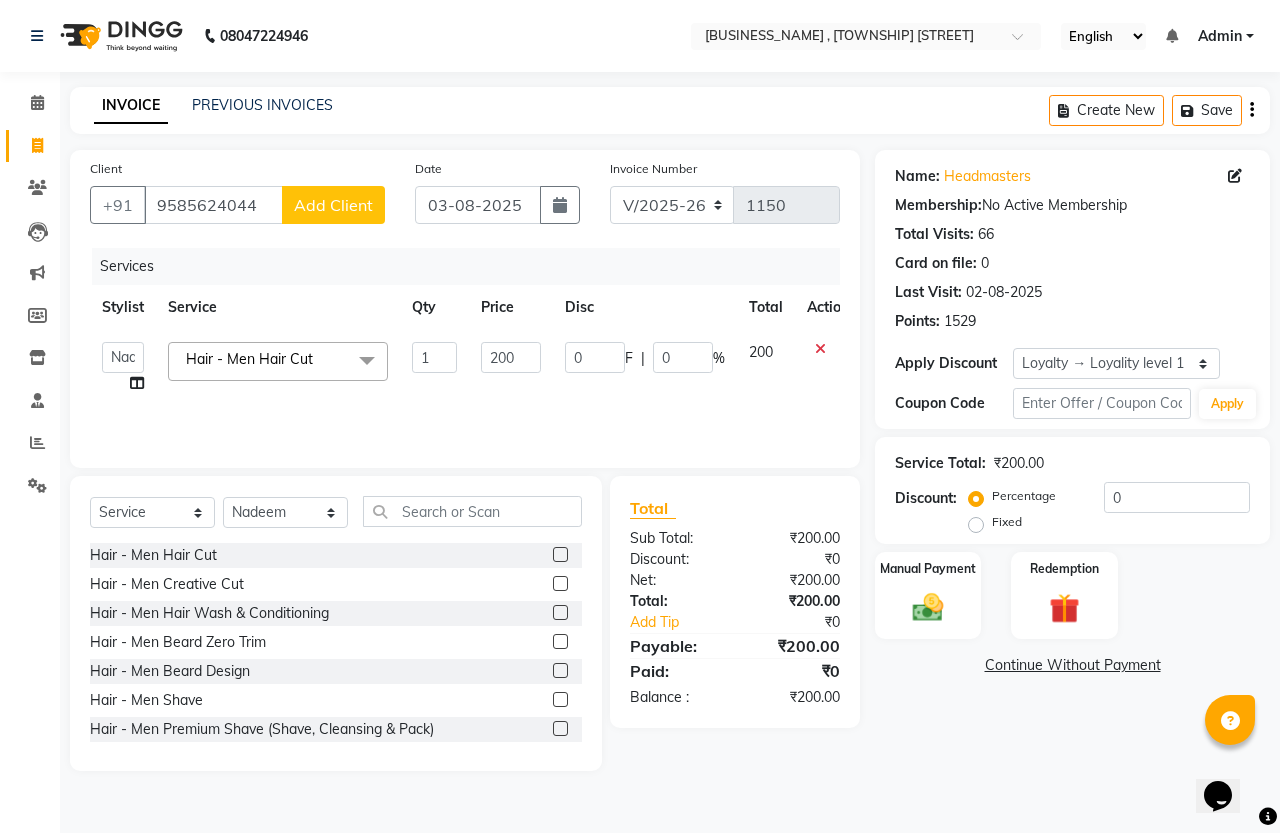 click on "200" 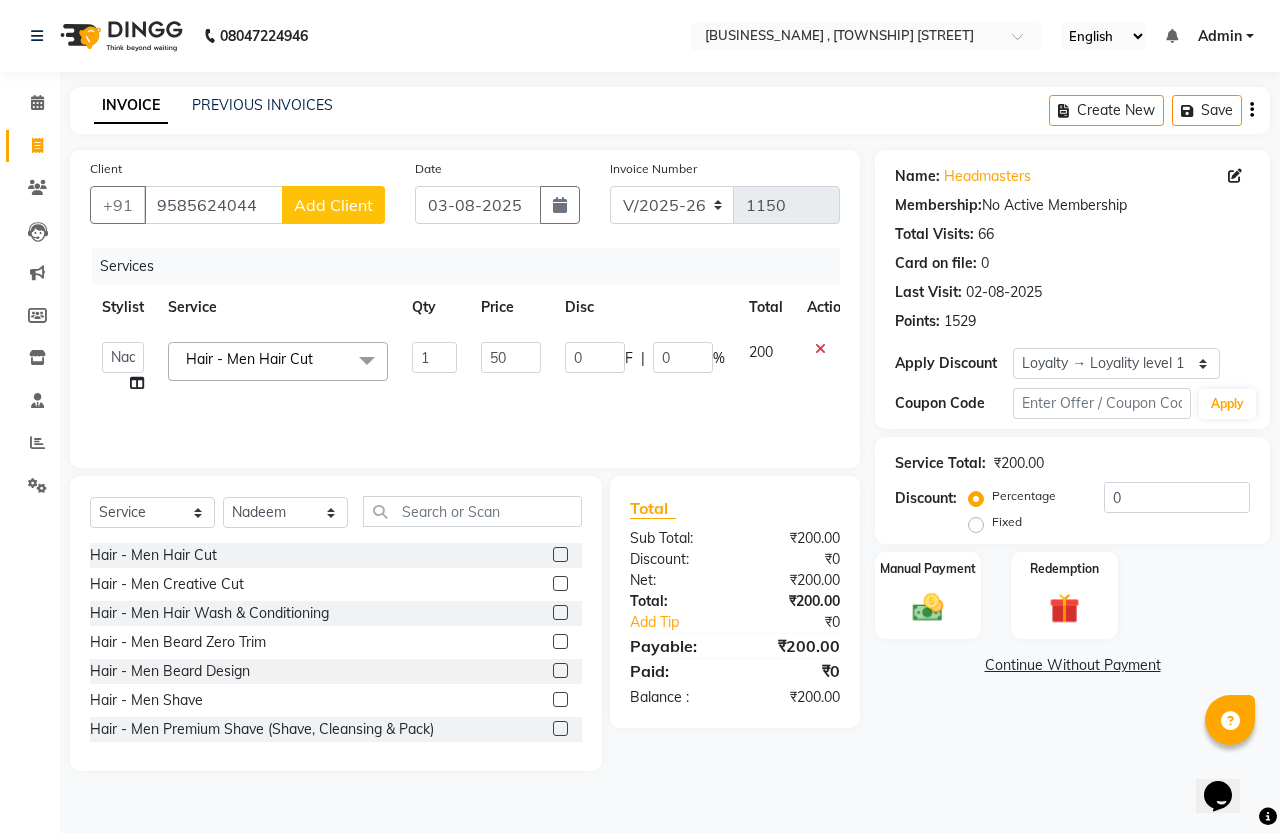 type on "500" 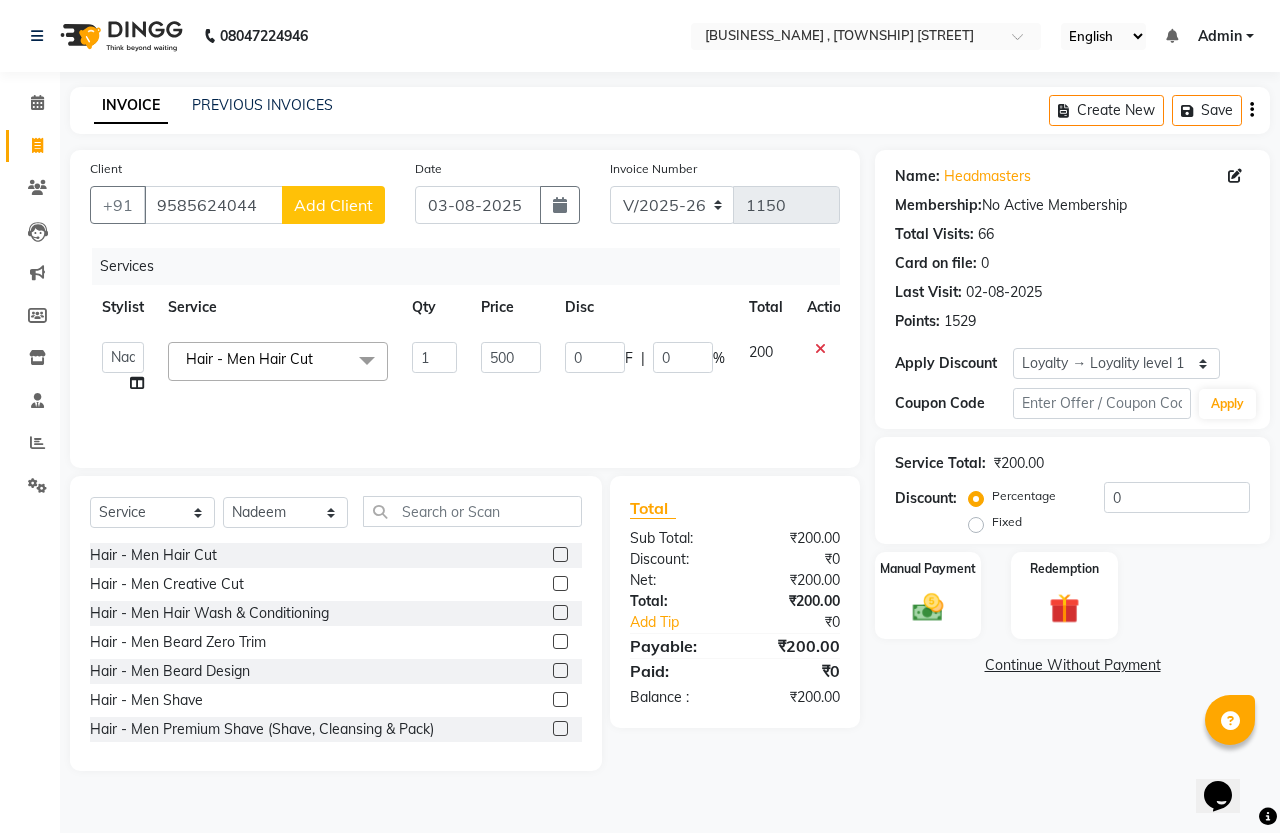 click on "500" 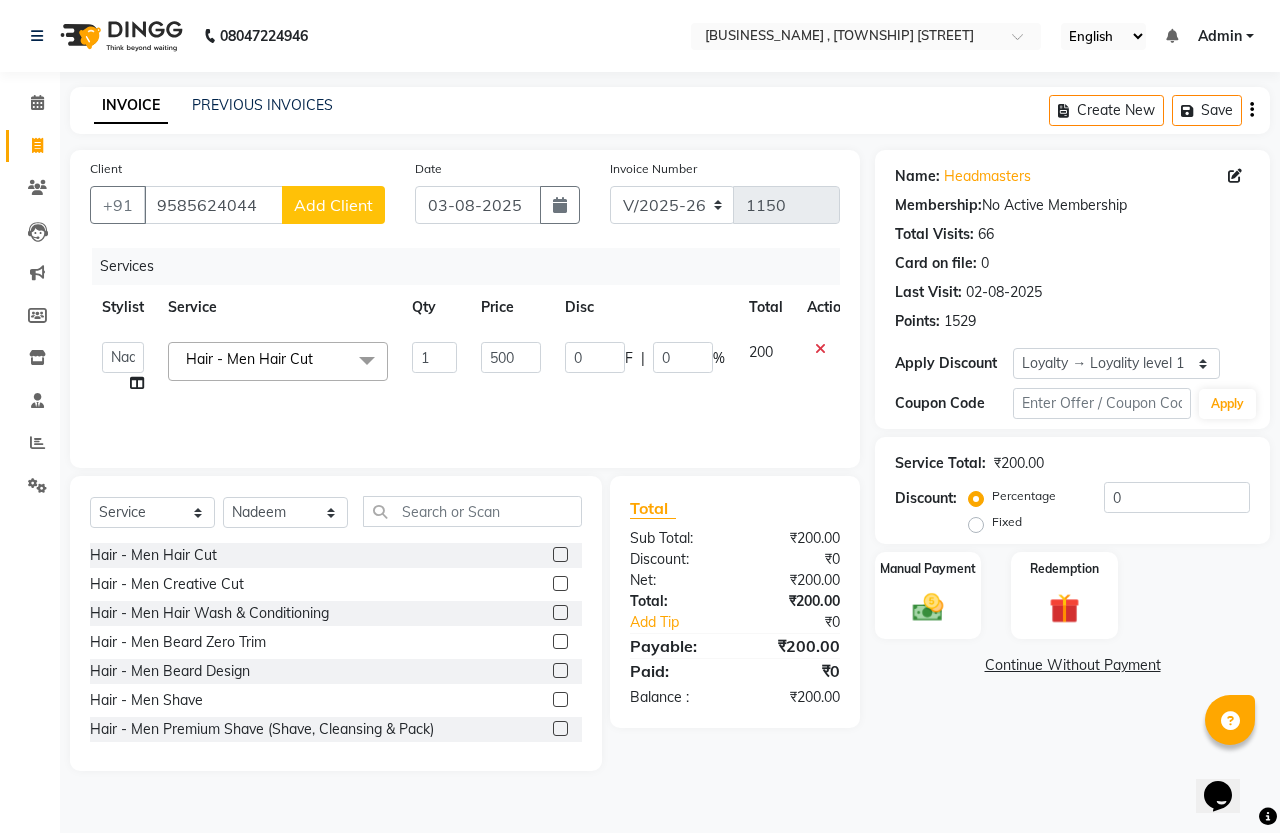 select on "87772" 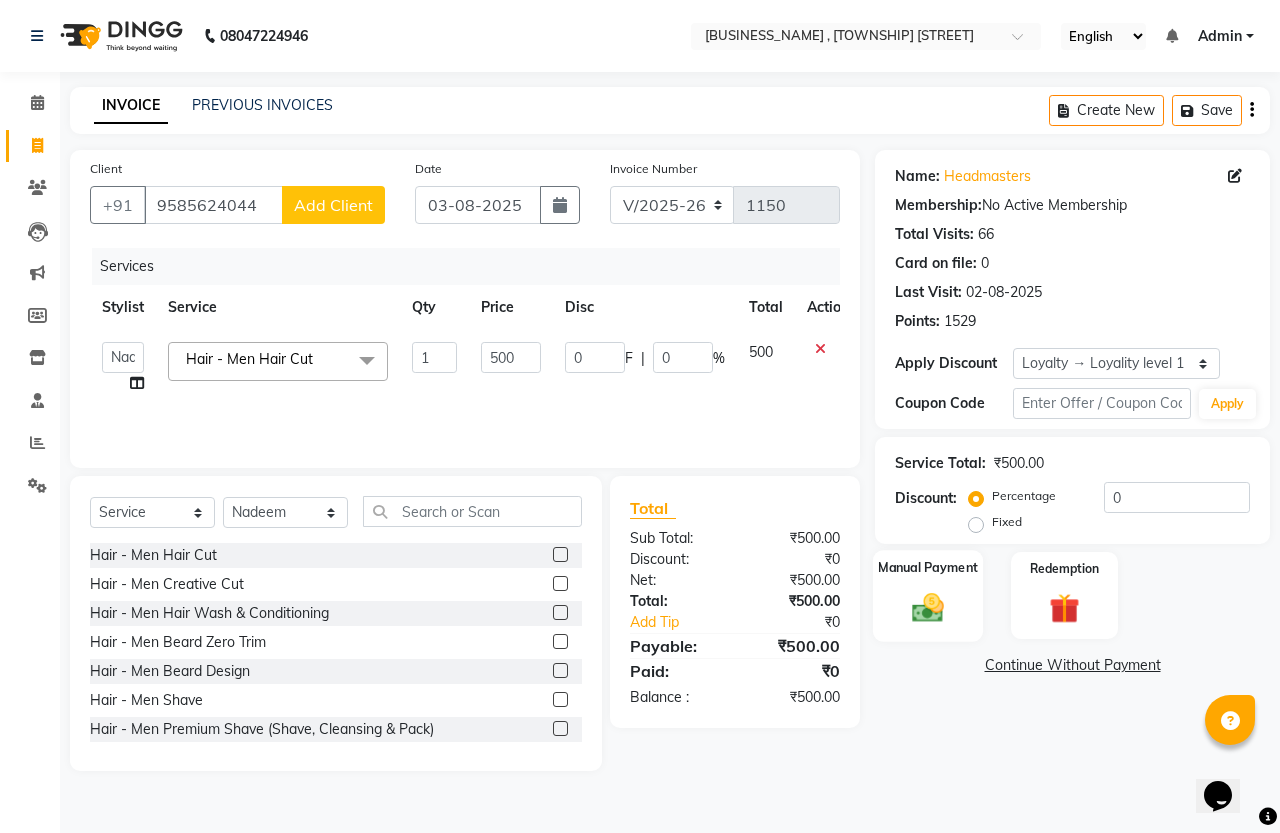 click 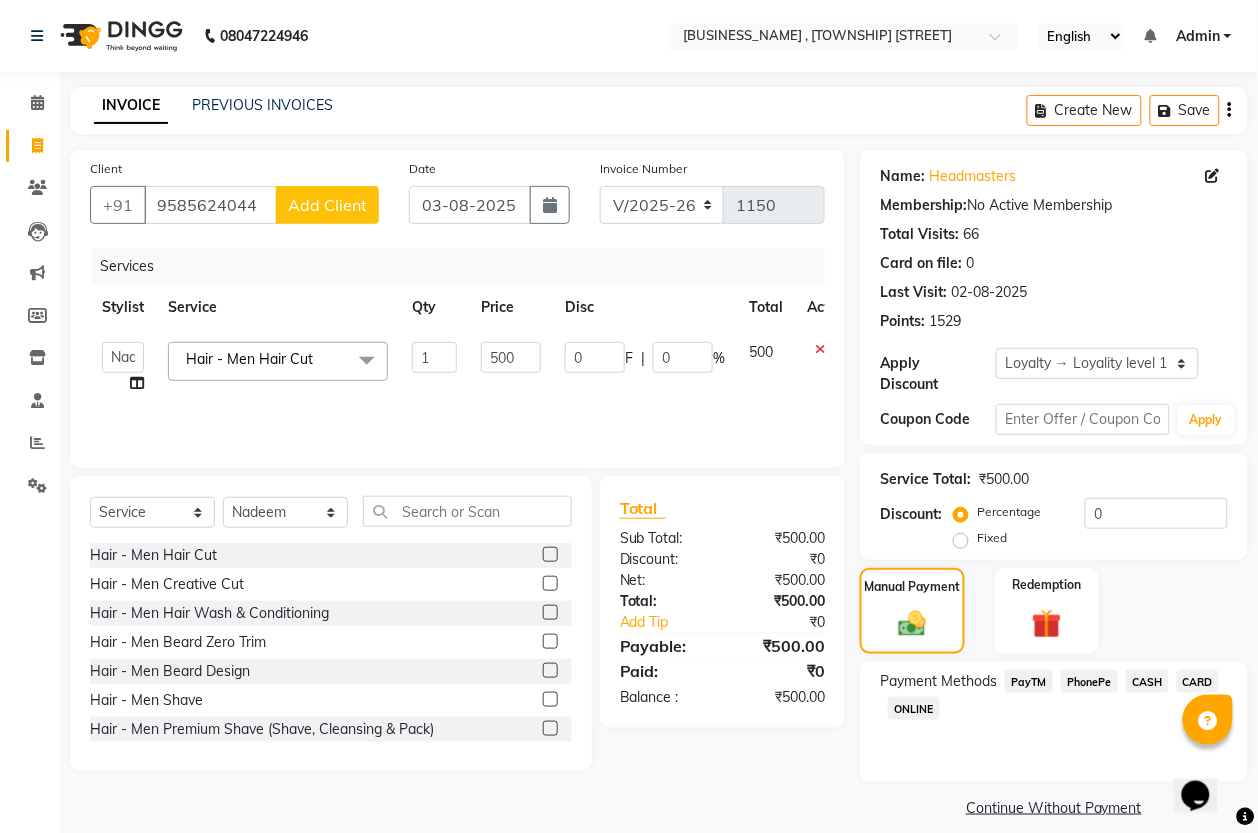 click on "PhonePe" 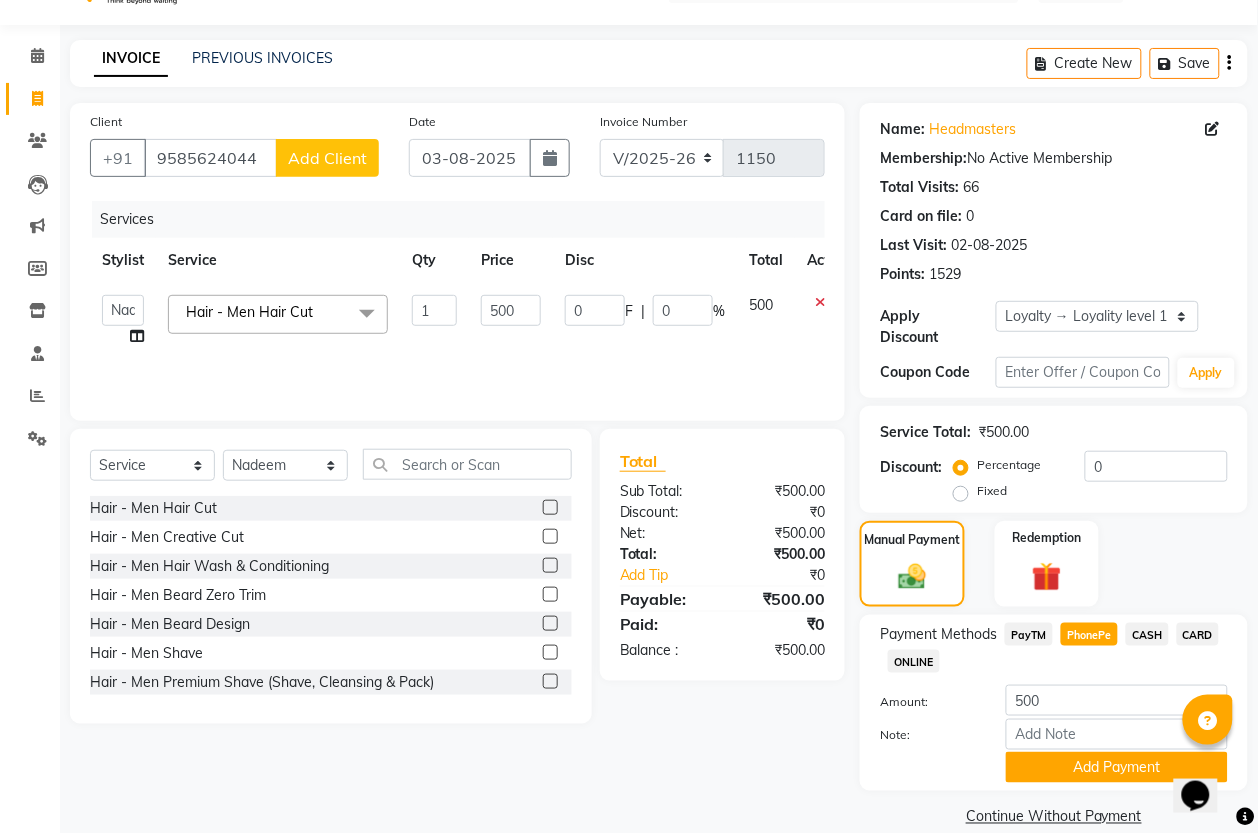 scroll, scrollTop: 75, scrollLeft: 0, axis: vertical 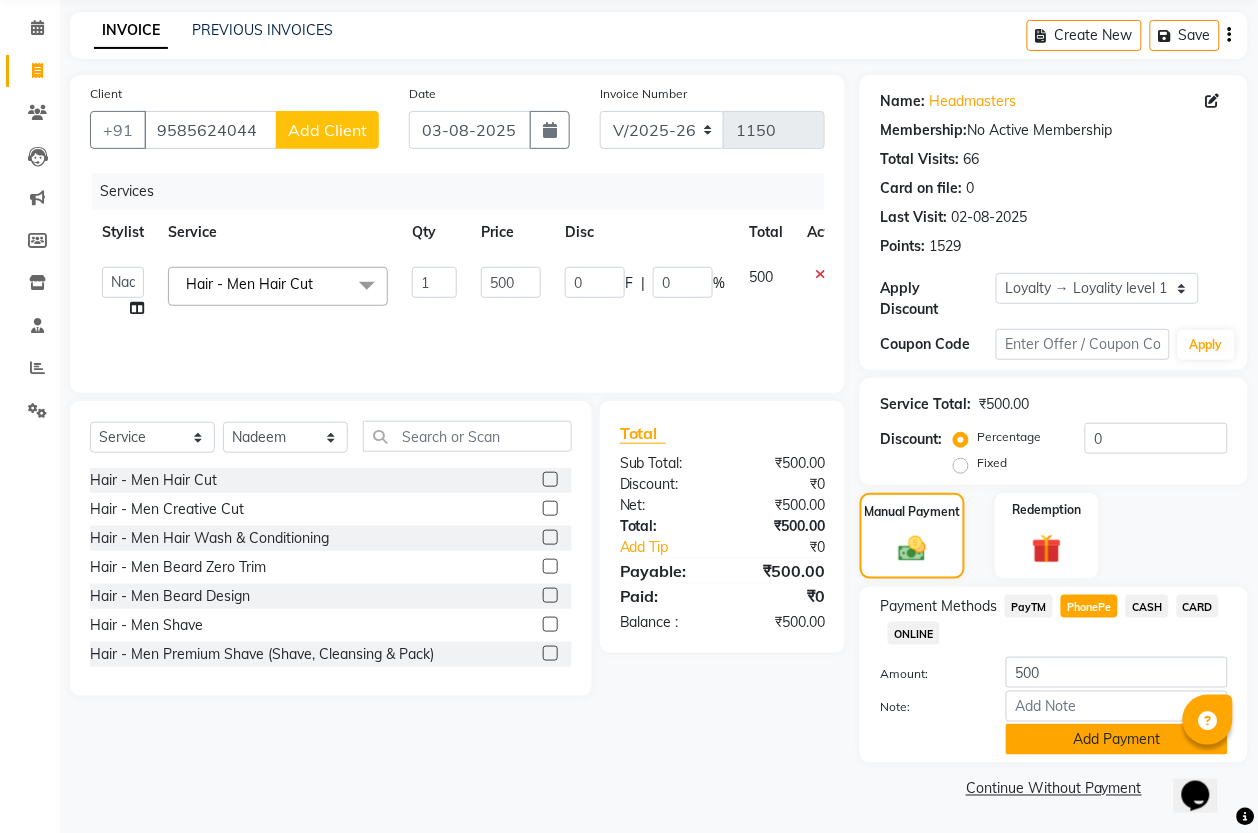 click on "Add Payment" 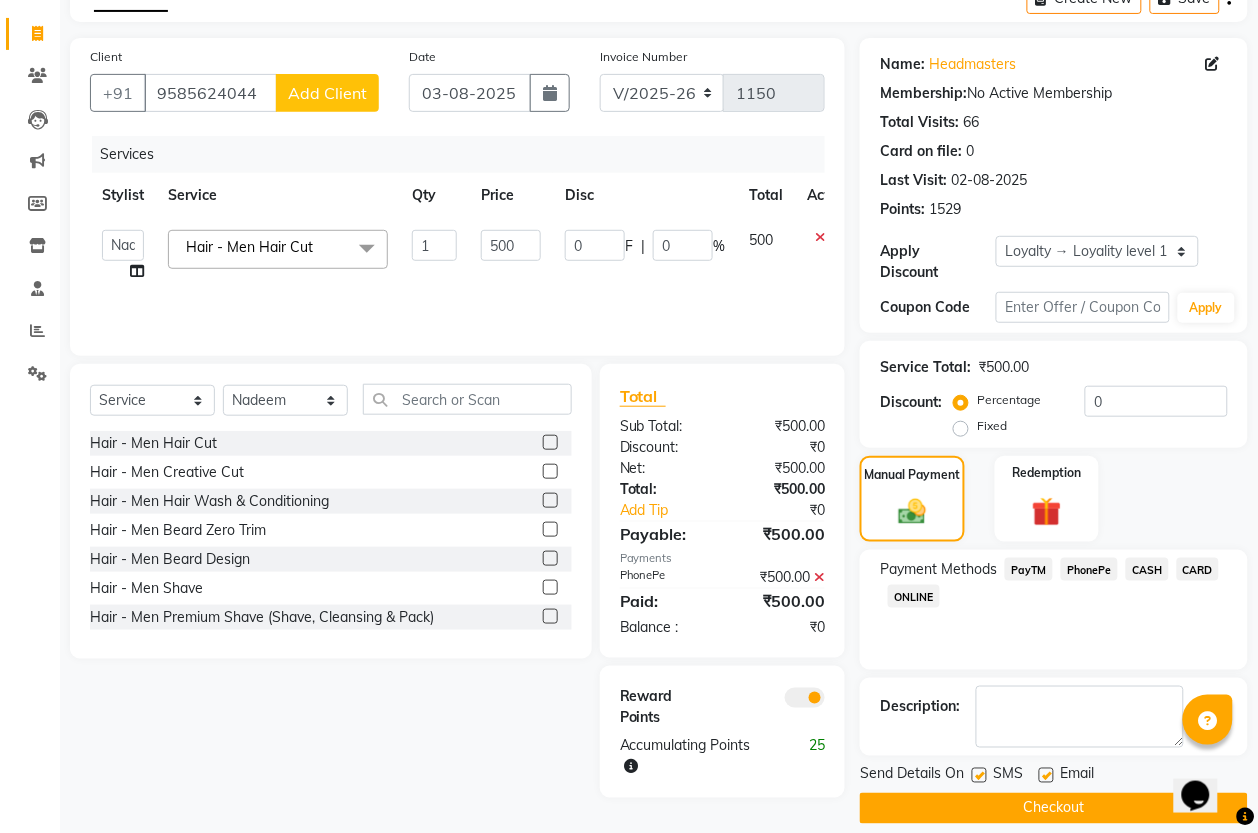 scroll, scrollTop: 133, scrollLeft: 0, axis: vertical 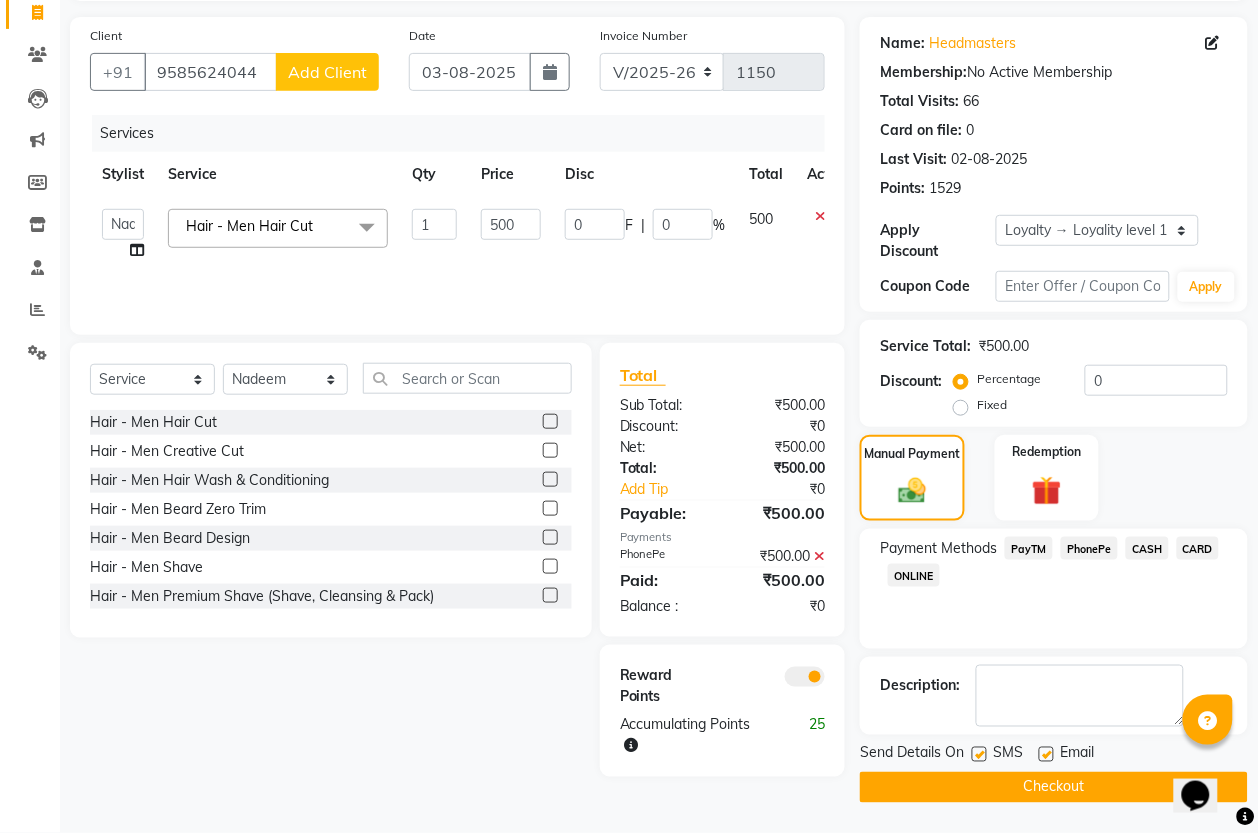 click on "Checkout" 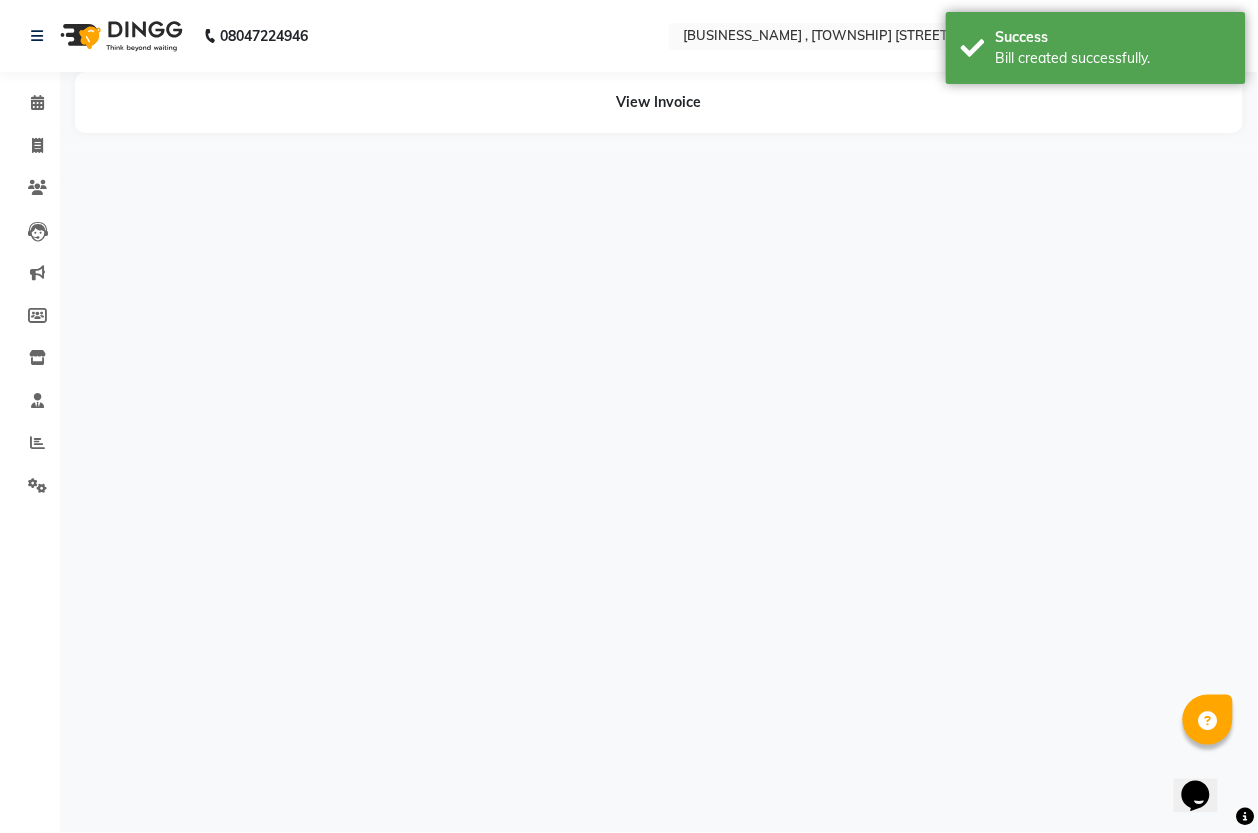 scroll, scrollTop: 0, scrollLeft: 0, axis: both 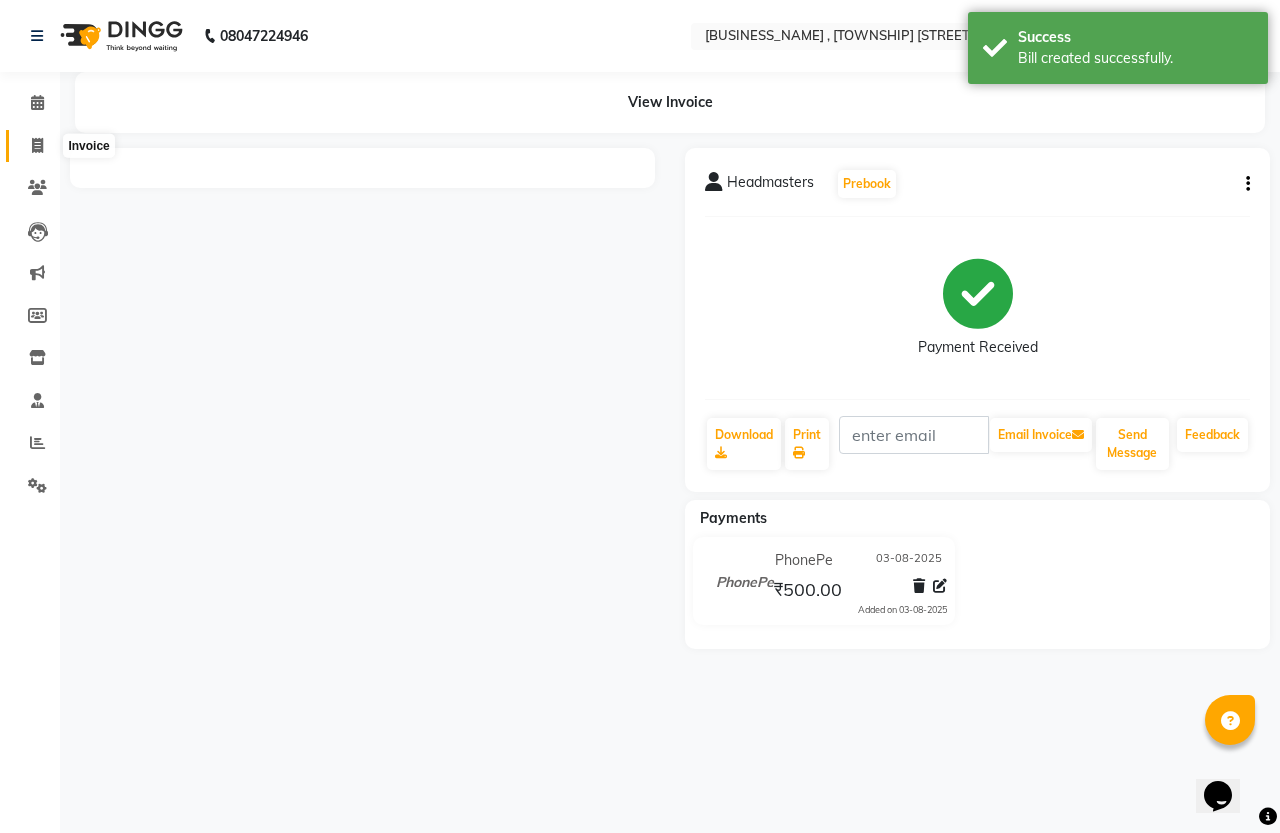 click 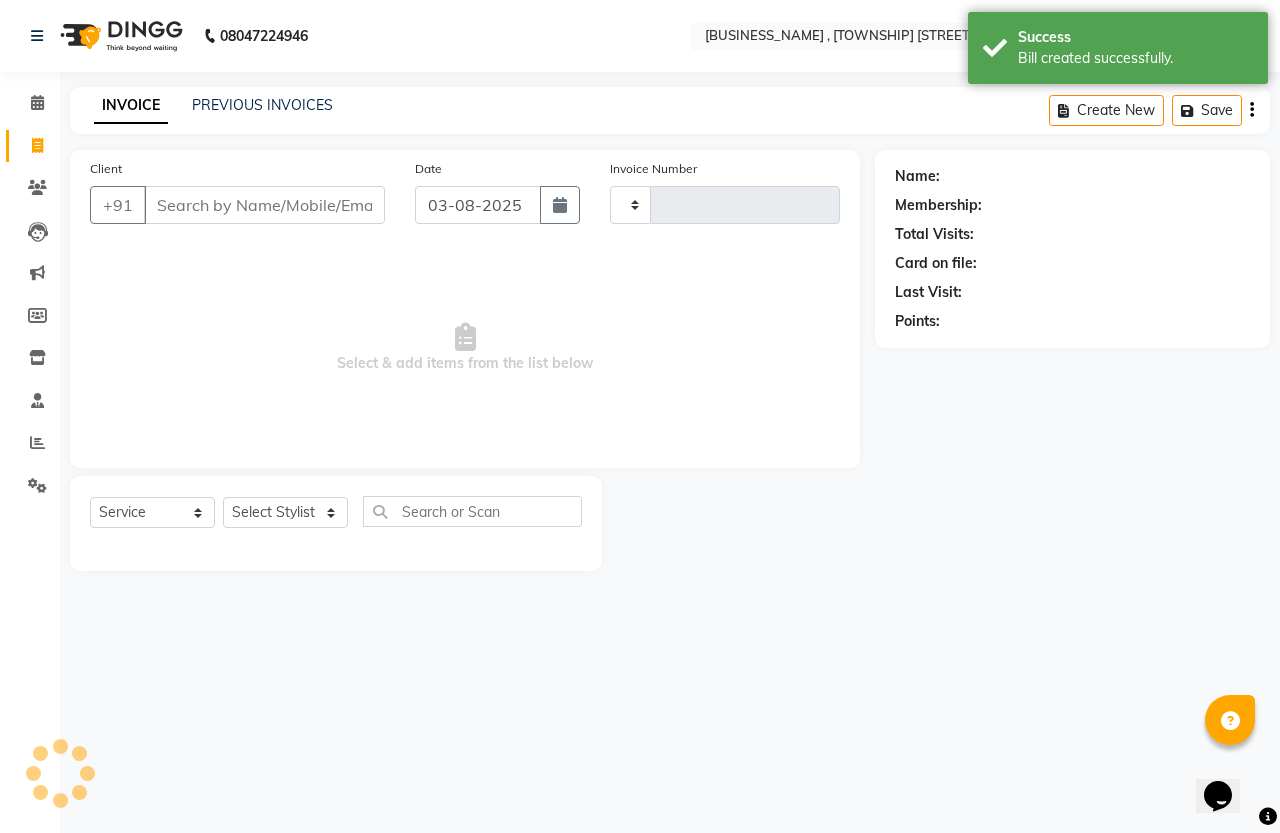click on "PREVIOUS INVOICES" 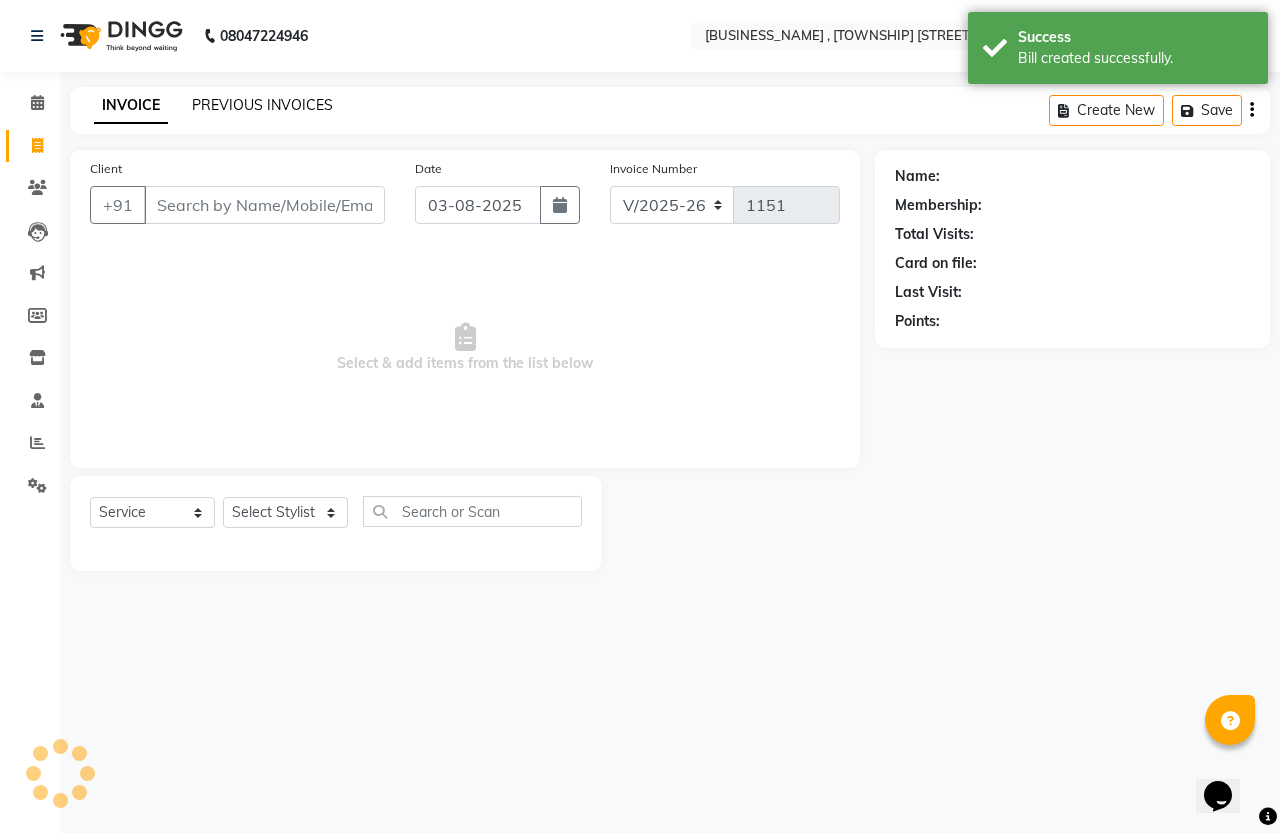 click on "PREVIOUS INVOICES" 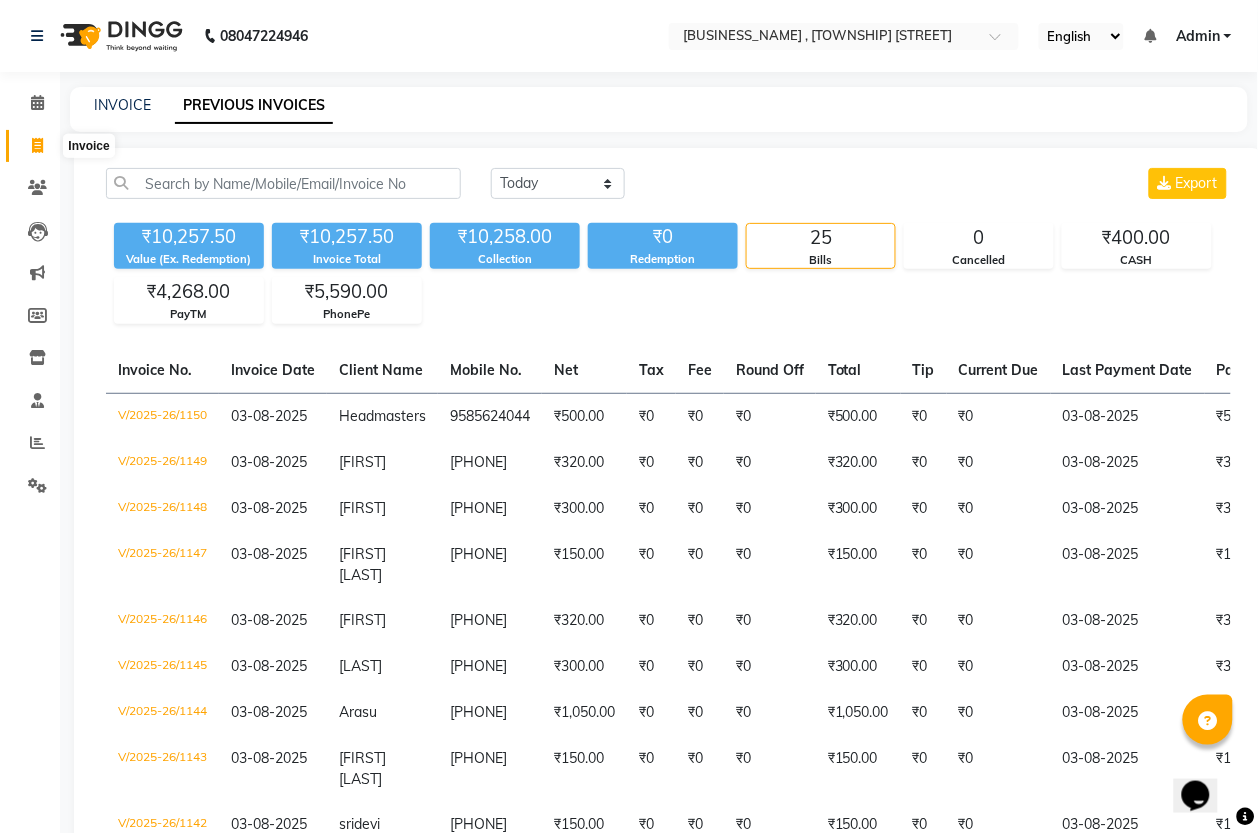 click 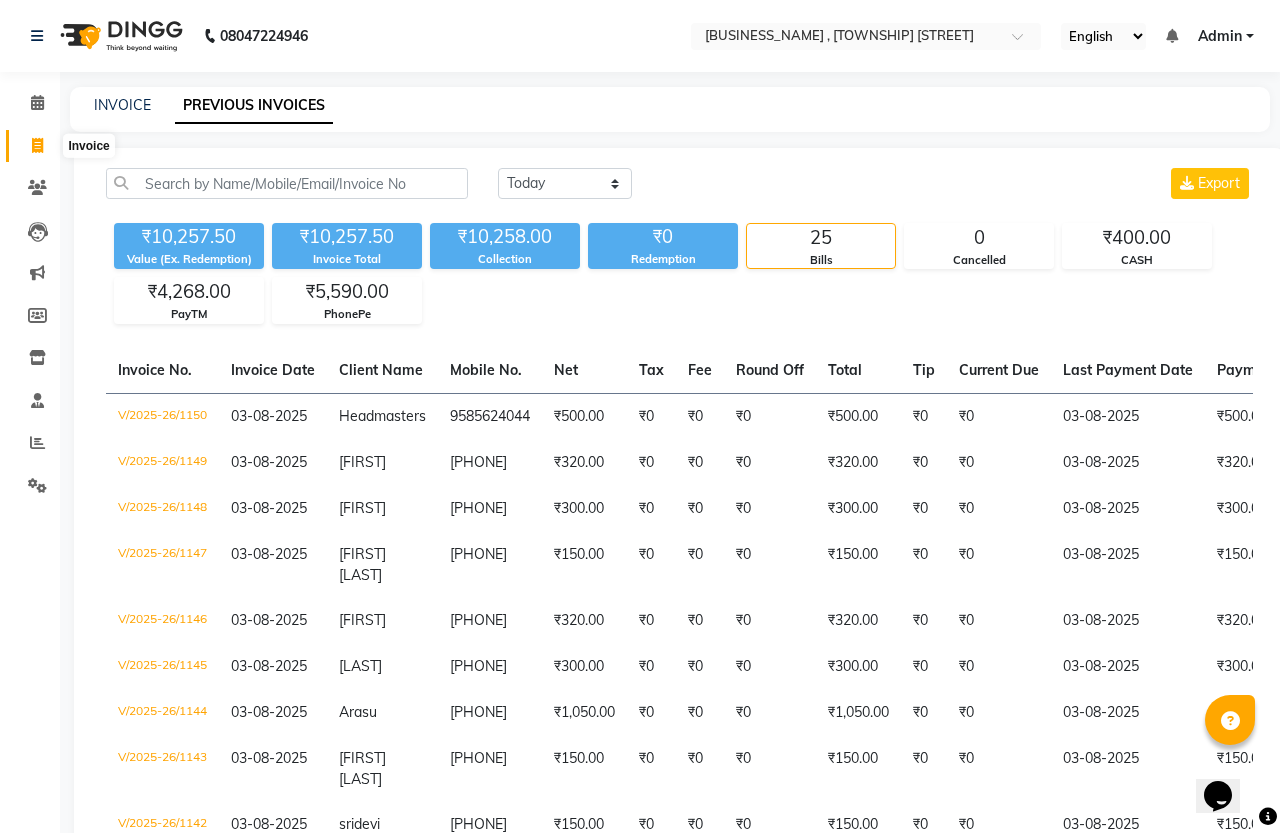 select on "service" 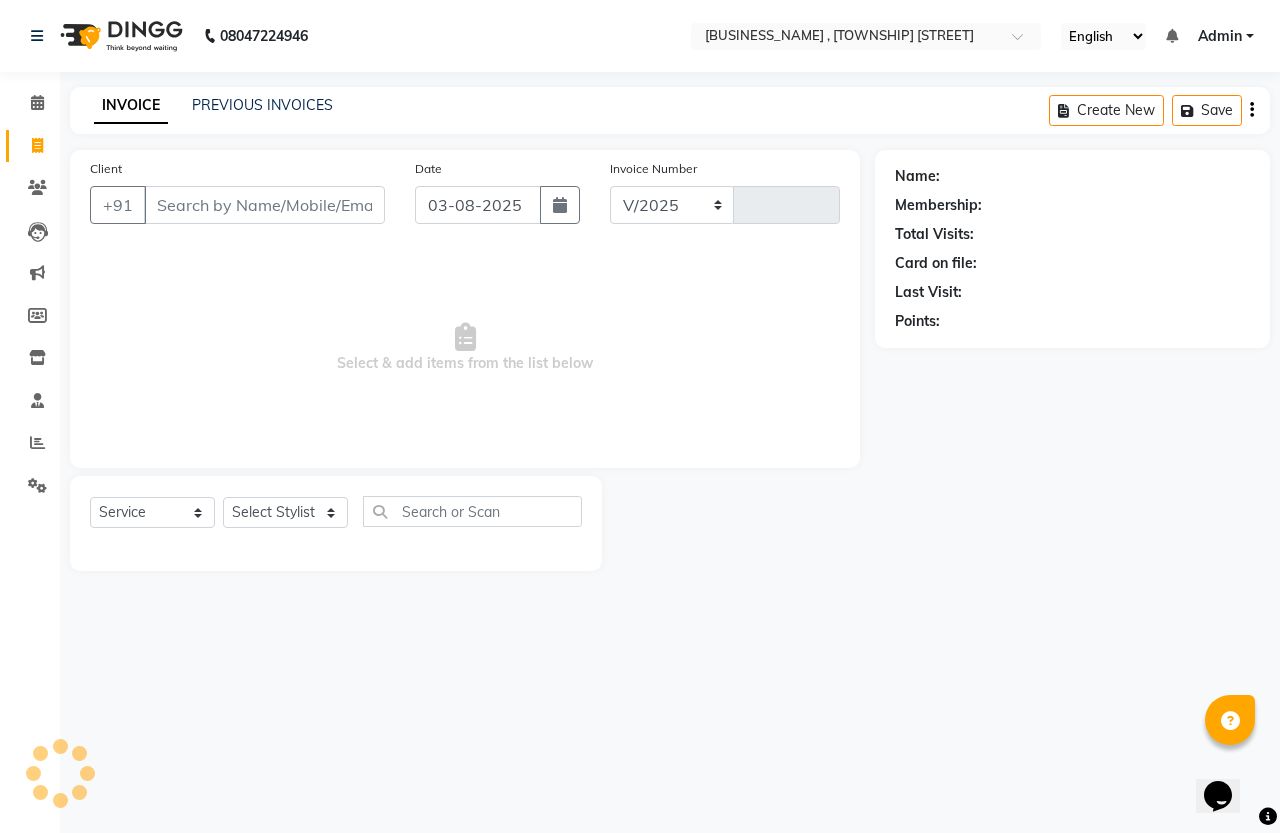 select on "7213" 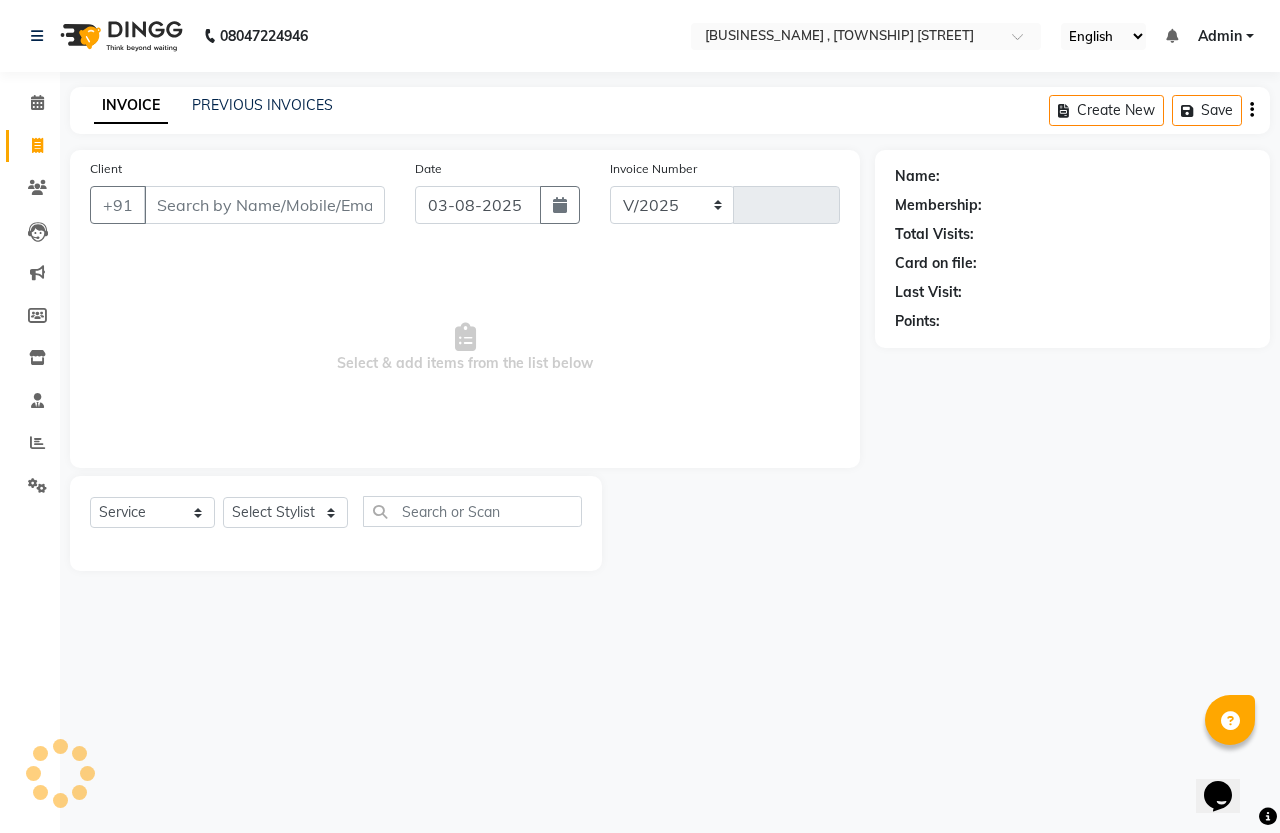 type on "1151" 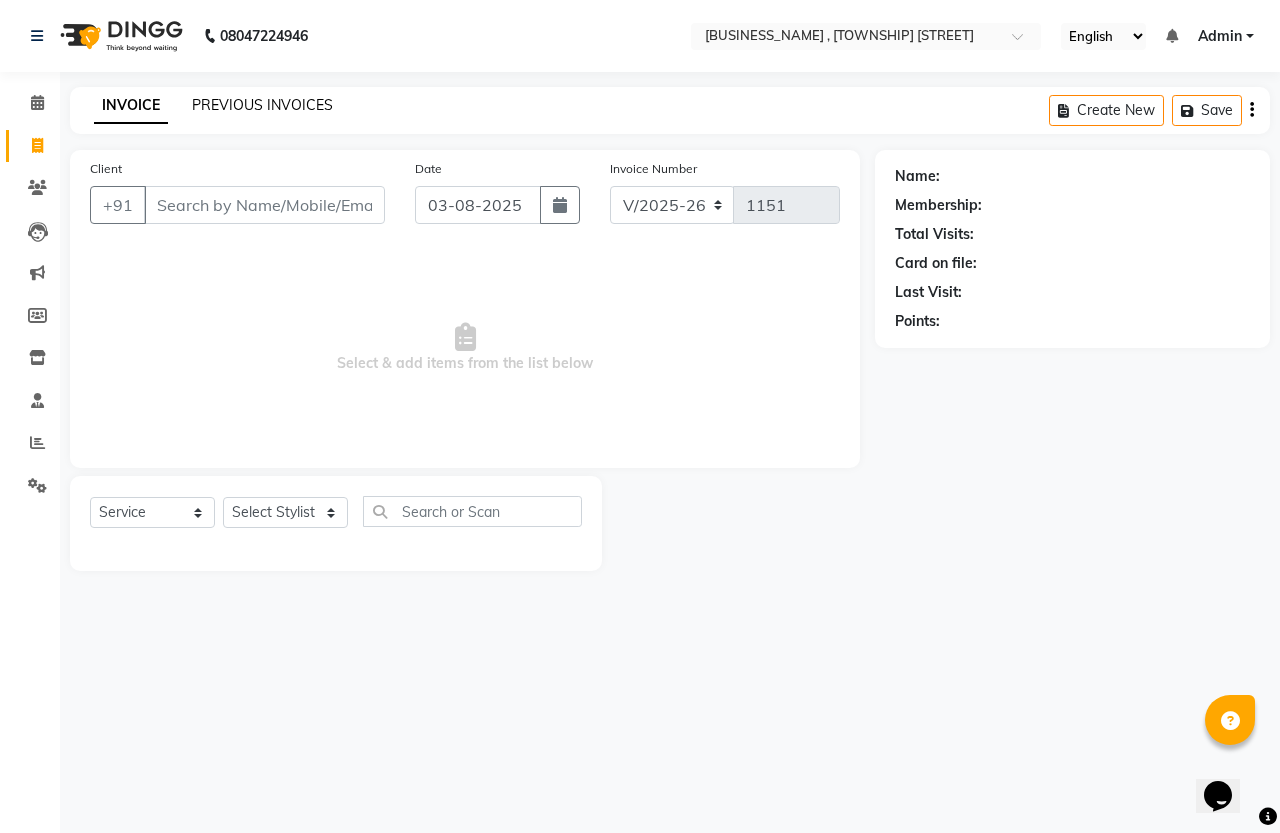 click on "PREVIOUS INVOICES" 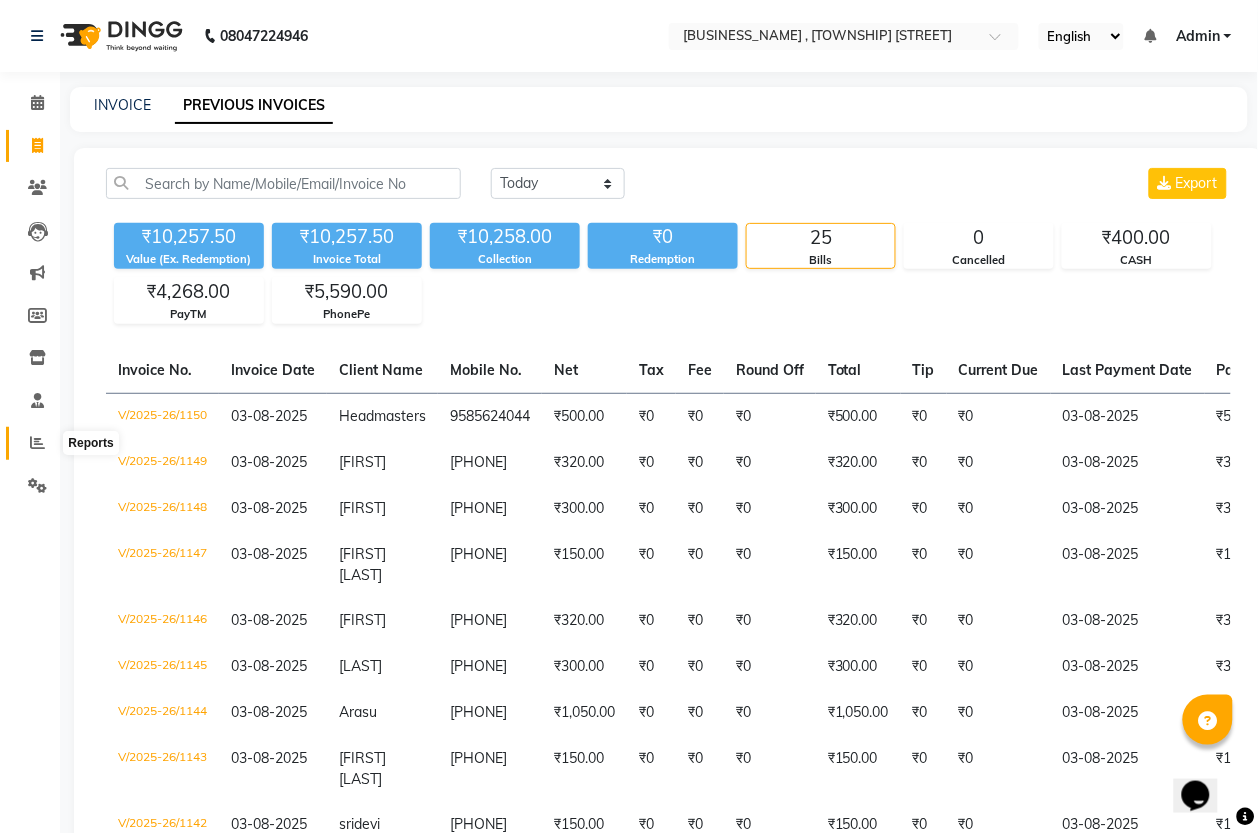 click 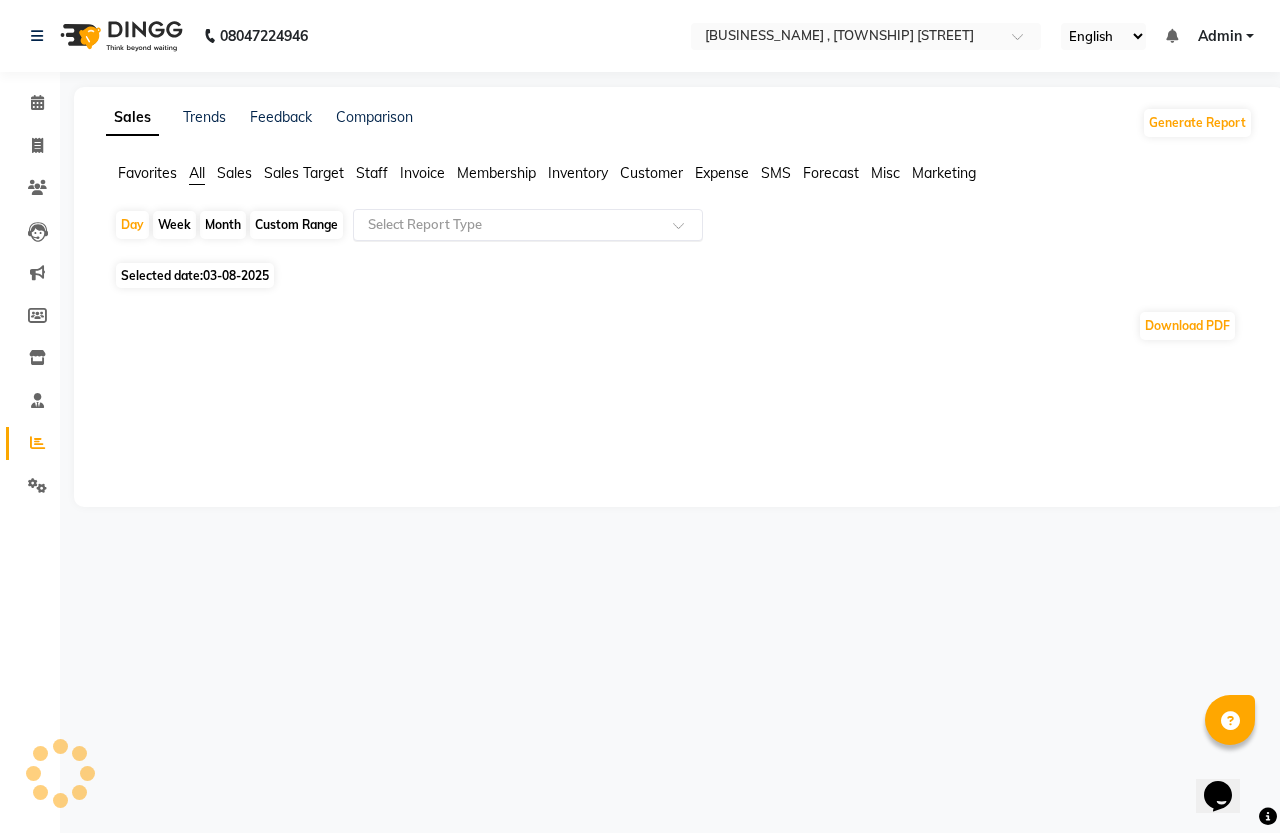 click 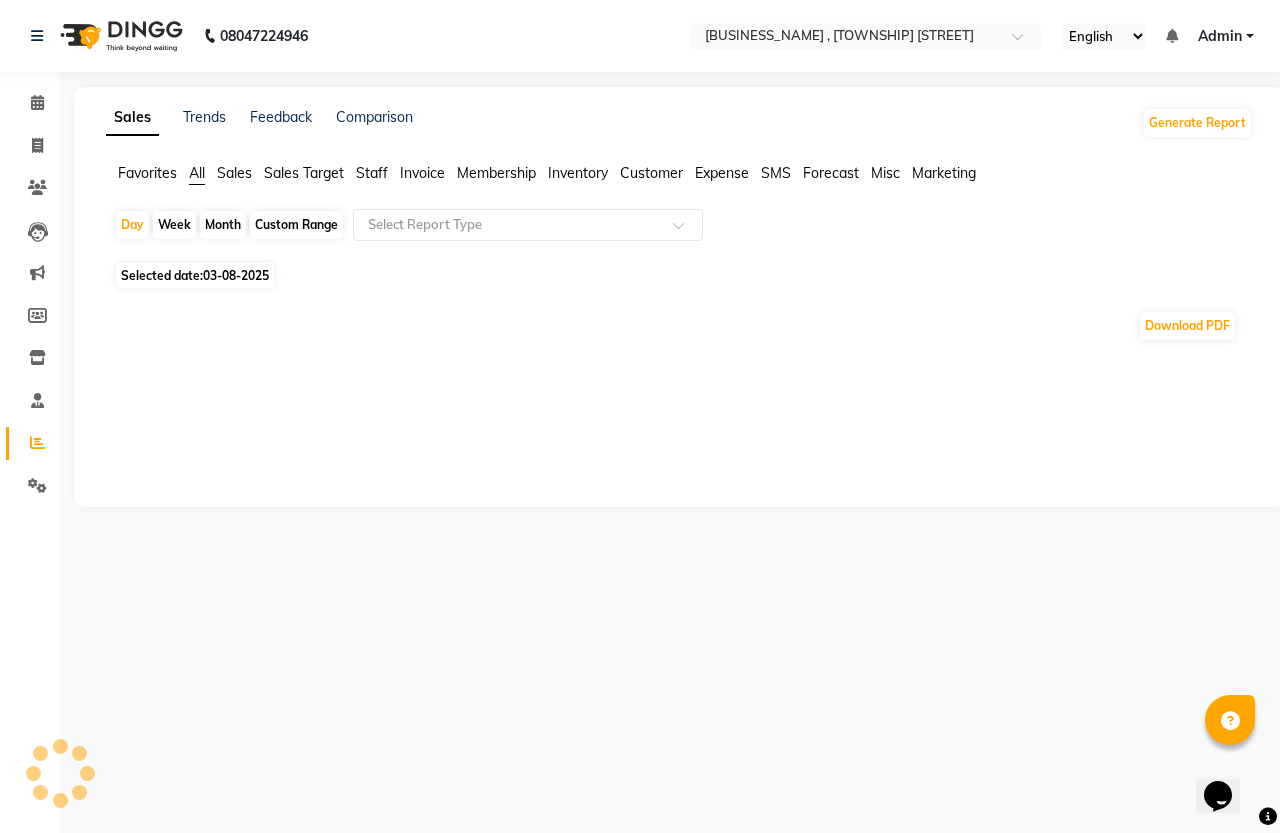 click on "Month" 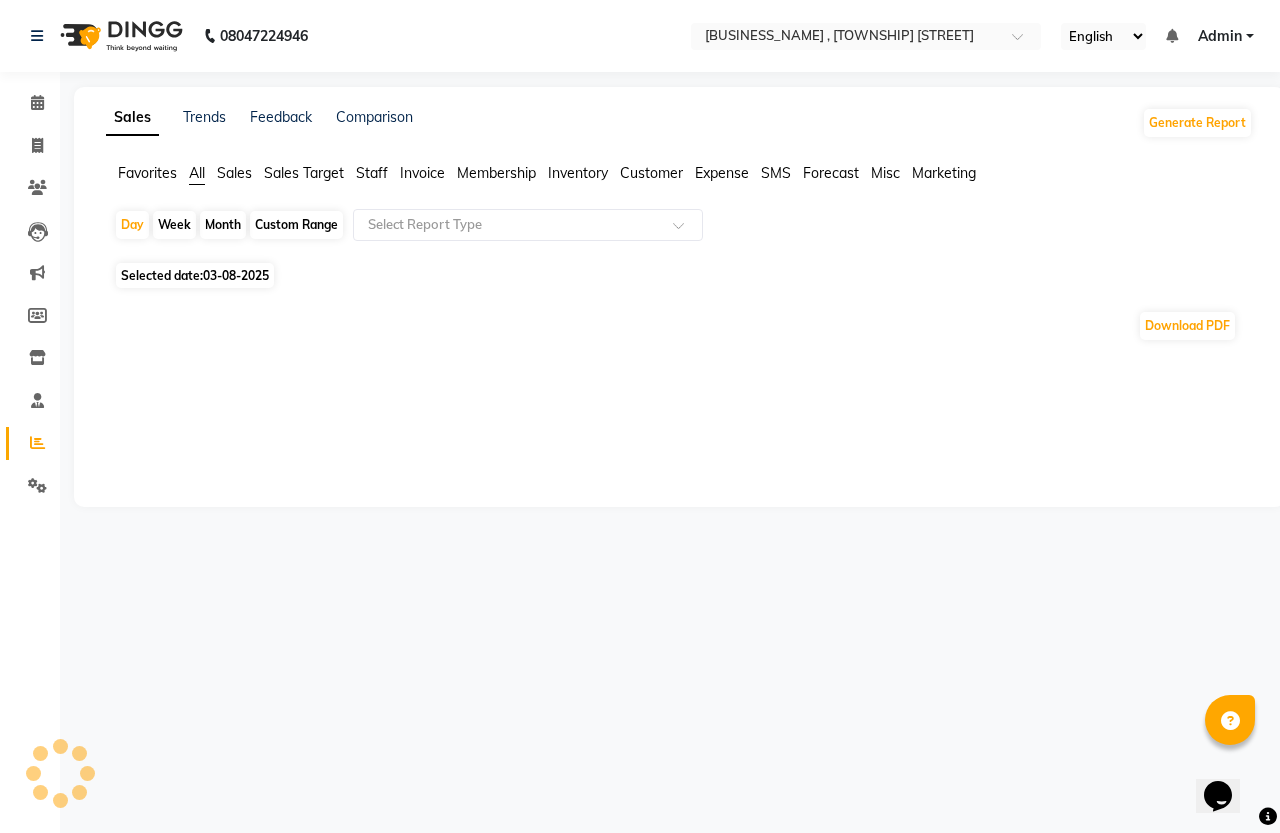 select on "8" 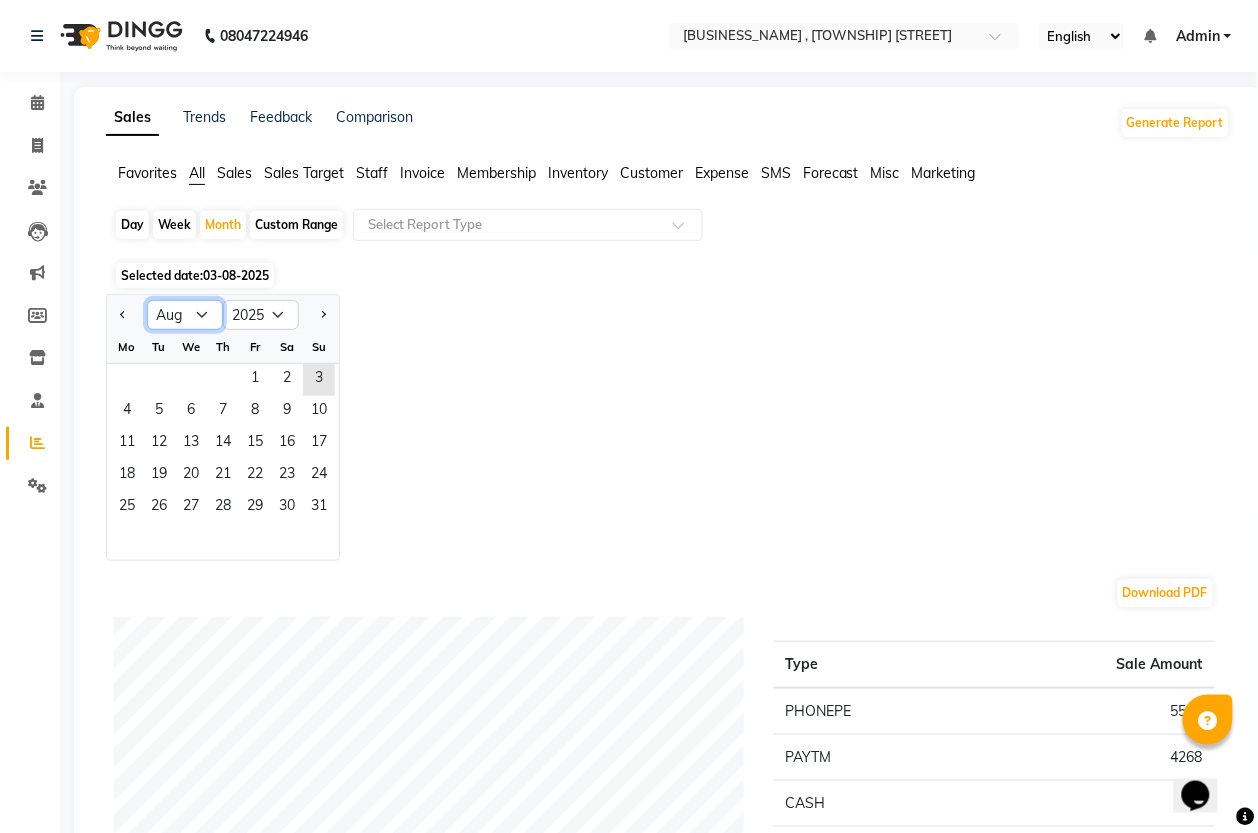 click on "Jan Feb Mar Apr May Jun Jul Aug Sep Oct Nov Dec" 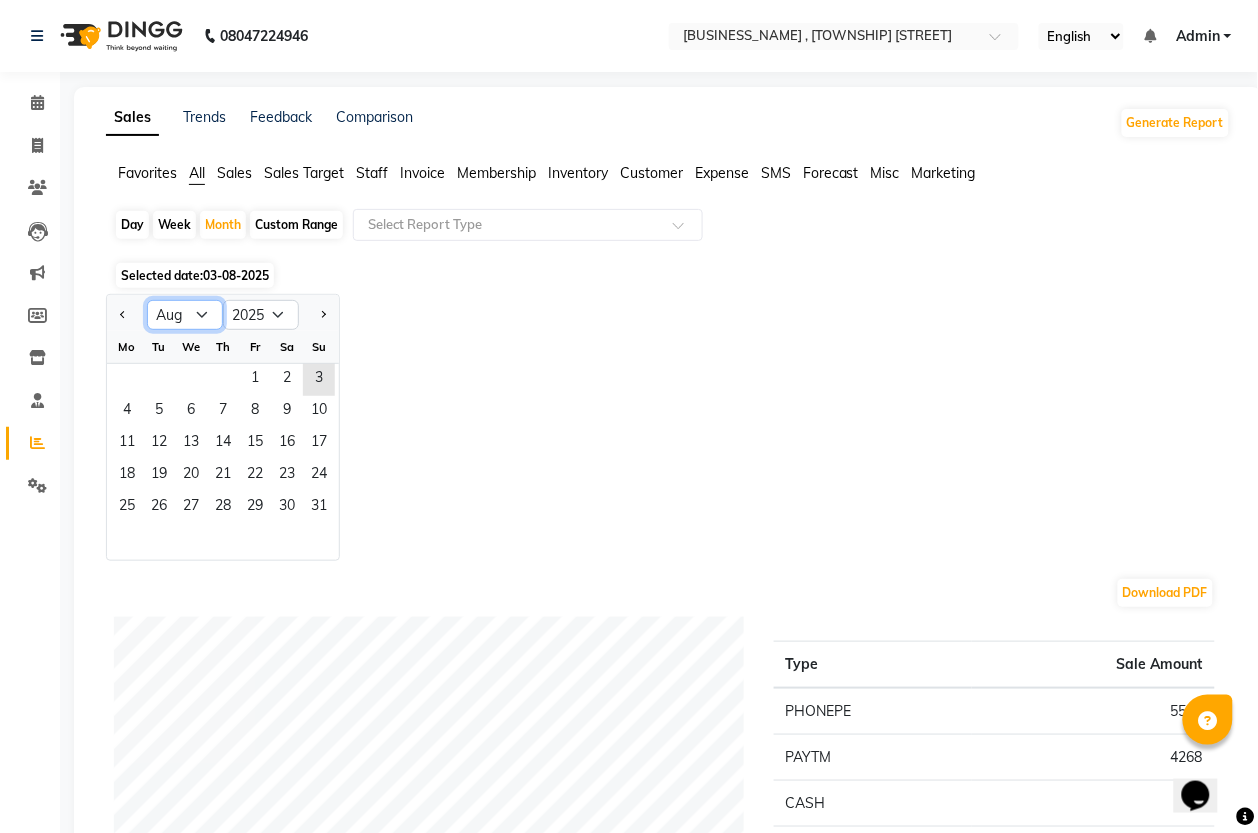 select on "7" 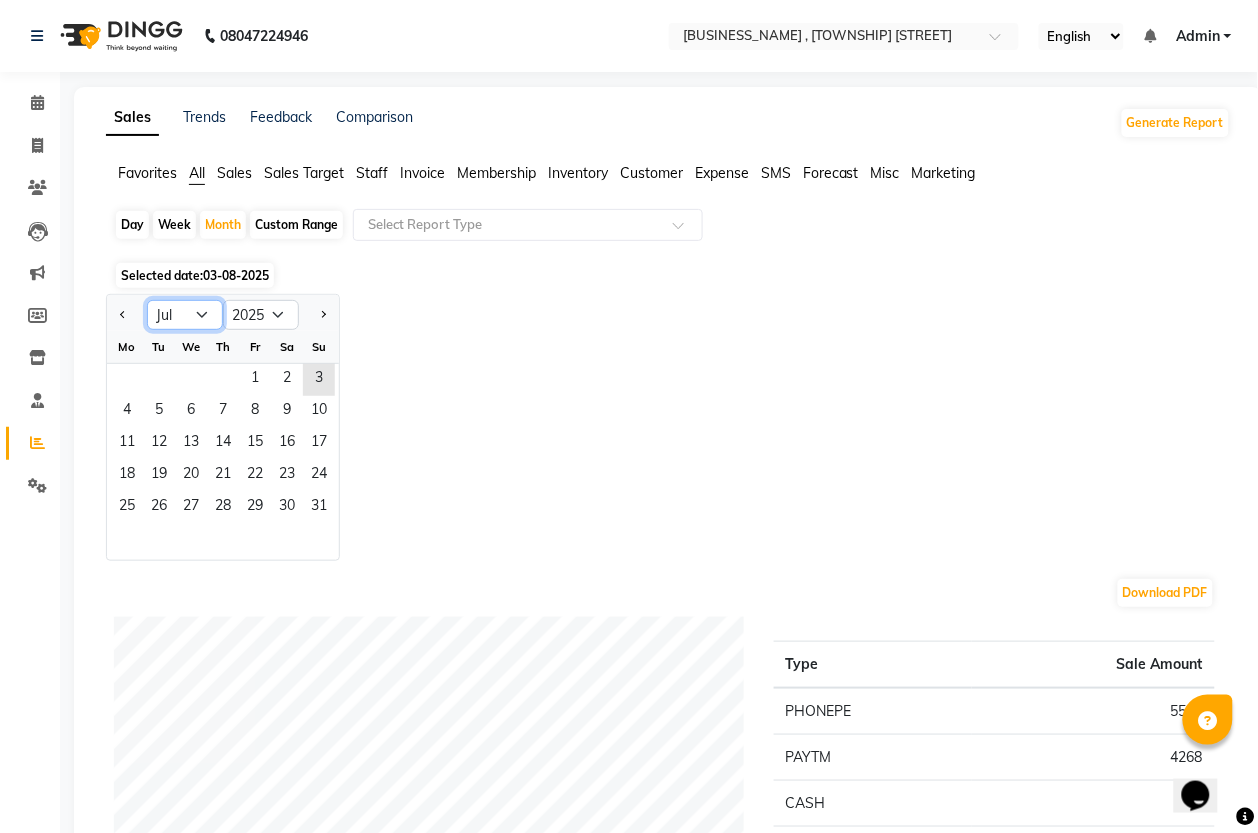 click on "Jan Feb Mar Apr May Jun Jul Aug Sep Oct Nov Dec" 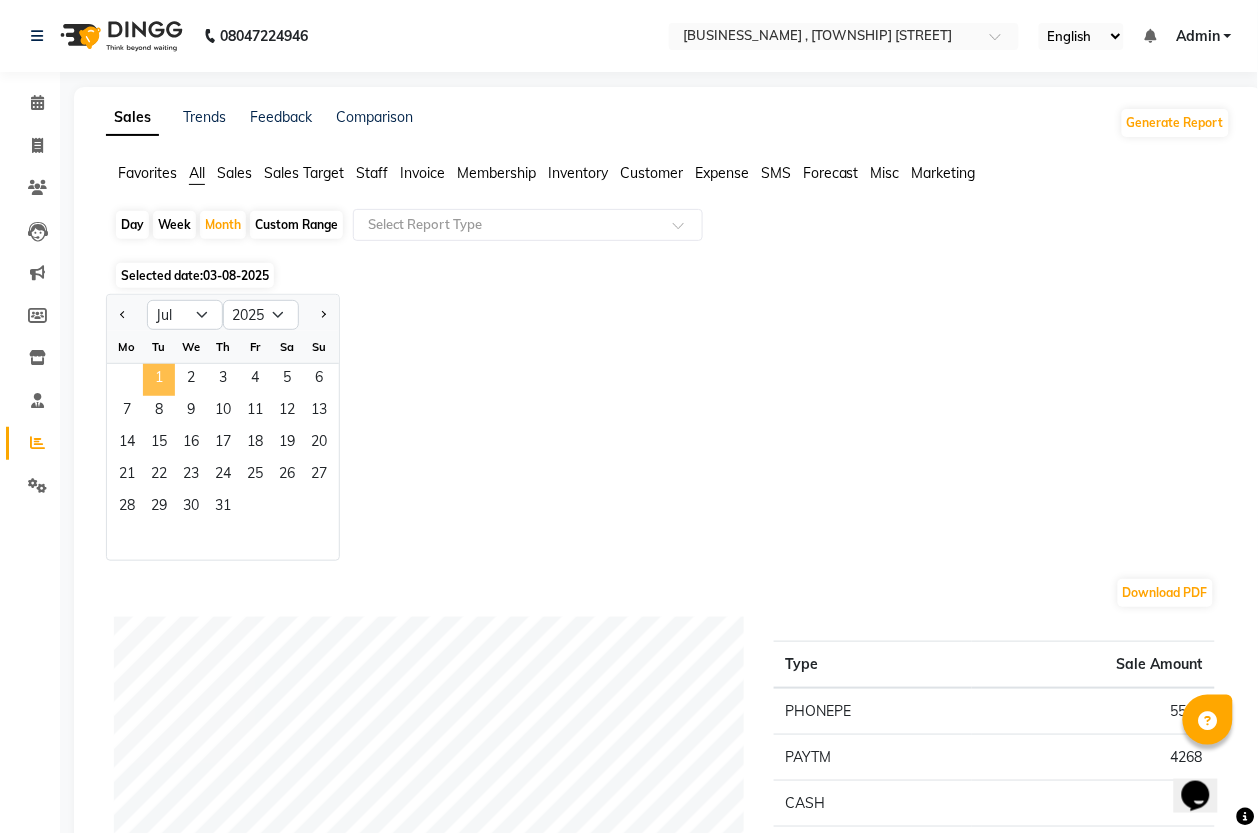 click on "1" 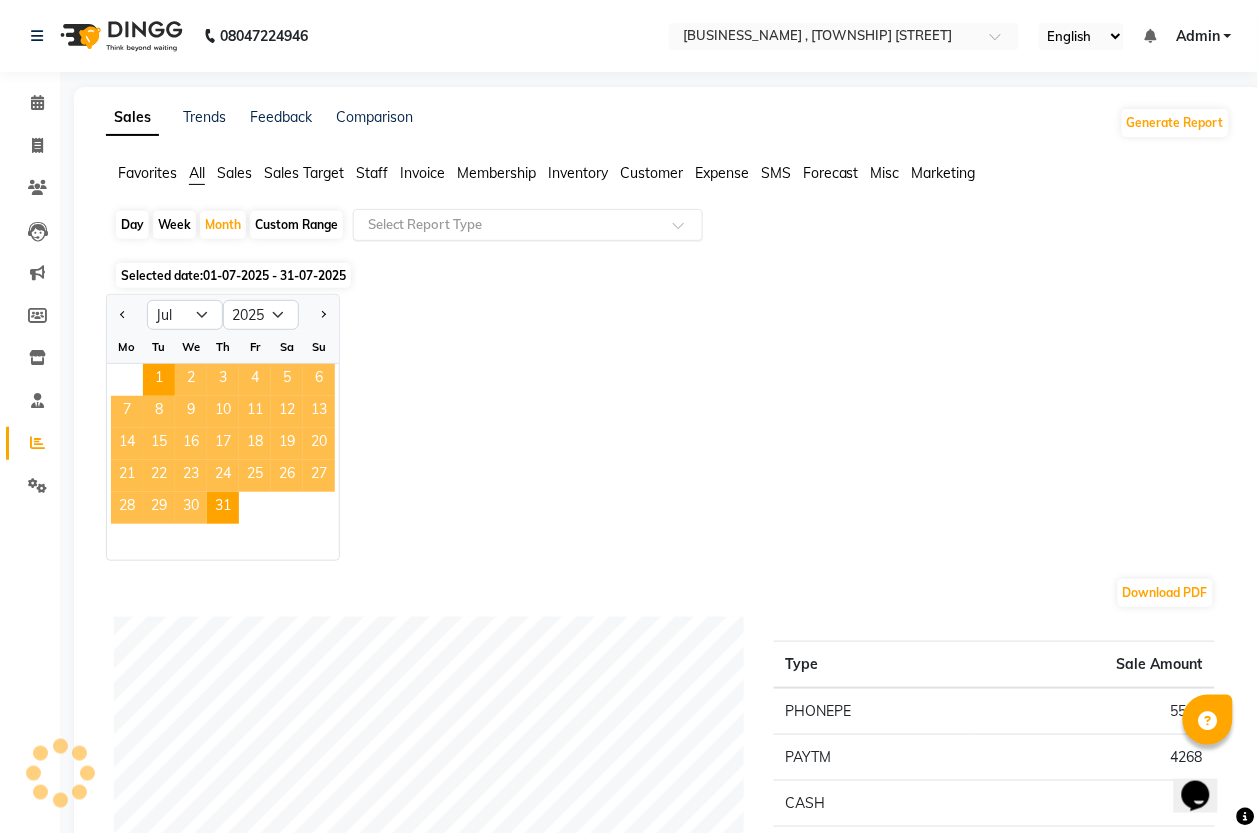click 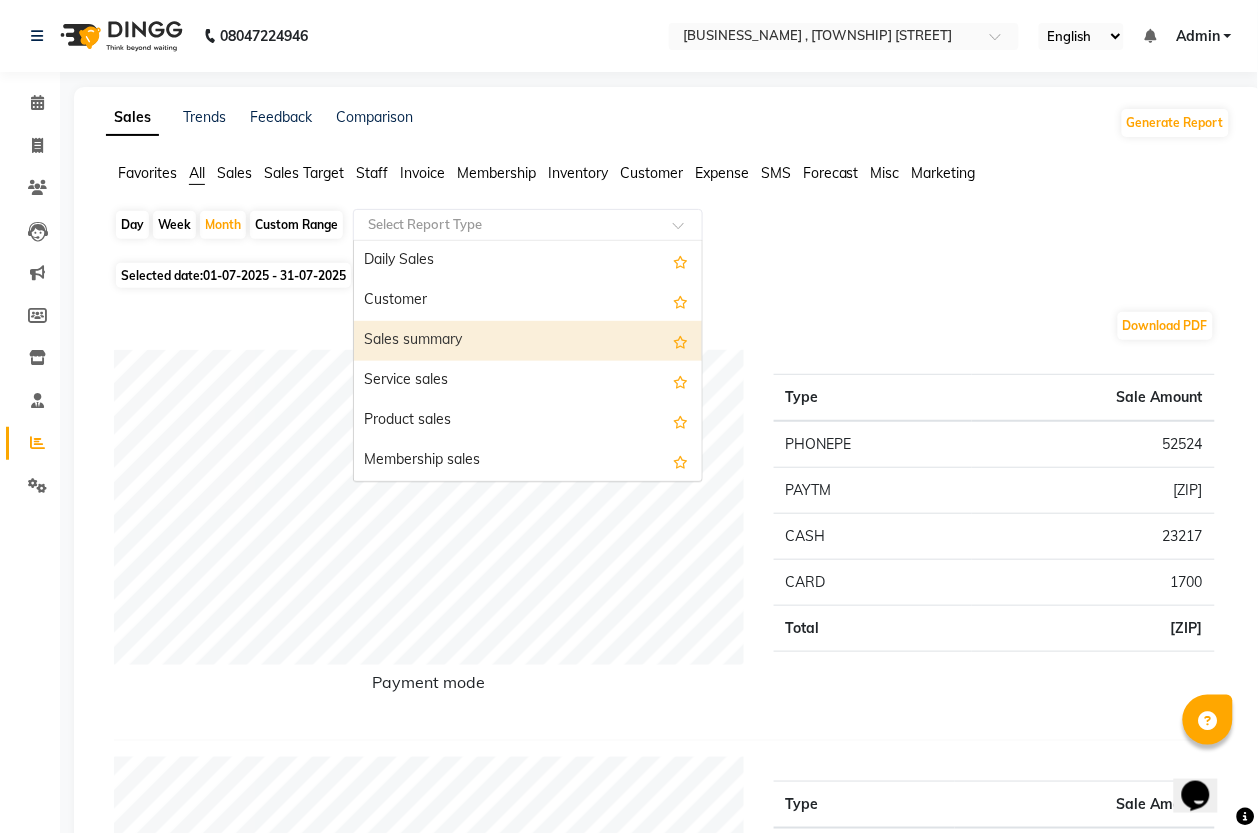 click on "Sales summary" at bounding box center (528, 341) 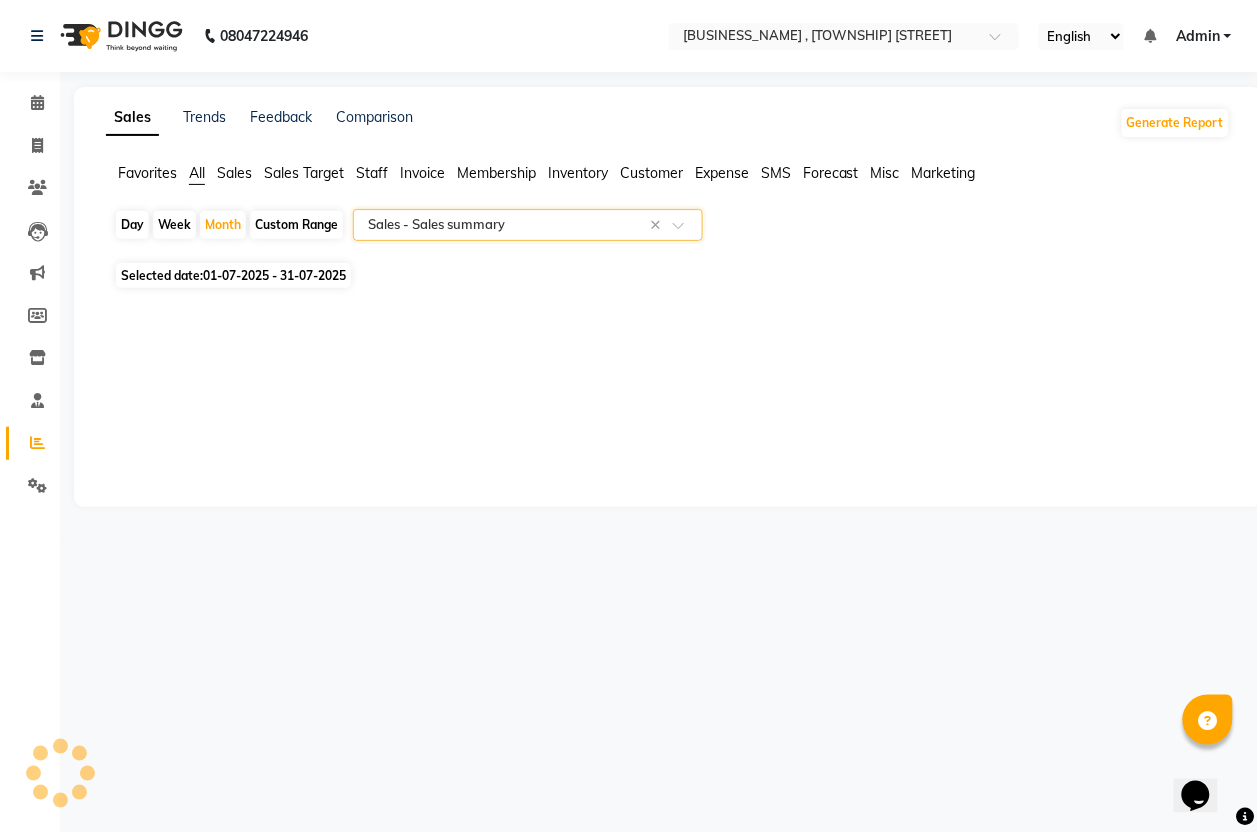 select on "full_report" 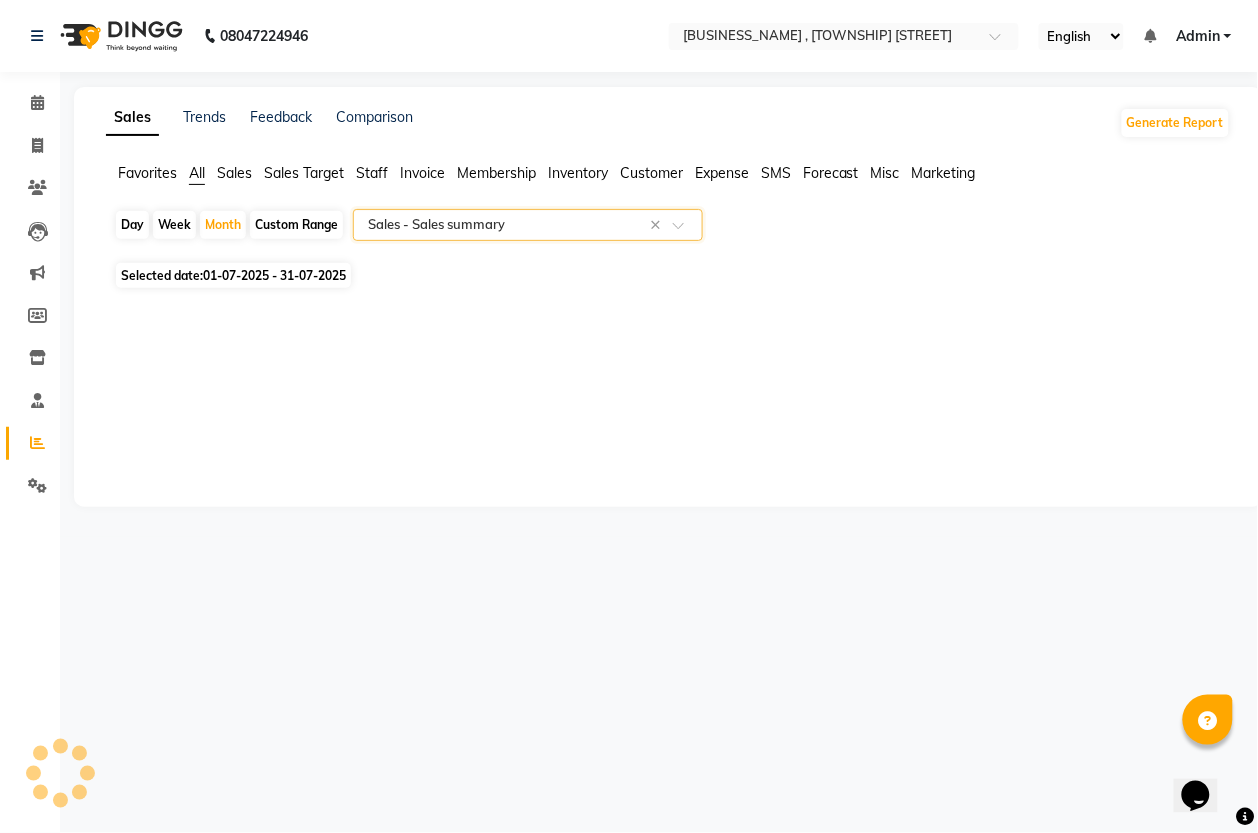 select on "csv" 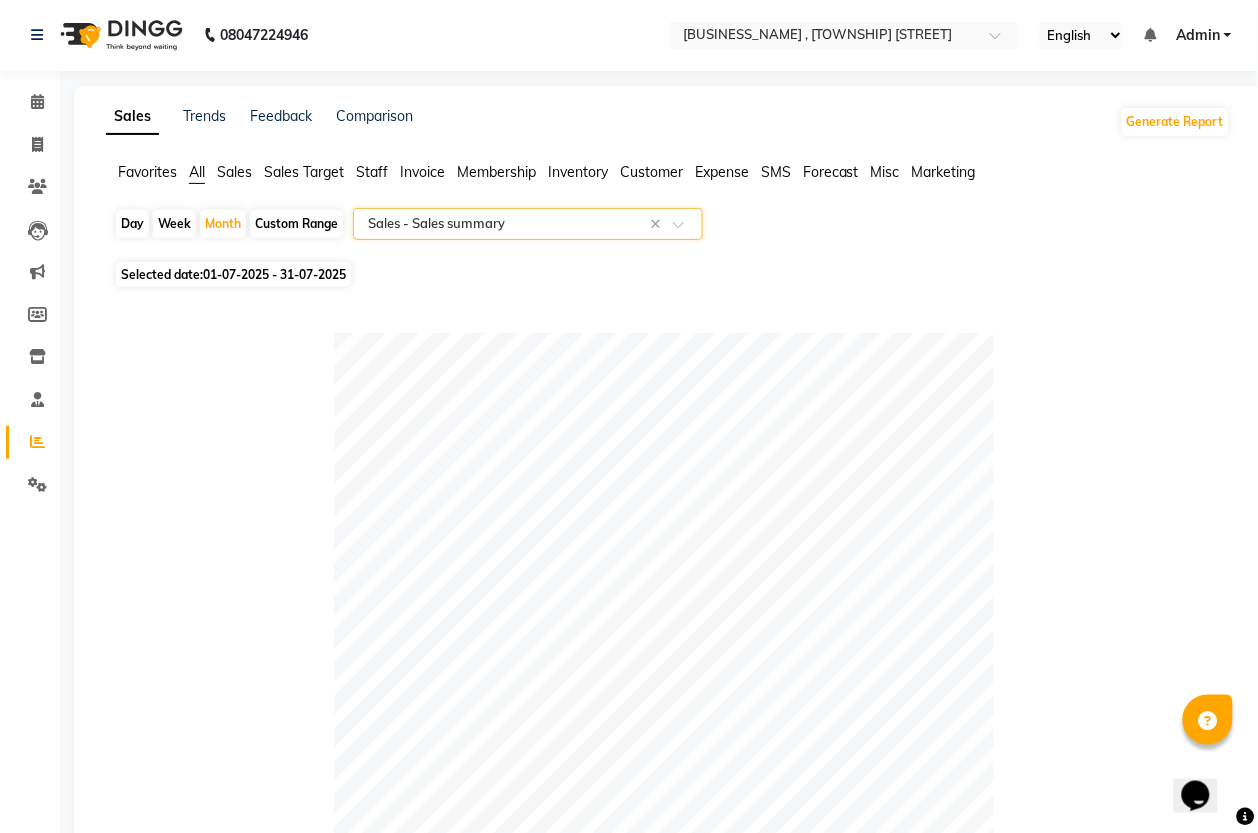 scroll, scrollTop: 0, scrollLeft: 0, axis: both 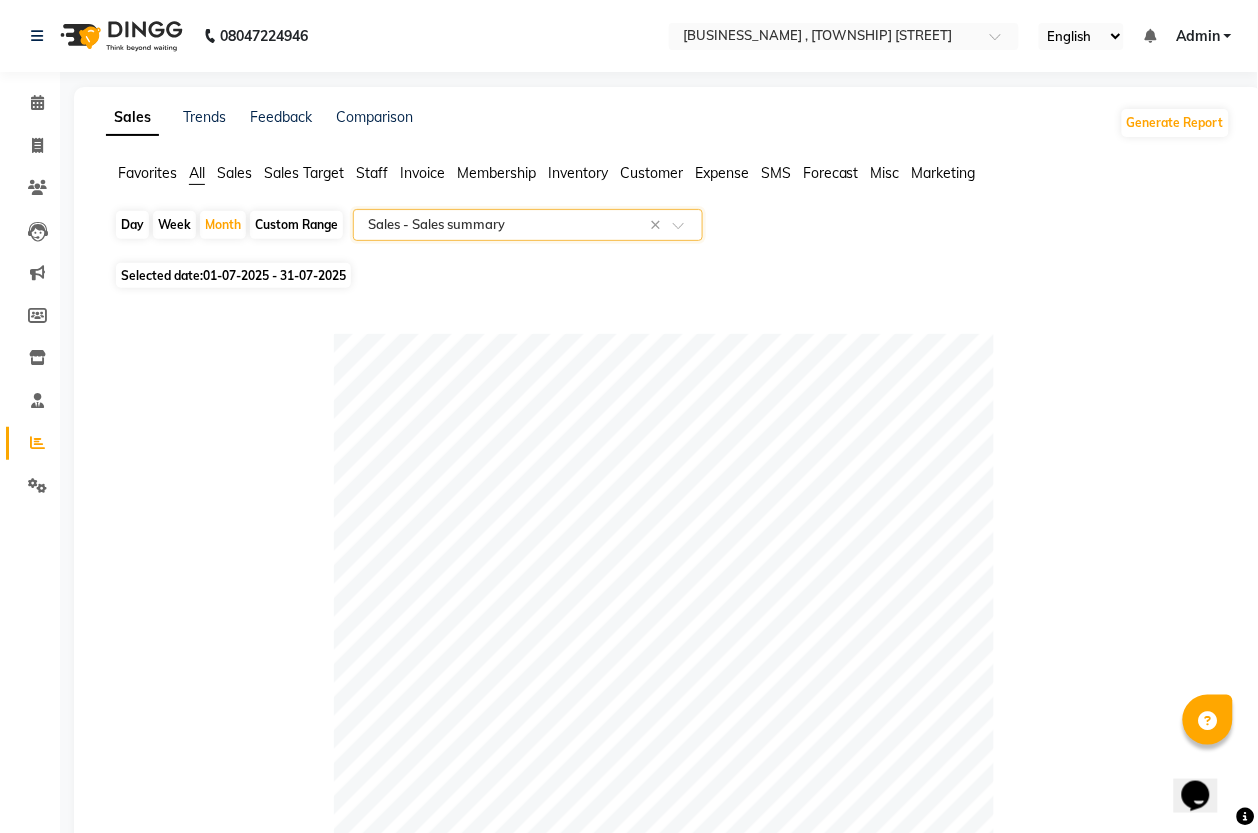 click on "Day" 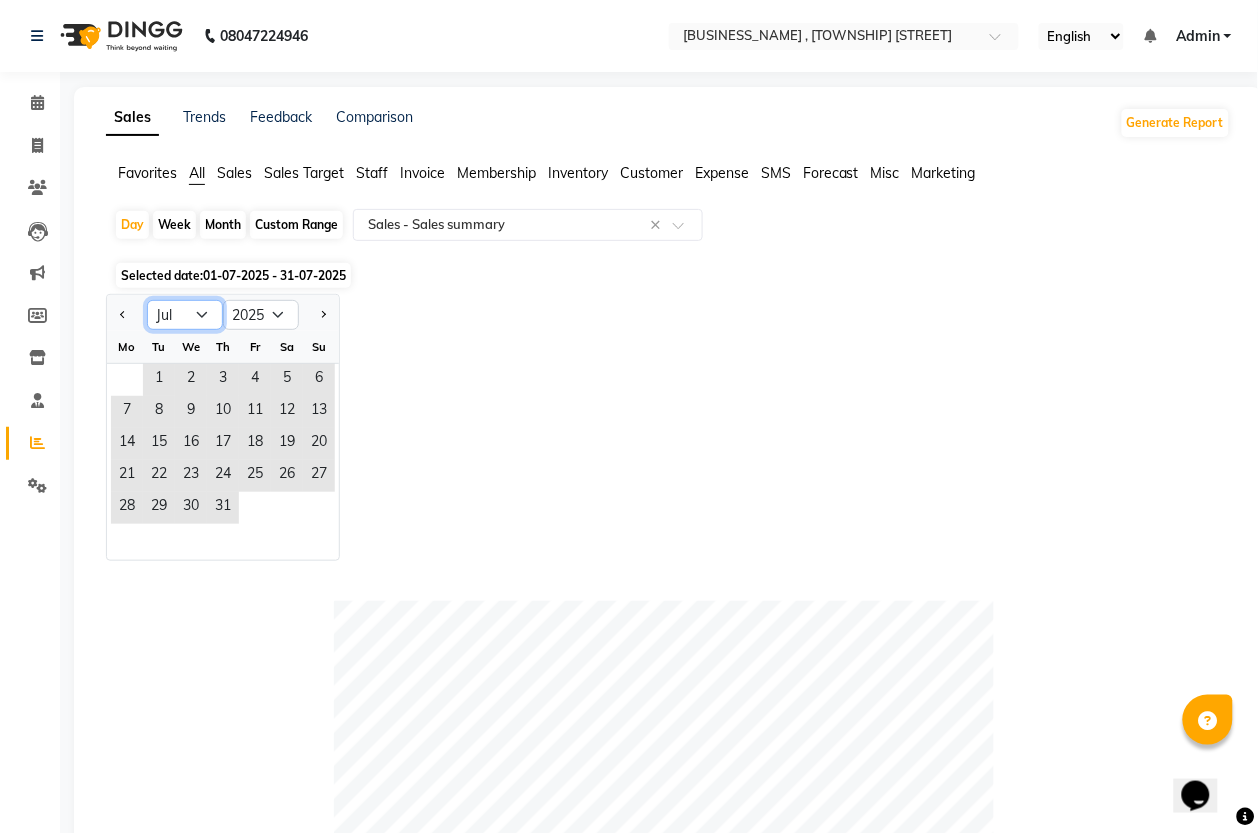 click on "Jan Feb Mar Apr May Jun Jul Aug Sep Oct Nov Dec" 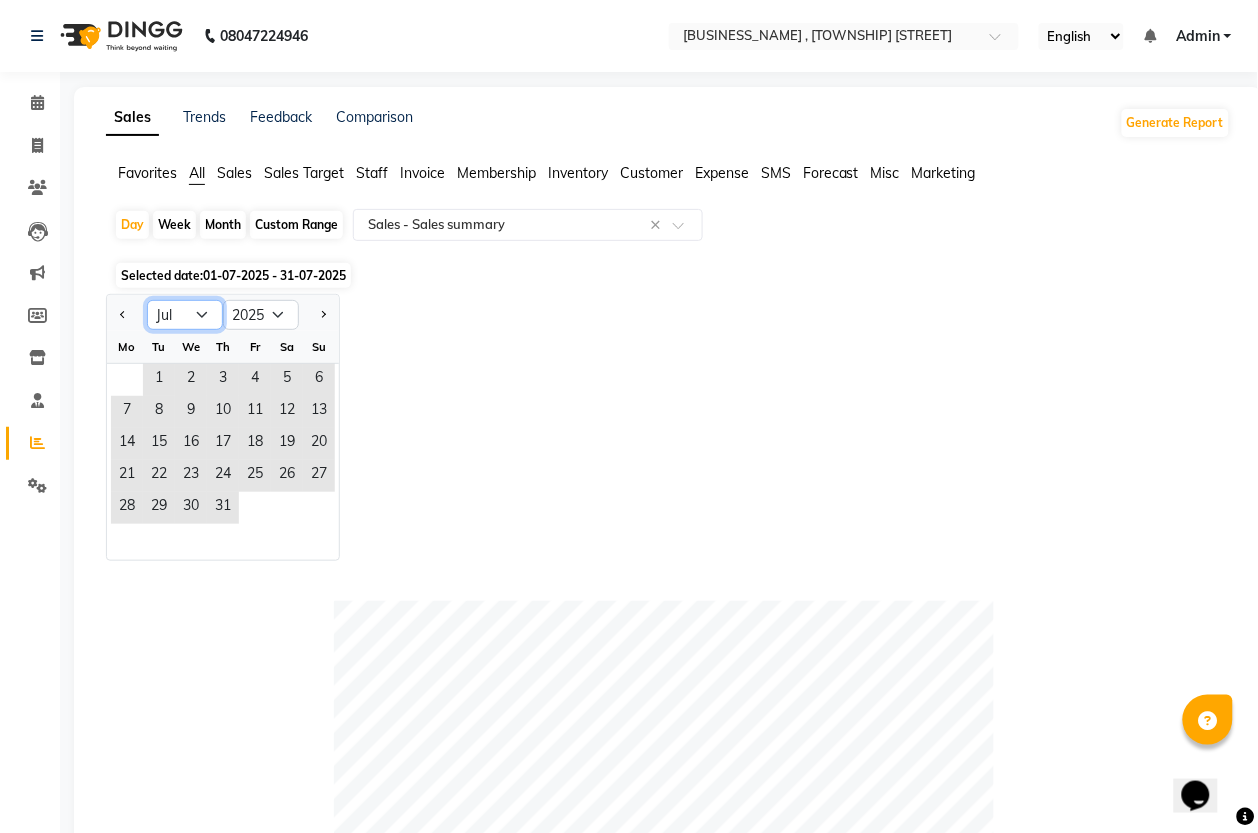 select on "8" 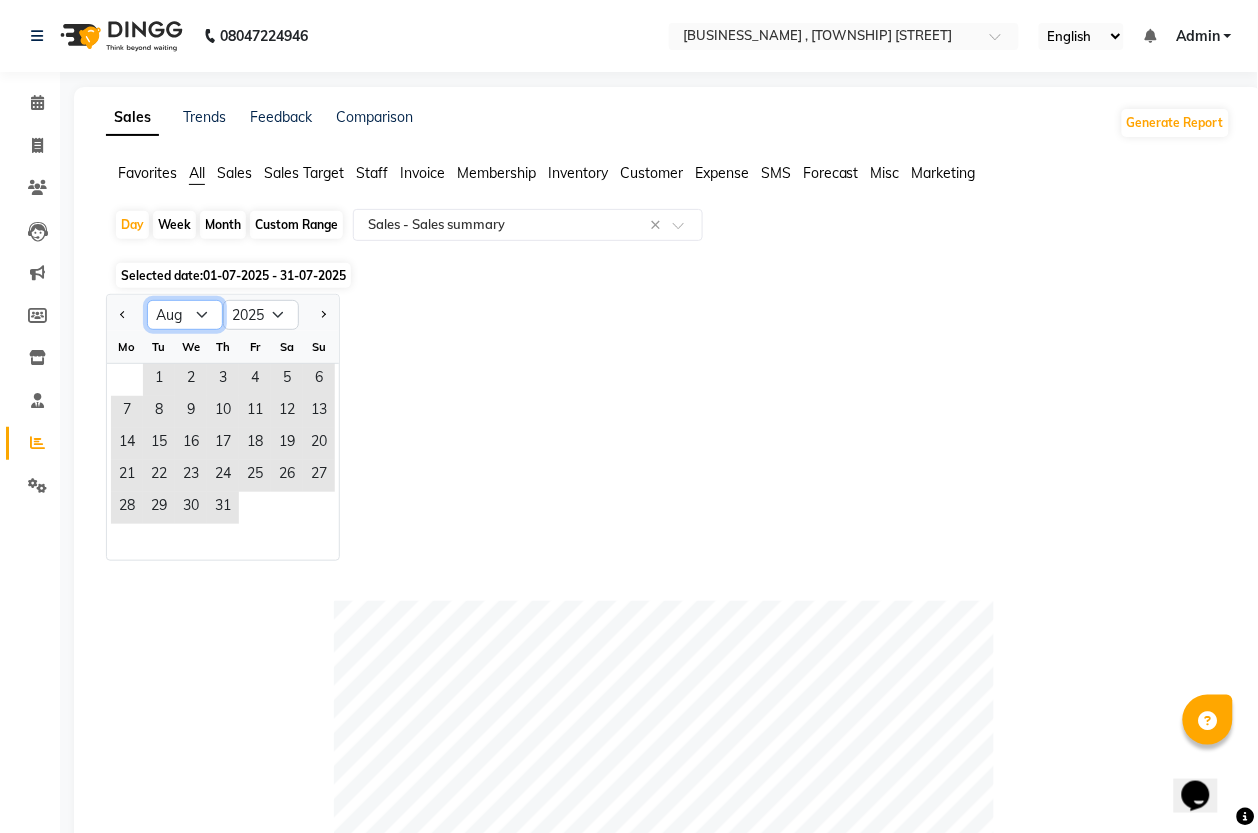 click on "Jan Feb Mar Apr May Jun Jul Aug Sep Oct Nov Dec" 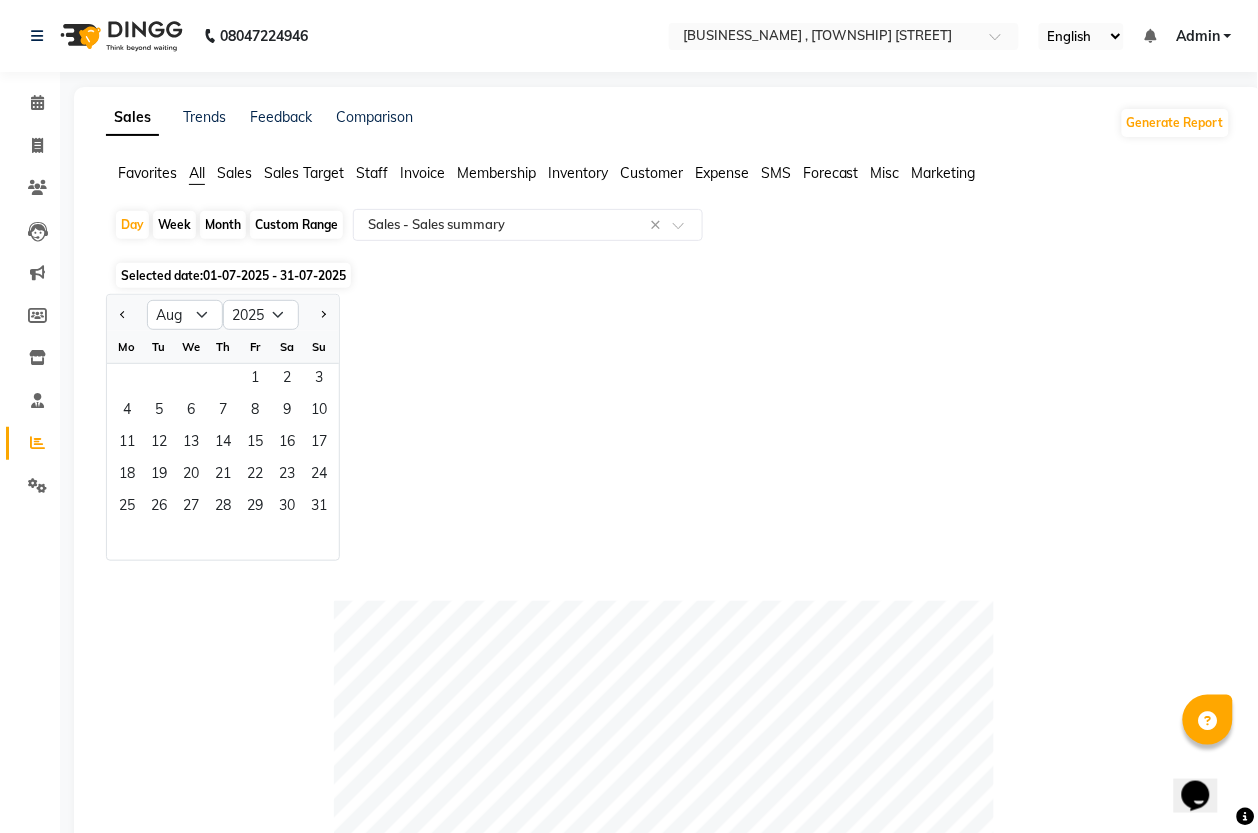 click on "Week" 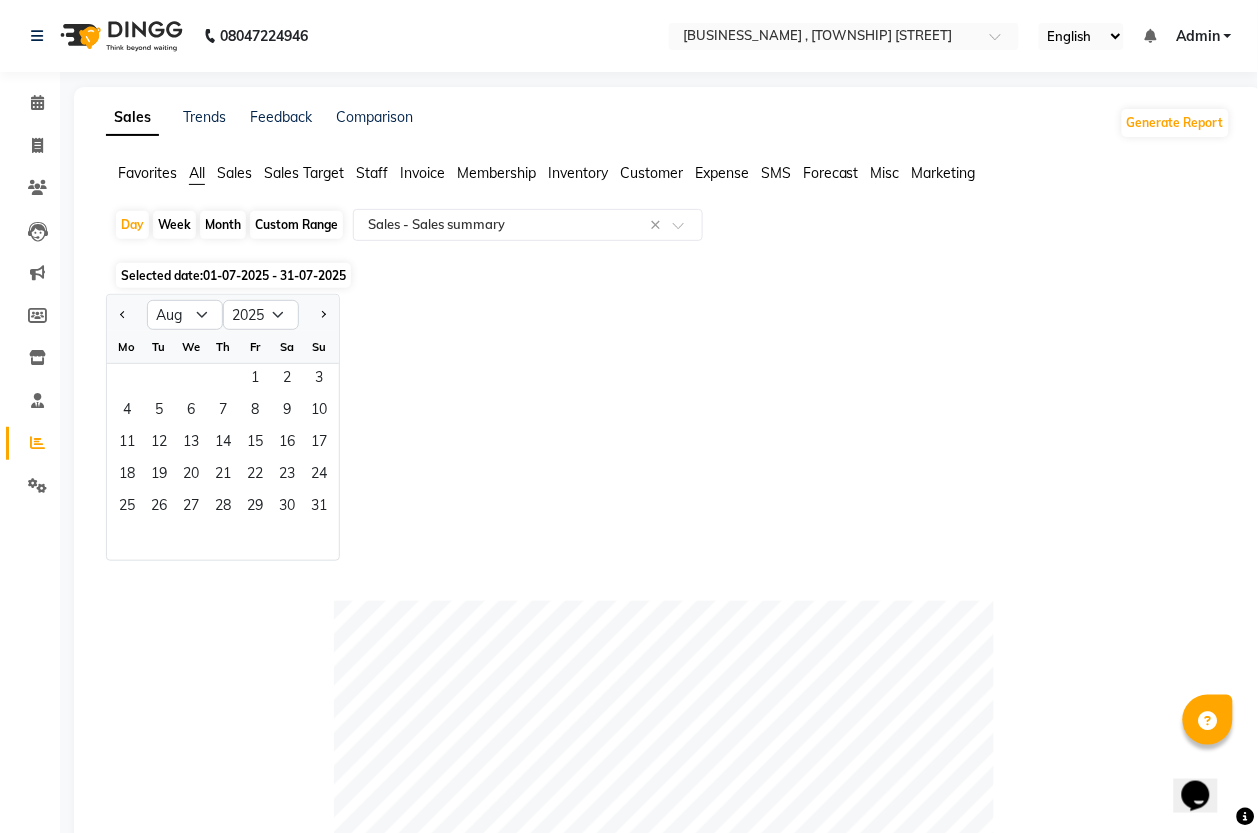 click on "Week" 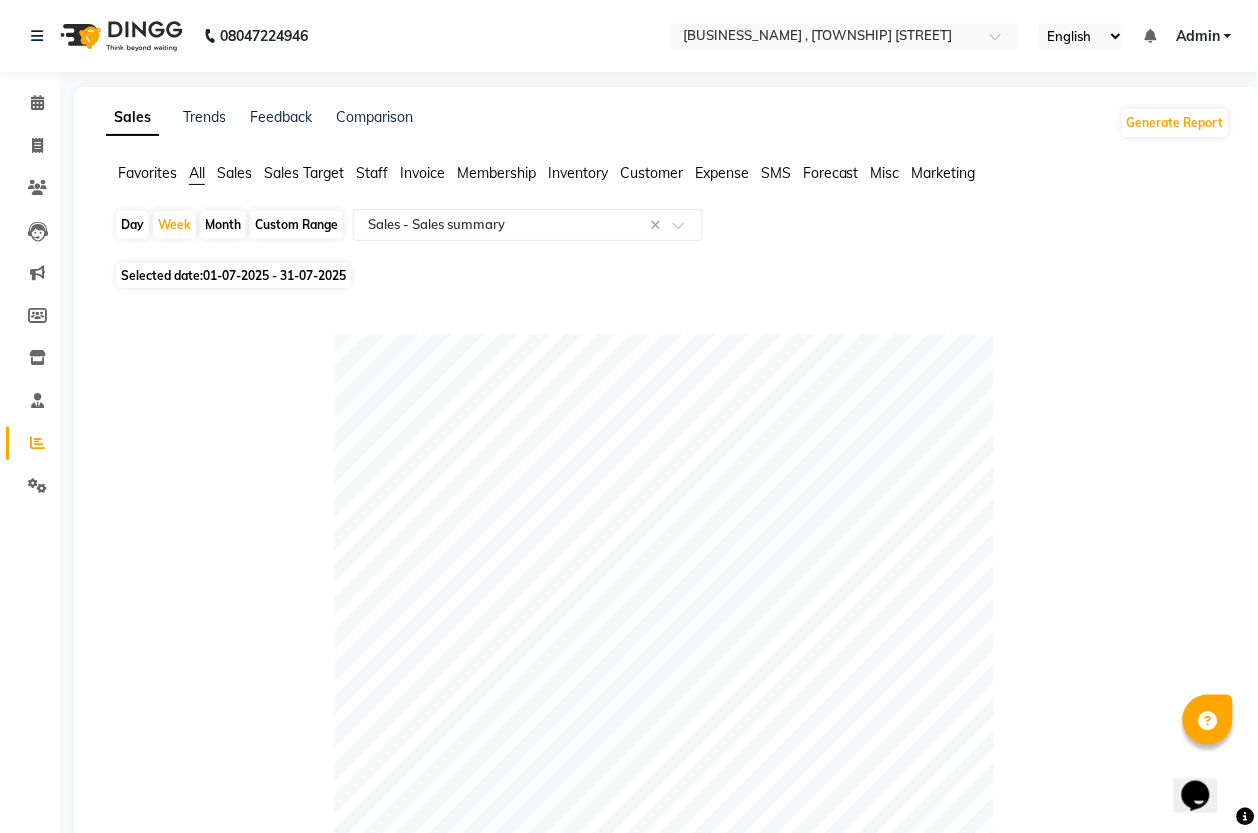 click on "01-07-2025 - 31-07-2025" 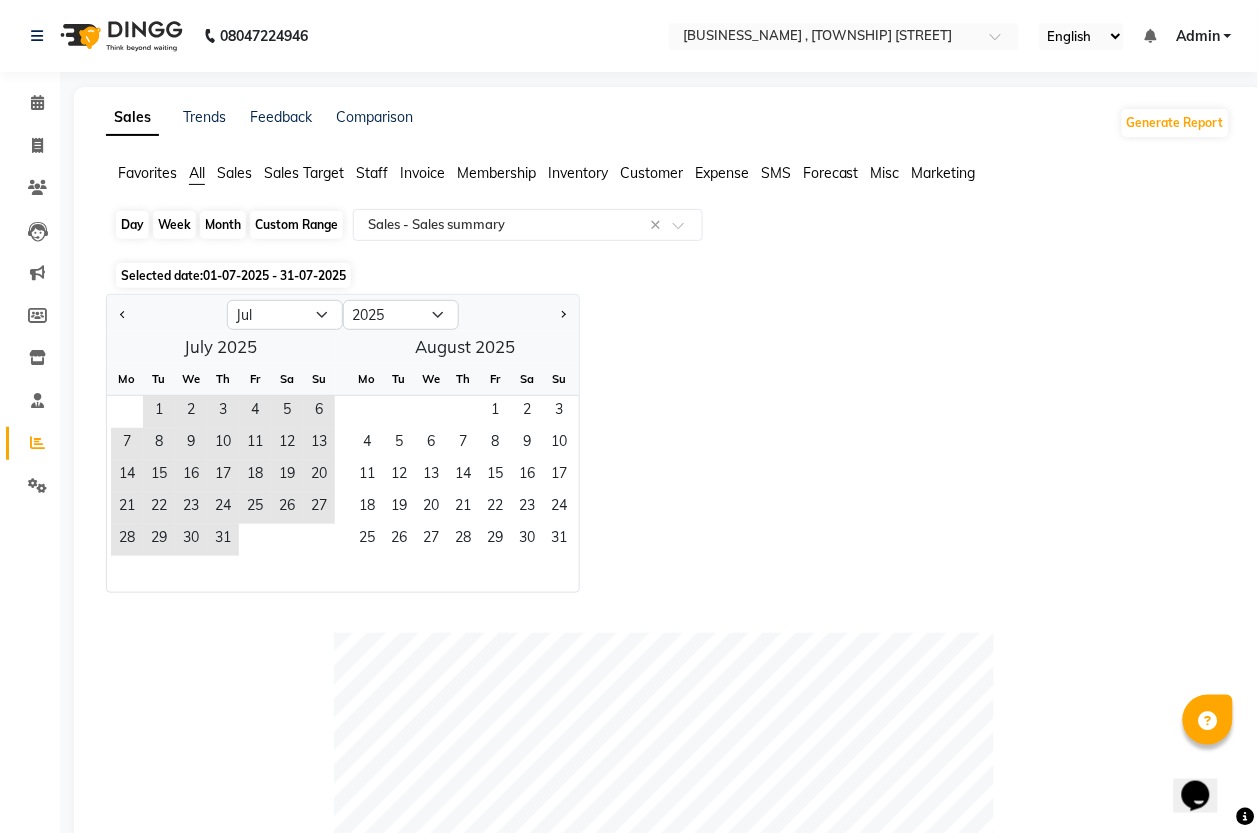 click on "Week" 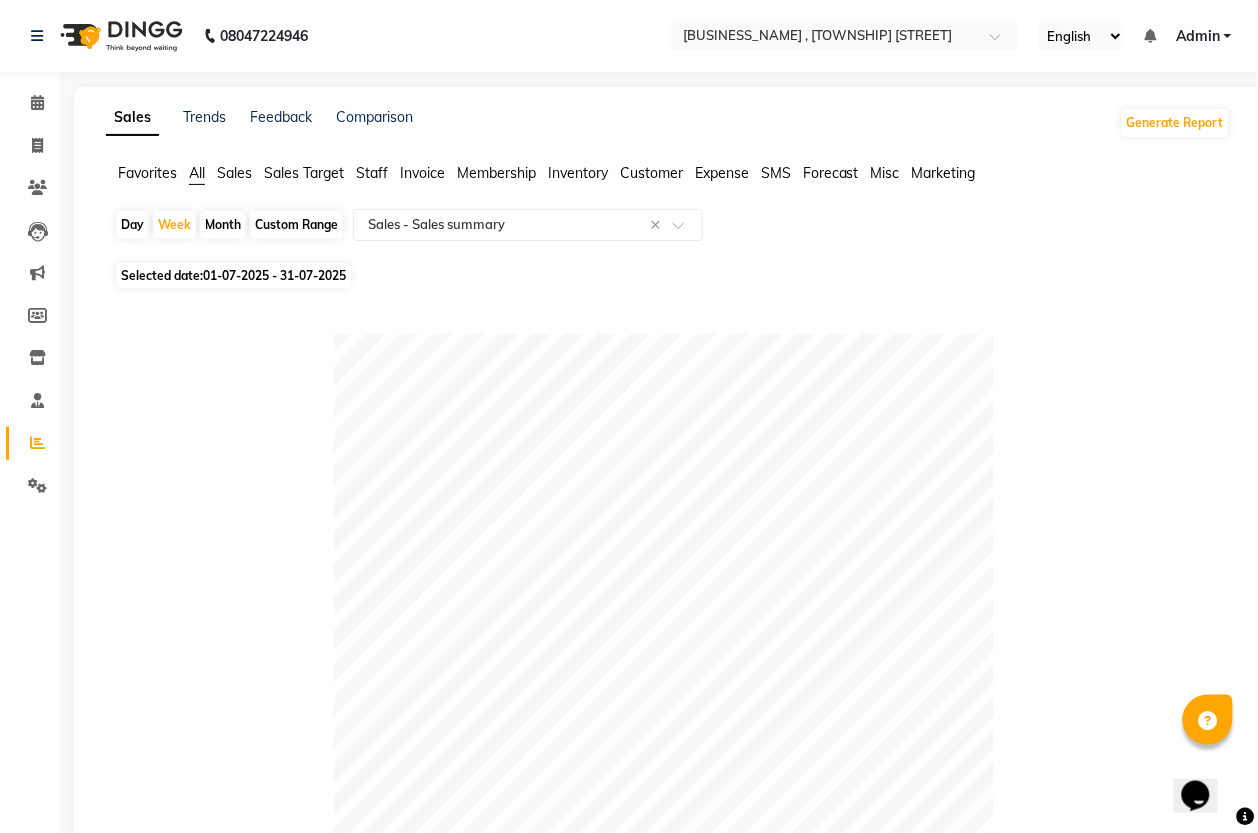 click on "01-07-2025 - 31-07-2025" 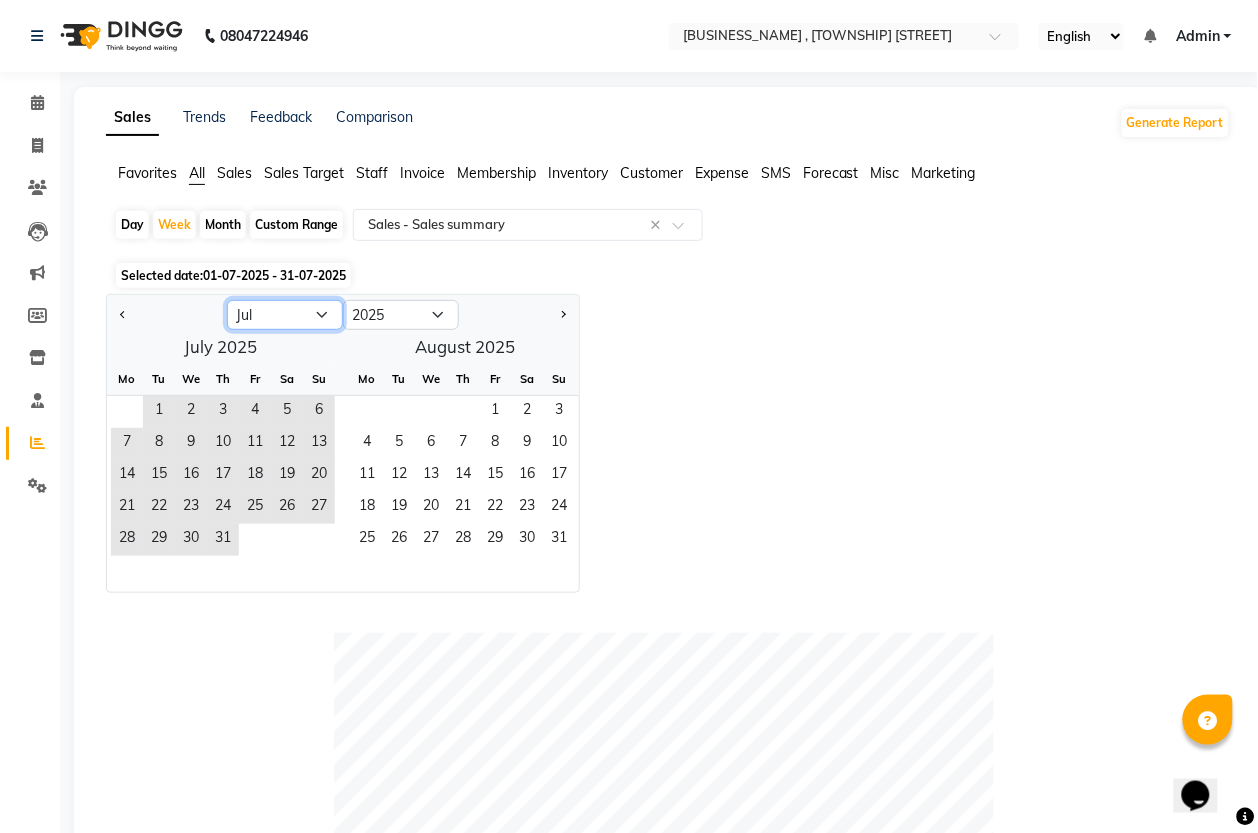click on "Jan Feb Mar Apr May Jun Jul Aug Sep Oct Nov Dec" 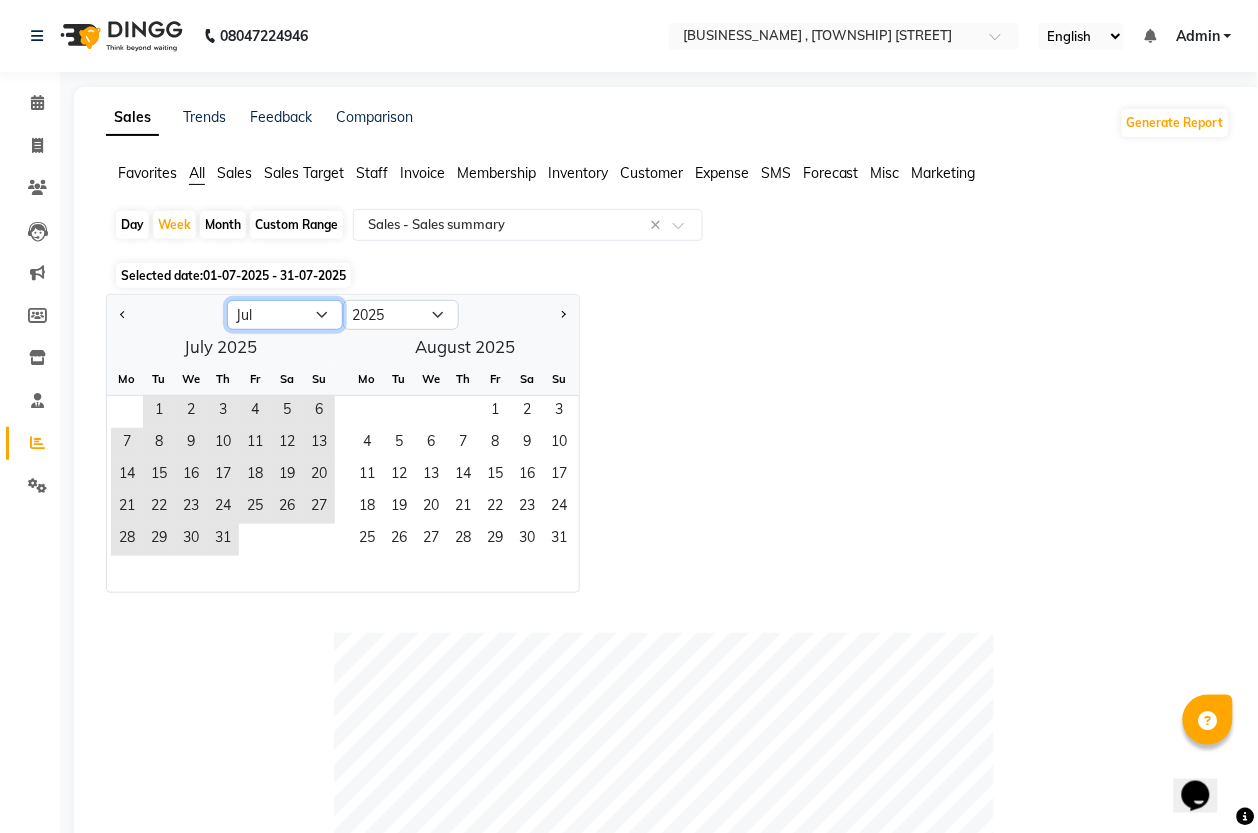 select on "8" 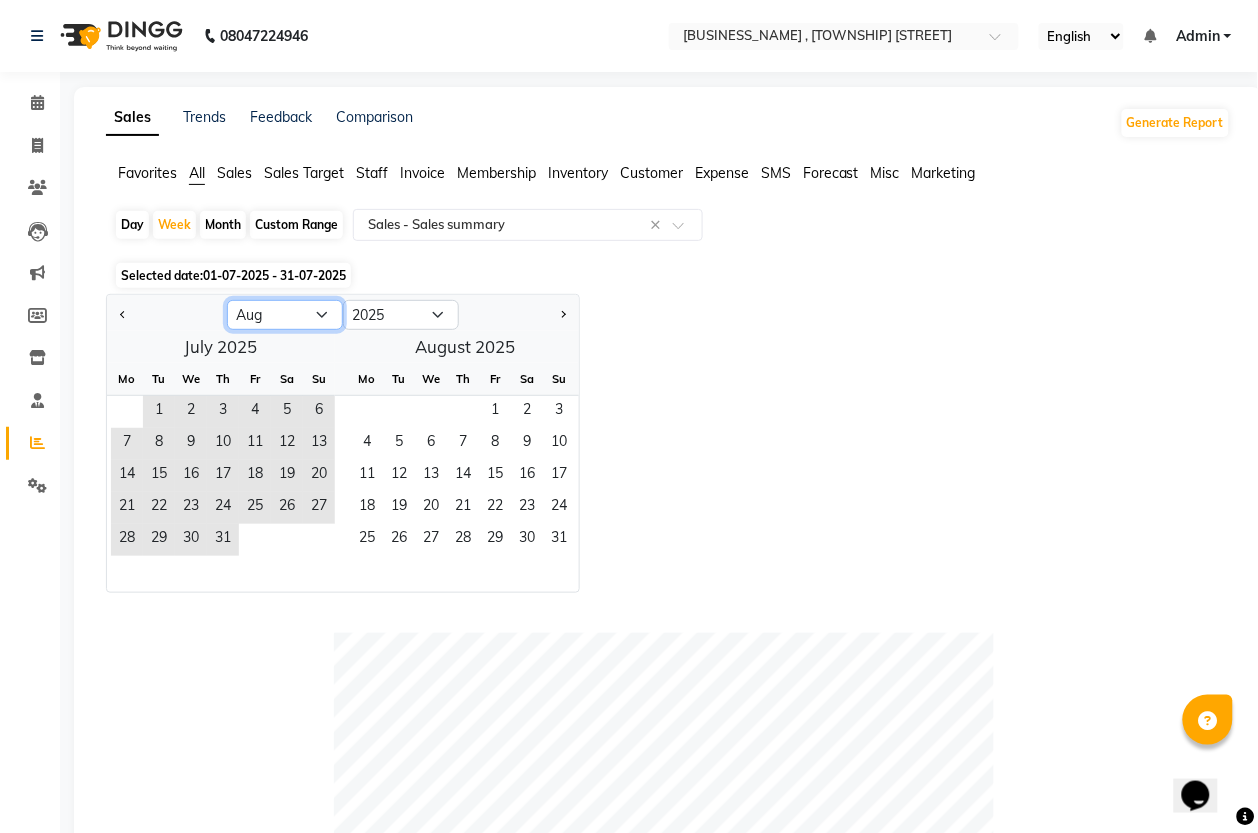 click on "Jan Feb Mar Apr May Jun Jul Aug Sep Oct Nov Dec" 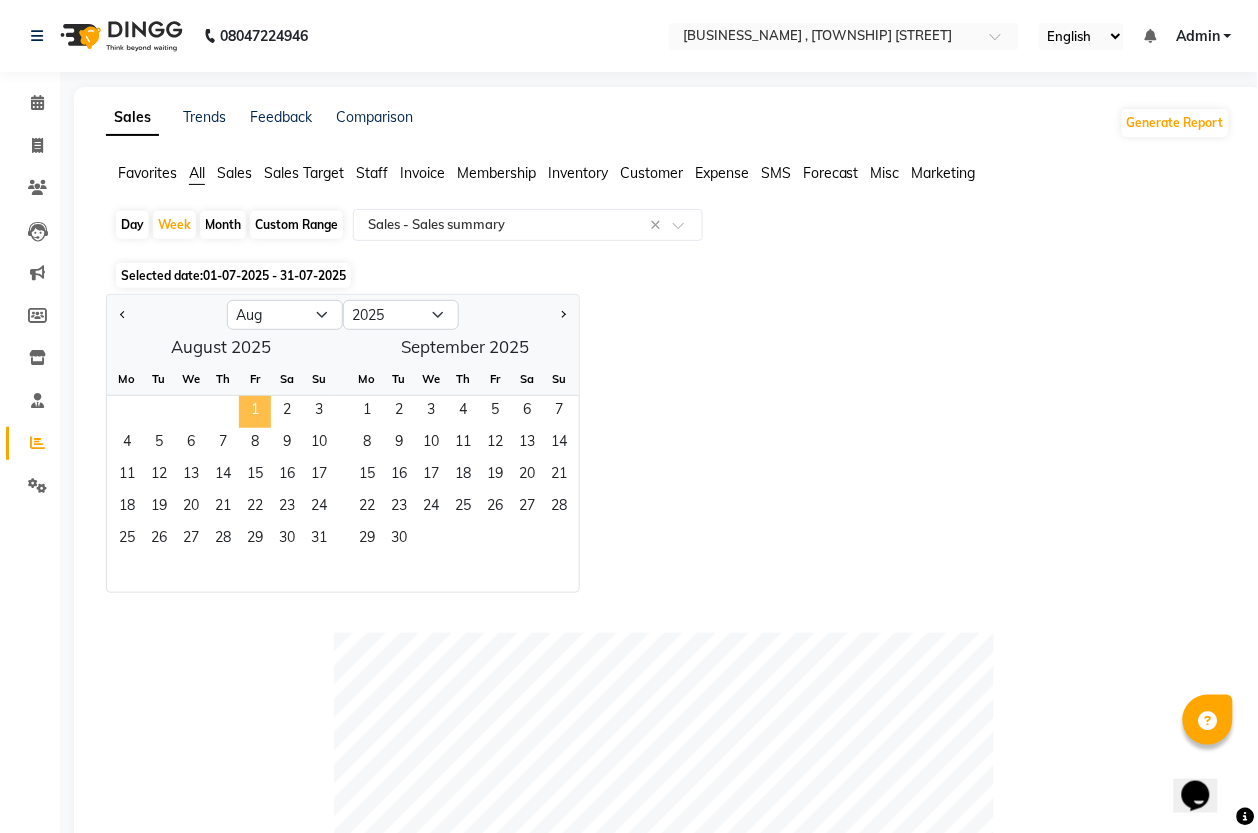 click on "1" 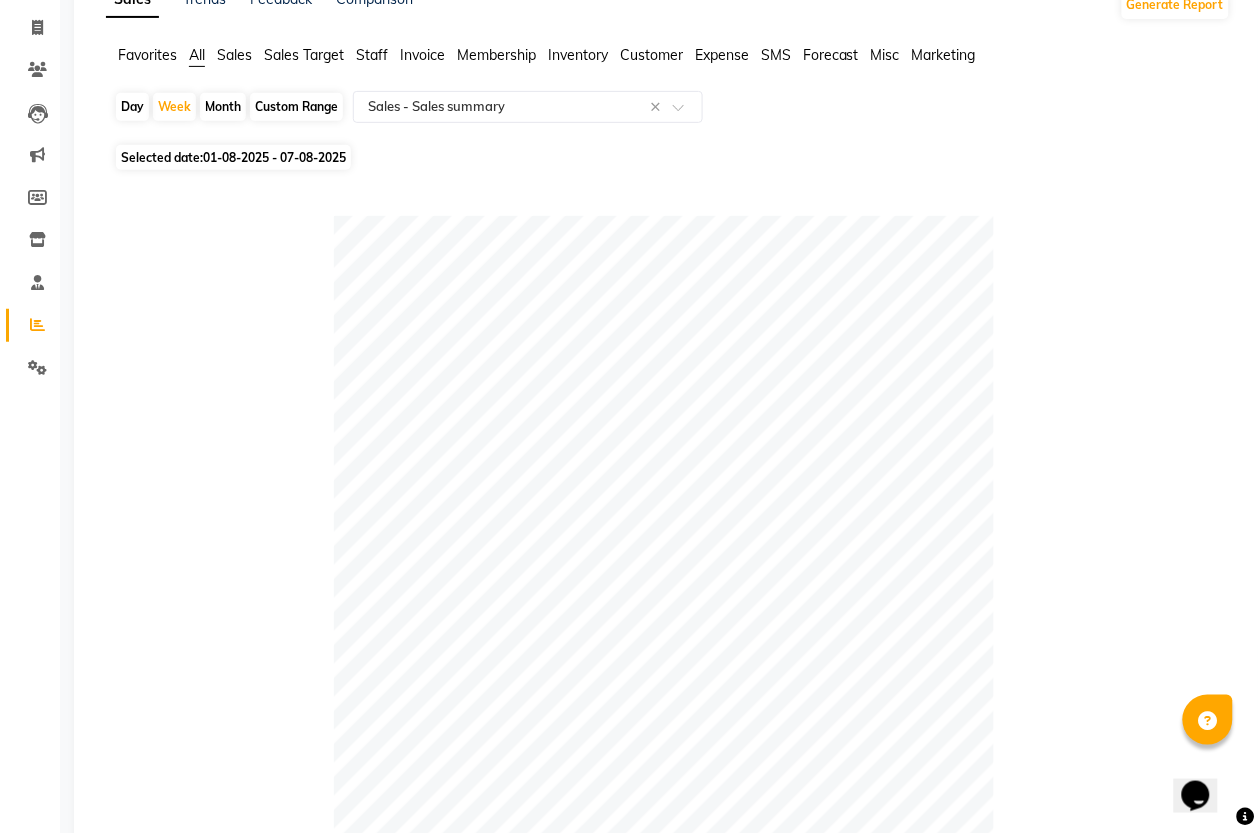 scroll, scrollTop: 0, scrollLeft: 0, axis: both 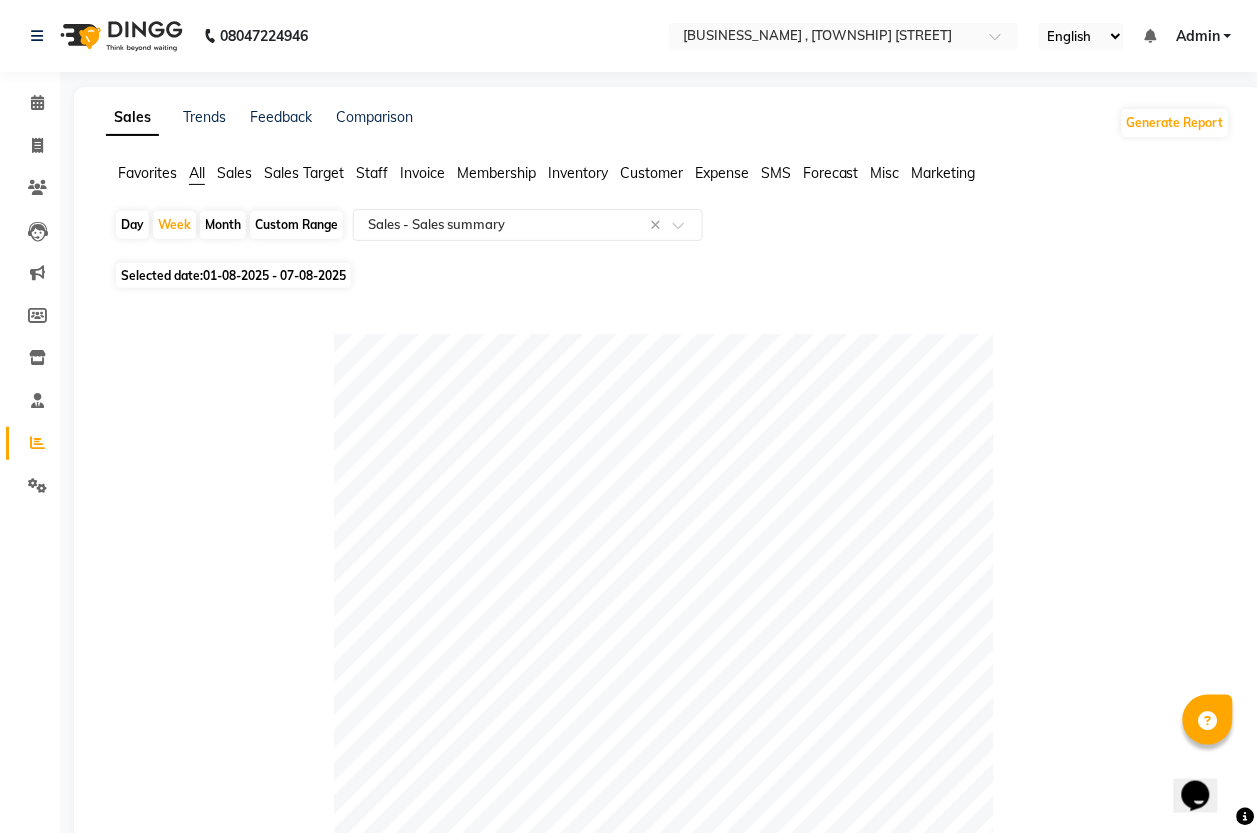 click on "Day" 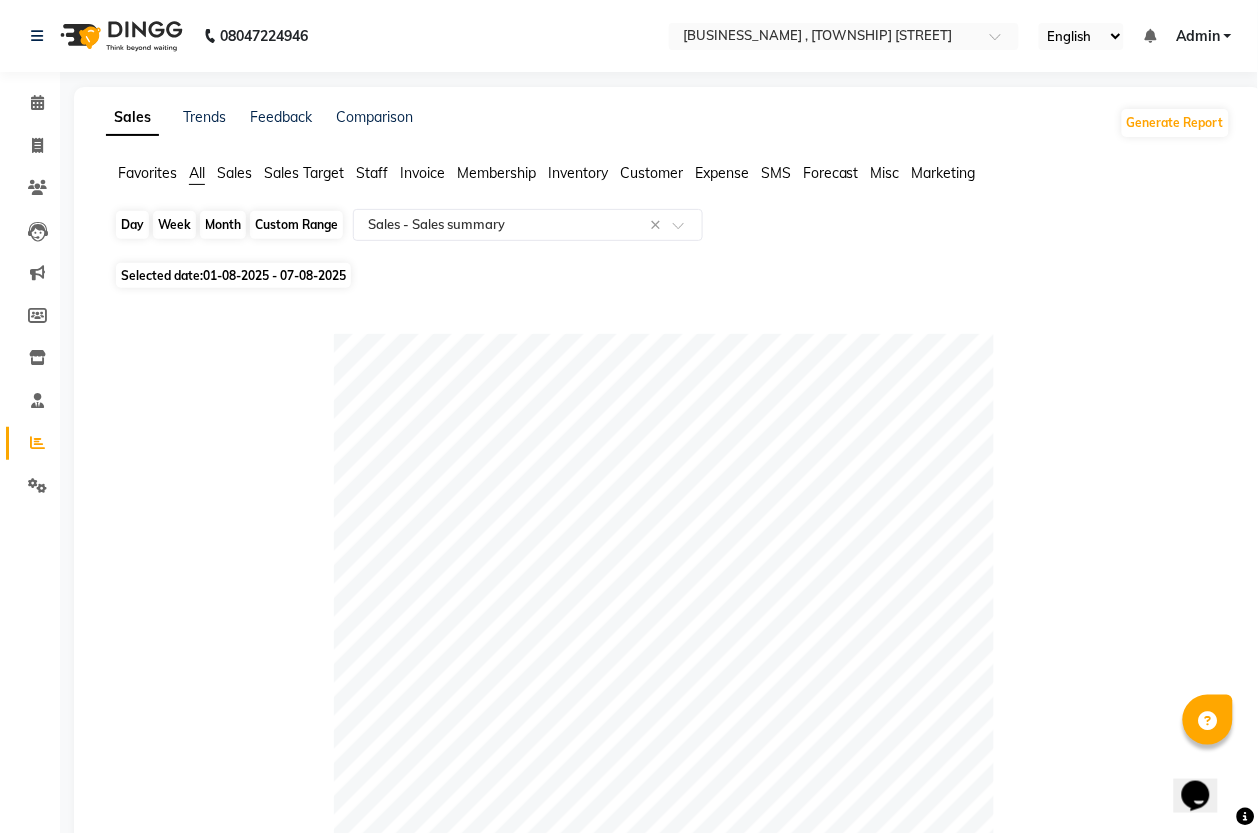 select on "8" 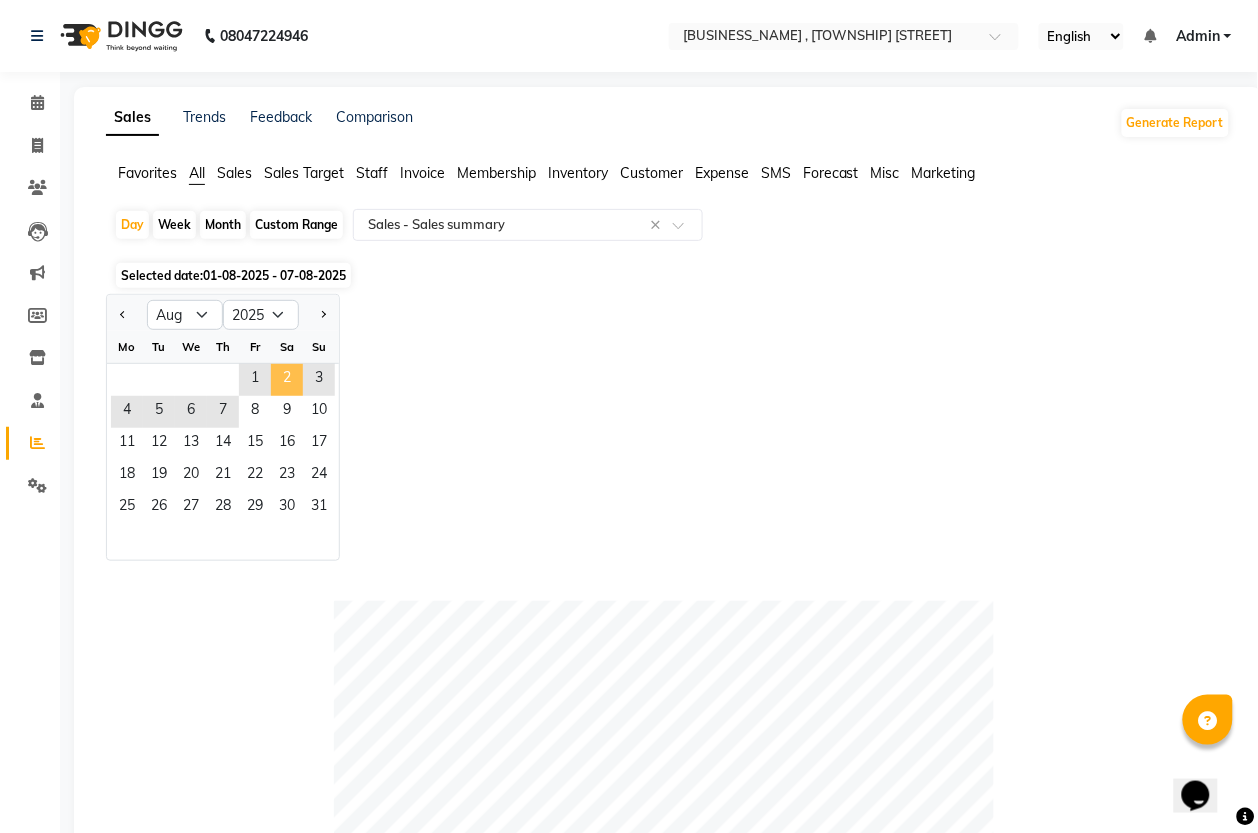 click on "2" 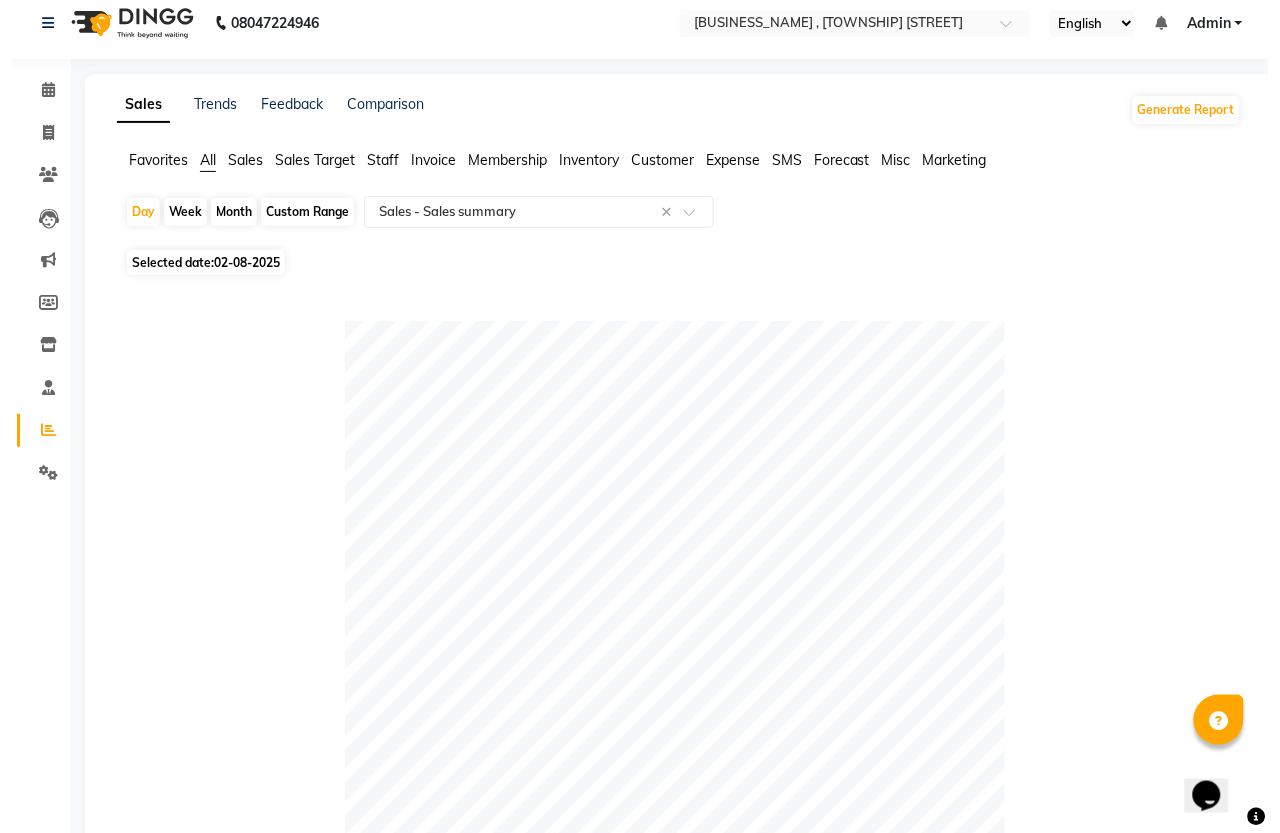 scroll, scrollTop: 0, scrollLeft: 0, axis: both 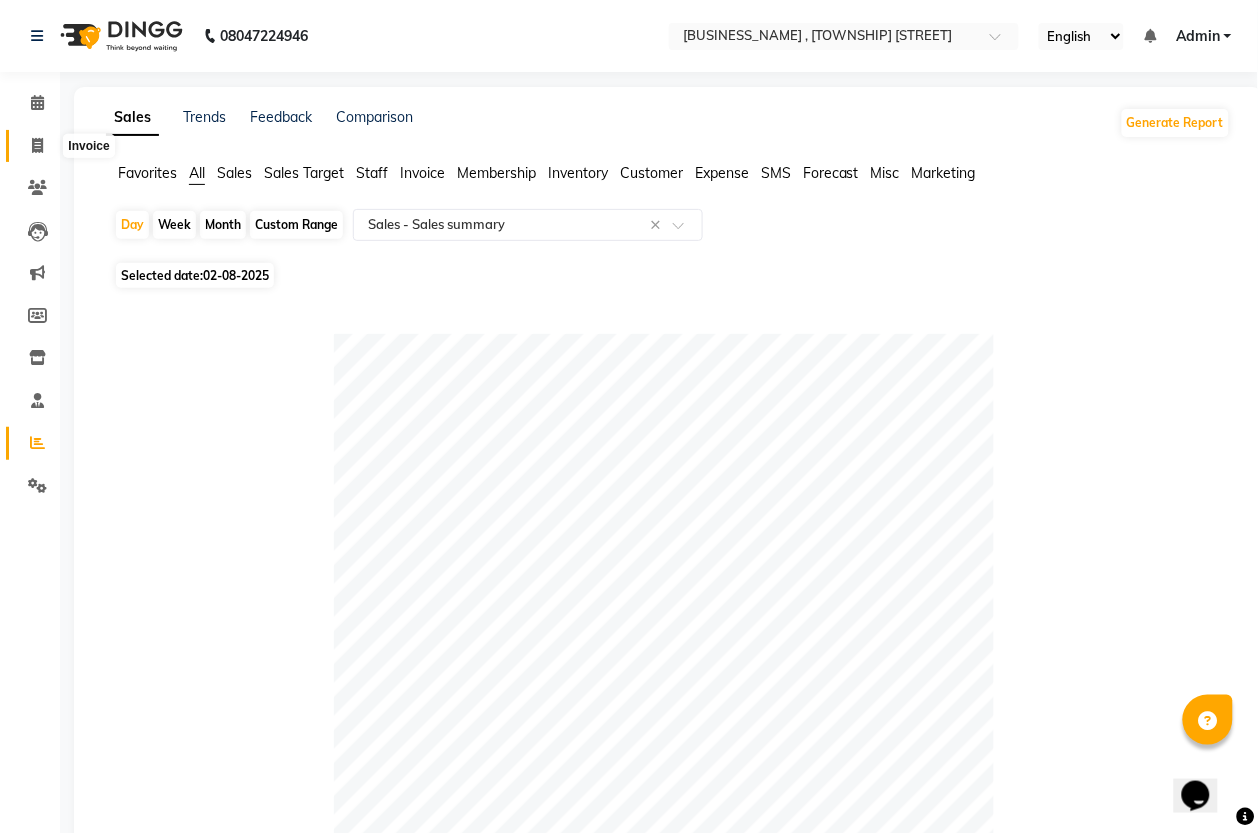 click 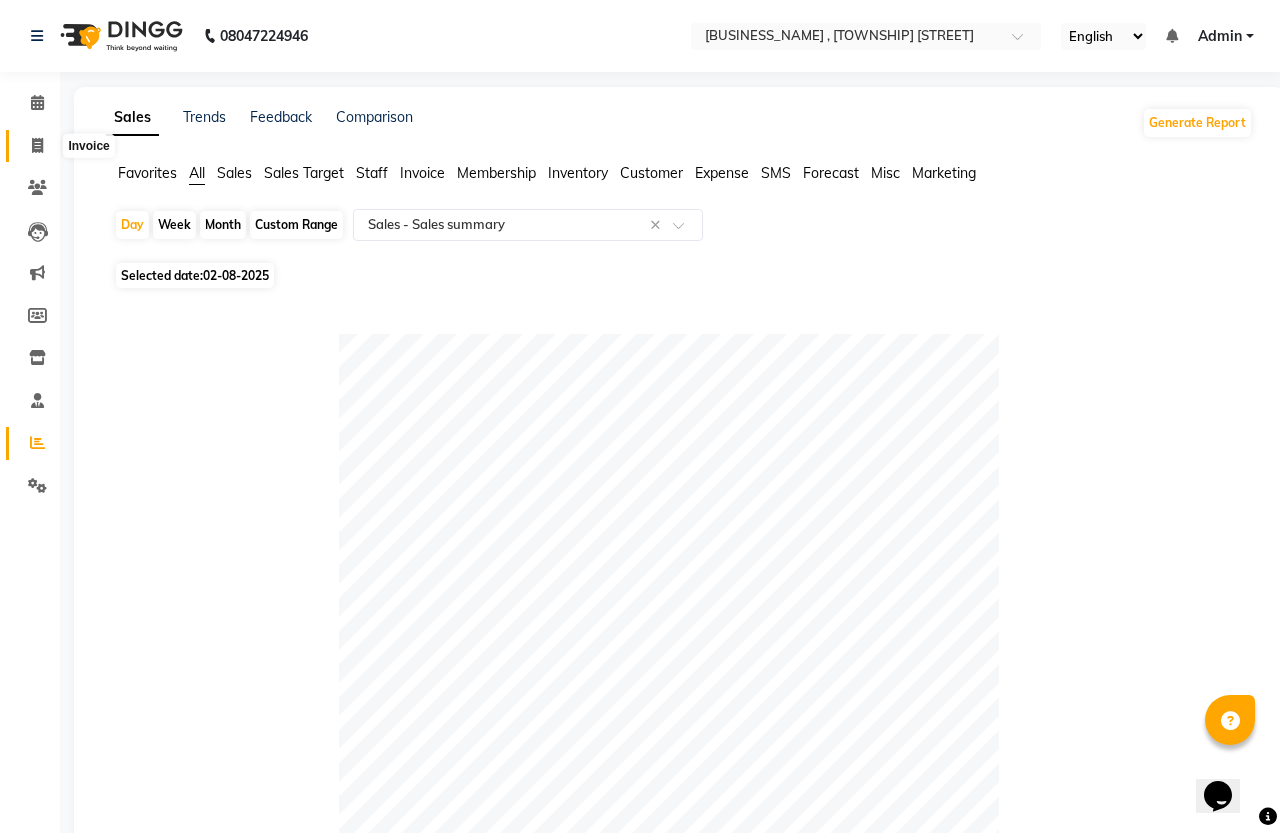 select on "service" 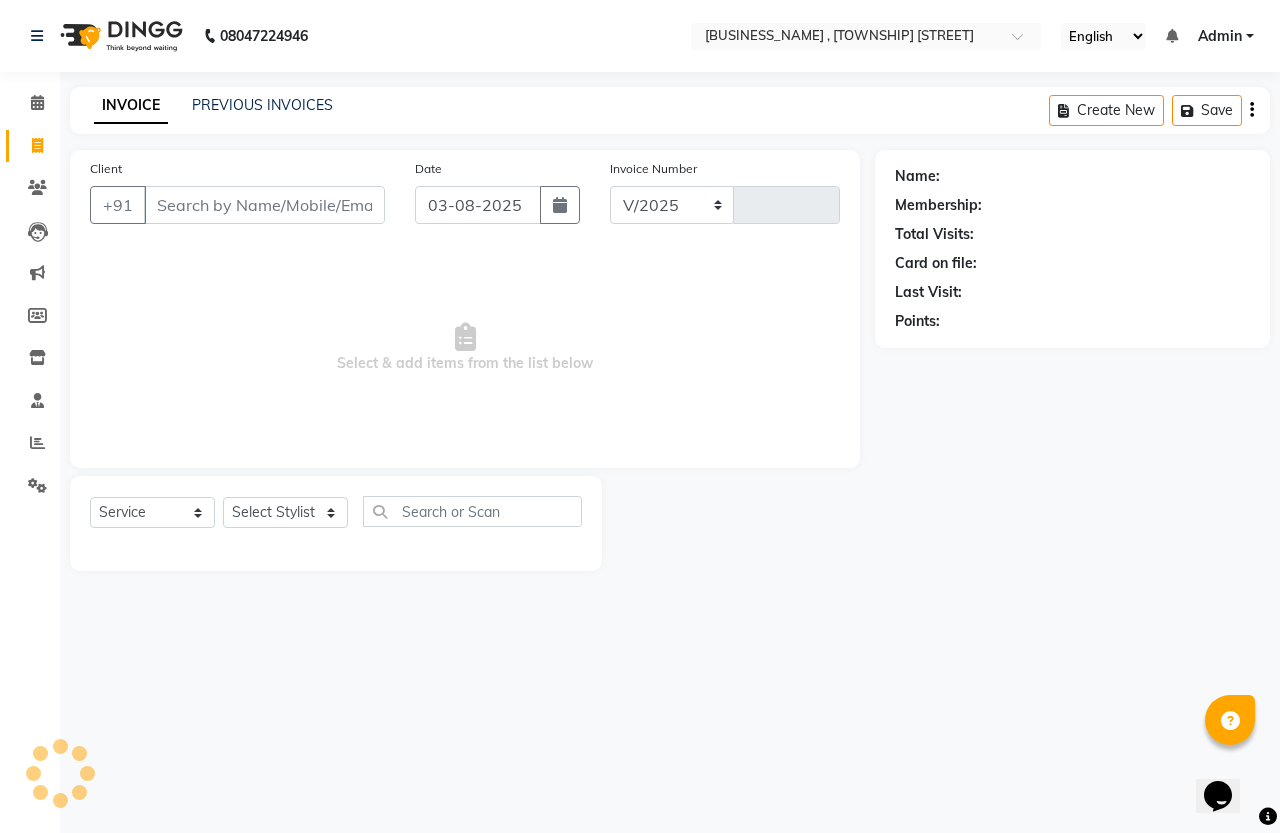 select on "7213" 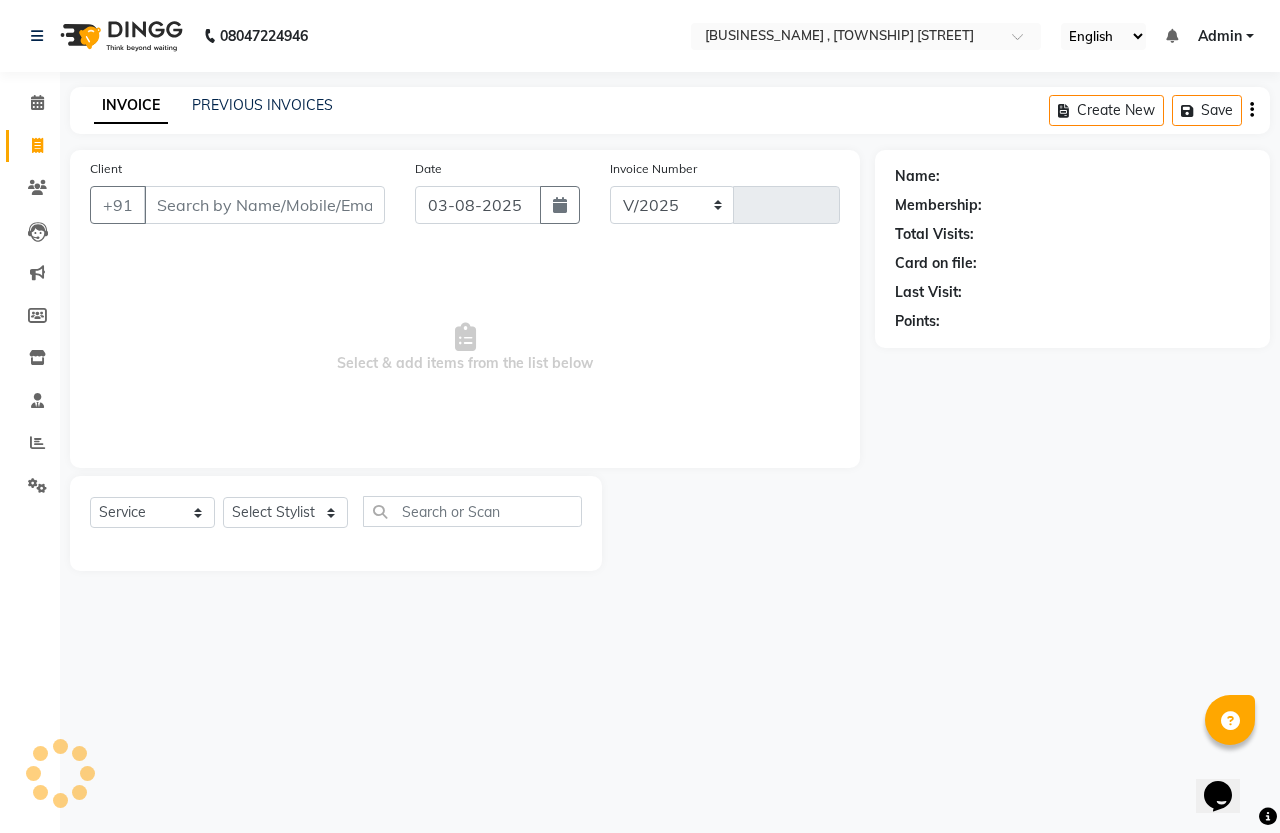 type on "1151" 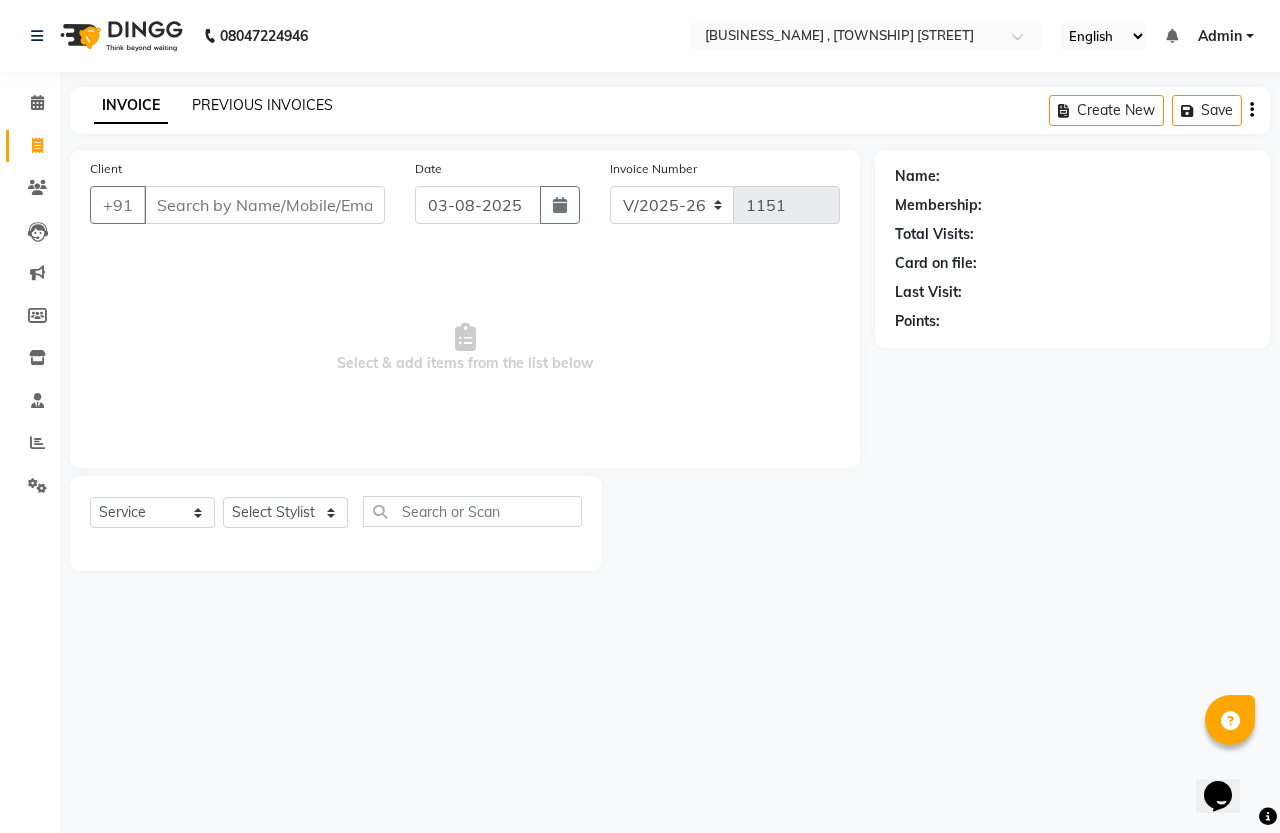 click on "PREVIOUS INVOICES" 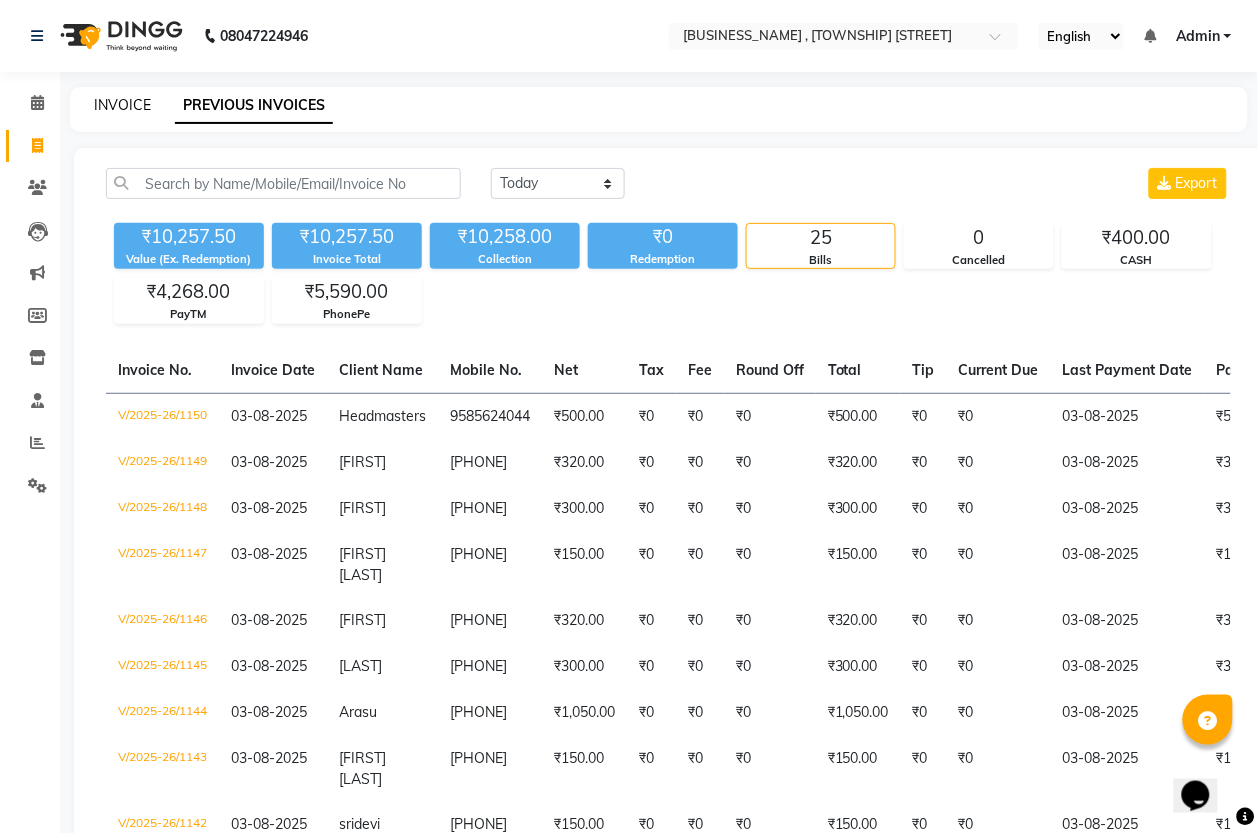 click on "INVOICE" 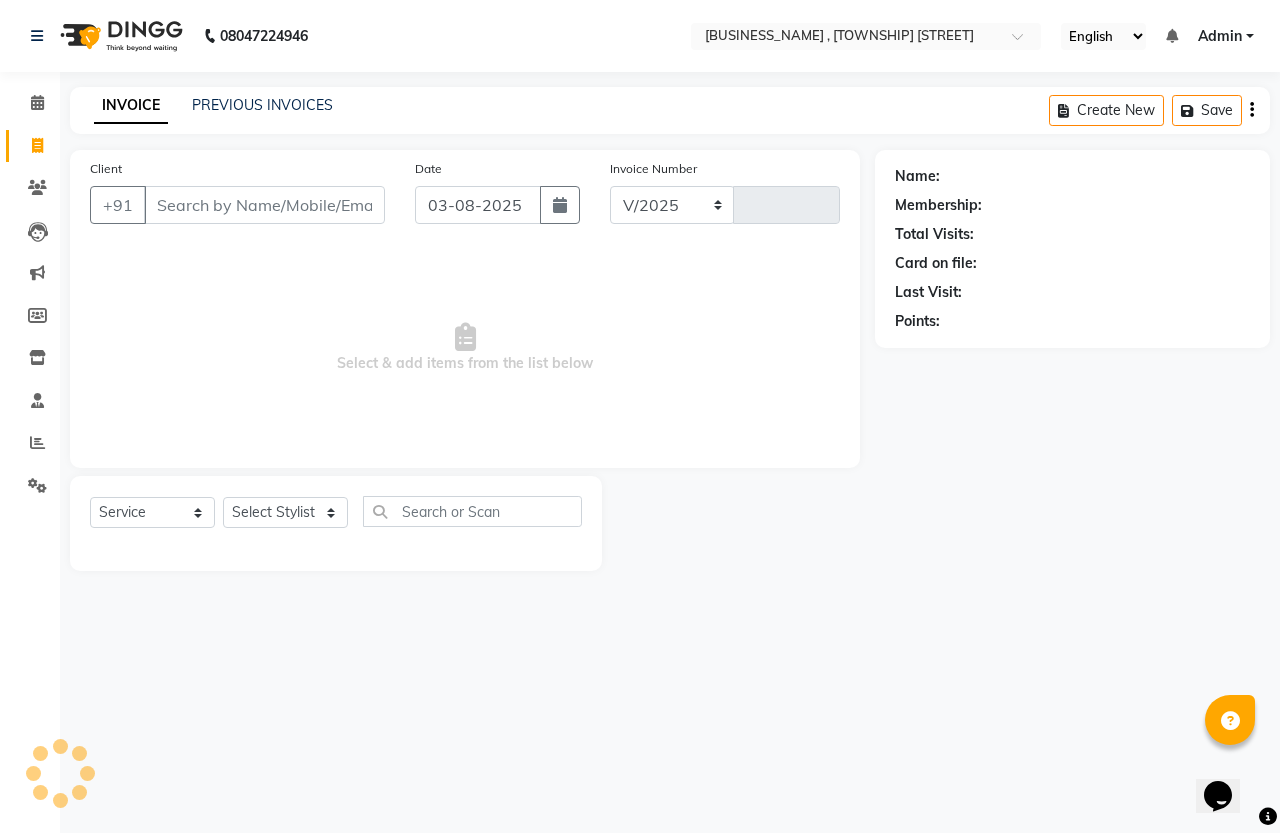 select on "7213" 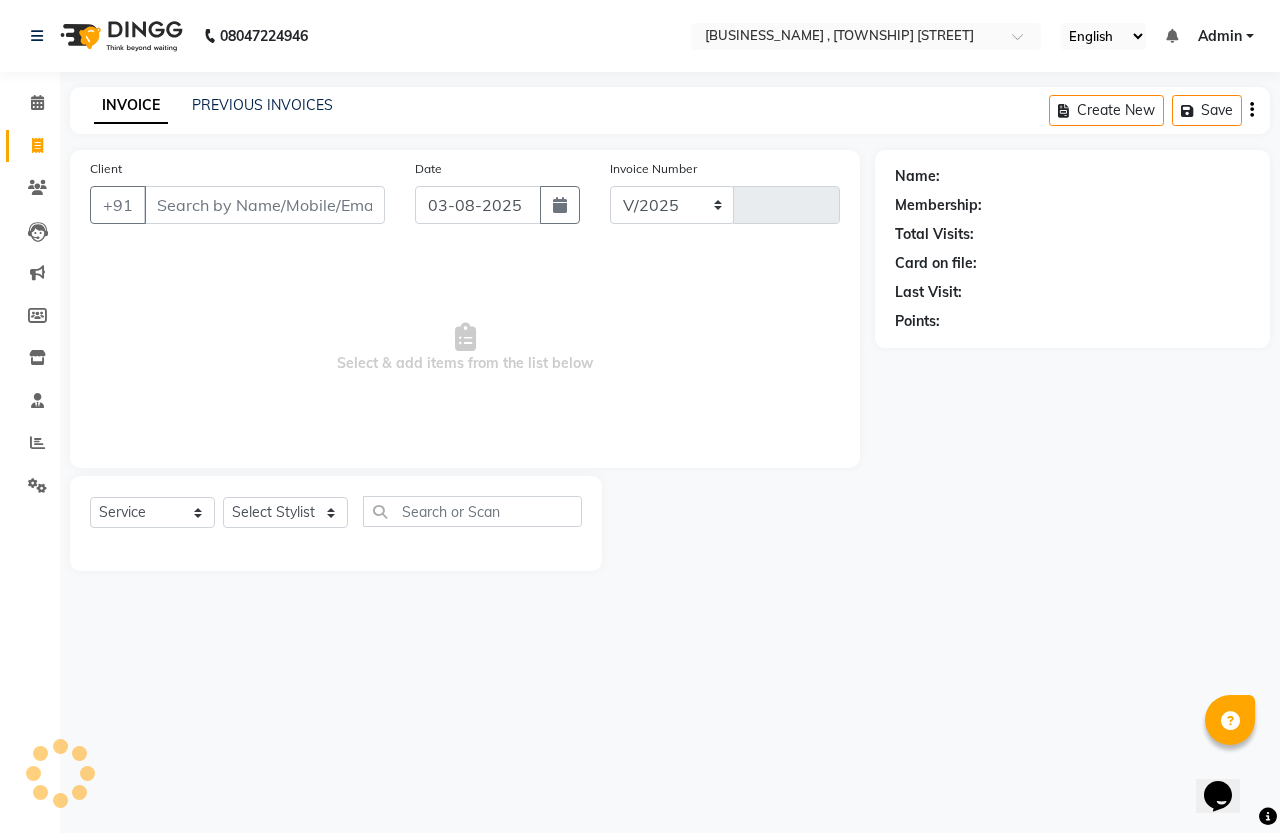 type on "1151" 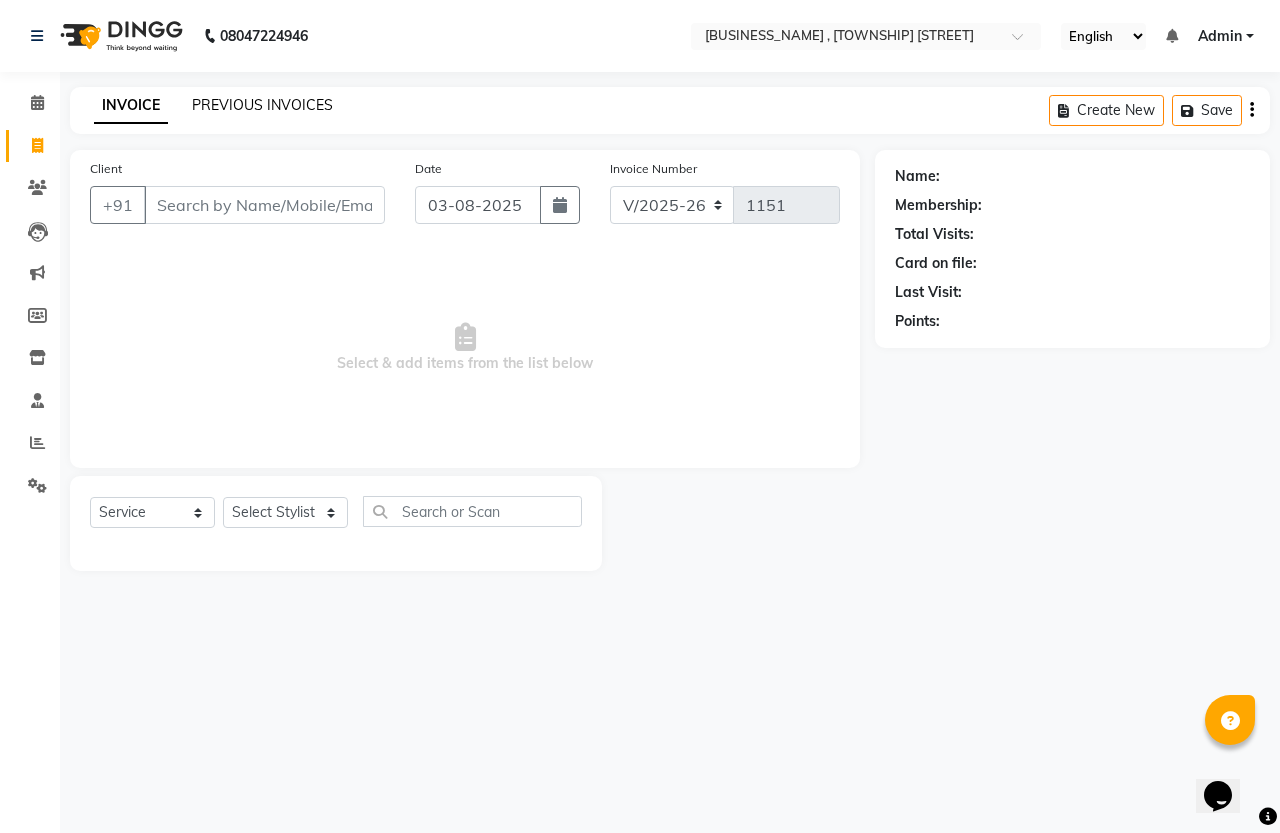 click on "PREVIOUS INVOICES" 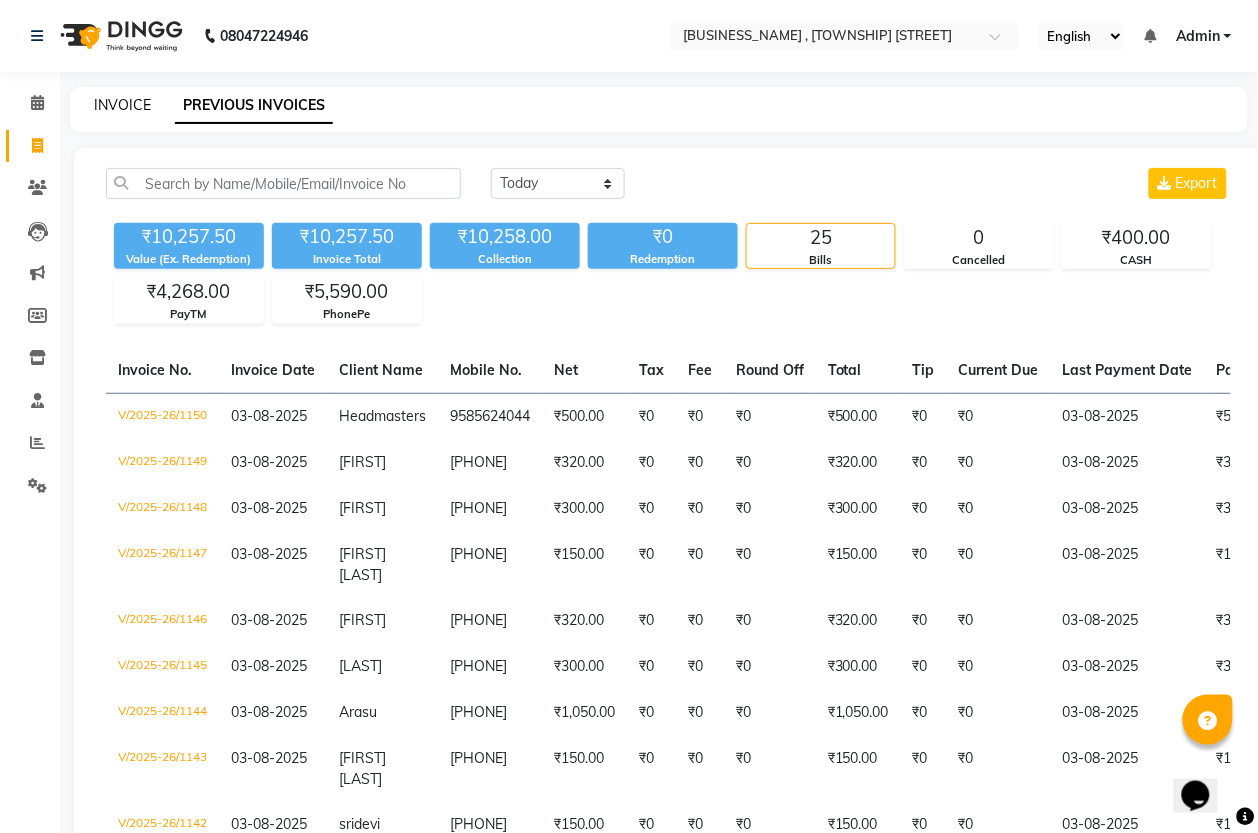 click on "INVOICE" 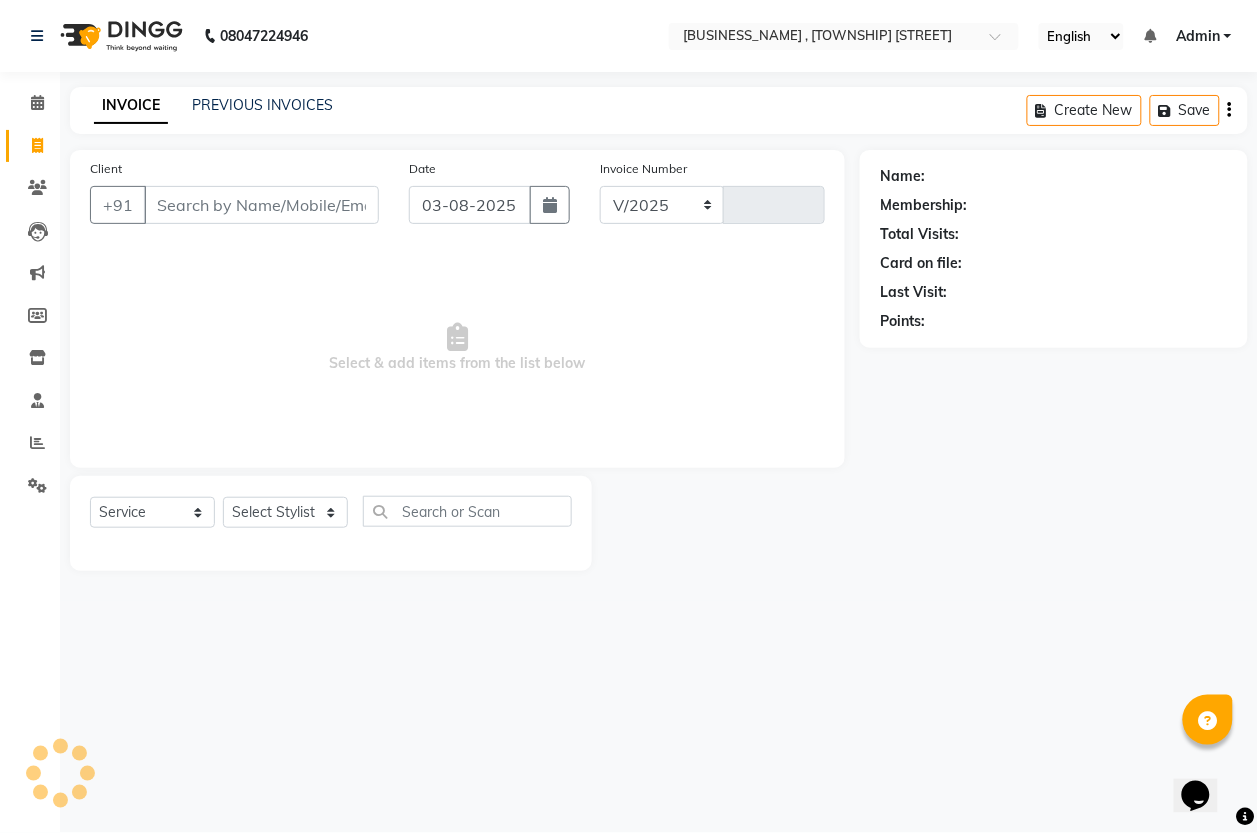 select on "7213" 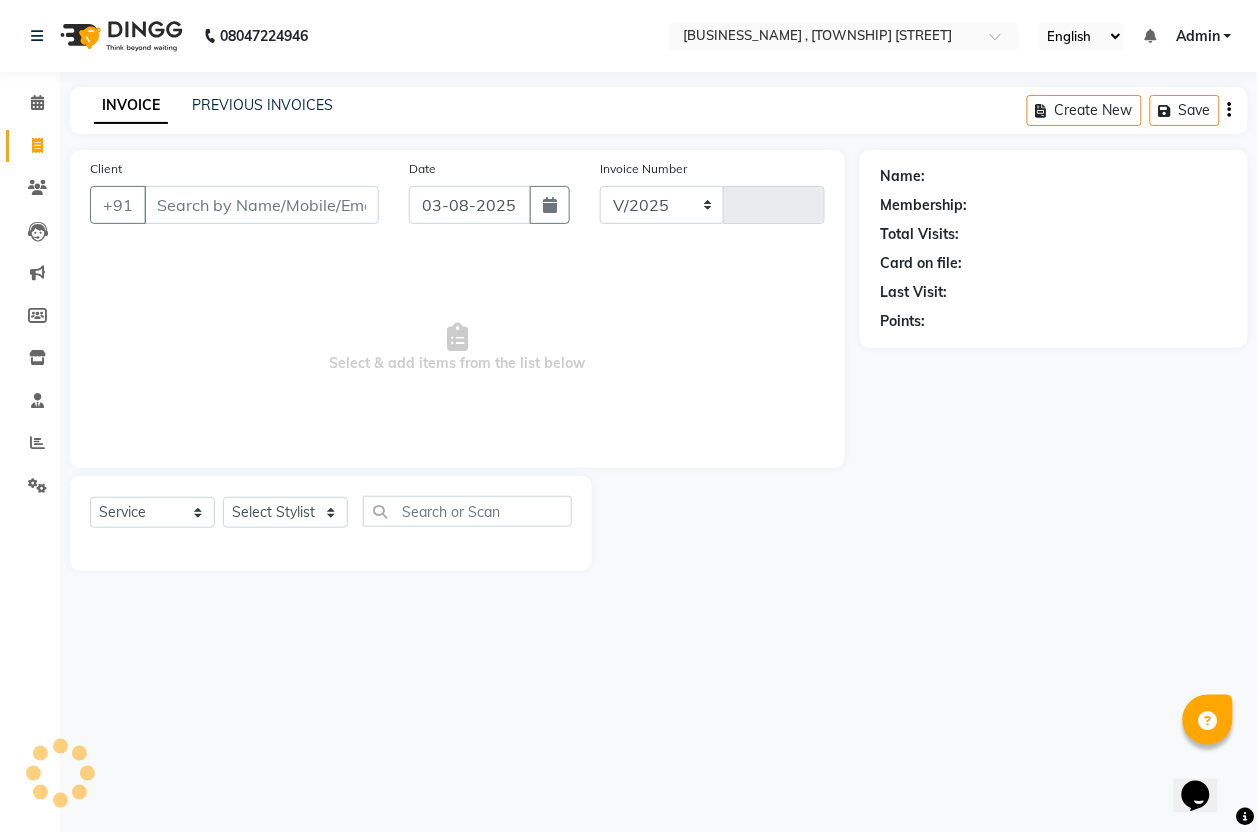 type on "1151" 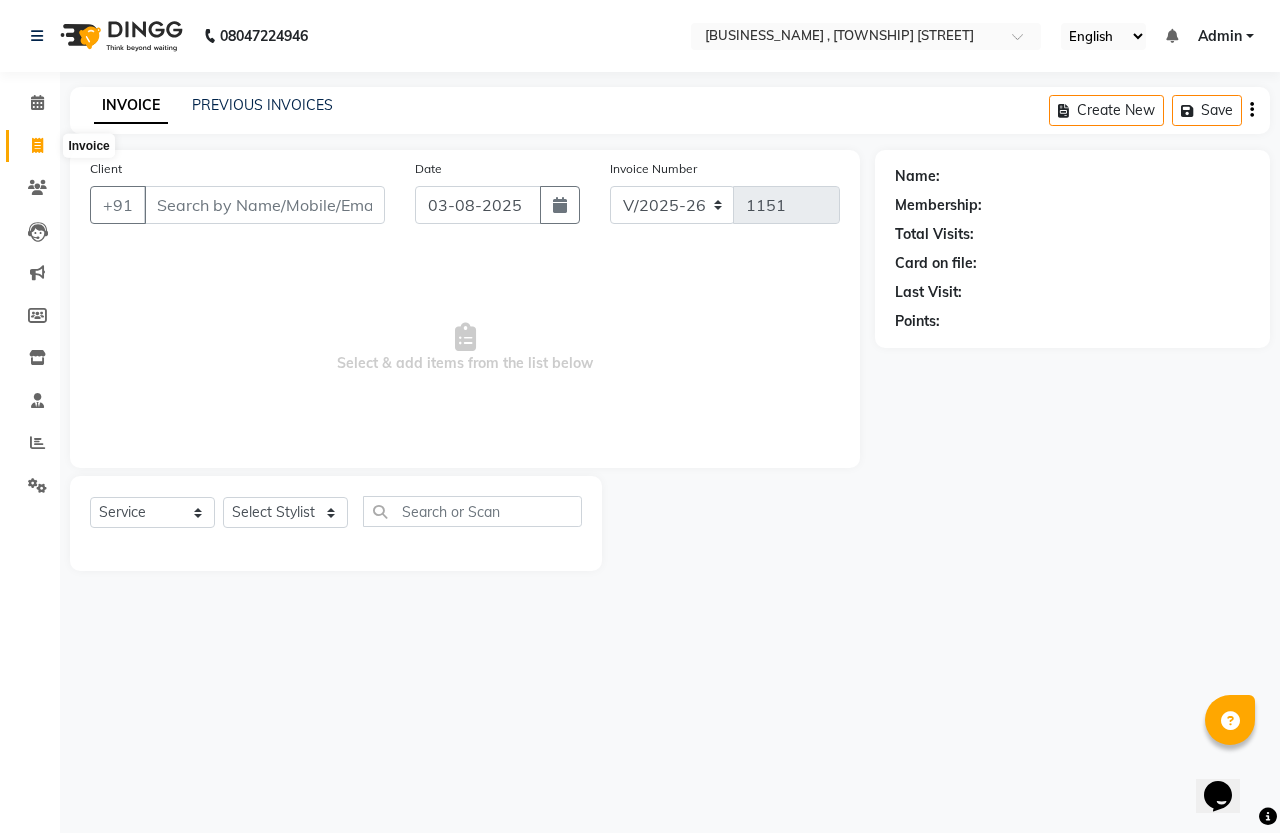click 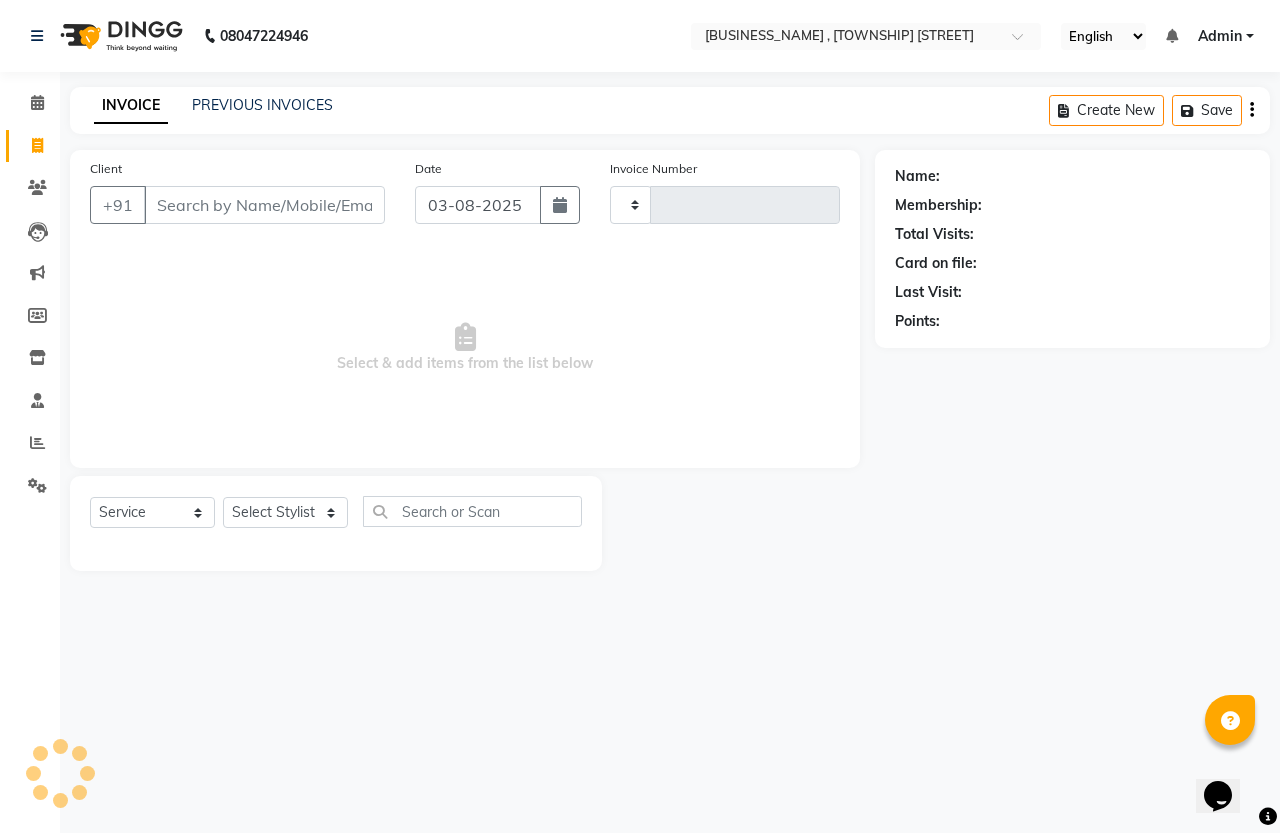 type on "1151" 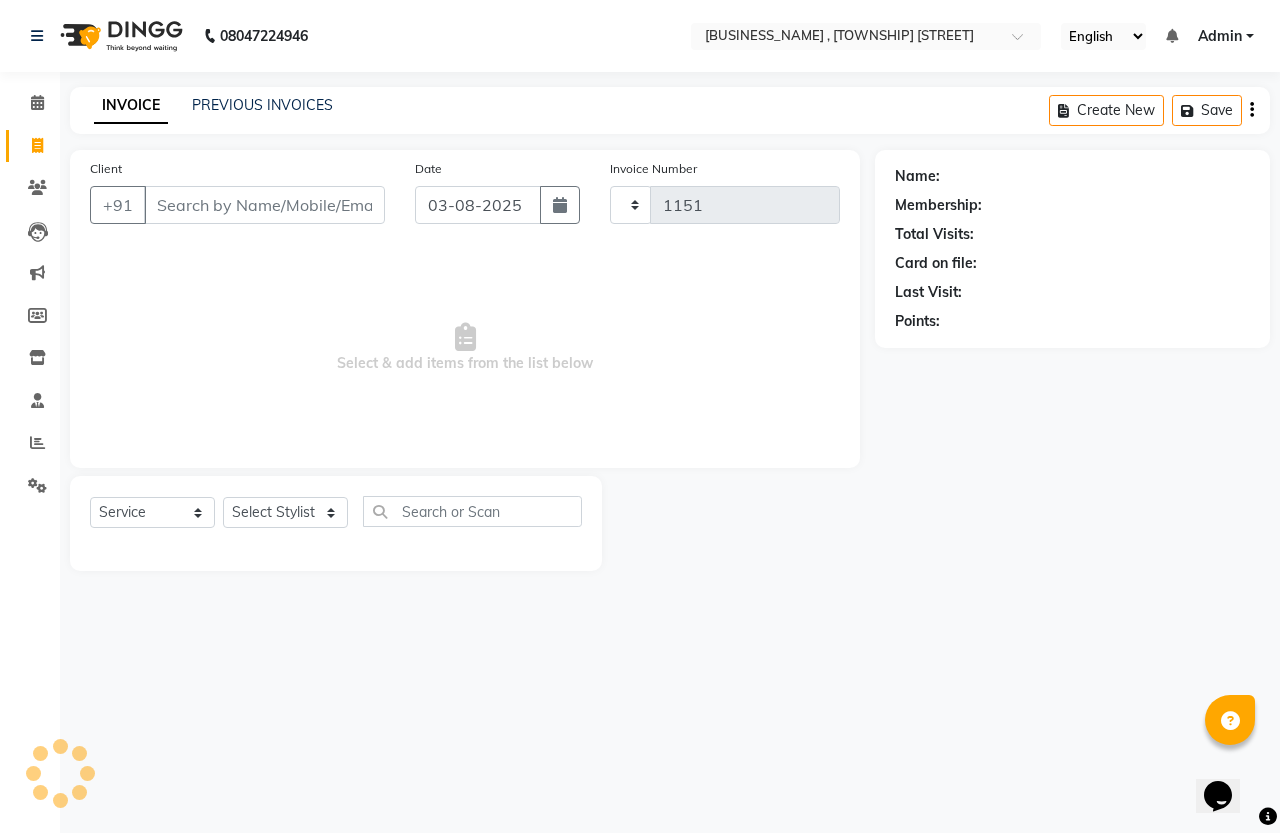 select on "7213" 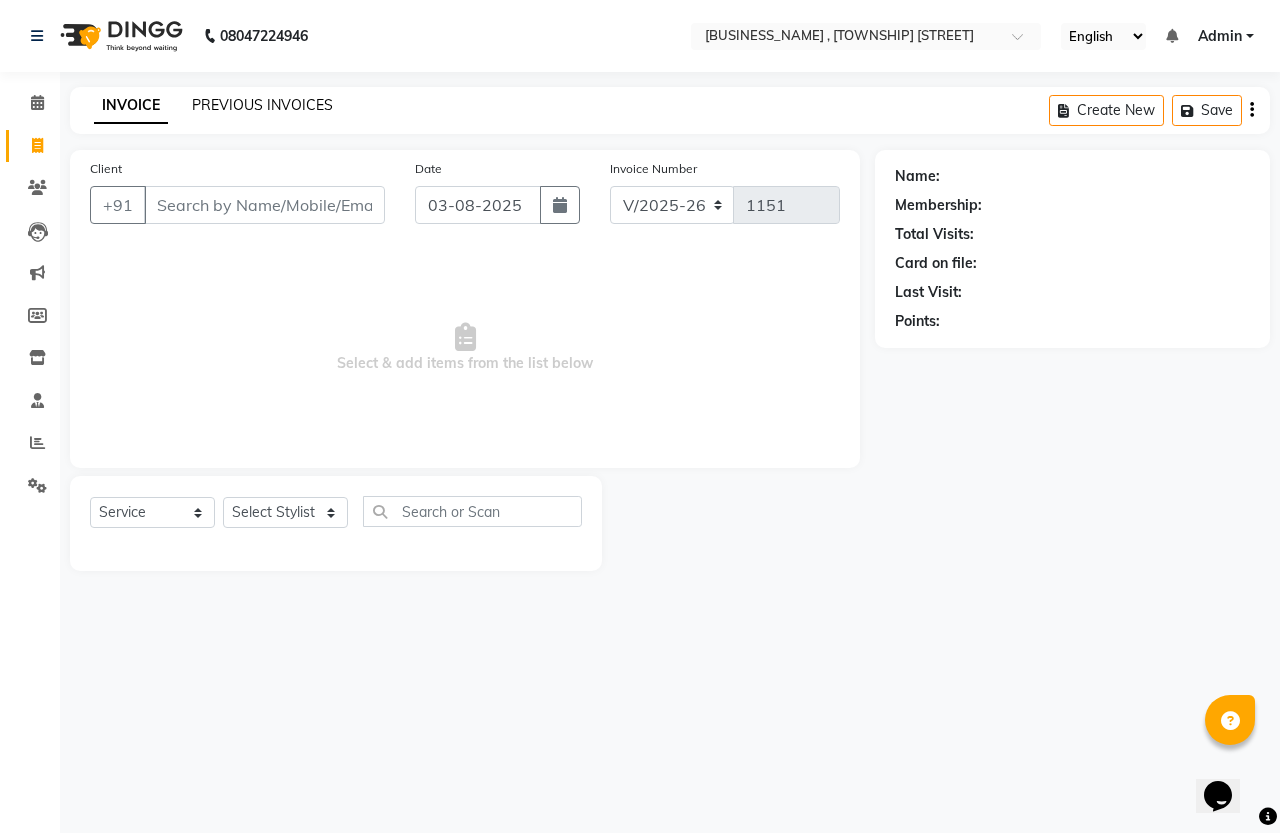 click on "PREVIOUS INVOICES" 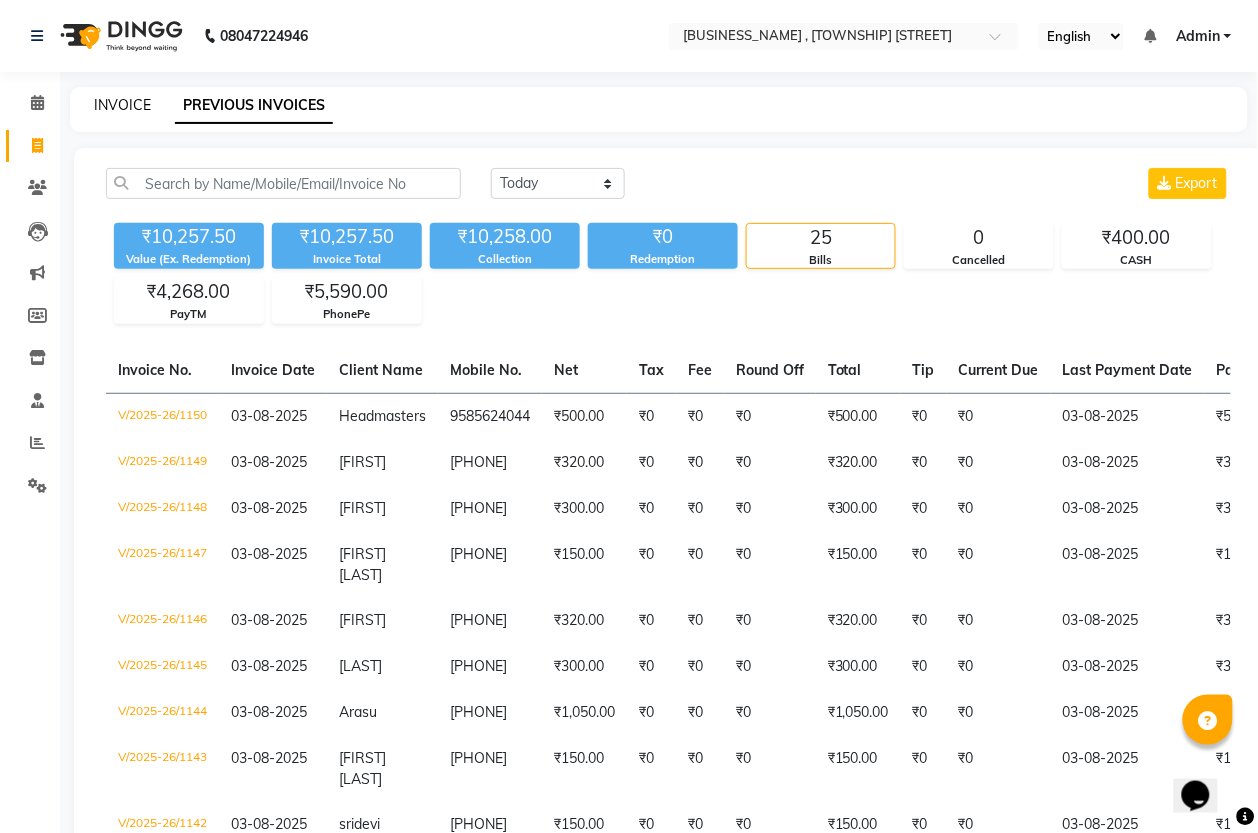 click on "INVOICE" 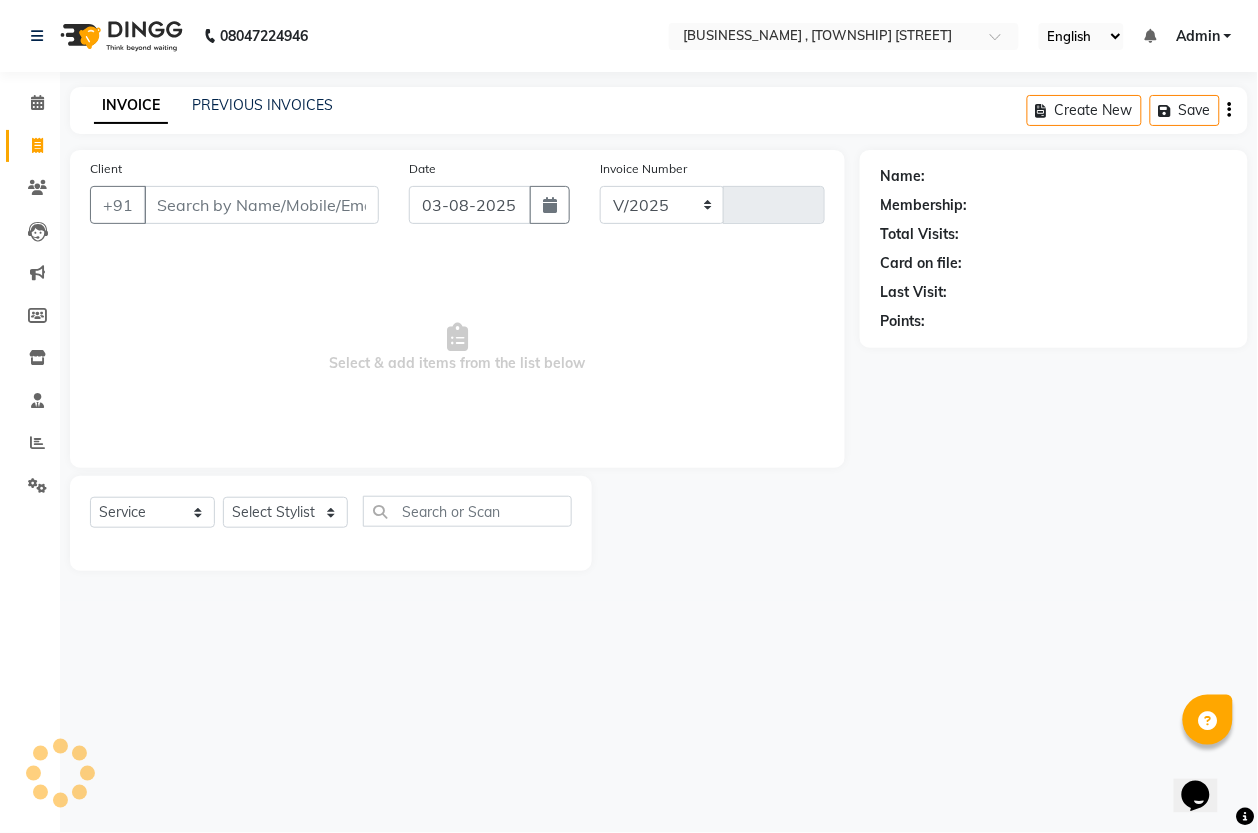 select on "7213" 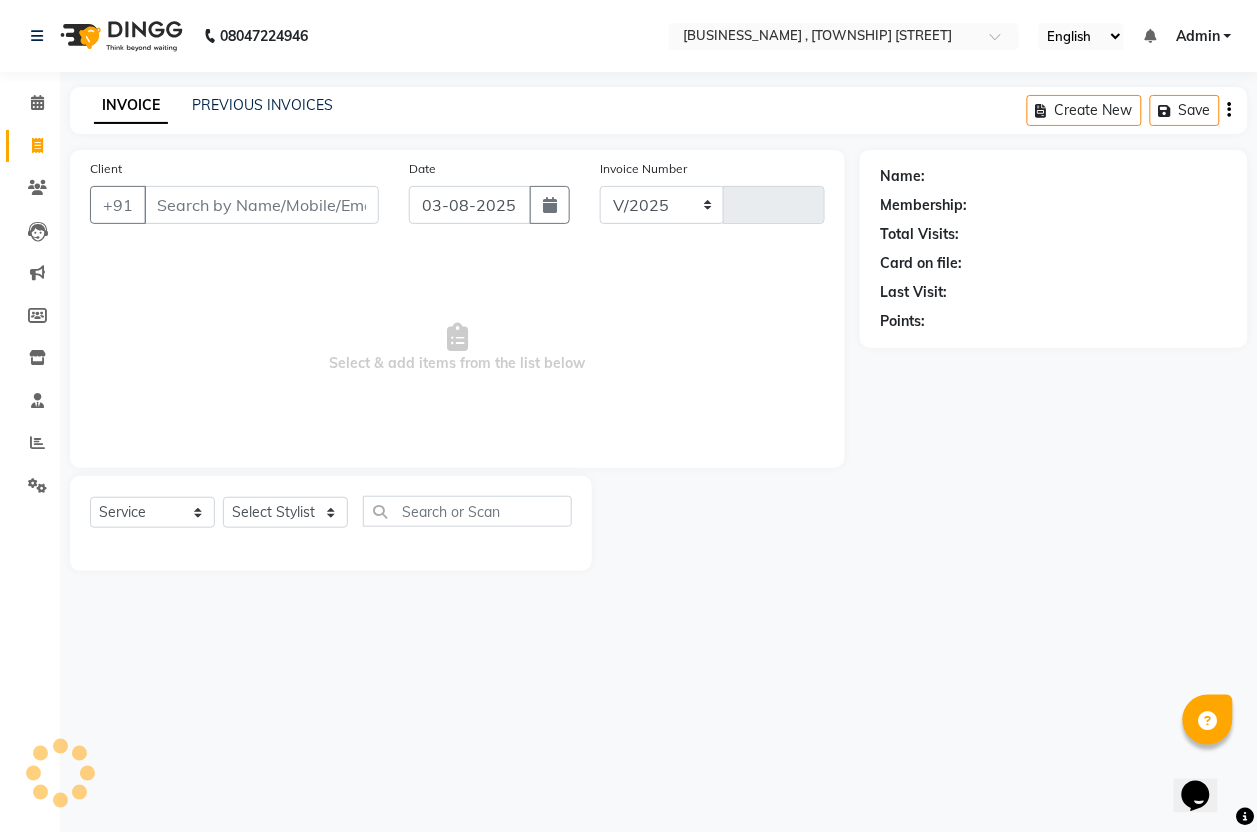 type on "1151" 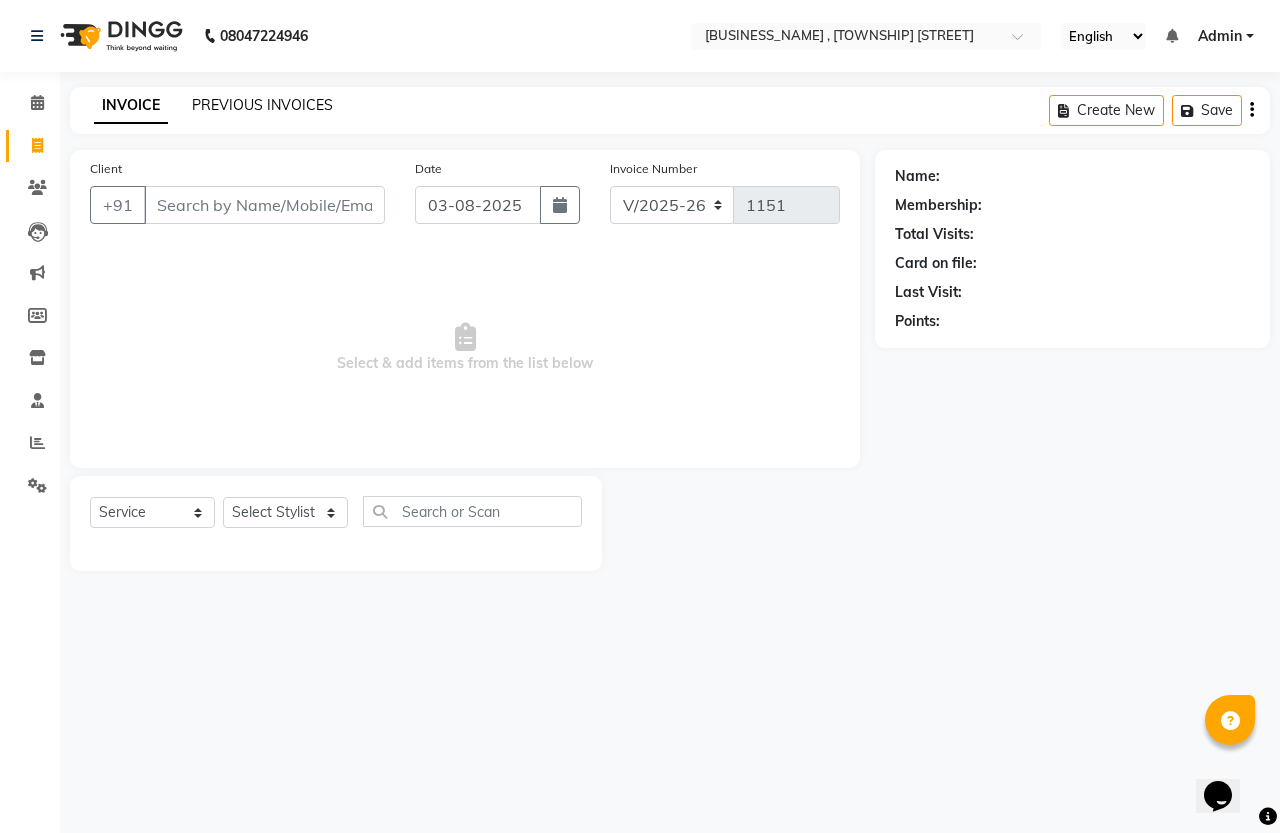 click on "PREVIOUS INVOICES" 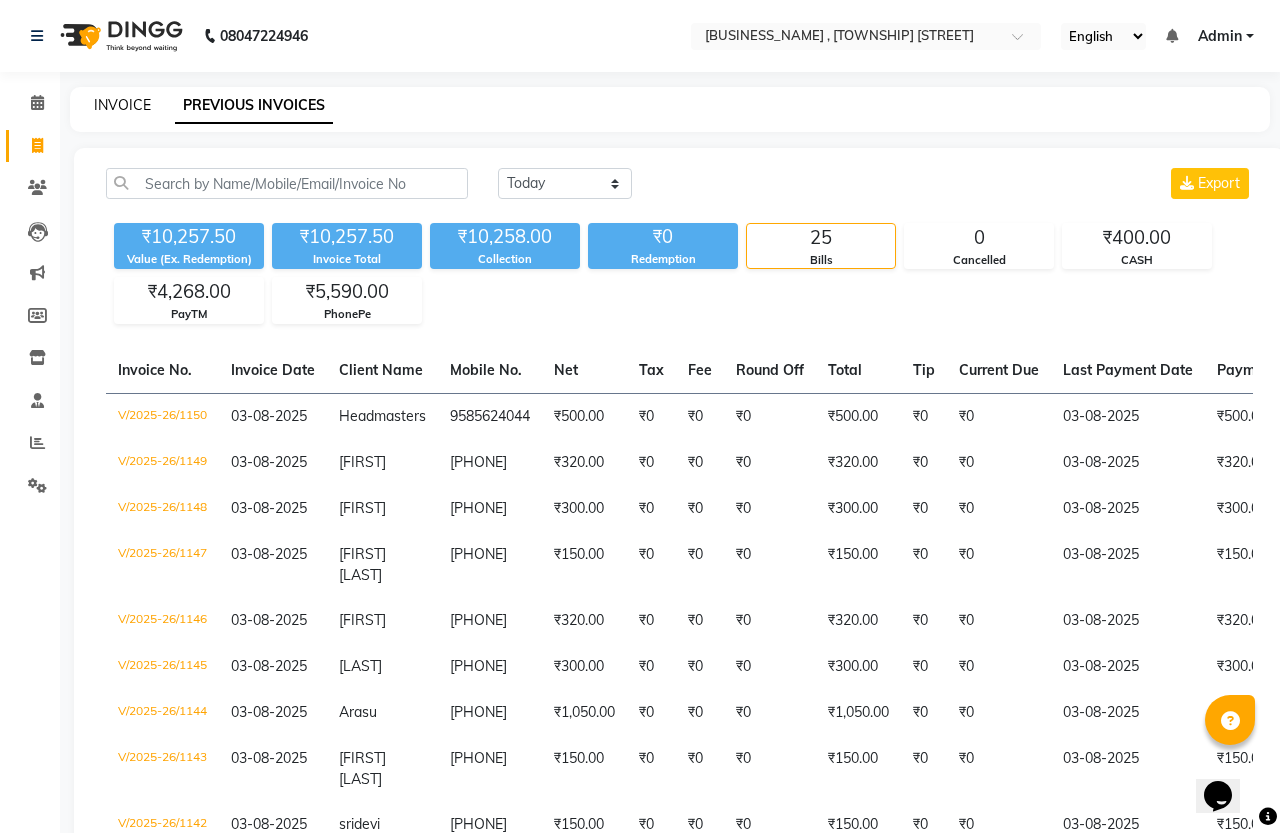 click on "INVOICE" 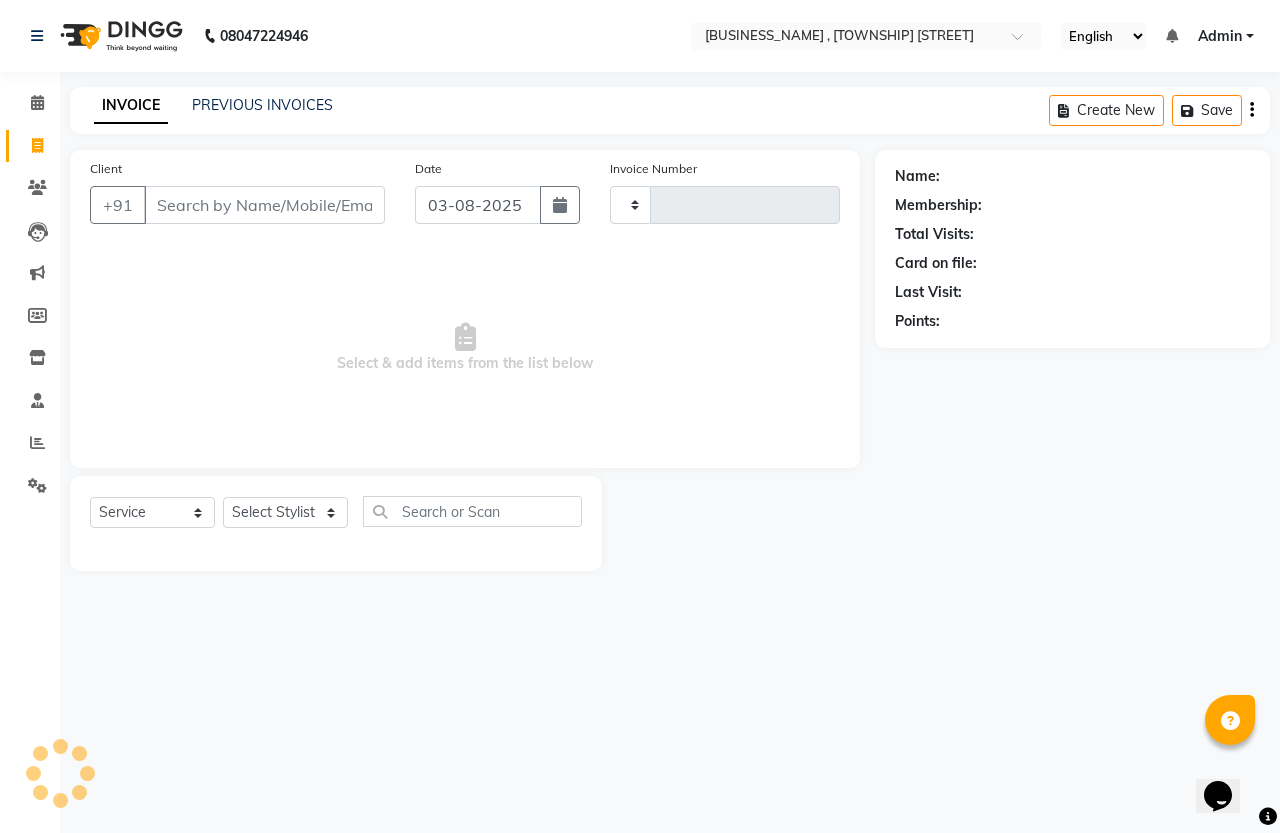 type on "1151" 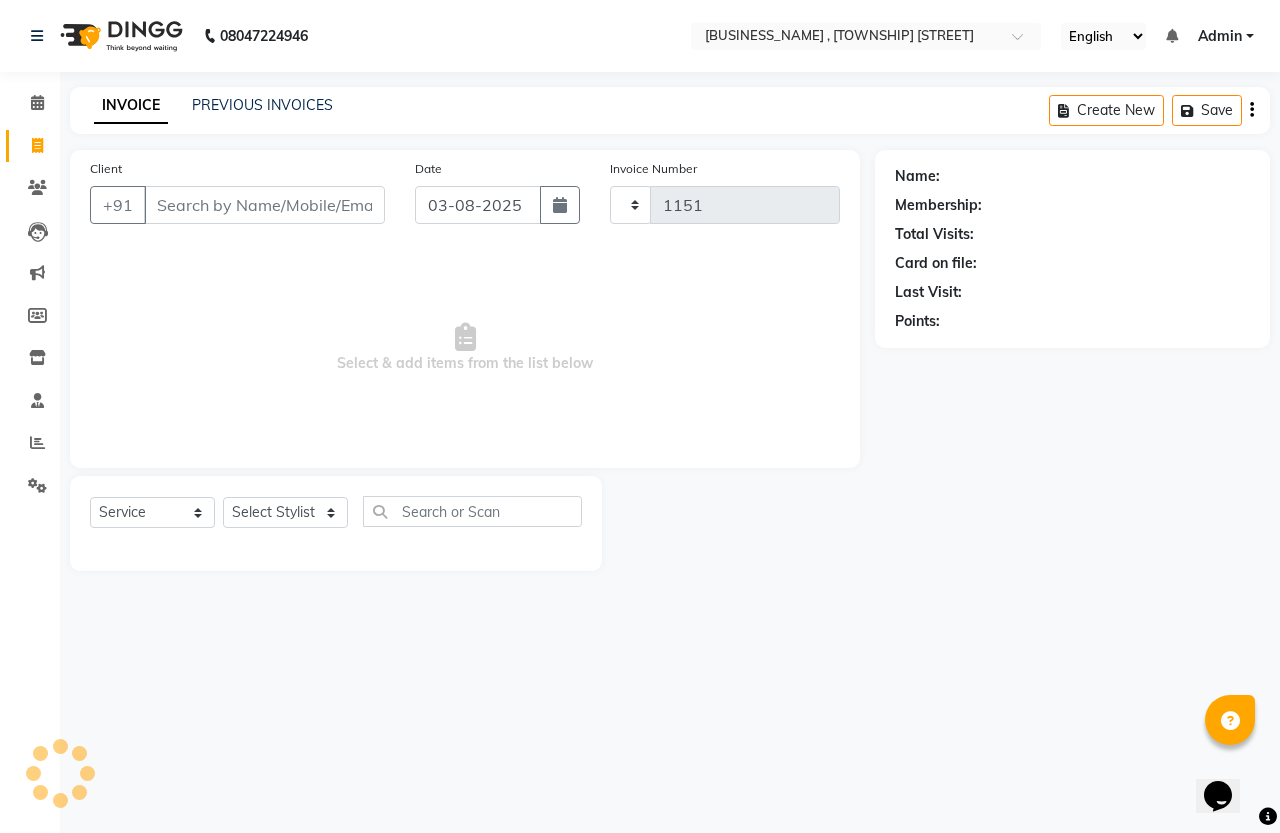 select on "7213" 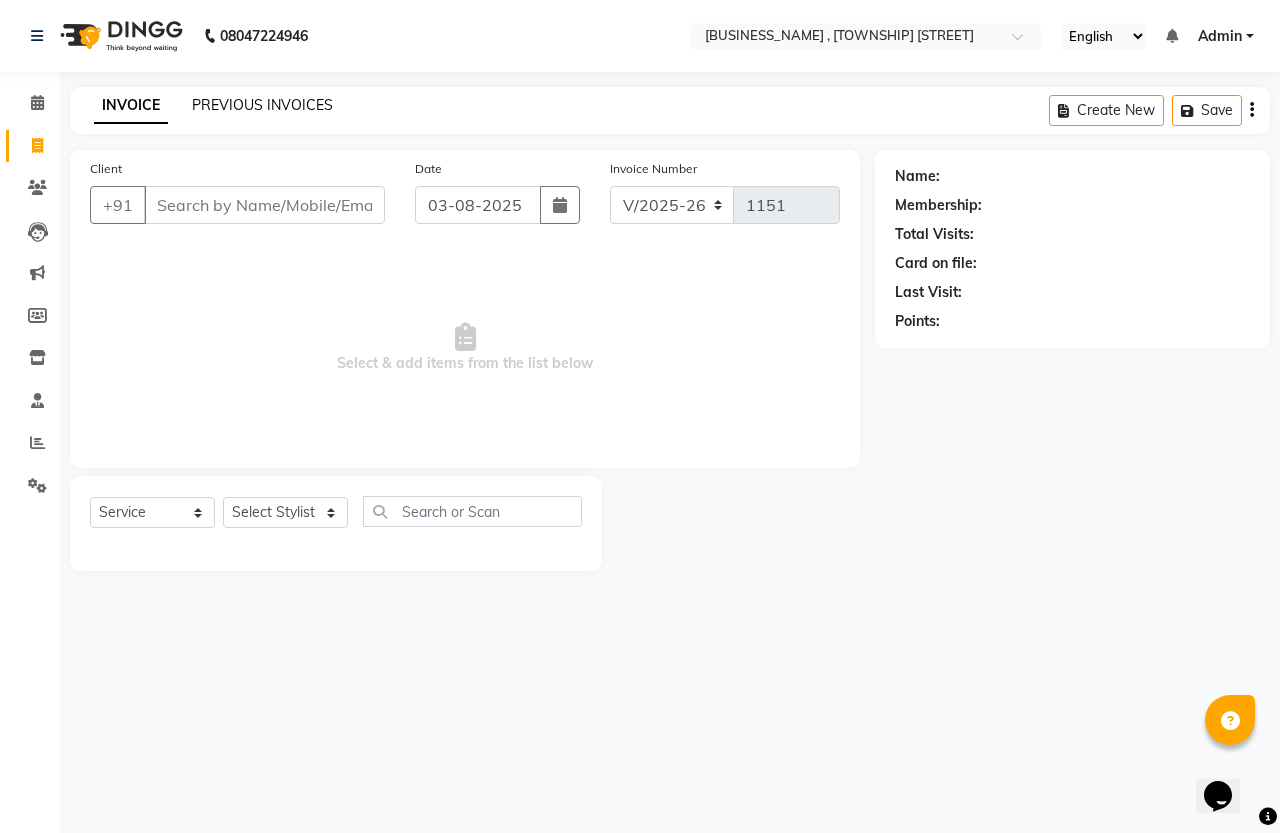 click on "PREVIOUS INVOICES" 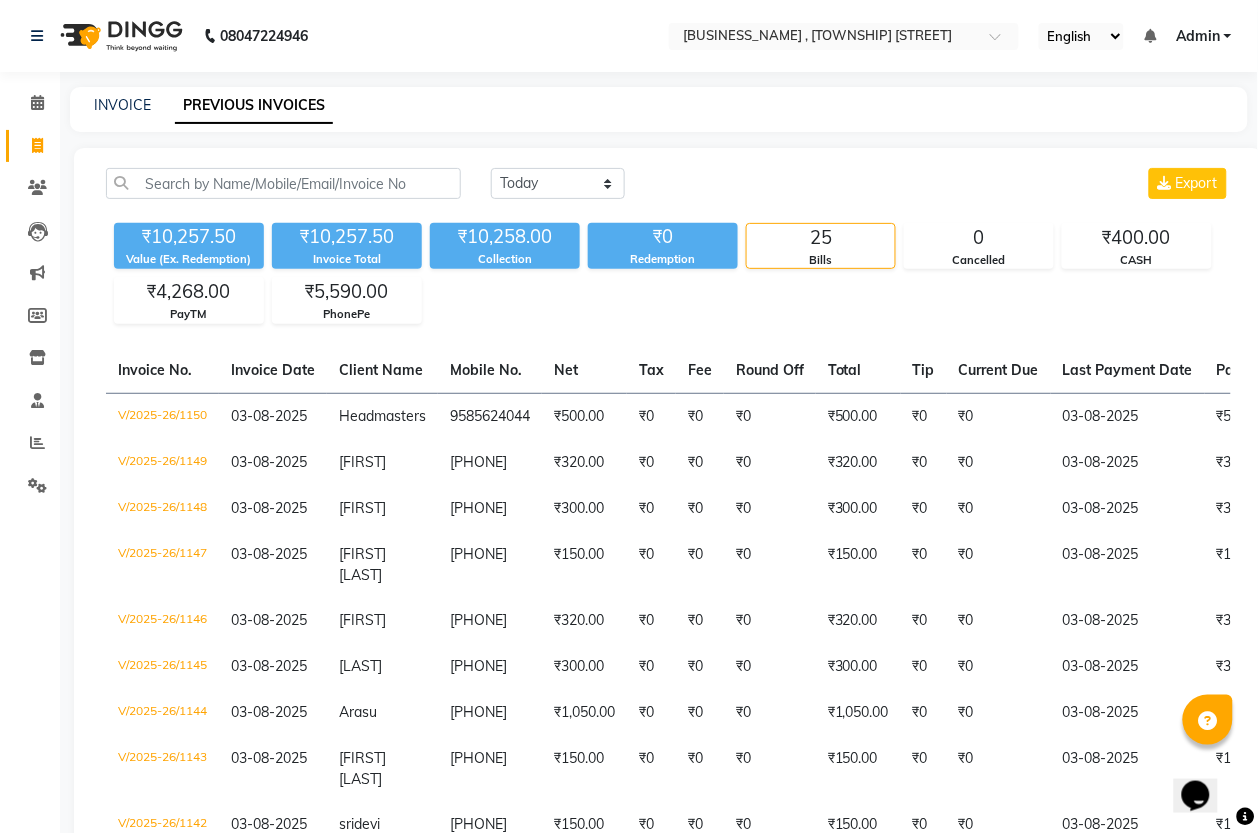 click on "INVOICE PREVIOUS INVOICES" 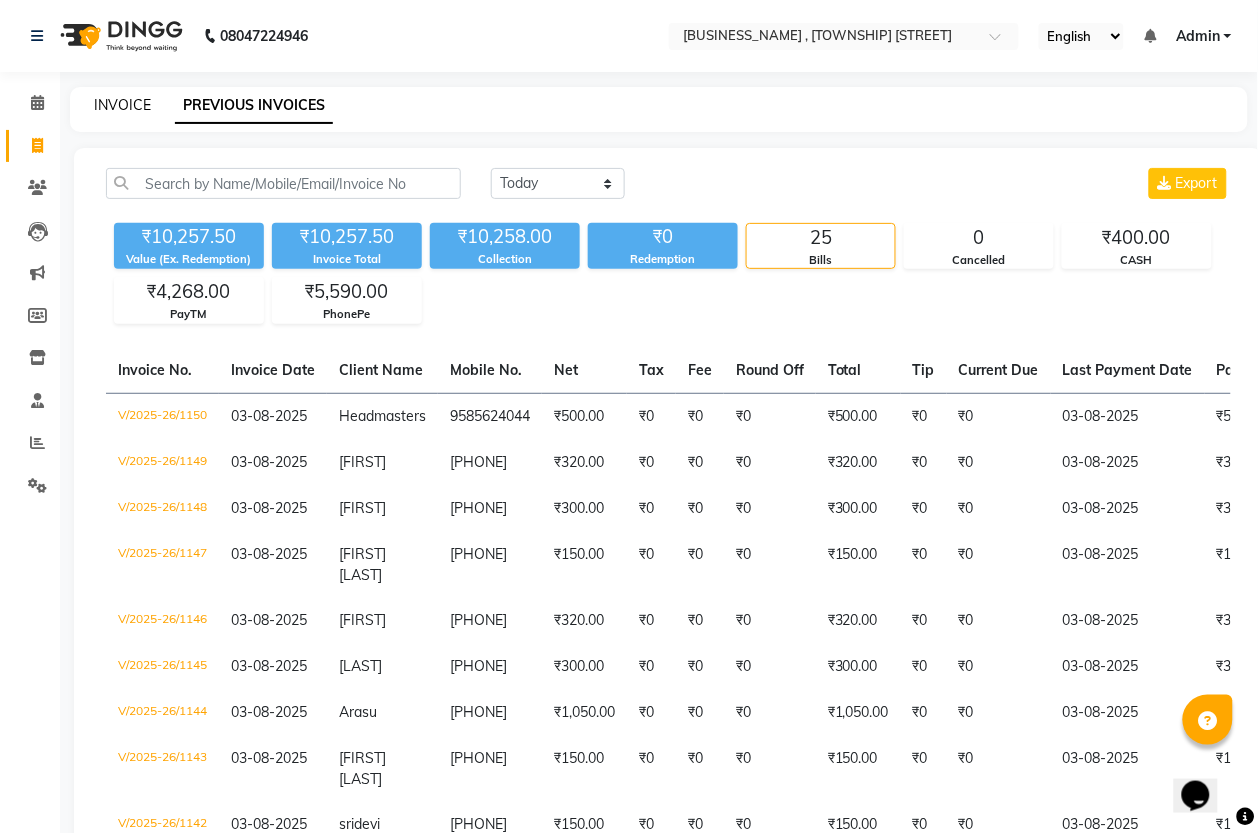 click on "INVOICE" 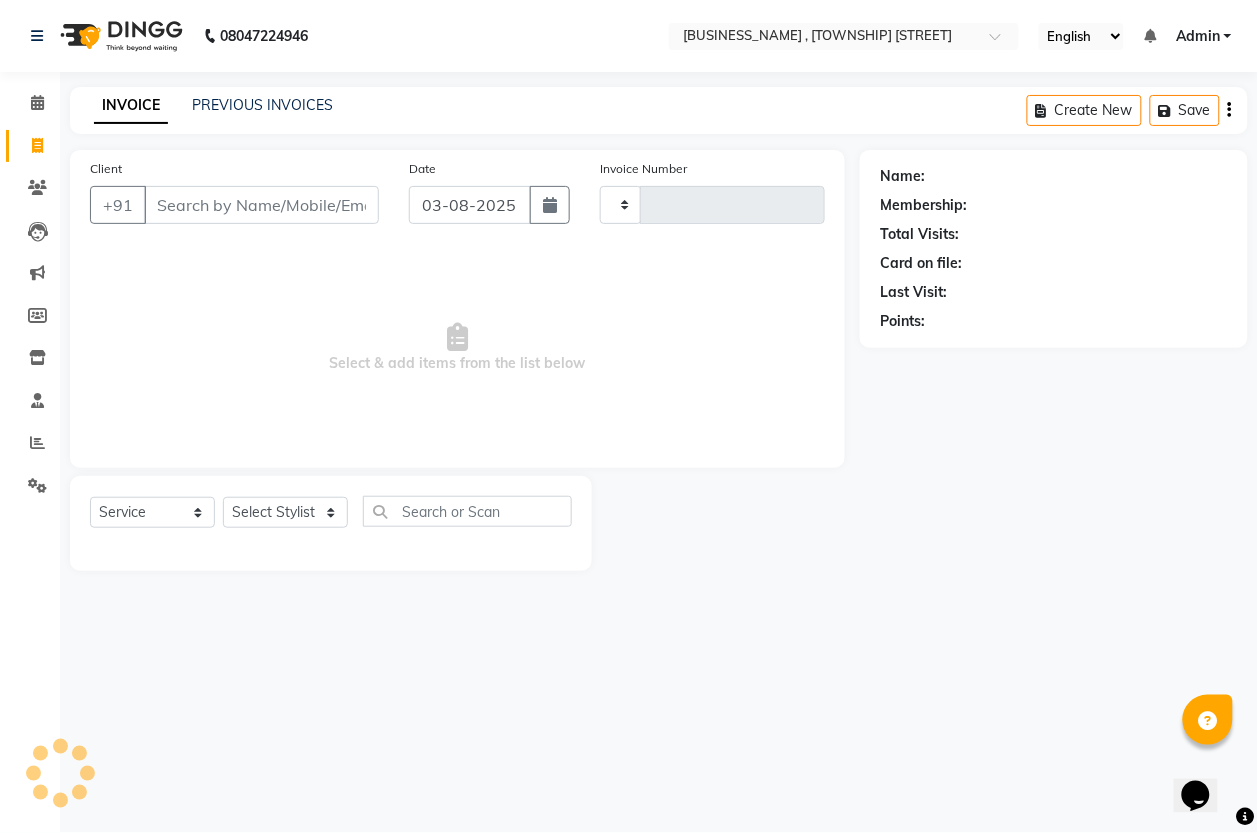 type on "1151" 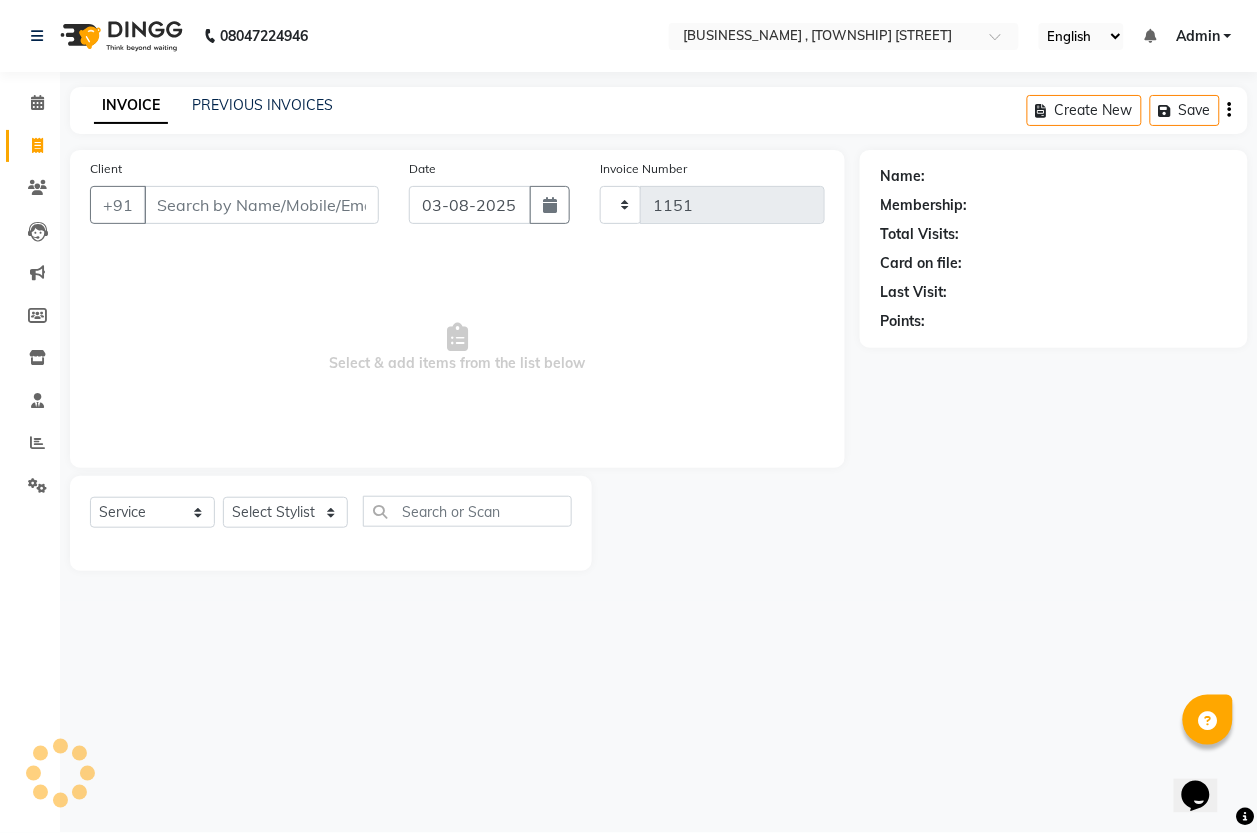 select on "7213" 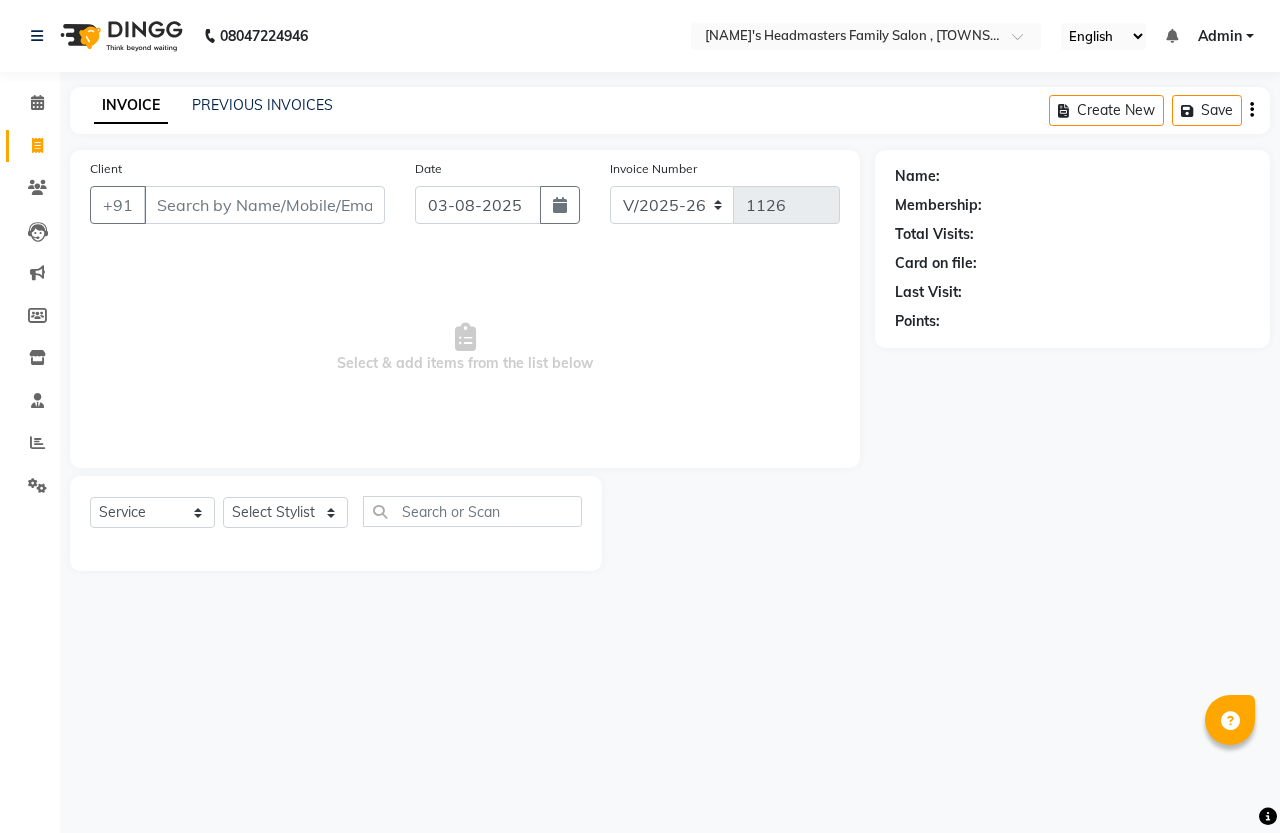 select on "7213" 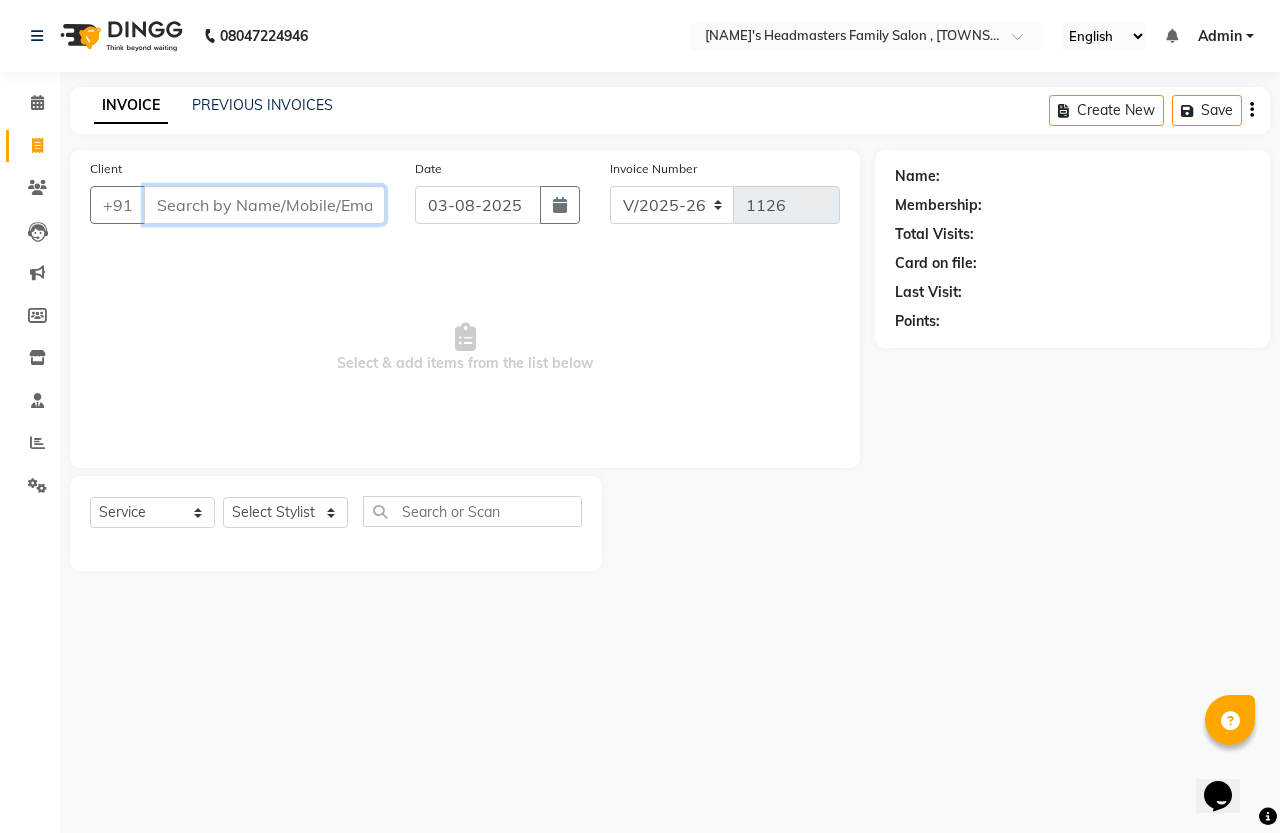 scroll, scrollTop: 0, scrollLeft: 0, axis: both 